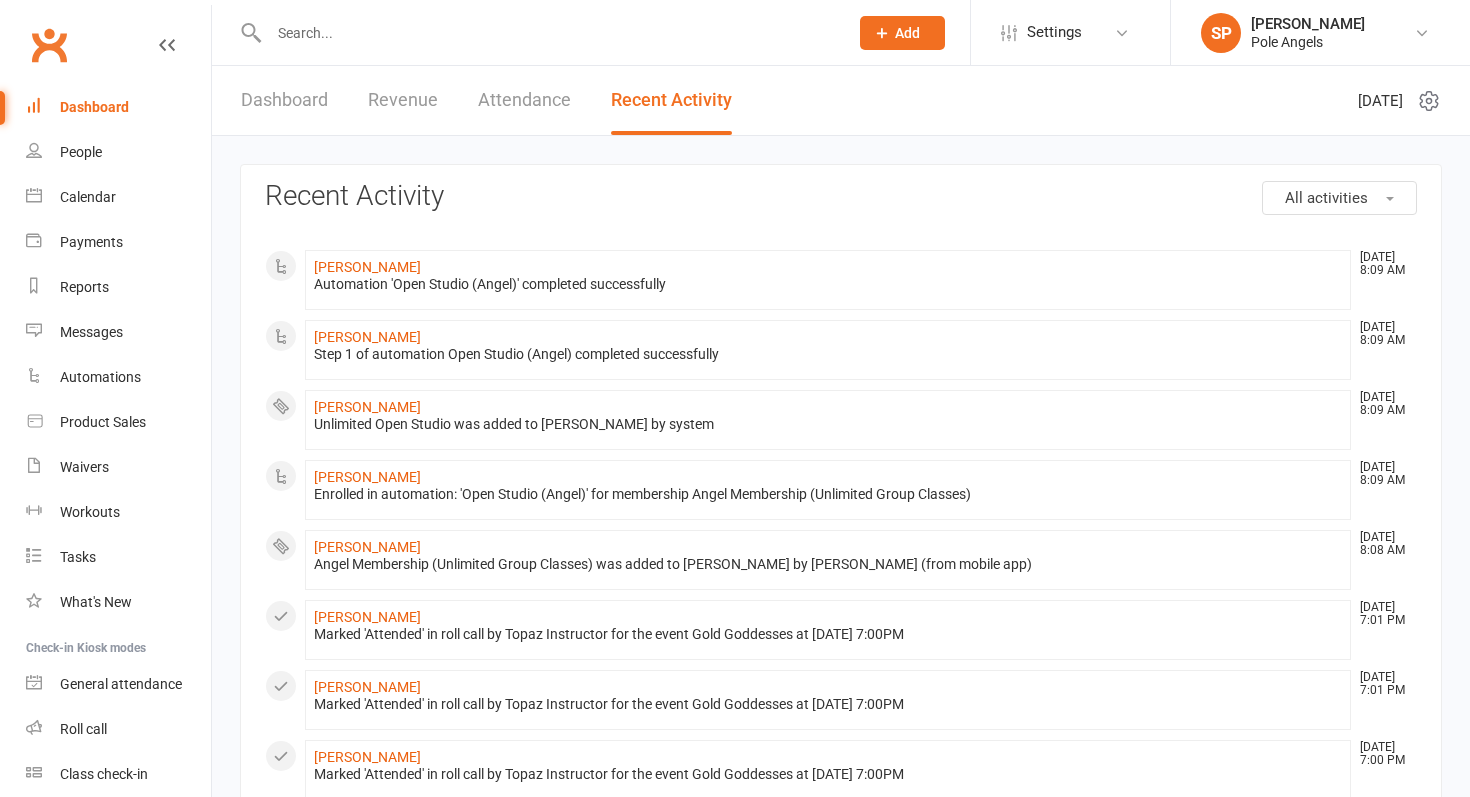 scroll, scrollTop: 0, scrollLeft: 0, axis: both 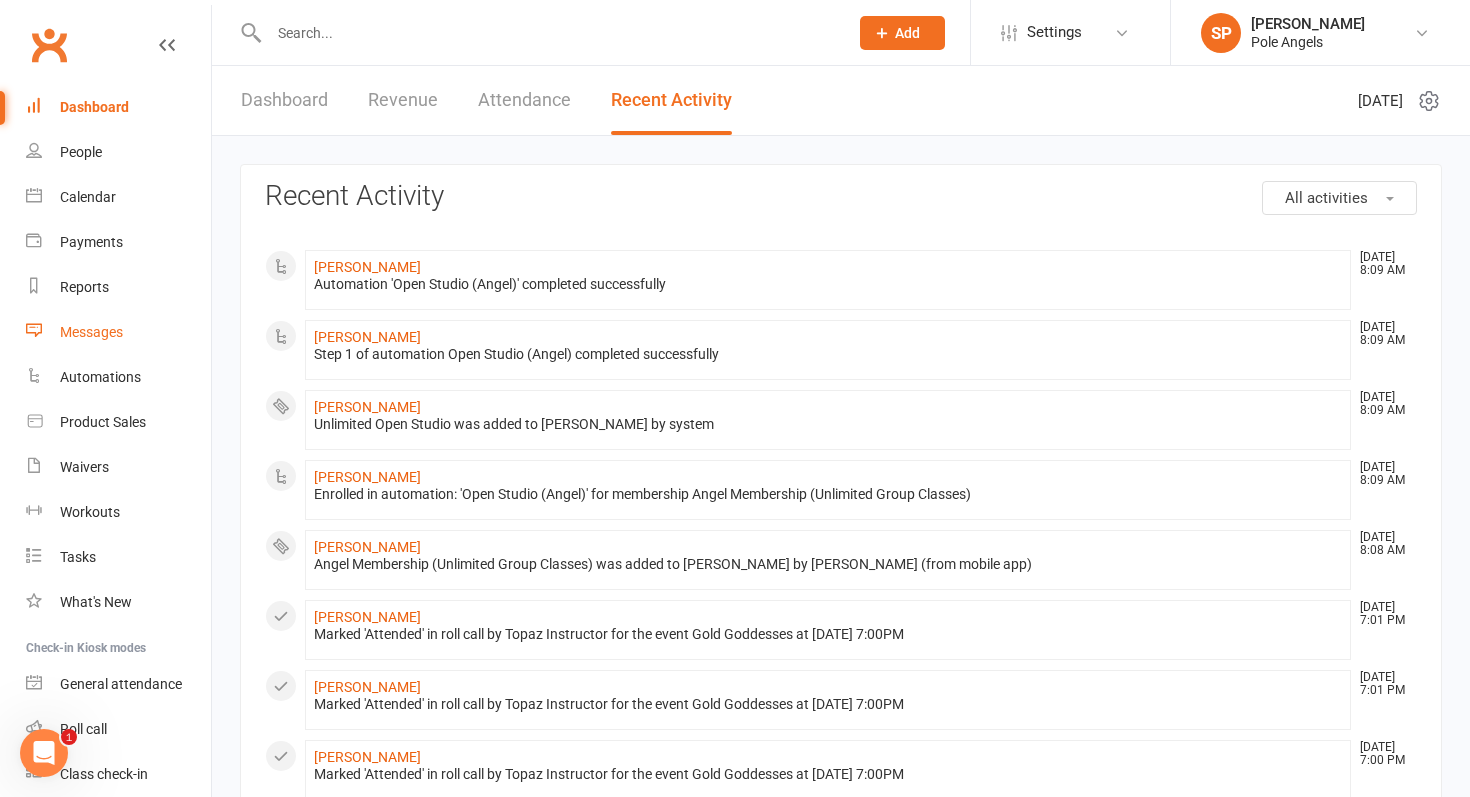 click on "Messages" at bounding box center (91, 332) 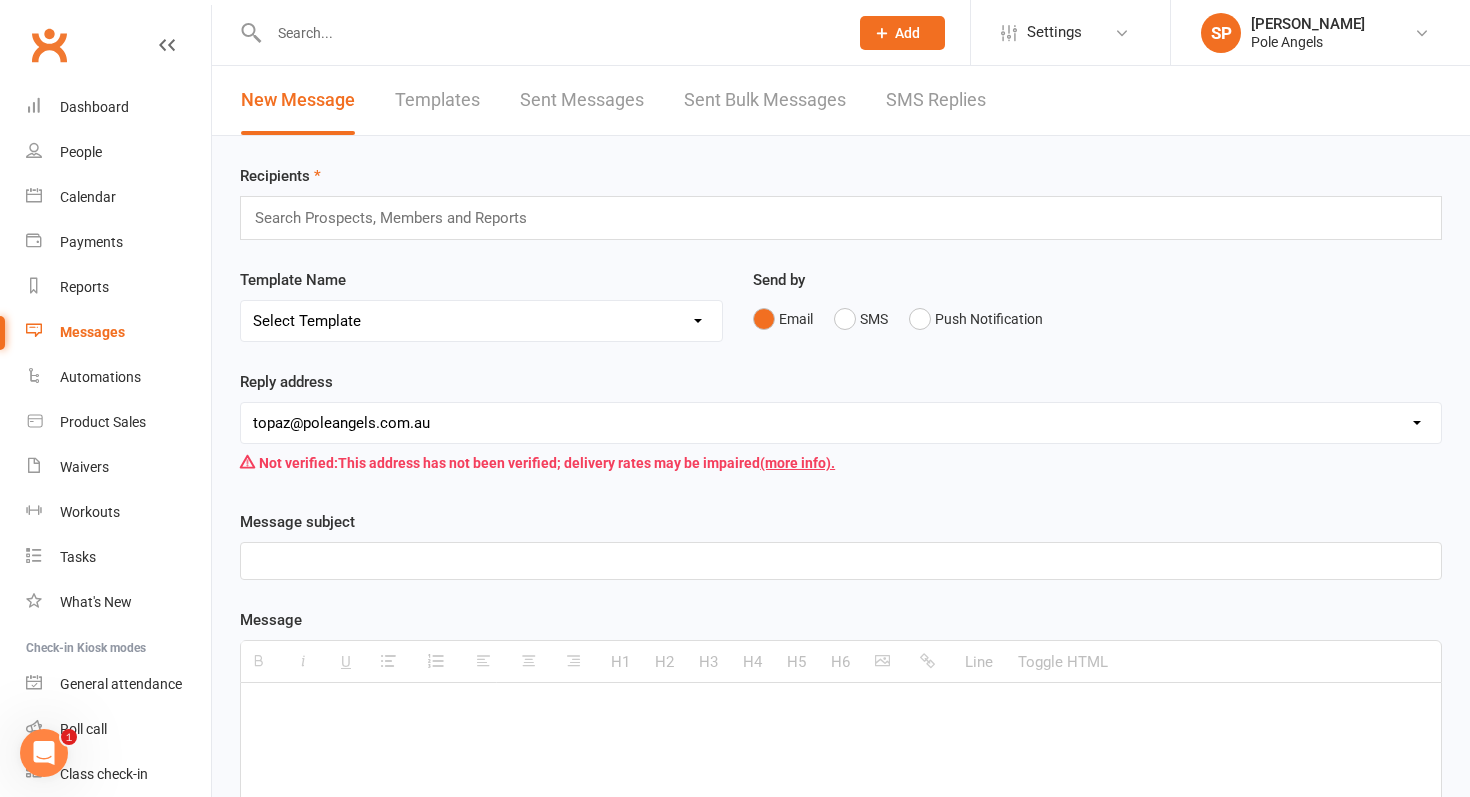 click on "Search Prospects, Members and Reports" at bounding box center [841, 218] 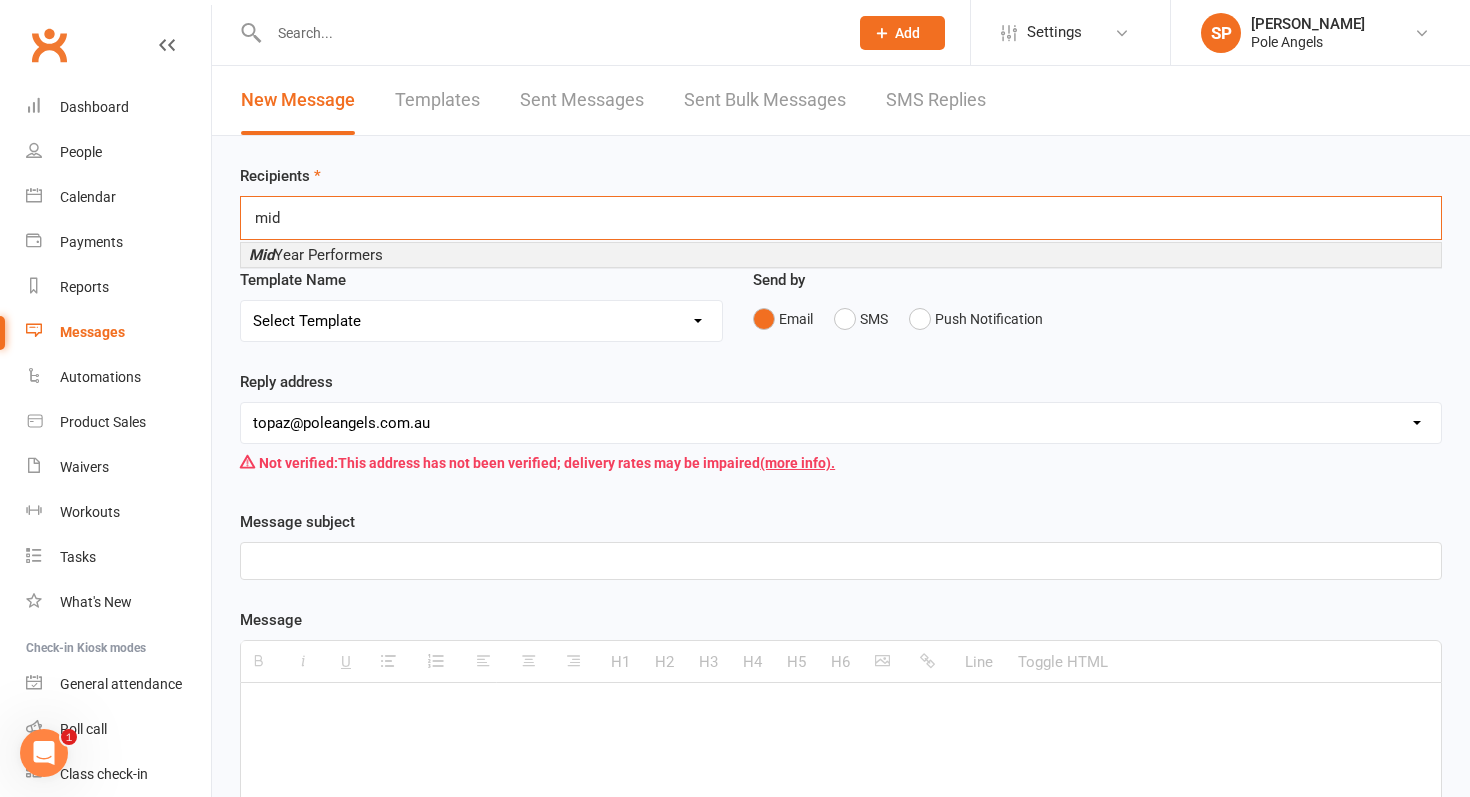 type on "mid" 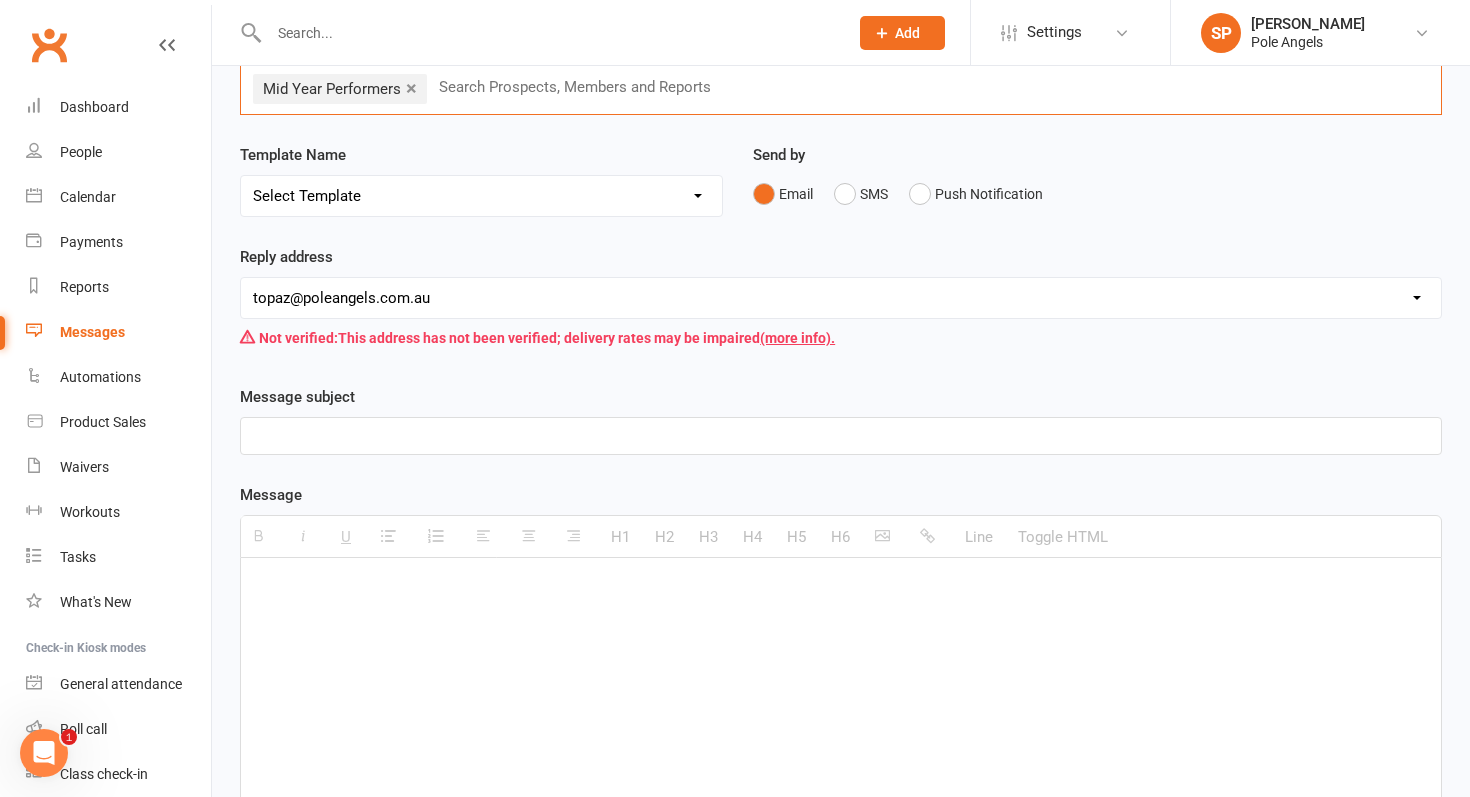 scroll, scrollTop: 128, scrollLeft: 0, axis: vertical 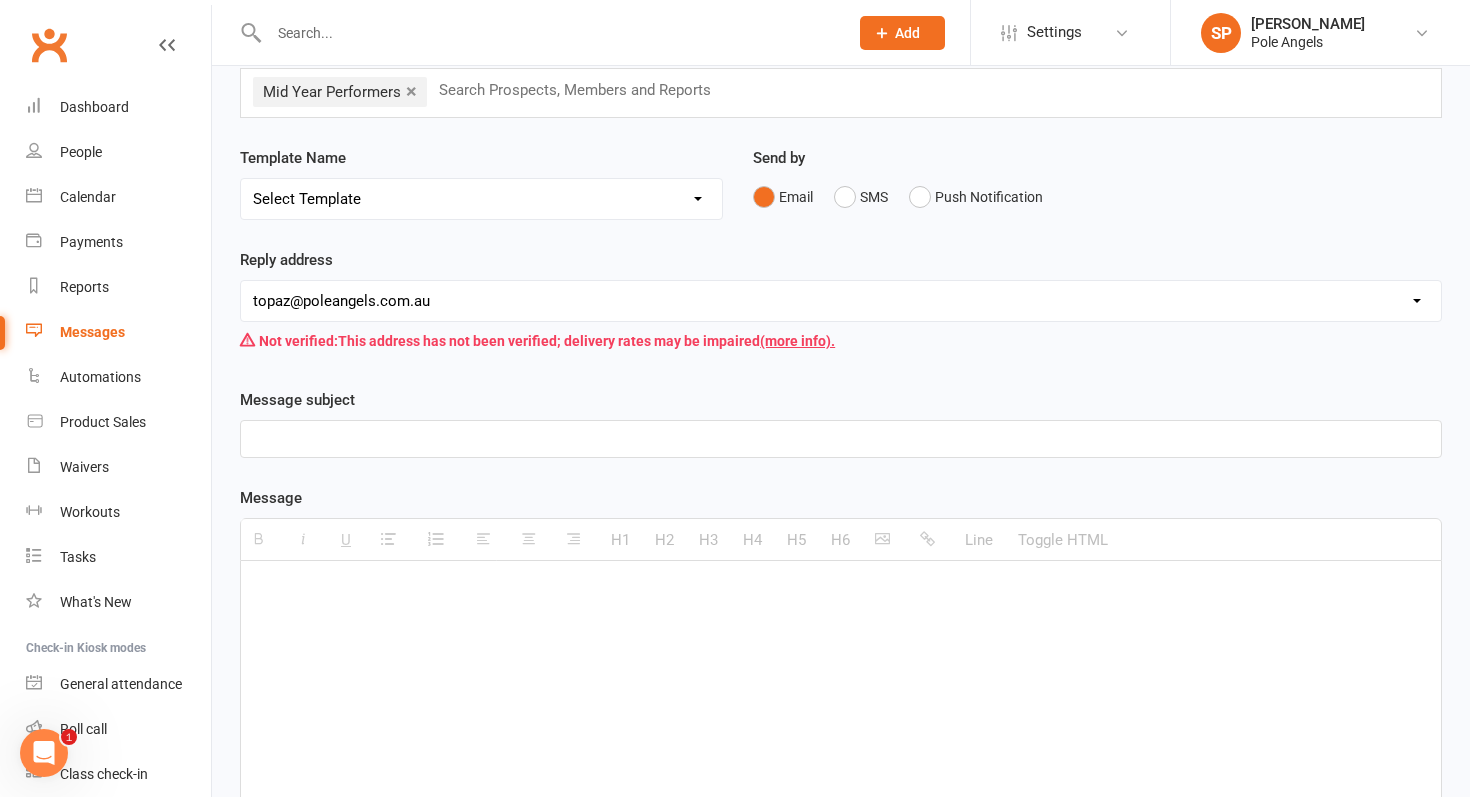 click at bounding box center (841, 439) 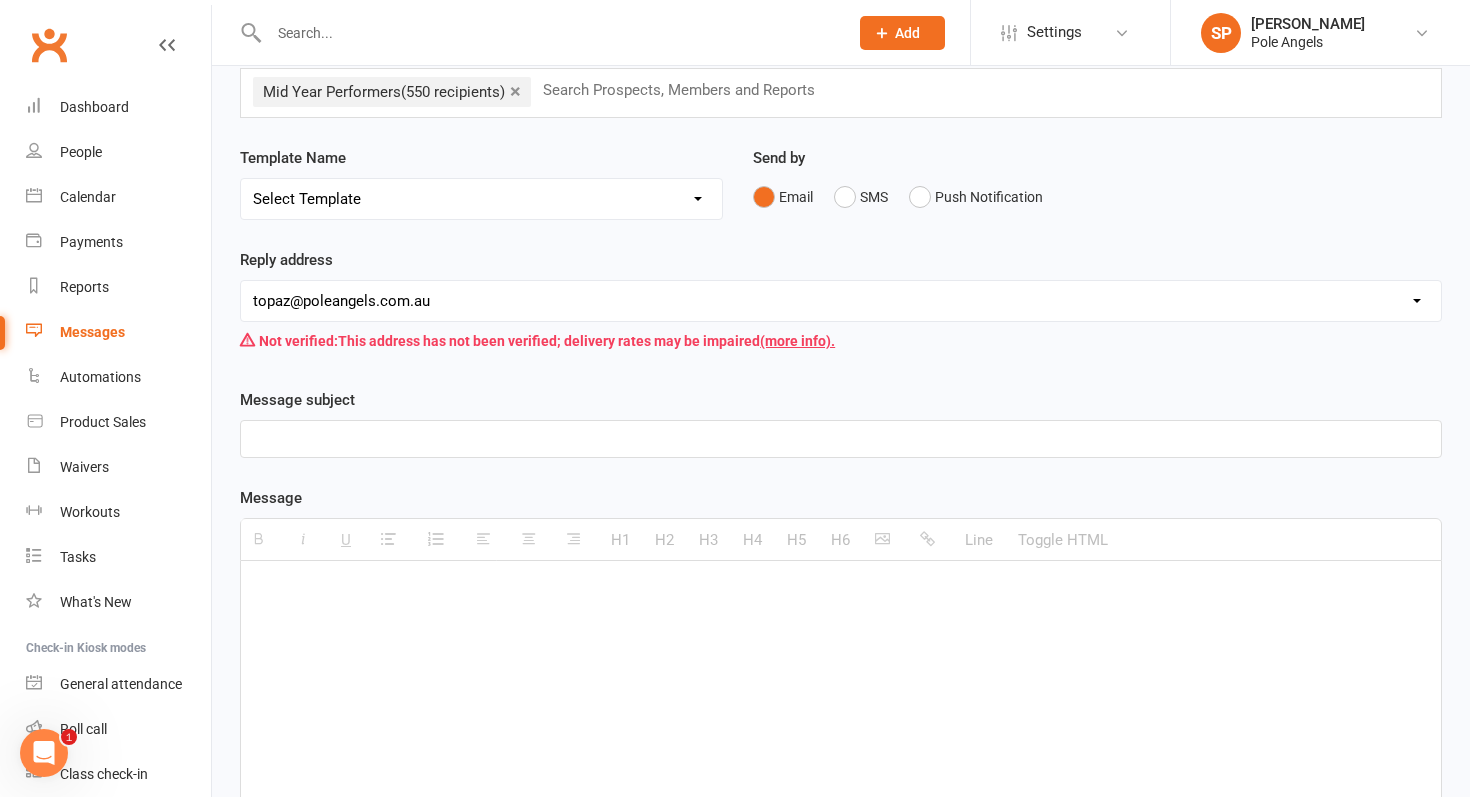 paste 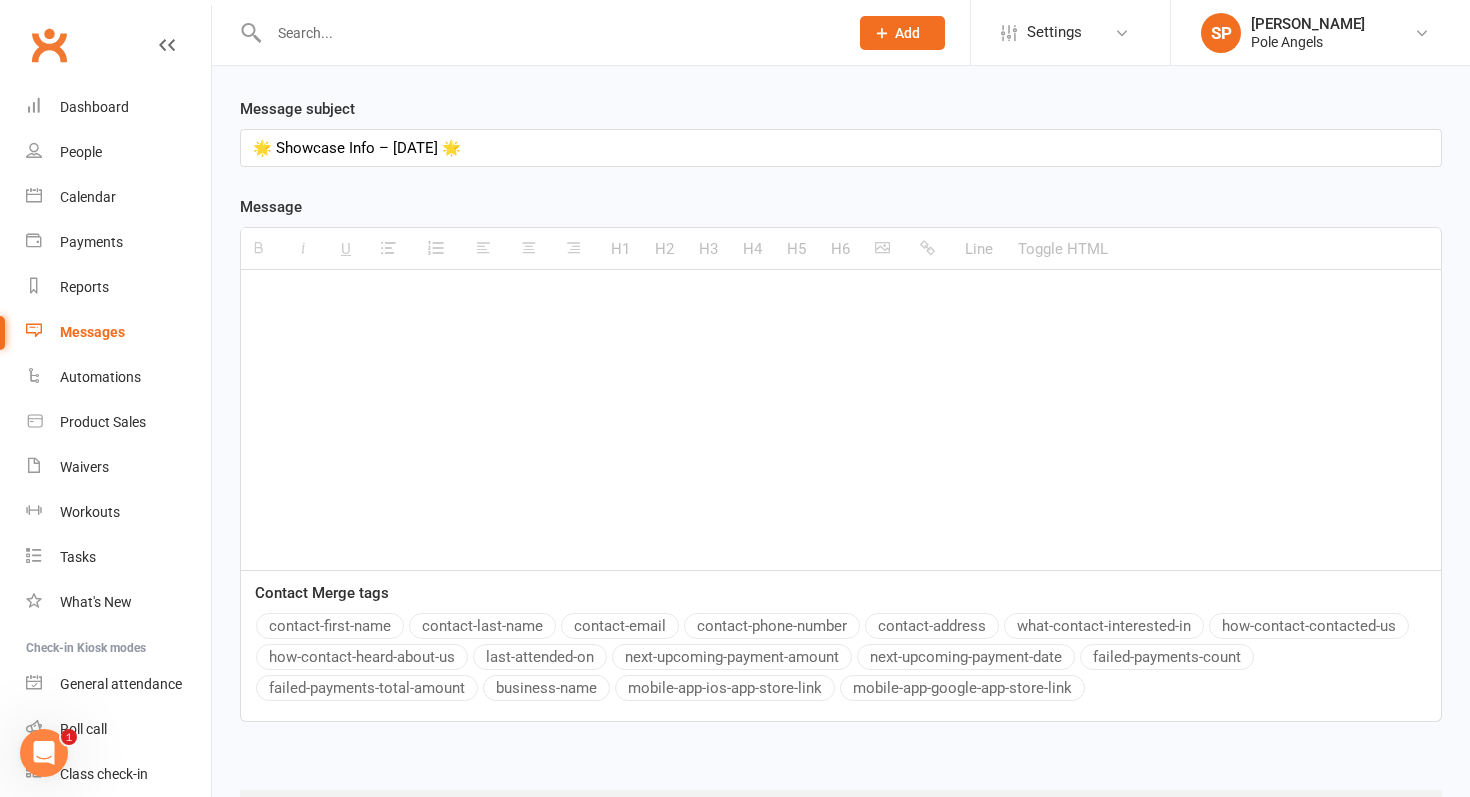 scroll, scrollTop: 423, scrollLeft: 0, axis: vertical 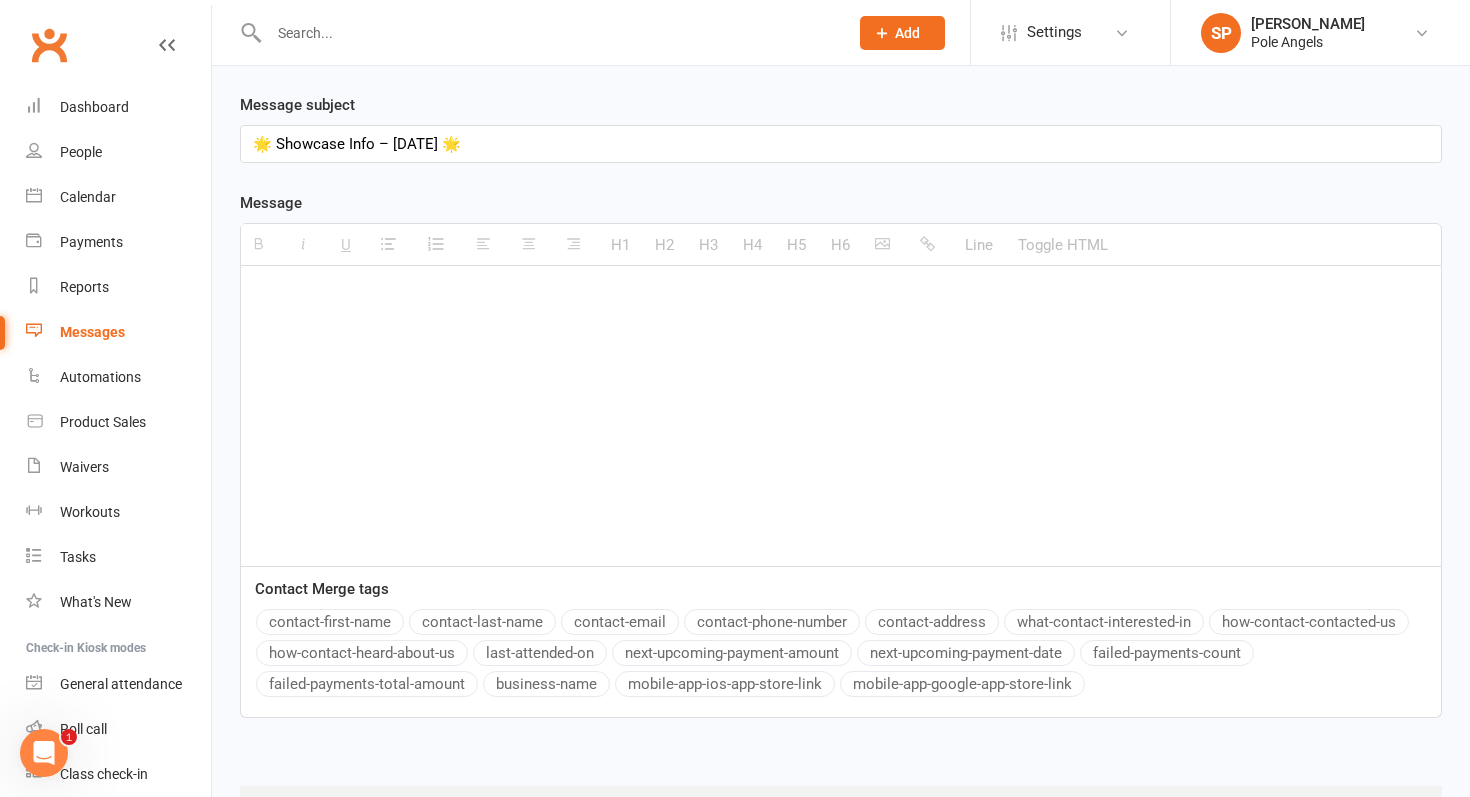 click at bounding box center (841, 416) 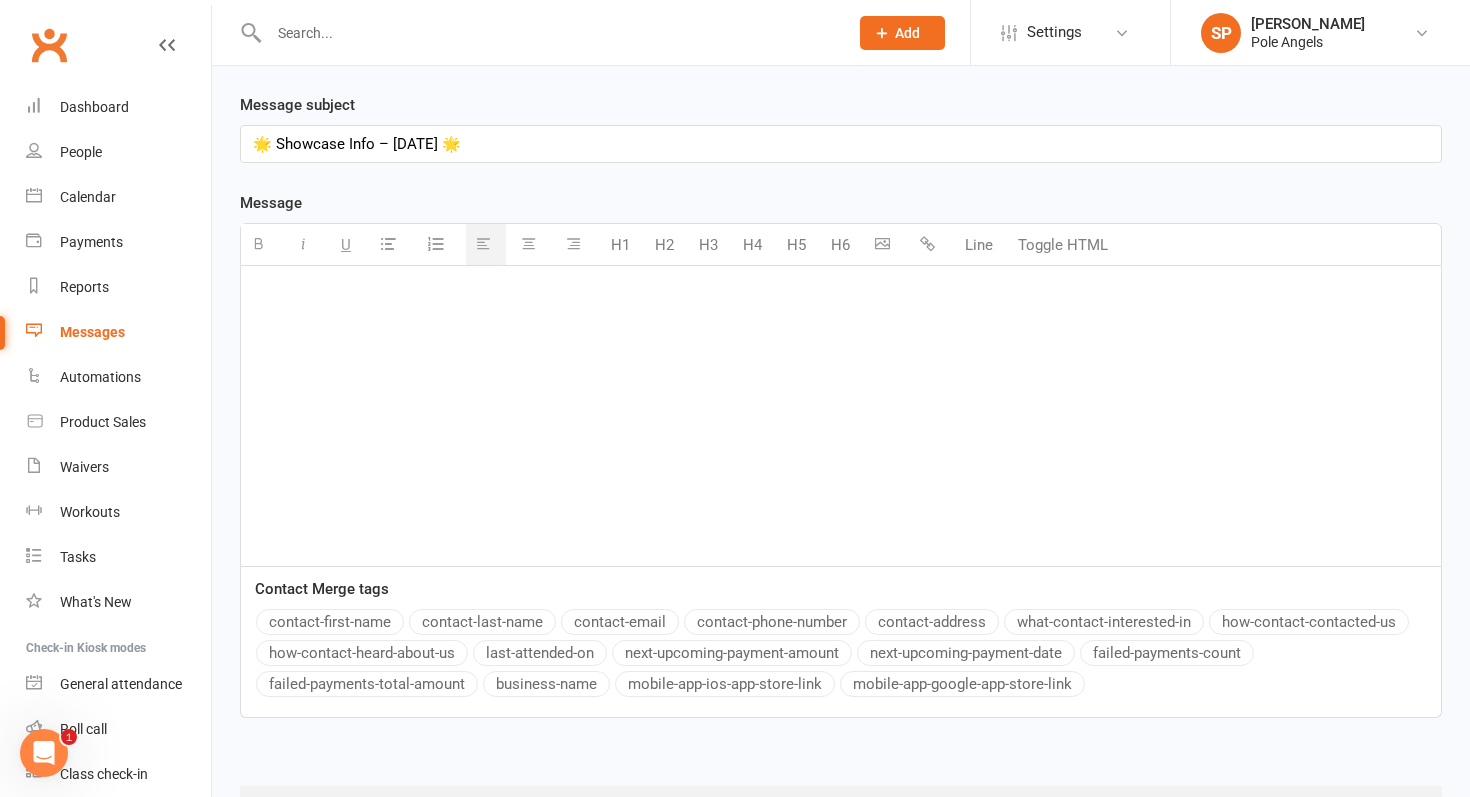 paste 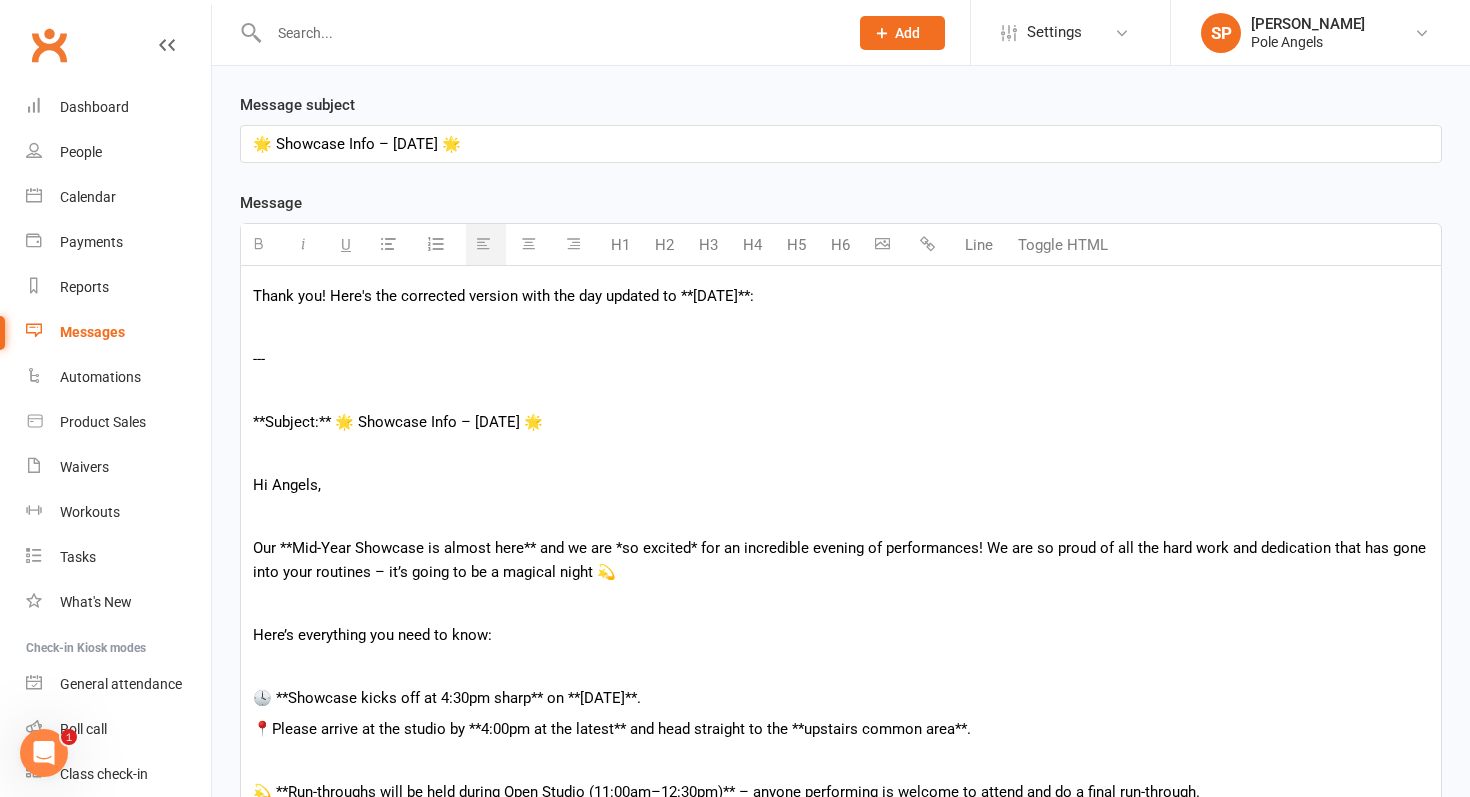scroll, scrollTop: 426, scrollLeft: 0, axis: vertical 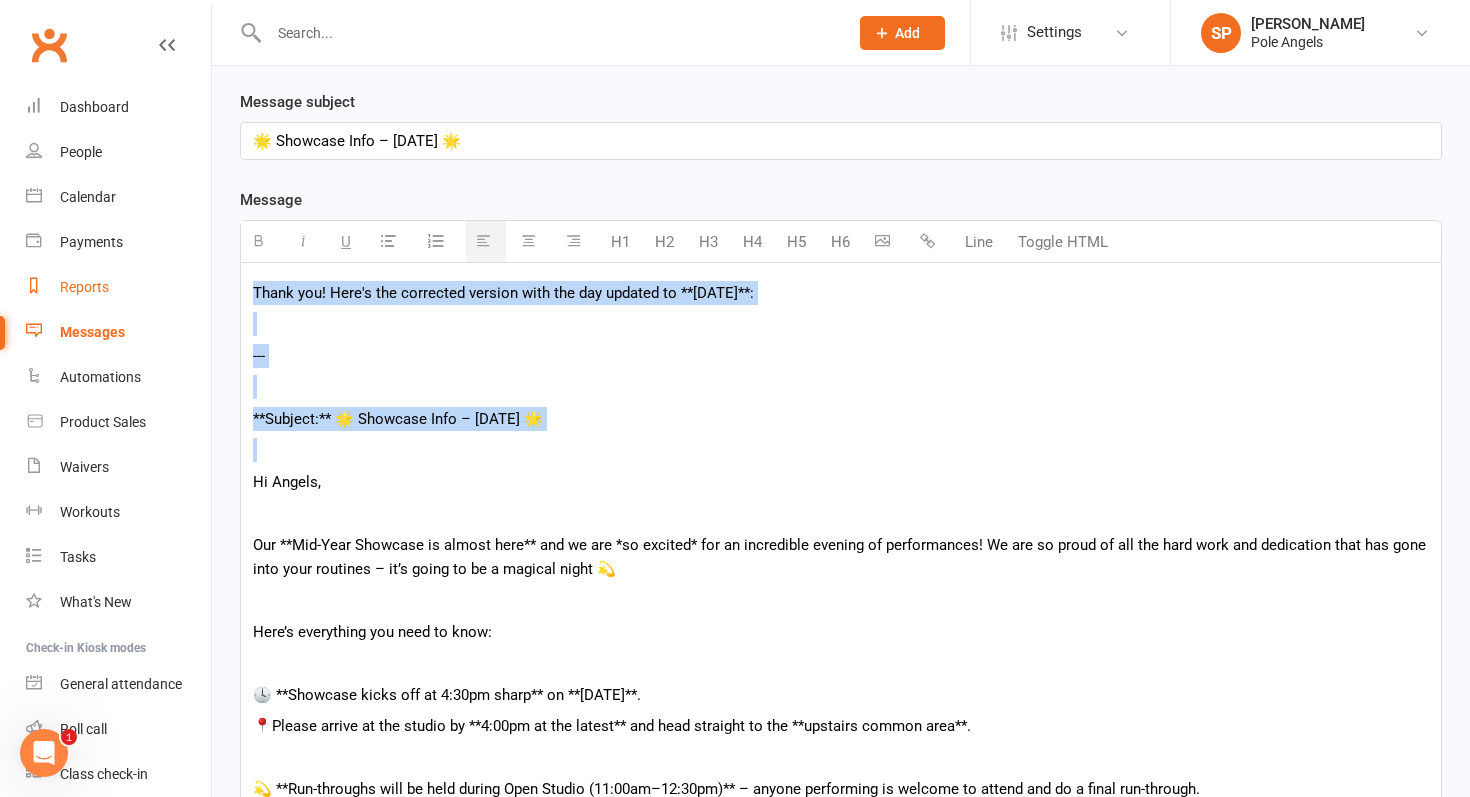 drag, startPoint x: 635, startPoint y: 432, endPoint x: 154, endPoint y: 265, distance: 509.166 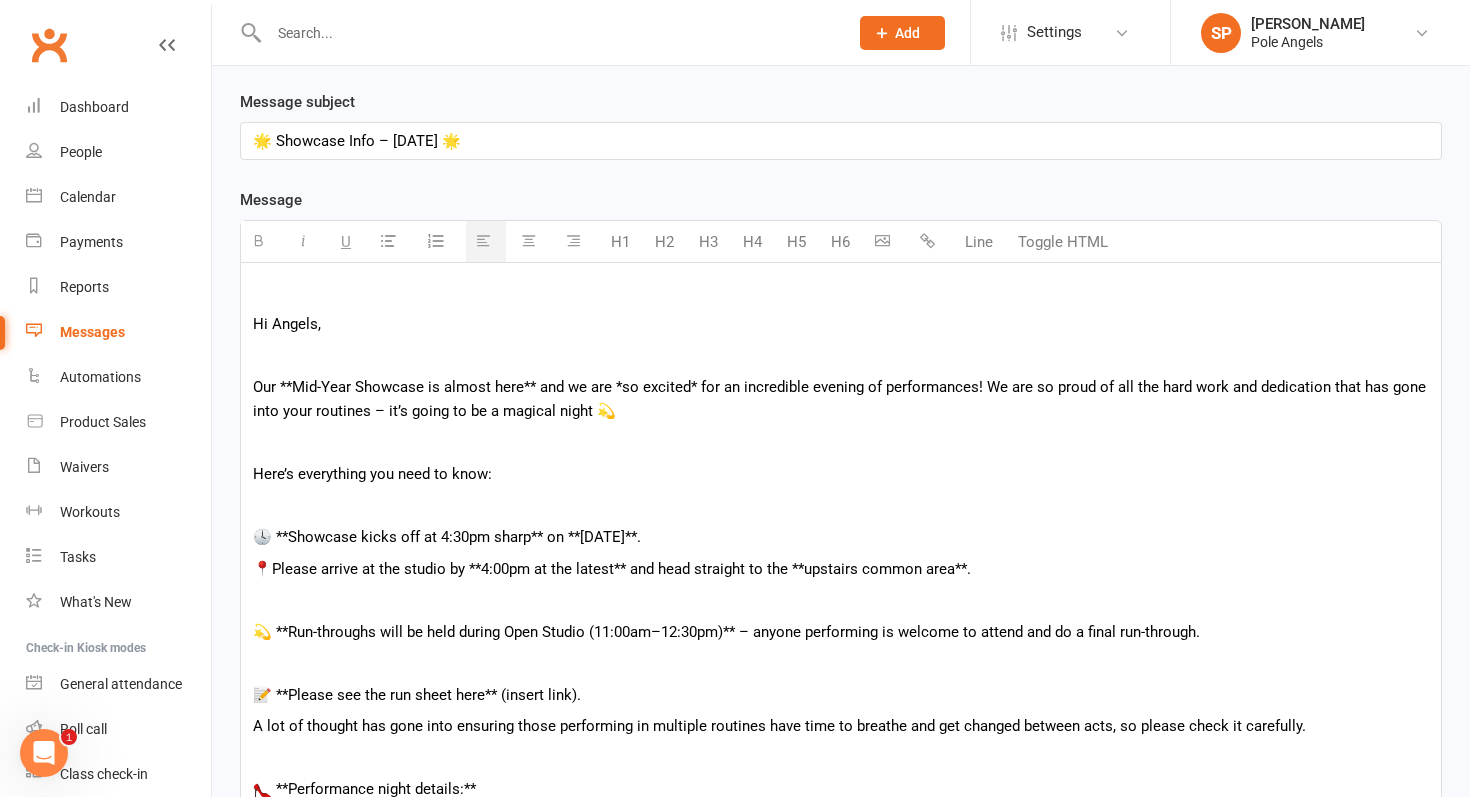 click at bounding box center [841, 293] 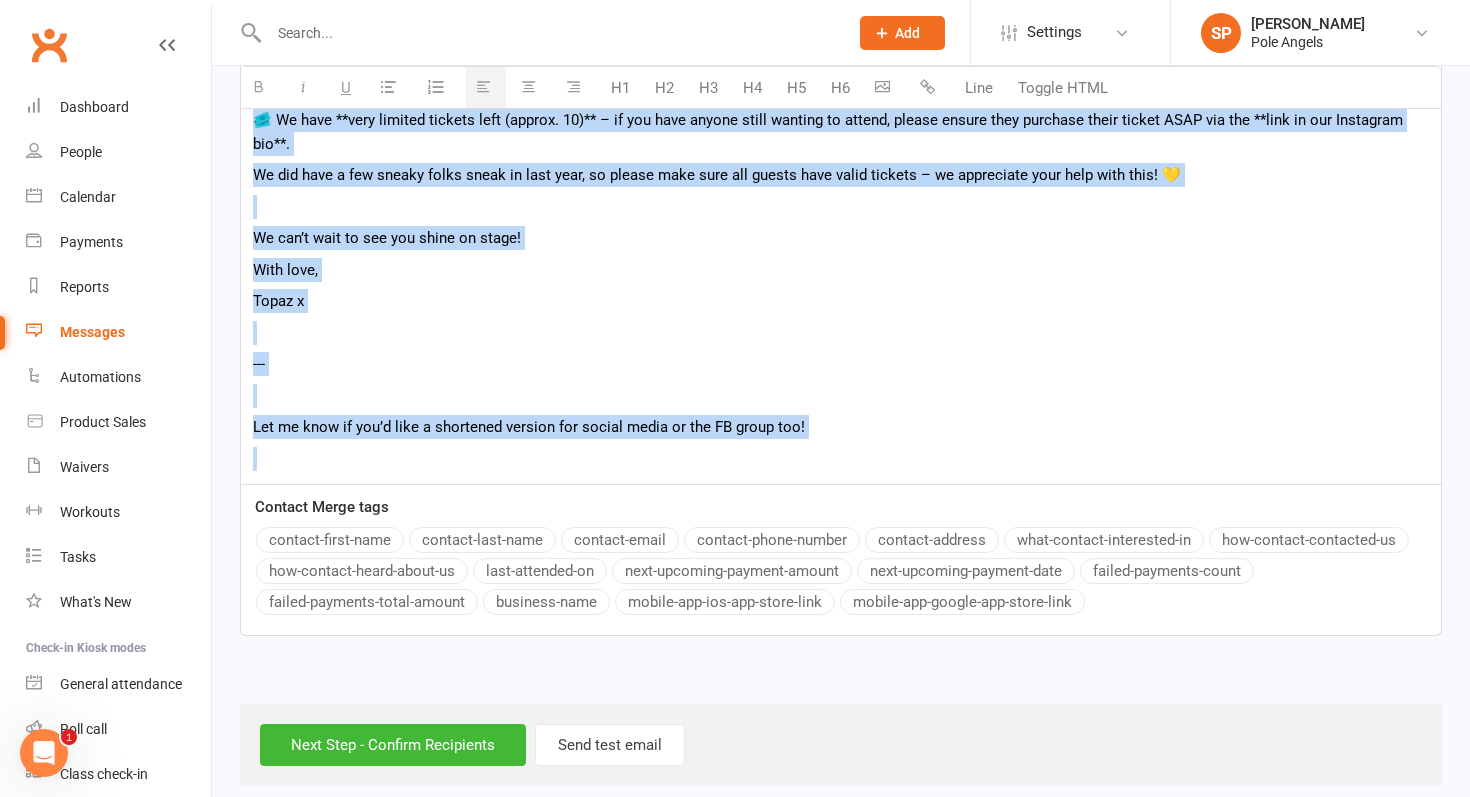 drag, startPoint x: 251, startPoint y: 323, endPoint x: 302, endPoint y: 796, distance: 475.74152 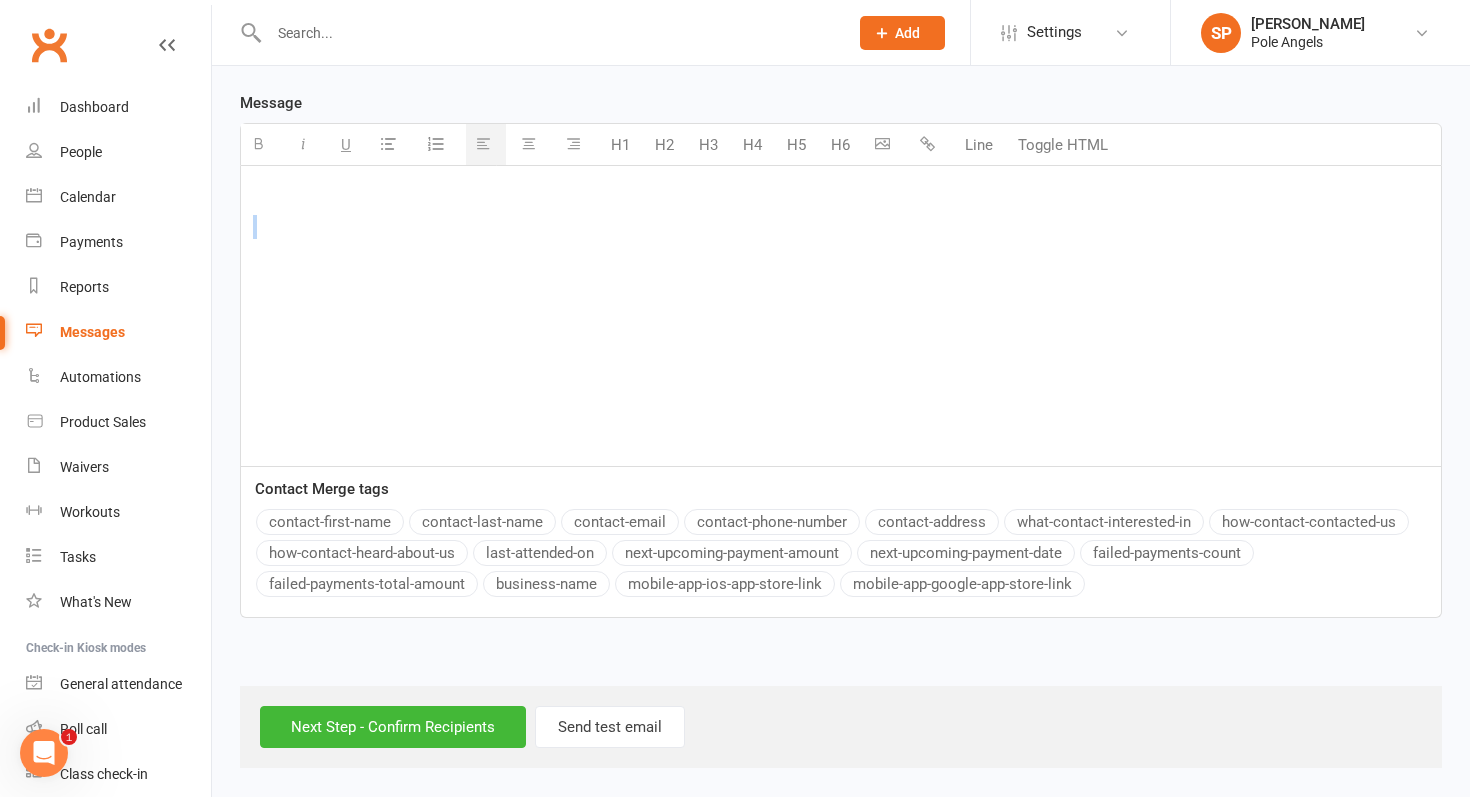 scroll, scrollTop: 524, scrollLeft: 0, axis: vertical 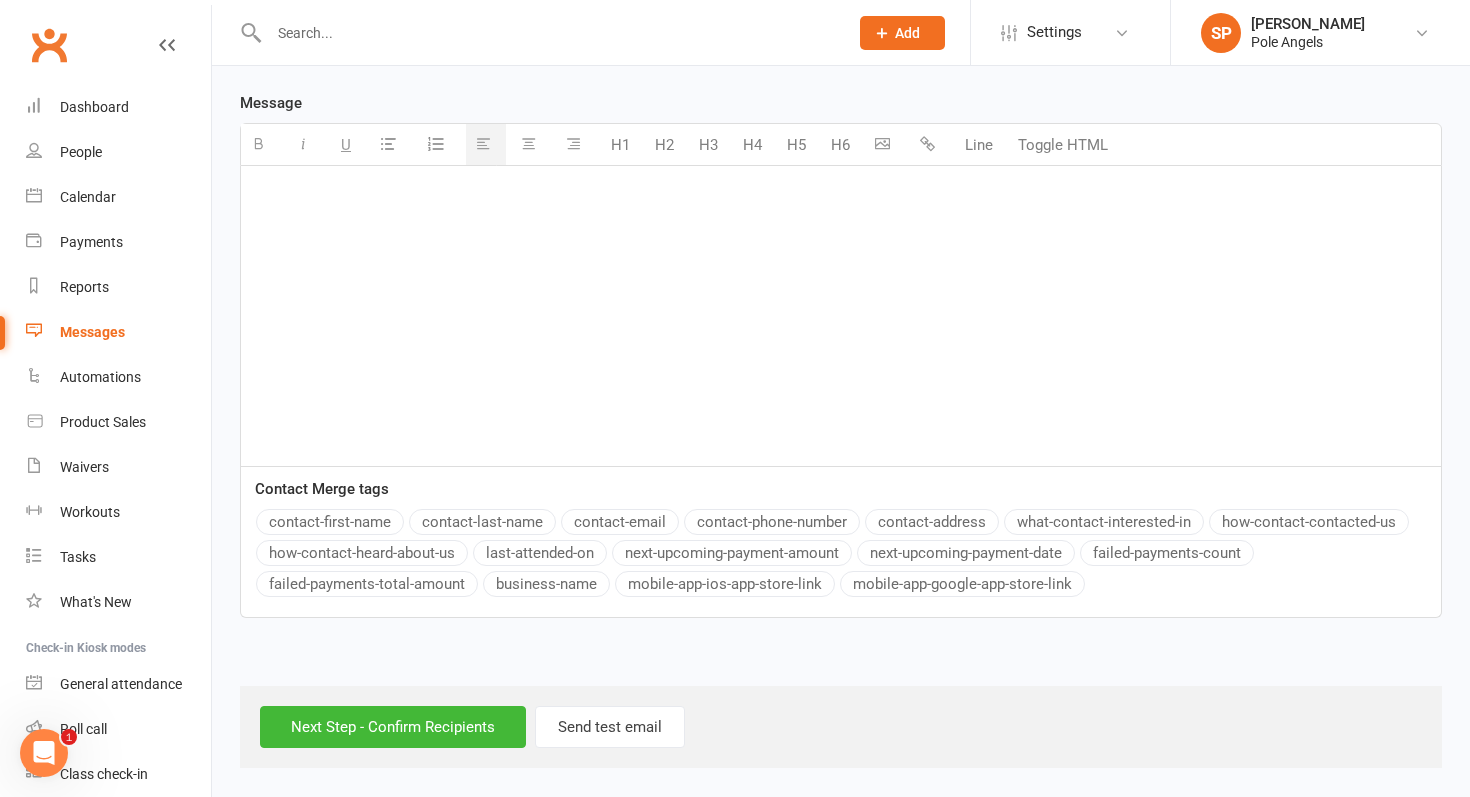 click at bounding box center [841, 196] 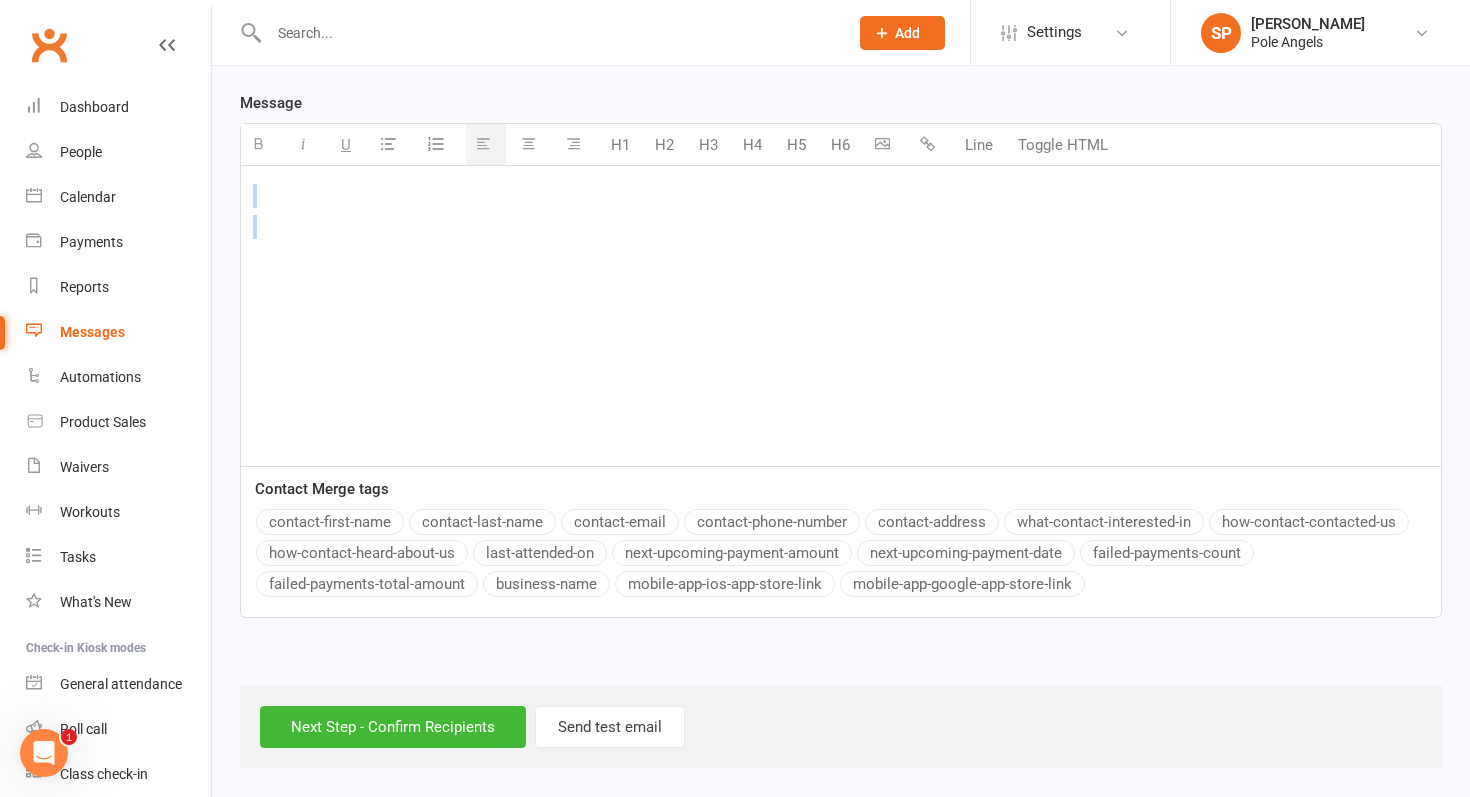 scroll, scrollTop: 1413, scrollLeft: 0, axis: vertical 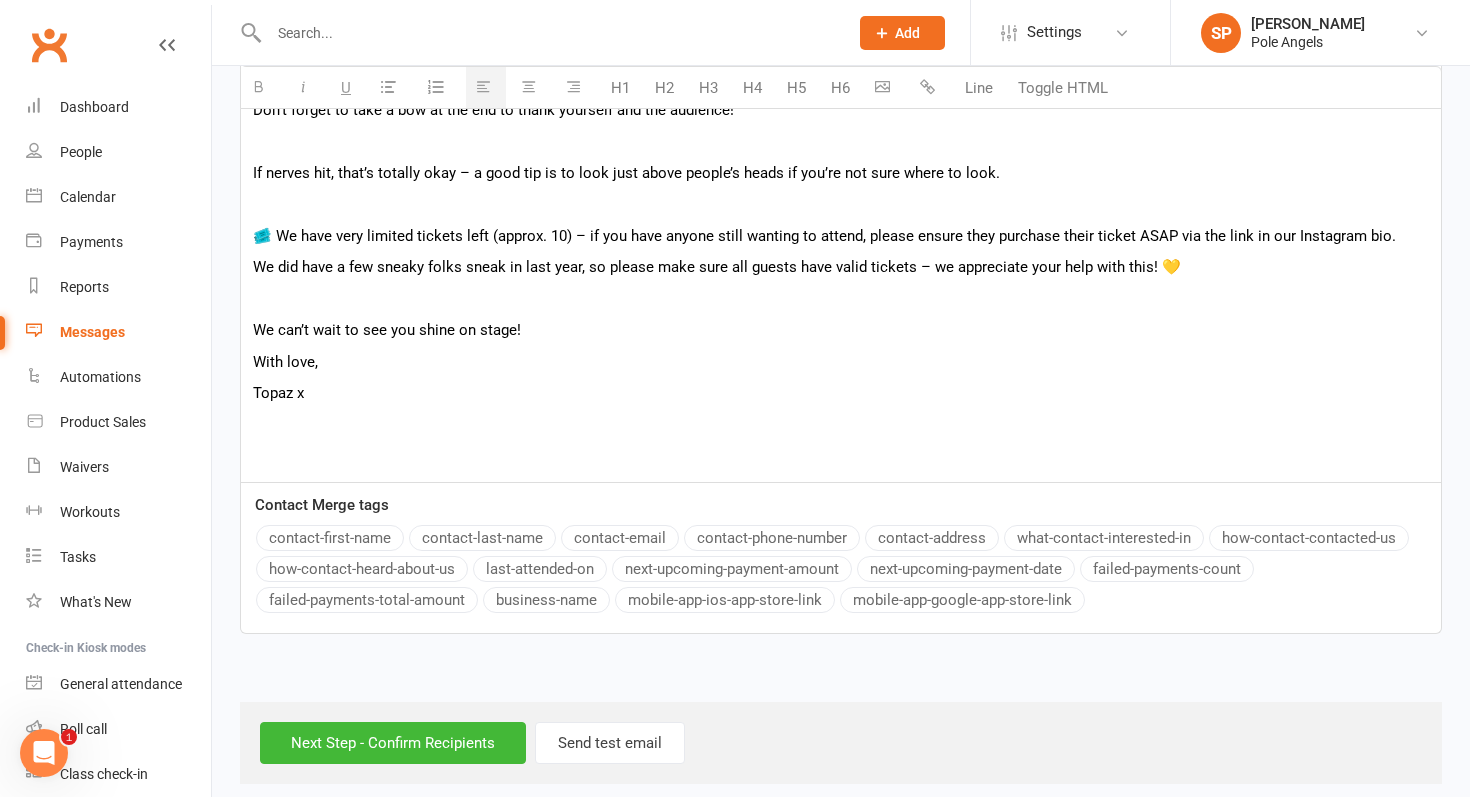 click at bounding box center [841, 299] 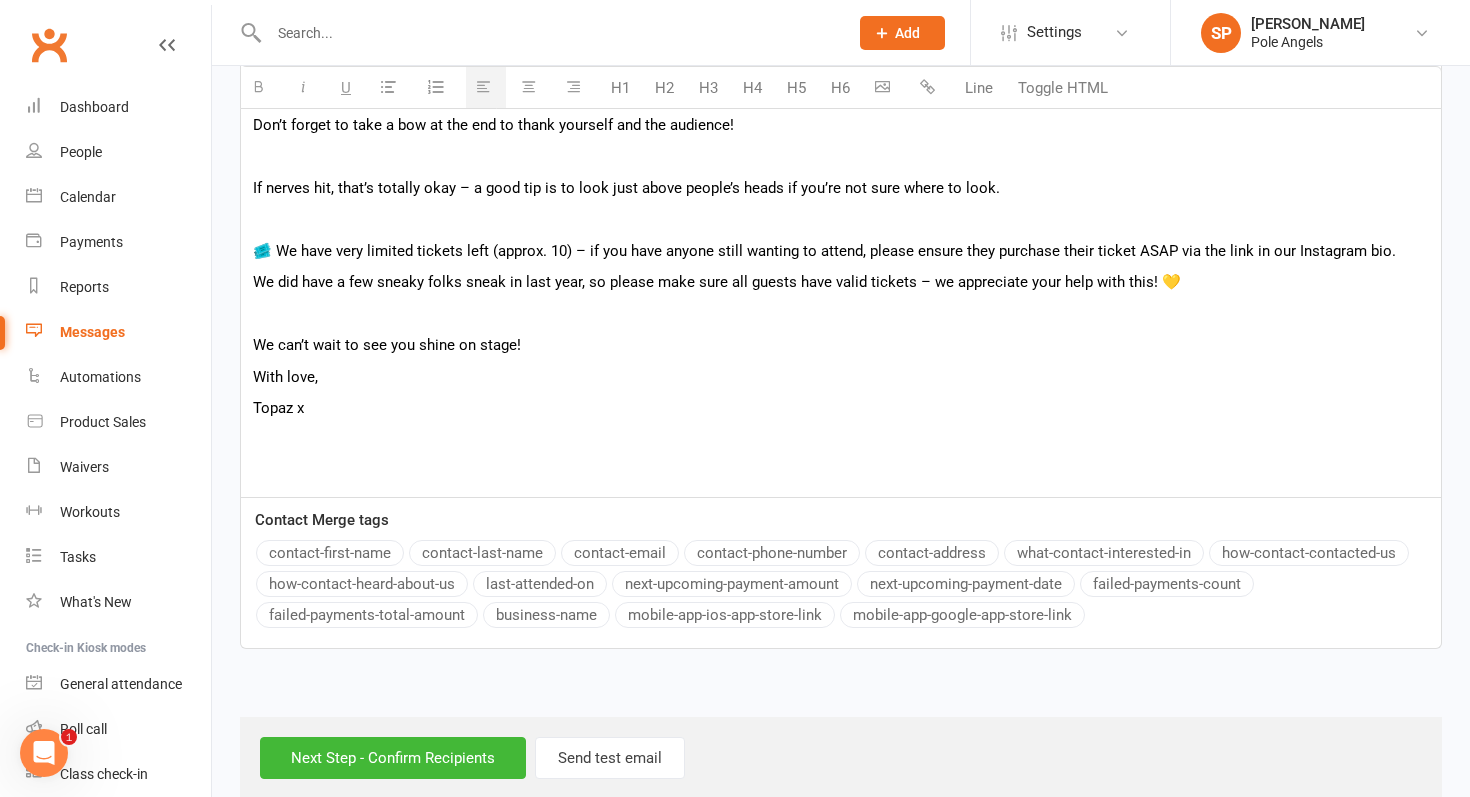 scroll, scrollTop: 1413, scrollLeft: 0, axis: vertical 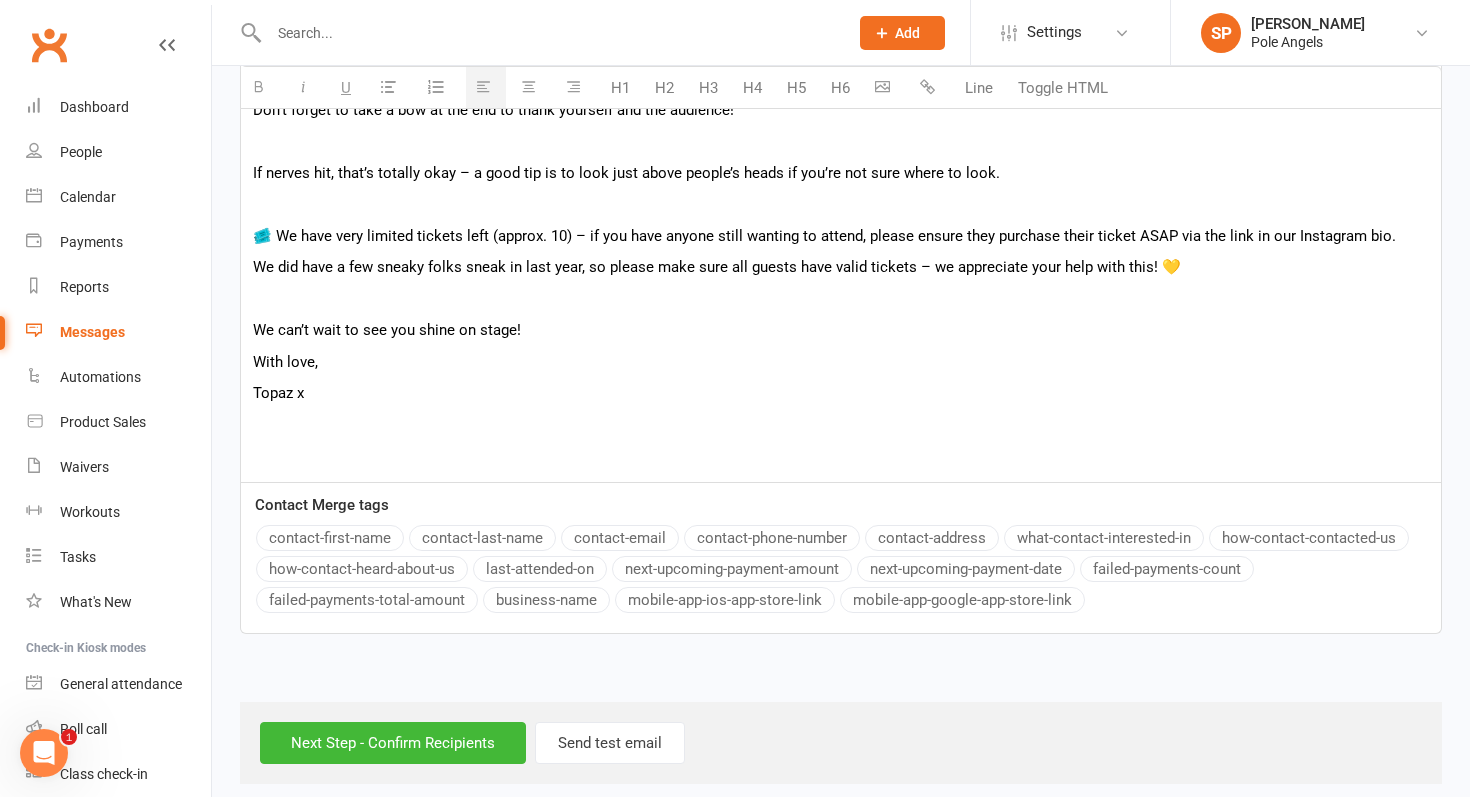 click at bounding box center (841, 204) 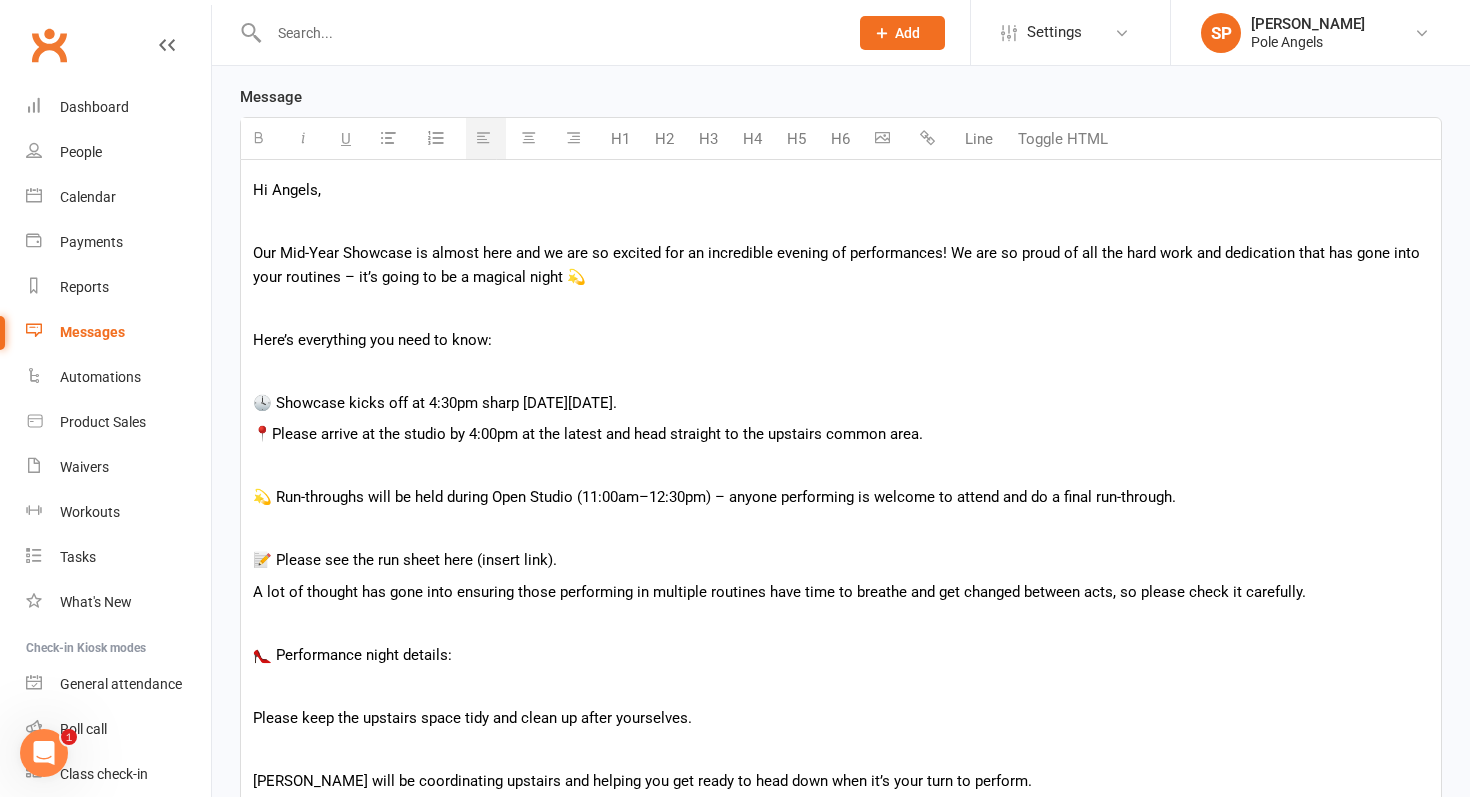 scroll, scrollTop: 603, scrollLeft: 0, axis: vertical 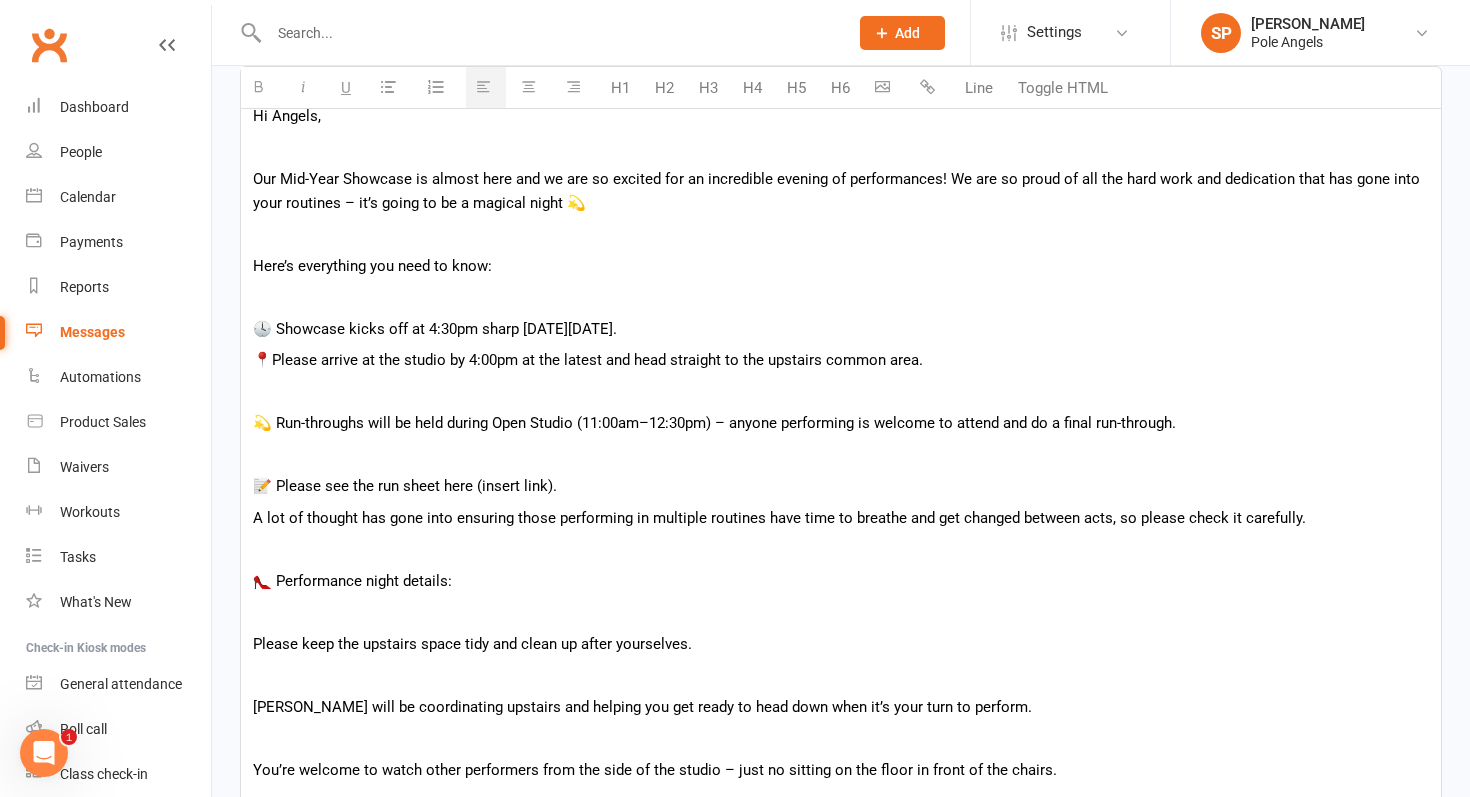 click at bounding box center (841, 234) 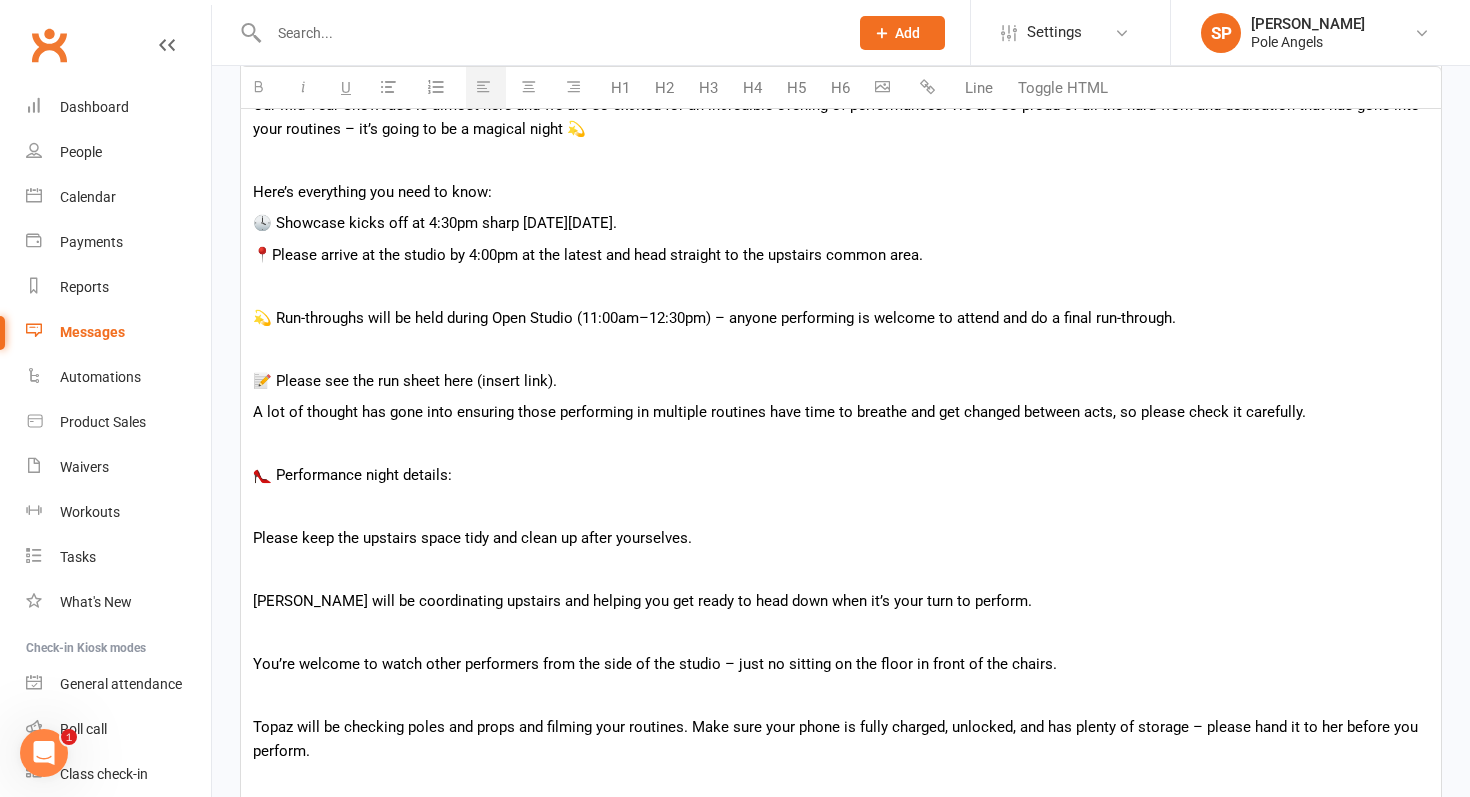 scroll, scrollTop: 678, scrollLeft: 0, axis: vertical 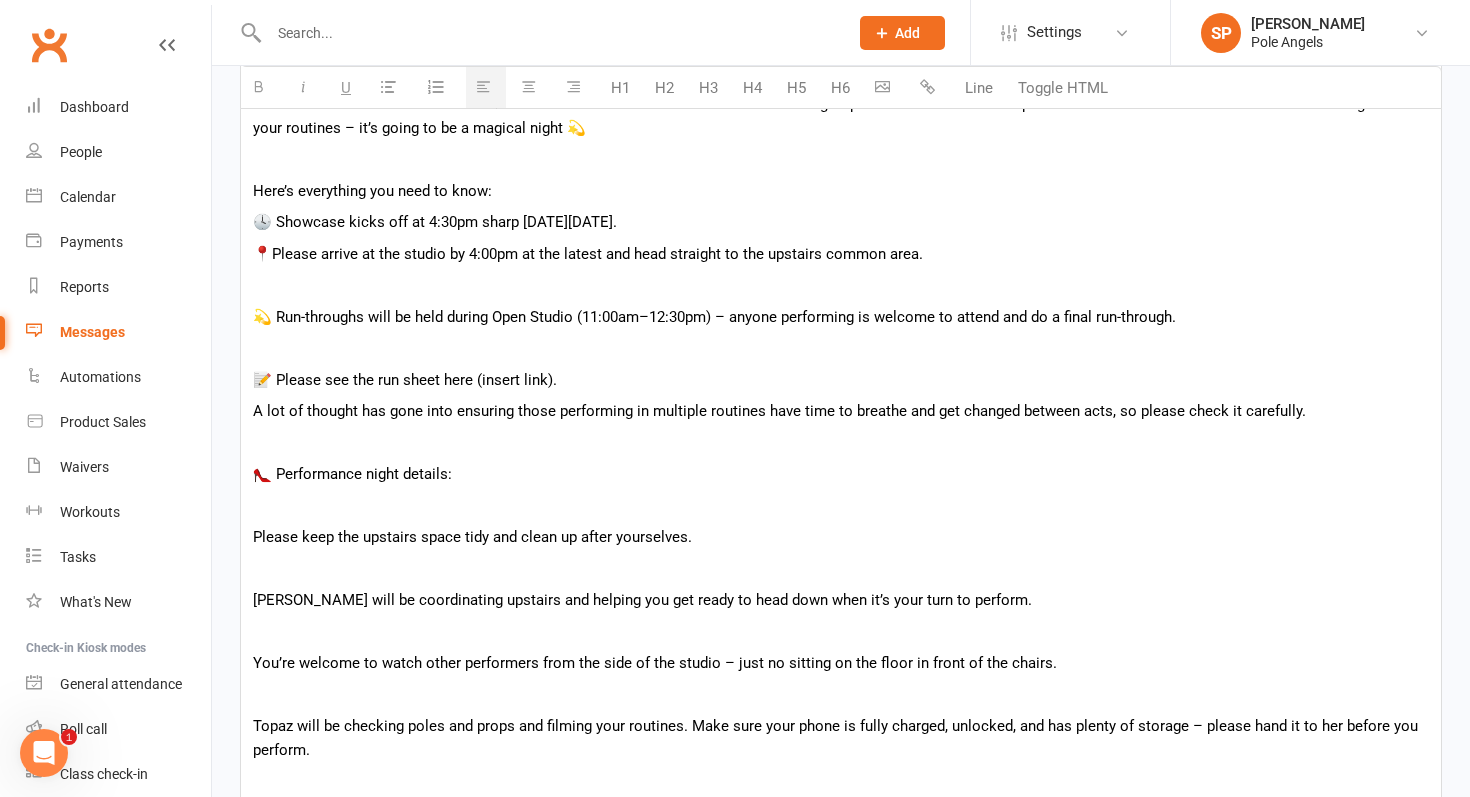 click at bounding box center [841, 285] 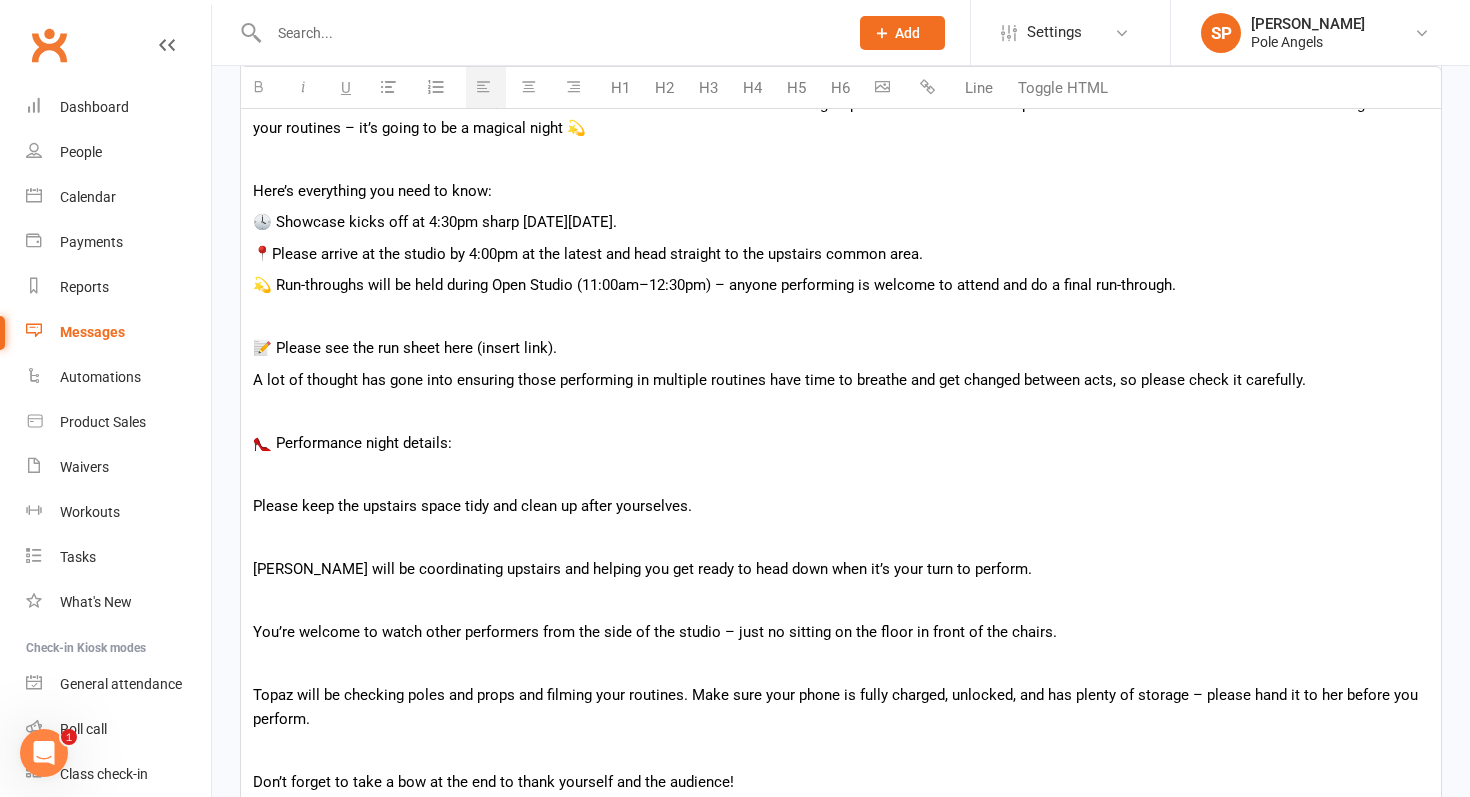 click at bounding box center (841, 317) 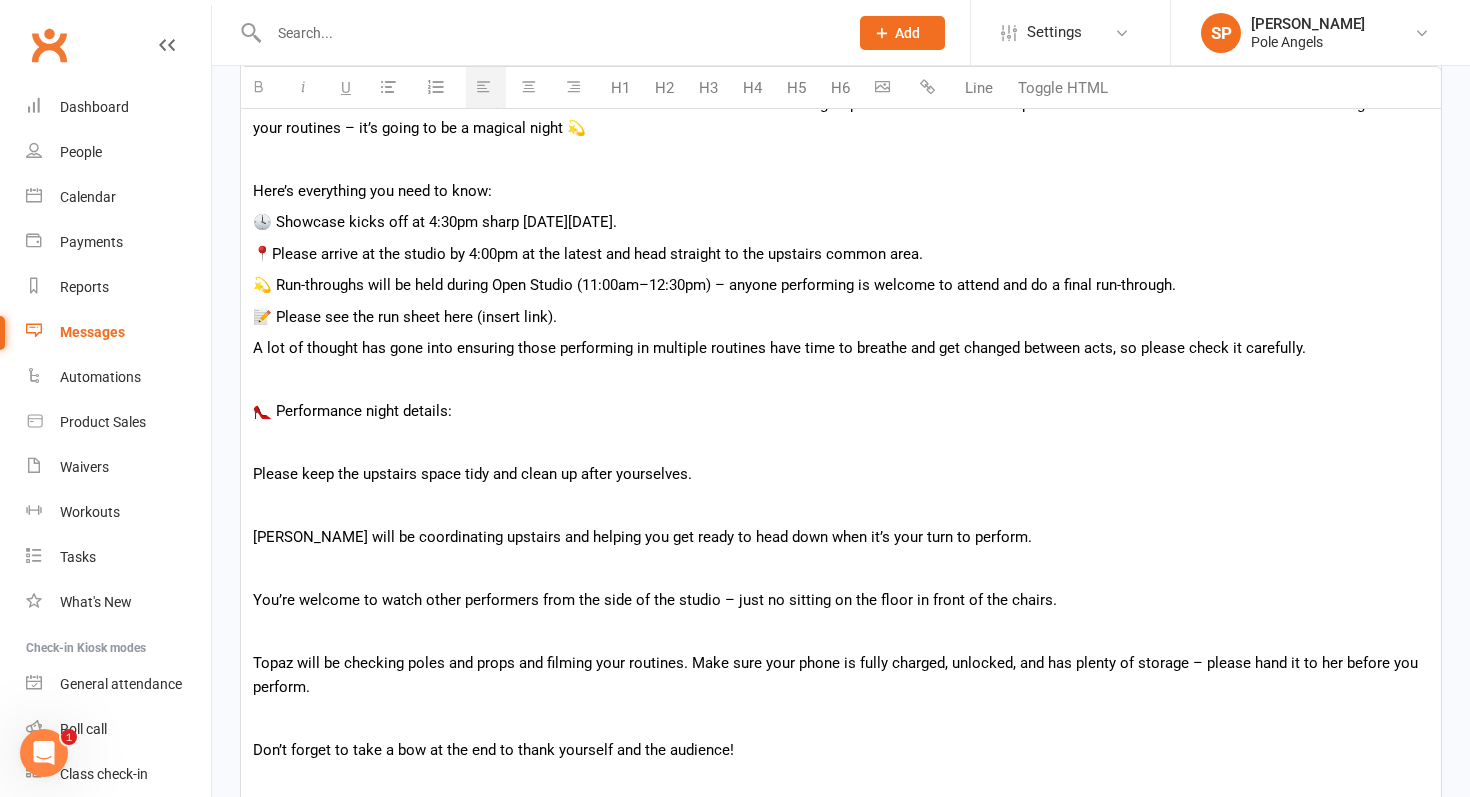 click at bounding box center [841, 506] 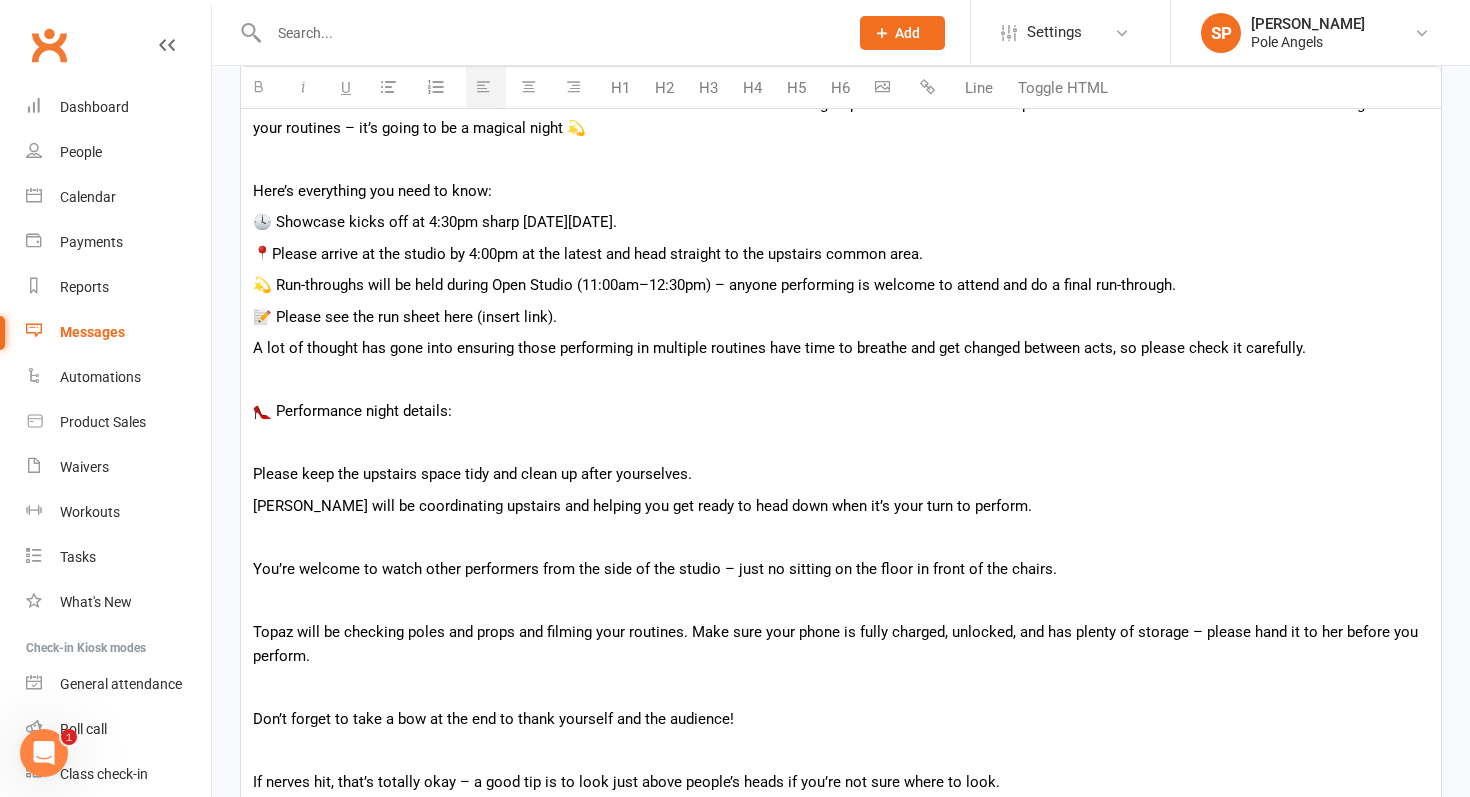 click at bounding box center [841, 537] 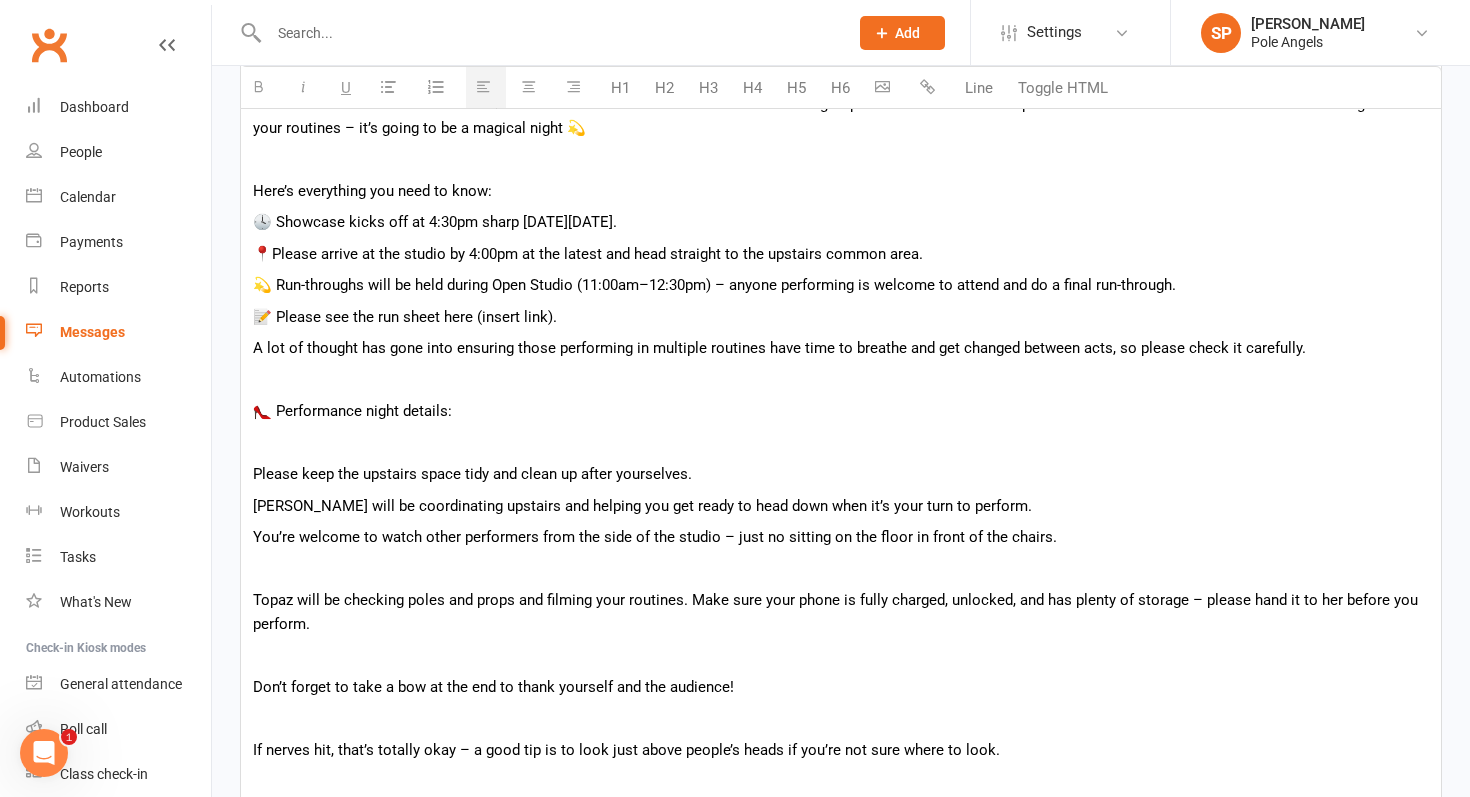 click at bounding box center [841, 569] 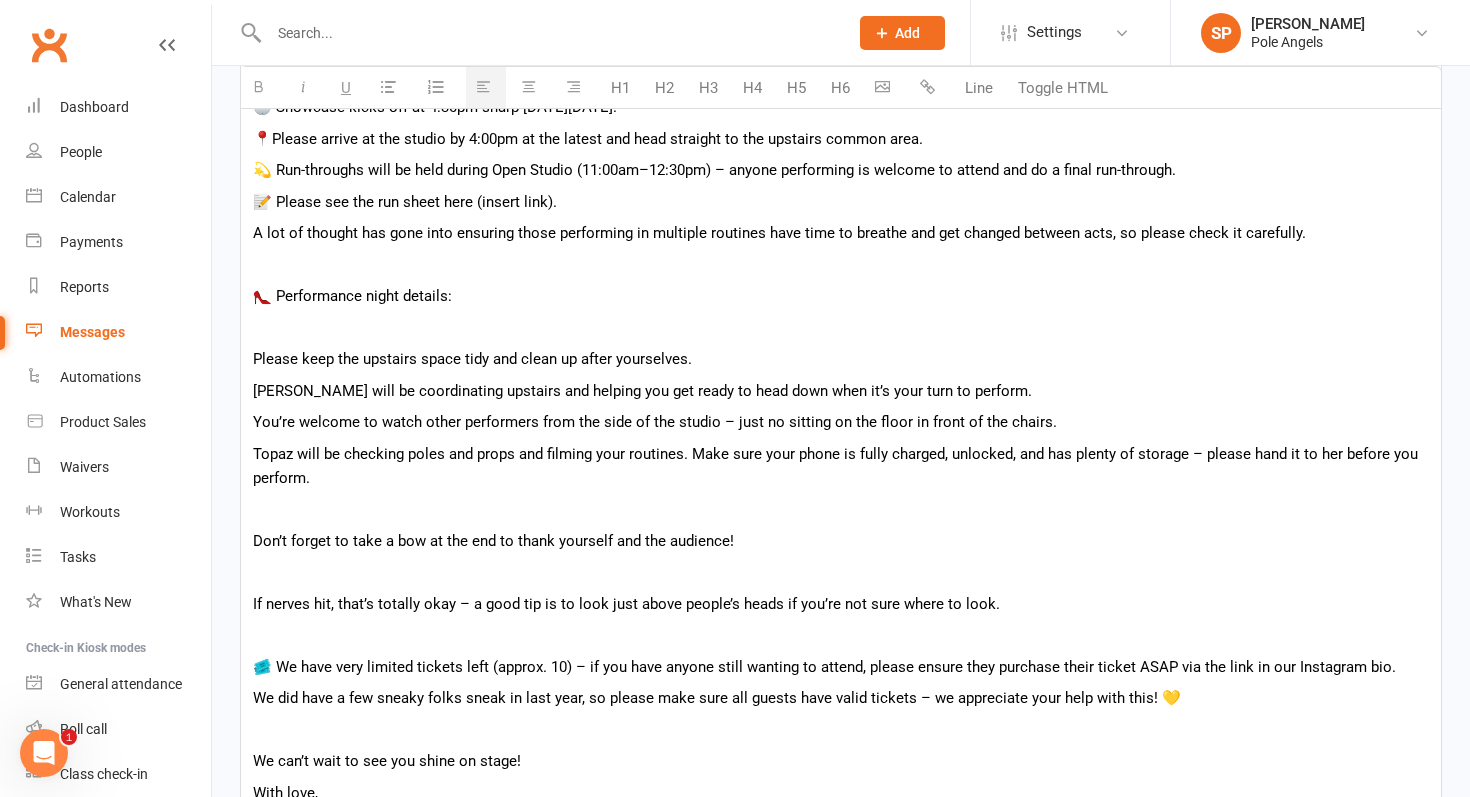 scroll, scrollTop: 799, scrollLeft: 0, axis: vertical 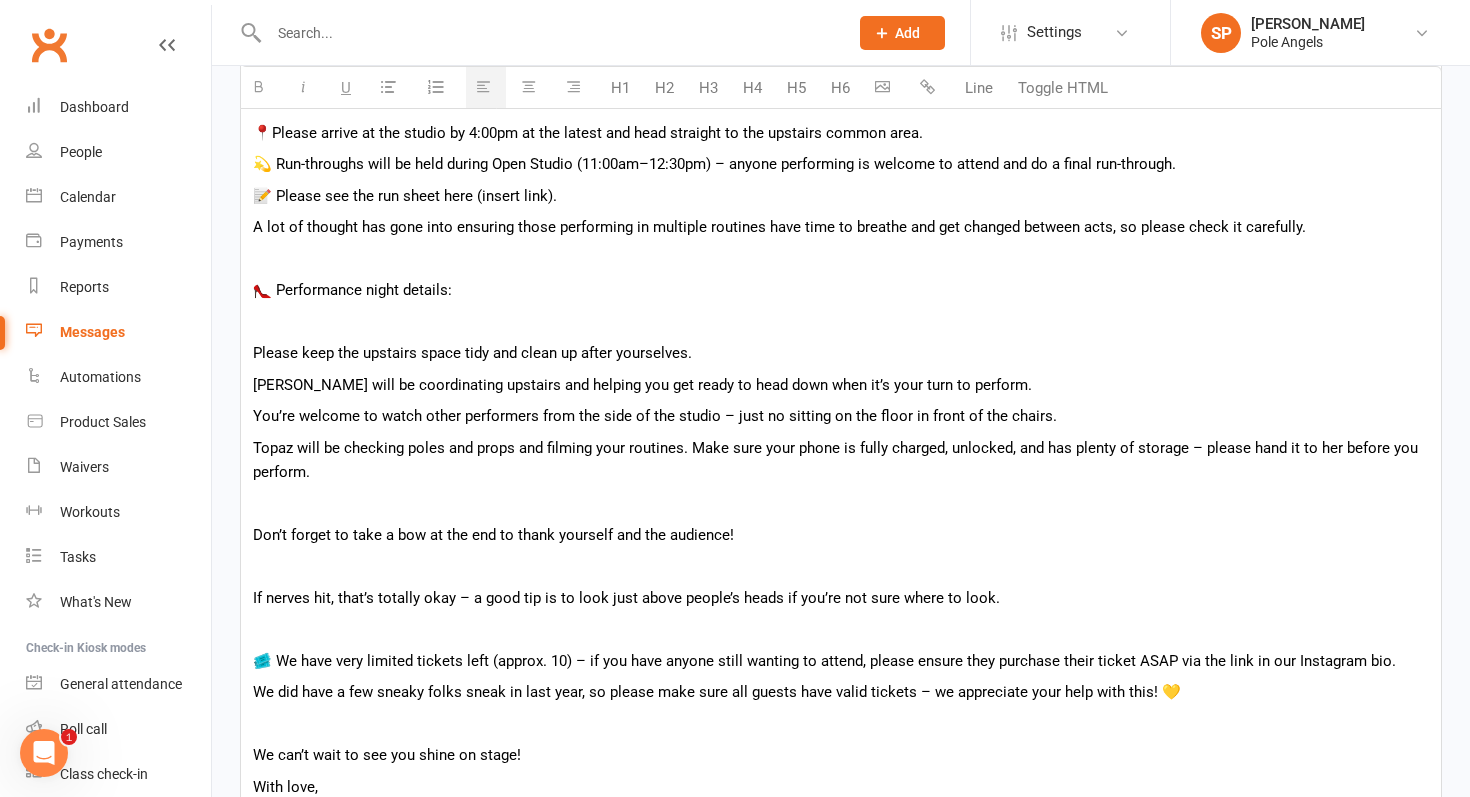 click at bounding box center (841, 503) 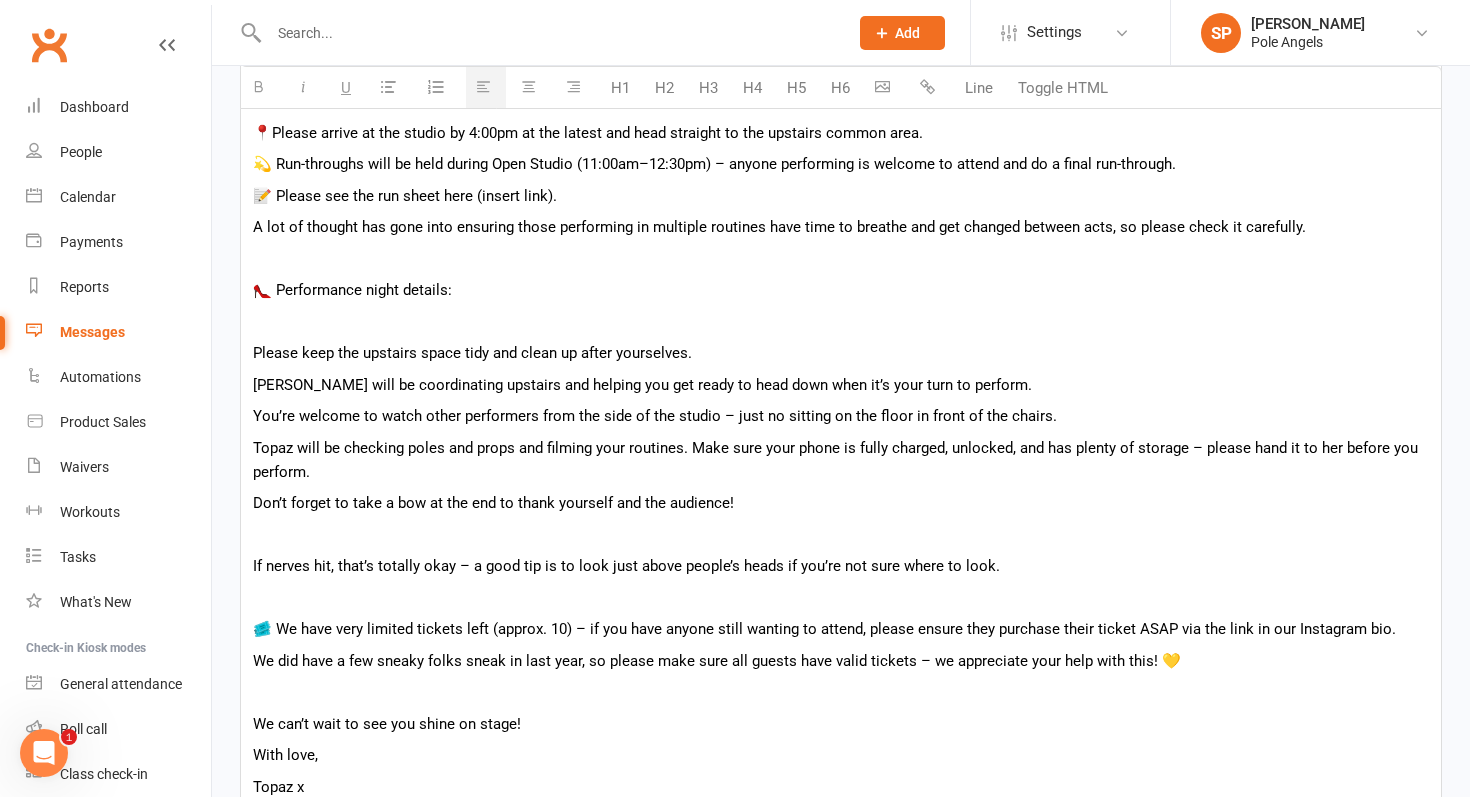click at bounding box center (841, 535) 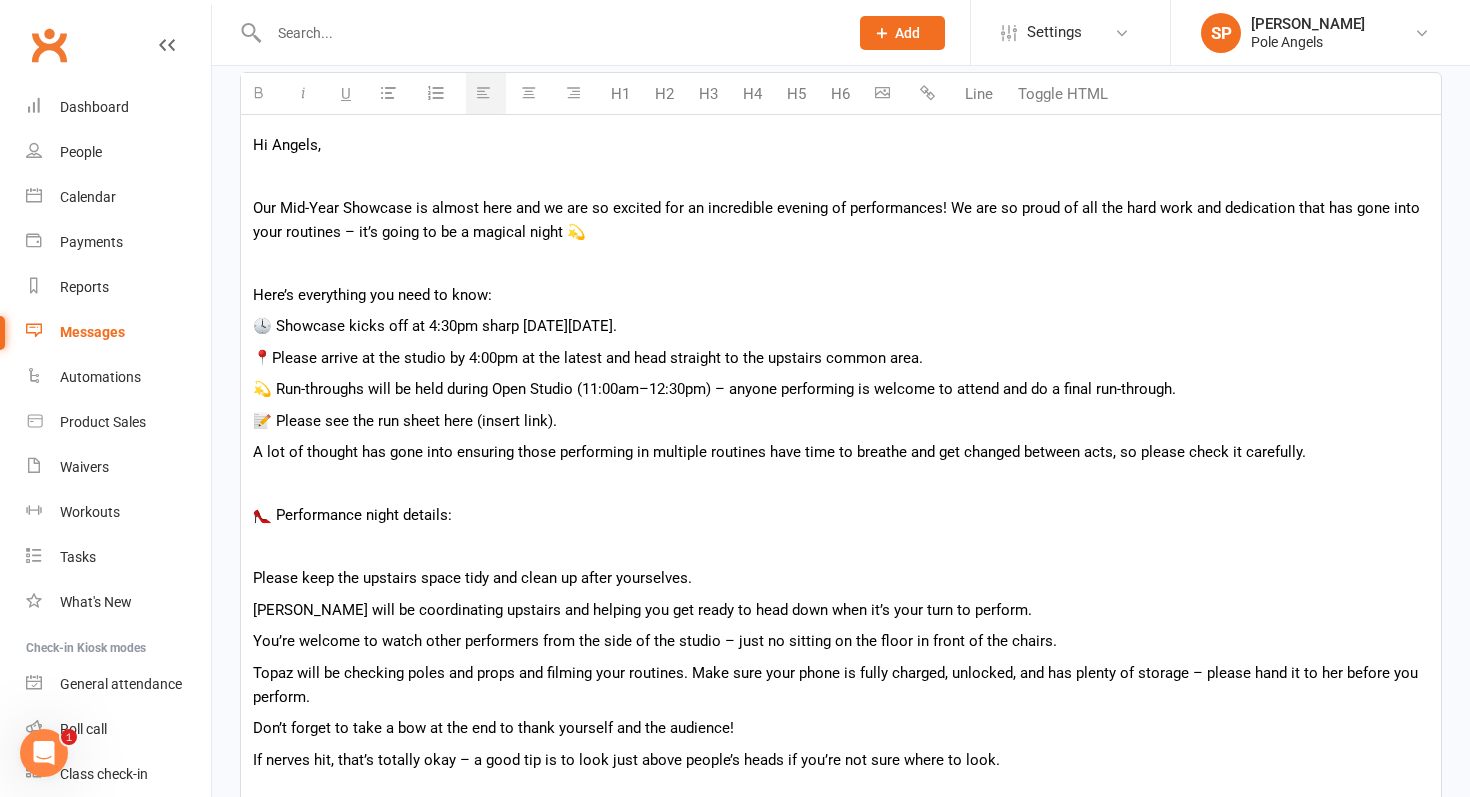 scroll, scrollTop: 567, scrollLeft: 0, axis: vertical 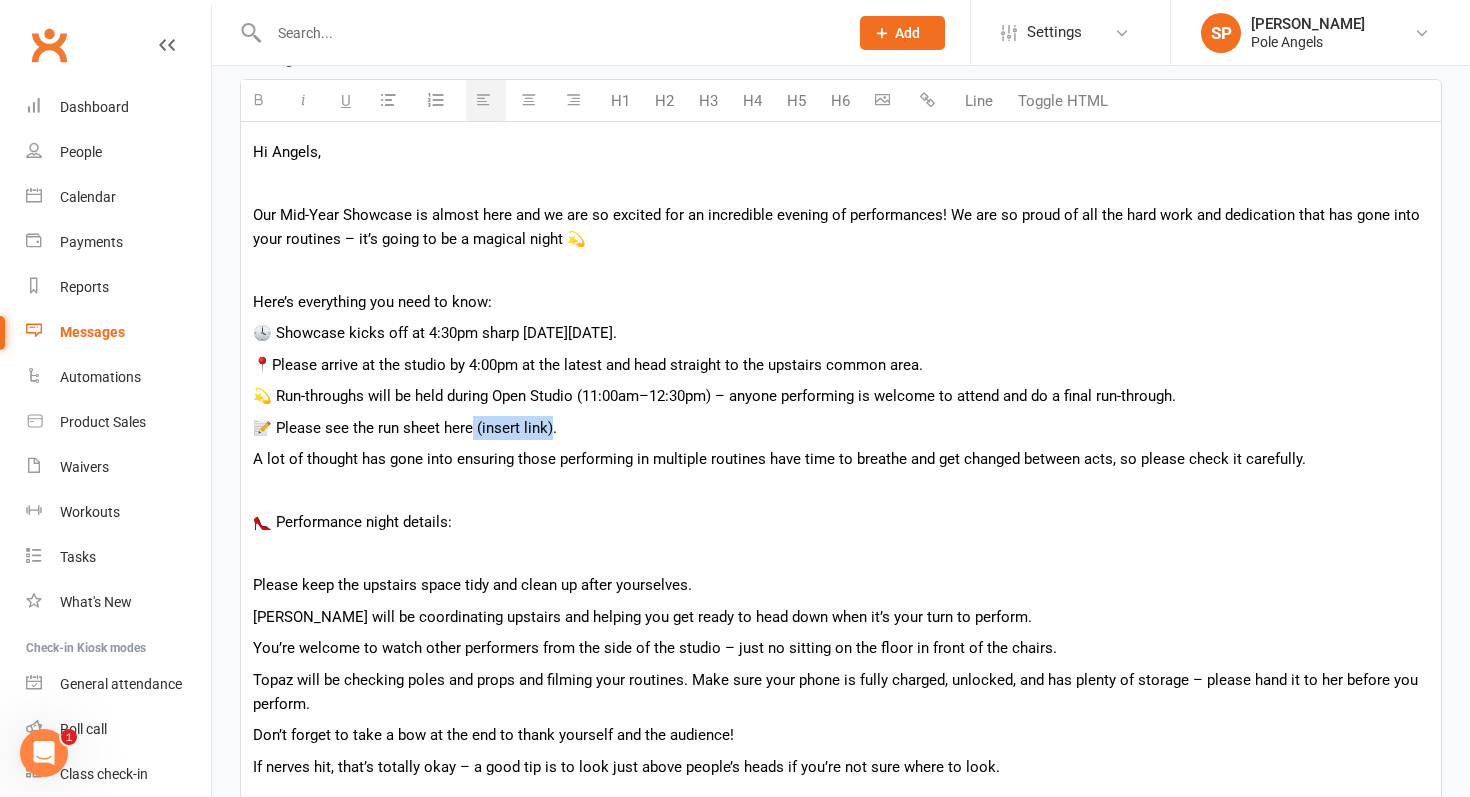 drag, startPoint x: 548, startPoint y: 428, endPoint x: 467, endPoint y: 425, distance: 81.055534 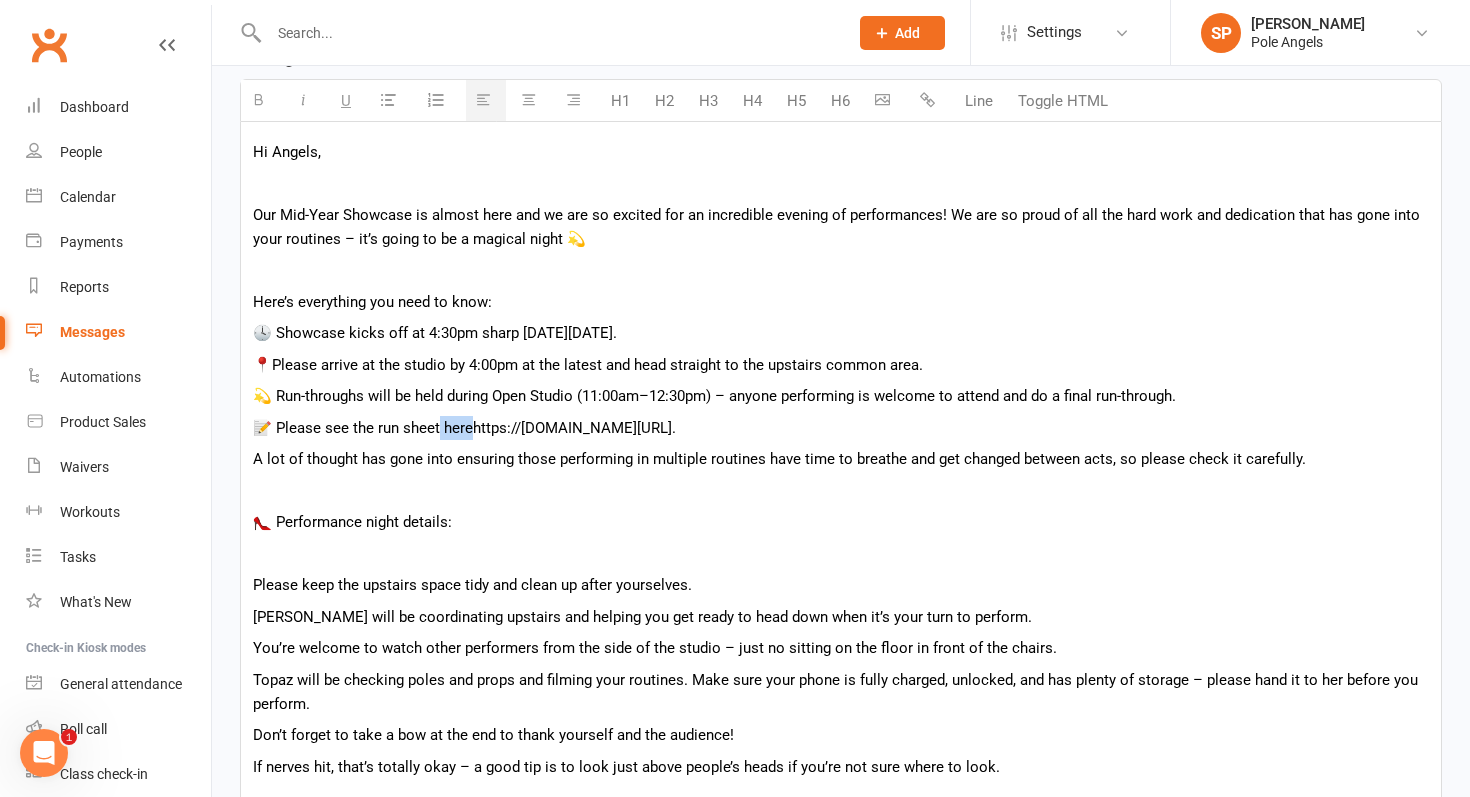 drag, startPoint x: 467, startPoint y: 429, endPoint x: 436, endPoint y: 427, distance: 31.06445 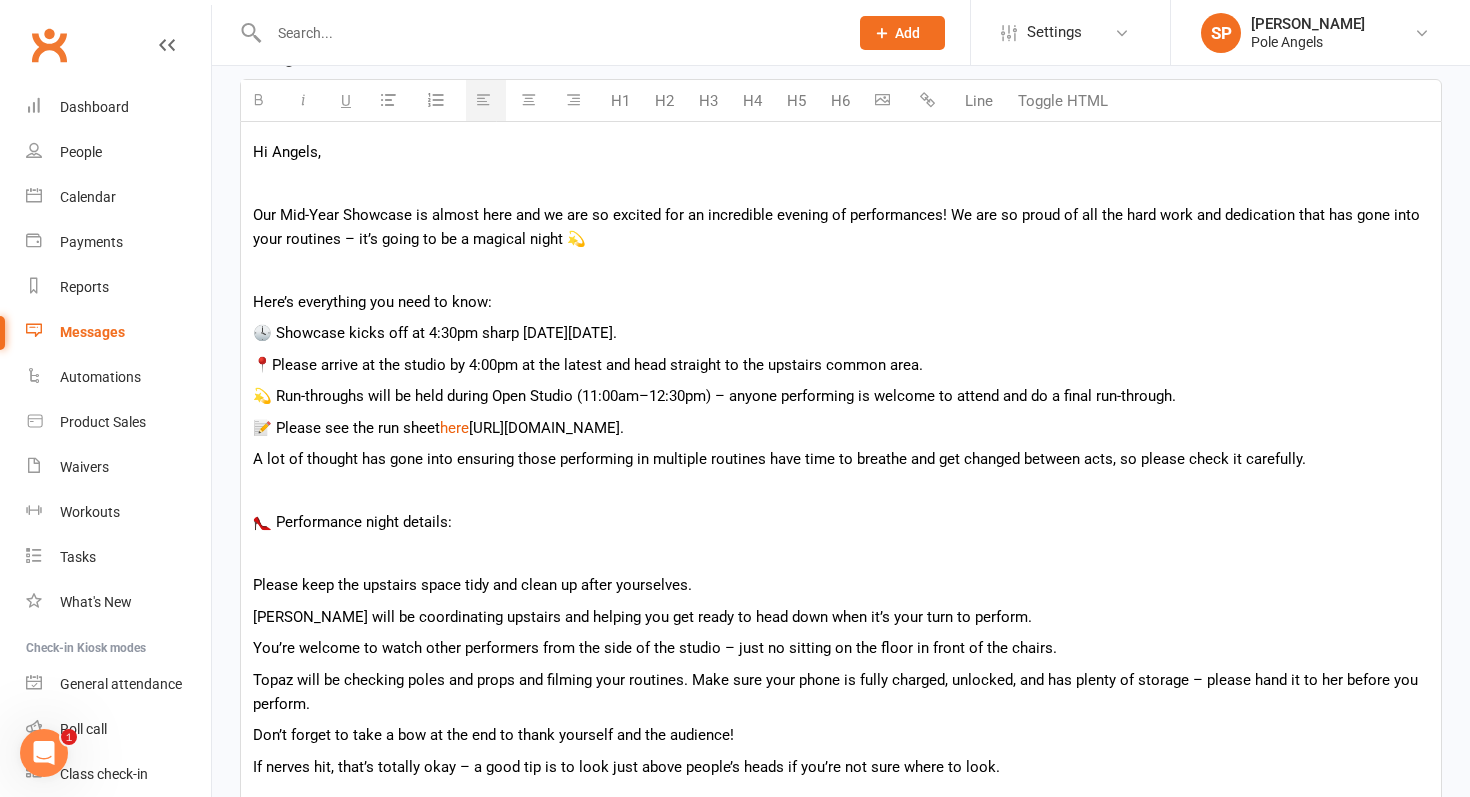 drag, startPoint x: 470, startPoint y: 430, endPoint x: 707, endPoint y: 454, distance: 238.2121 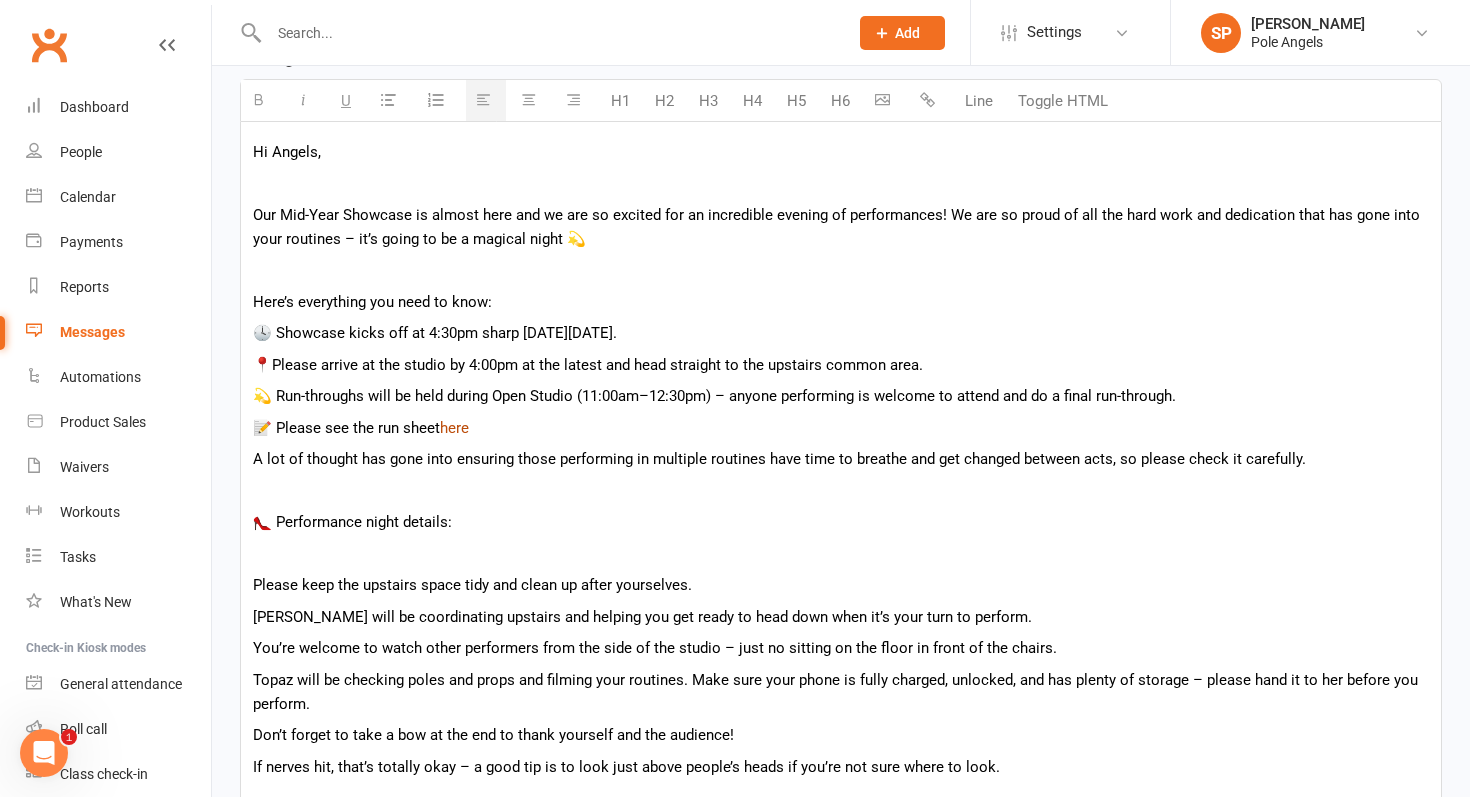click on "here" at bounding box center (454, 428) 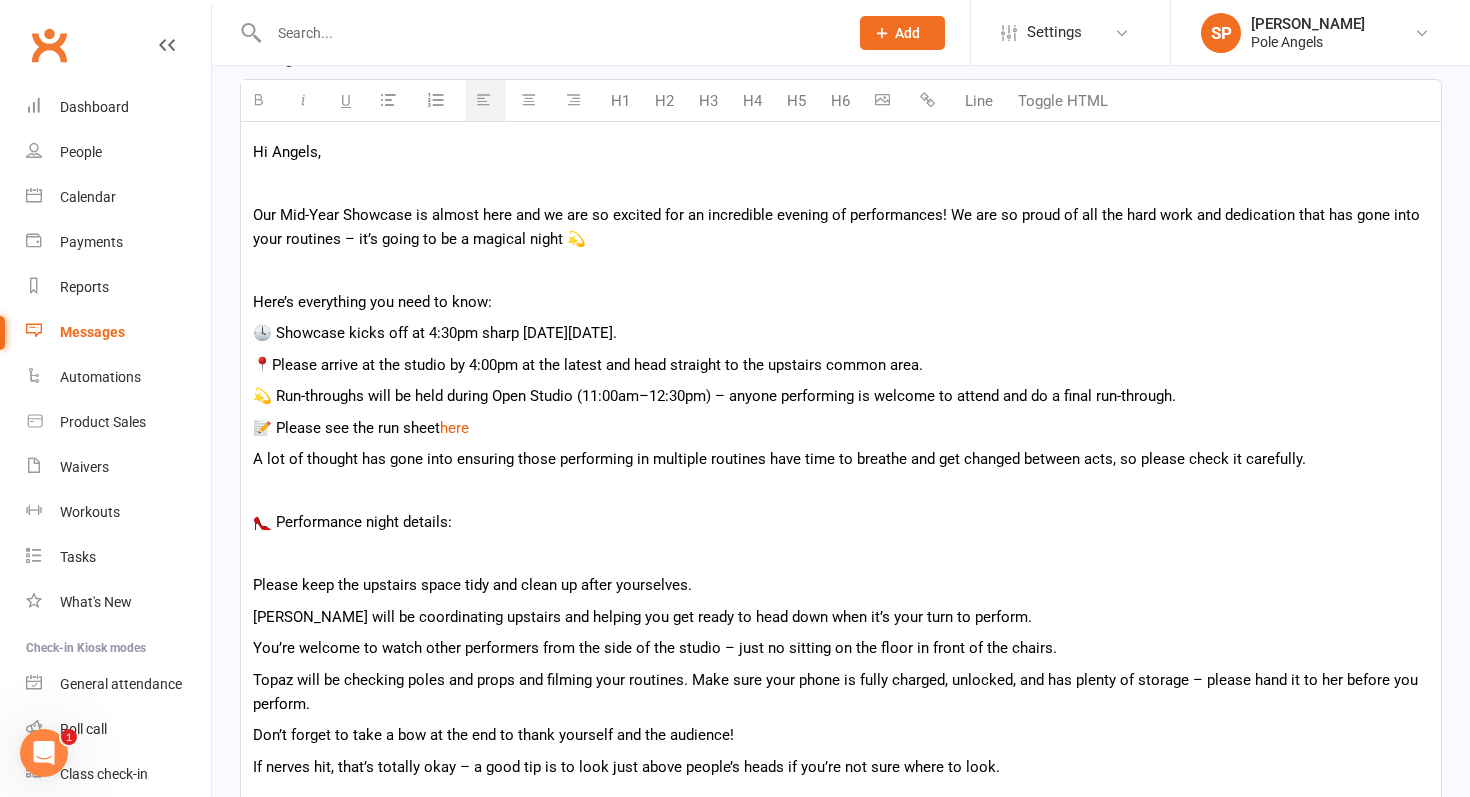 click on "📝 Please see the run sheet  here" at bounding box center [841, 428] 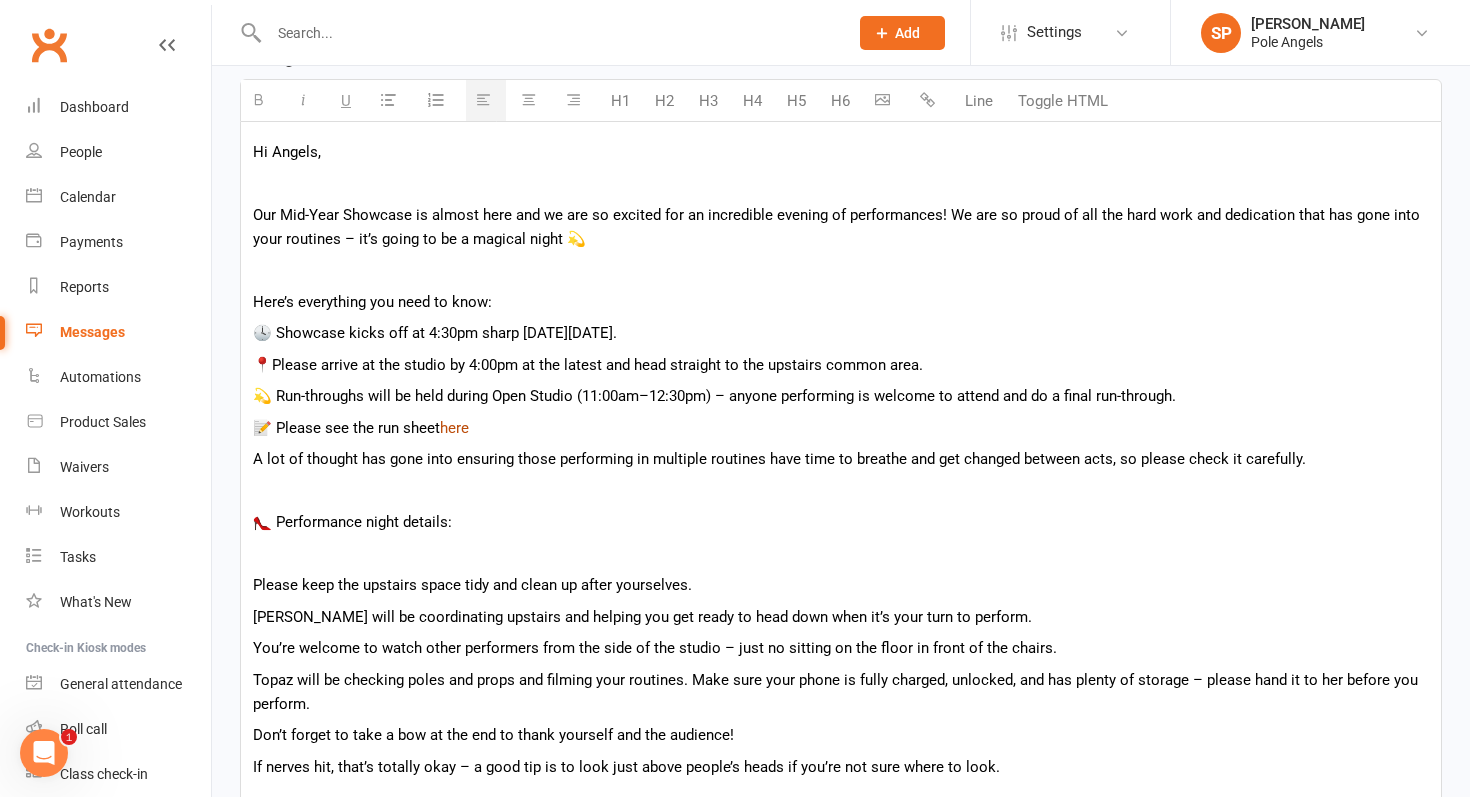 click on "here" at bounding box center [454, 428] 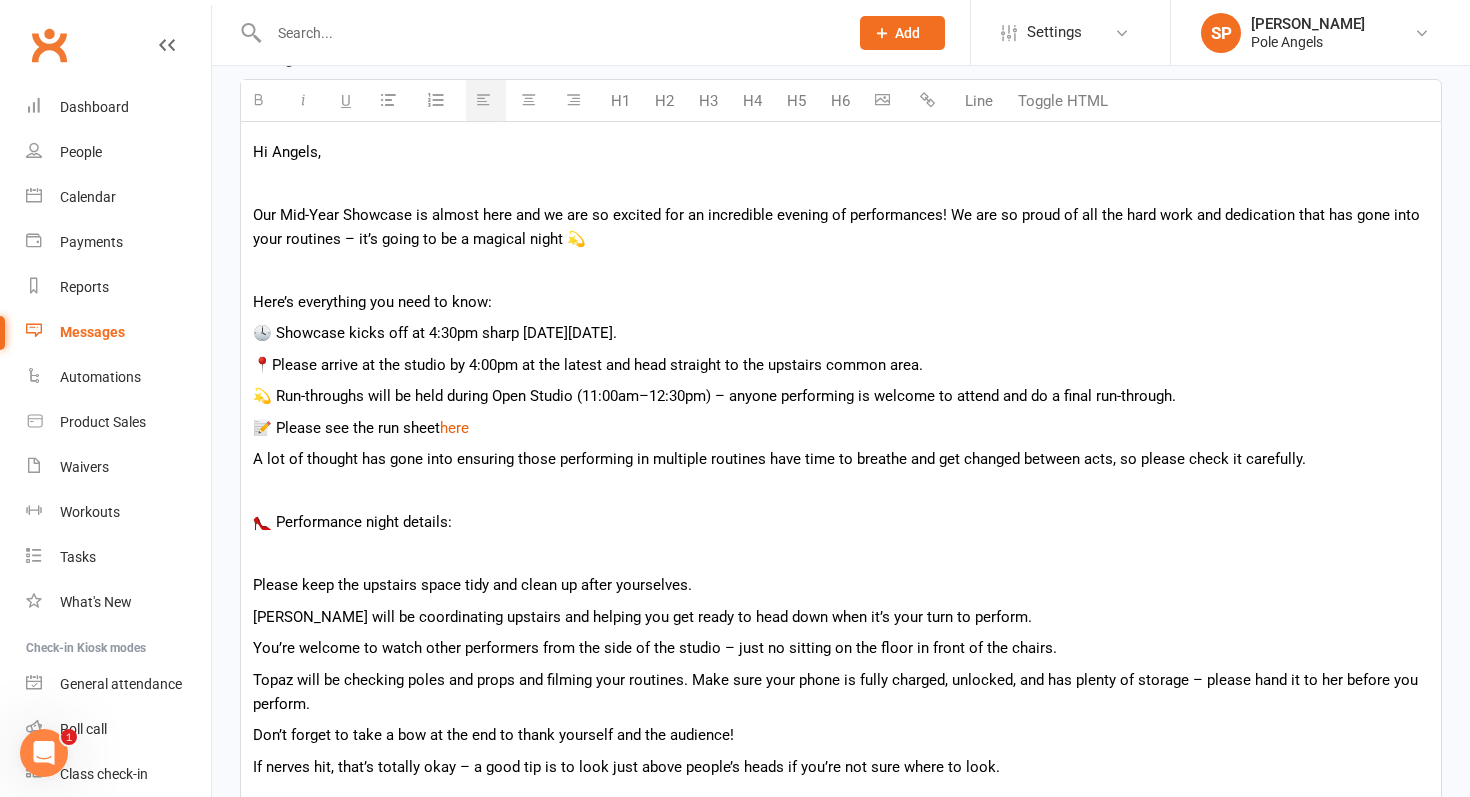 click on "📍Please arrive at the studio by 4:00pm at the latest and head straight to the upstairs common area." at bounding box center [841, 365] 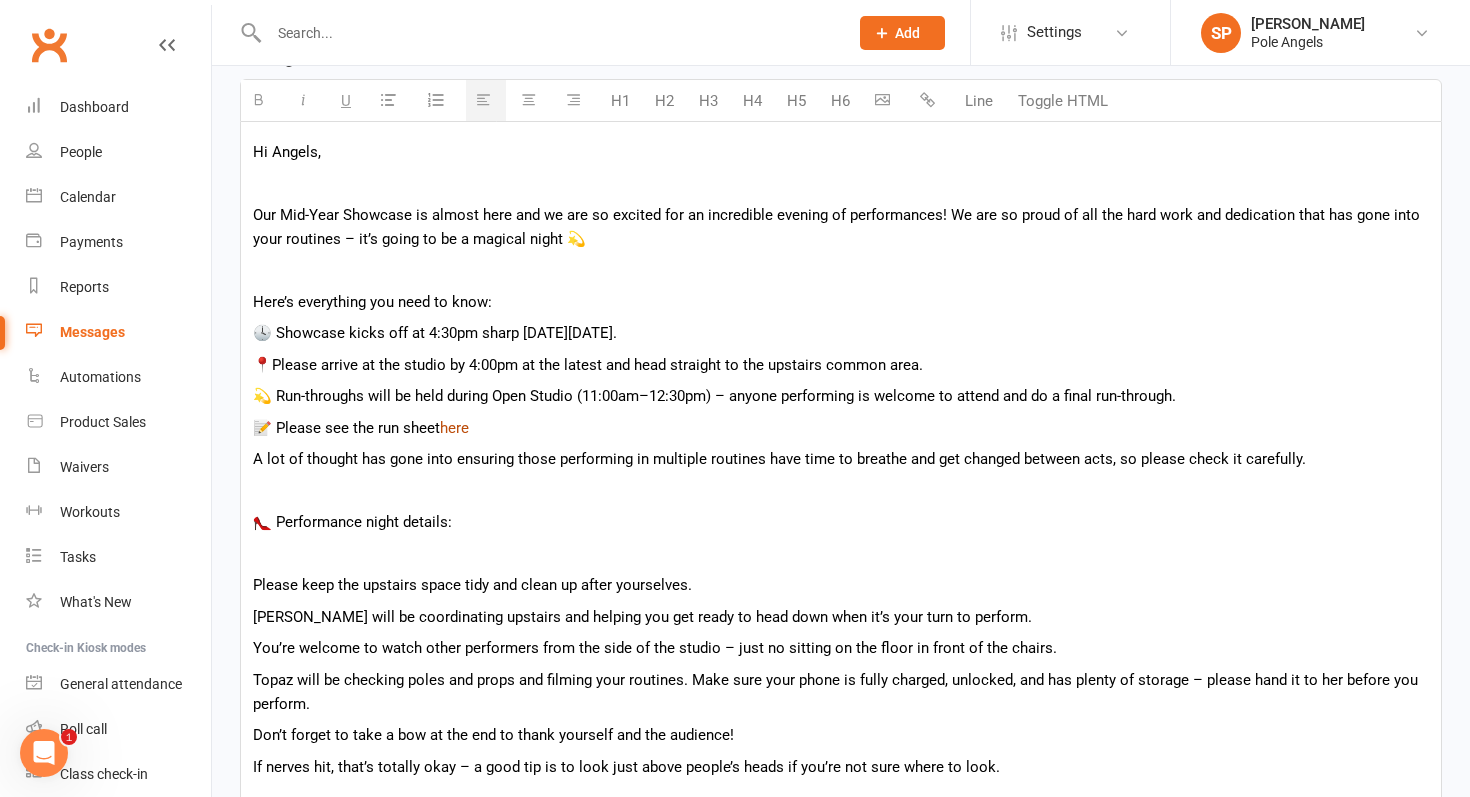 click on "here" at bounding box center (454, 428) 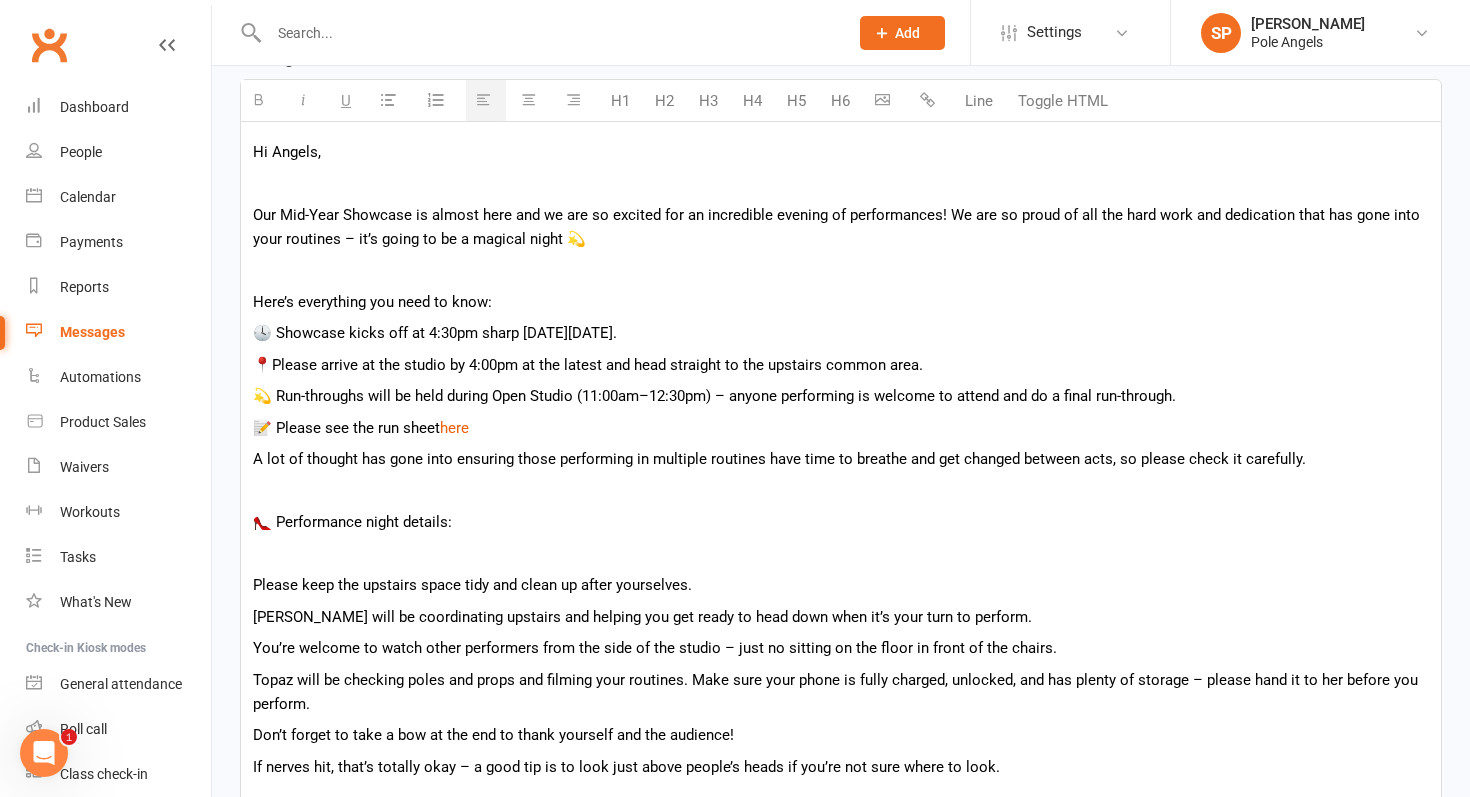 click on "A lot of thought has gone into ensuring those performing in multiple routines have time to breathe and get changed between acts, so please check it carefully." at bounding box center (841, 459) 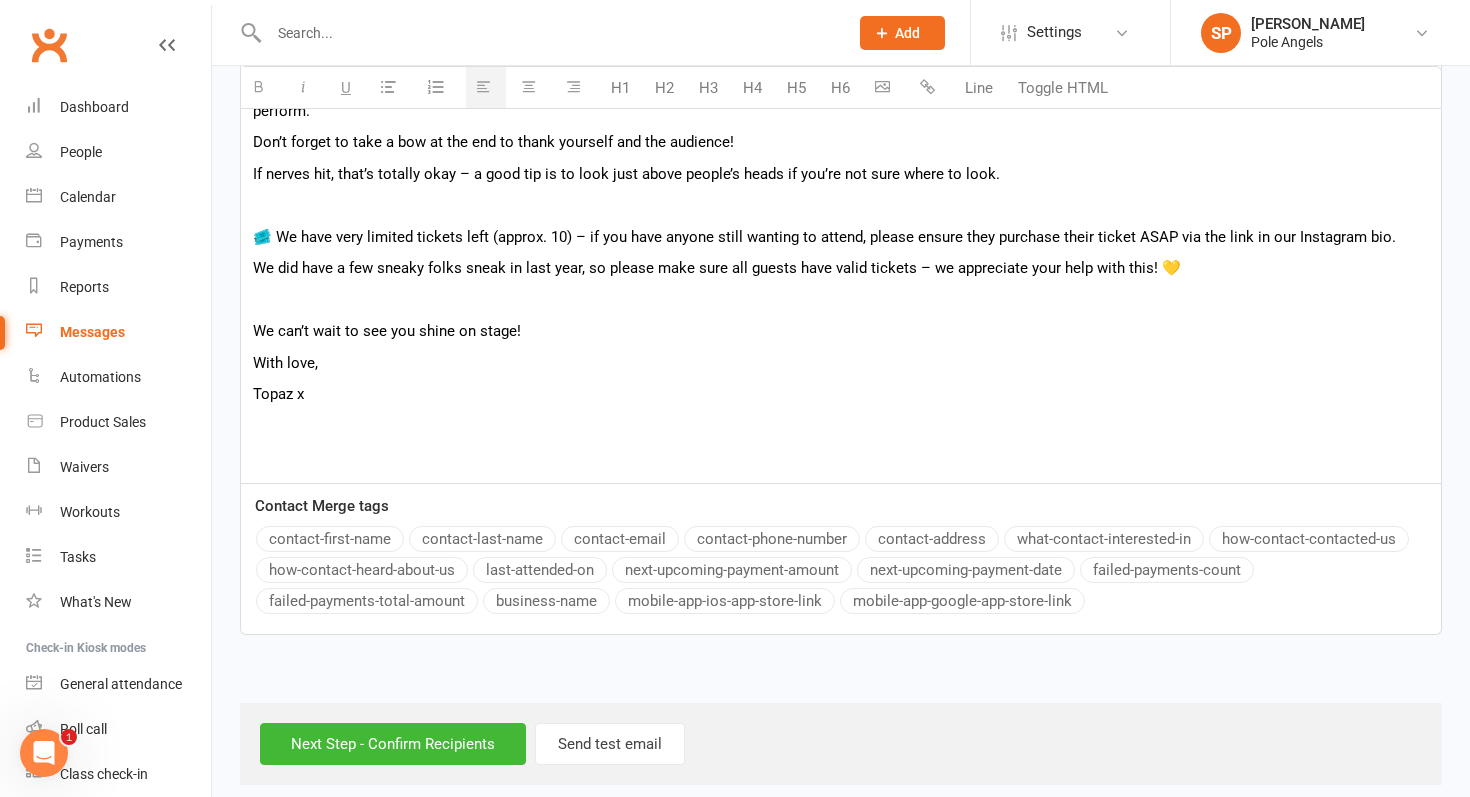 scroll, scrollTop: 1171, scrollLeft: 0, axis: vertical 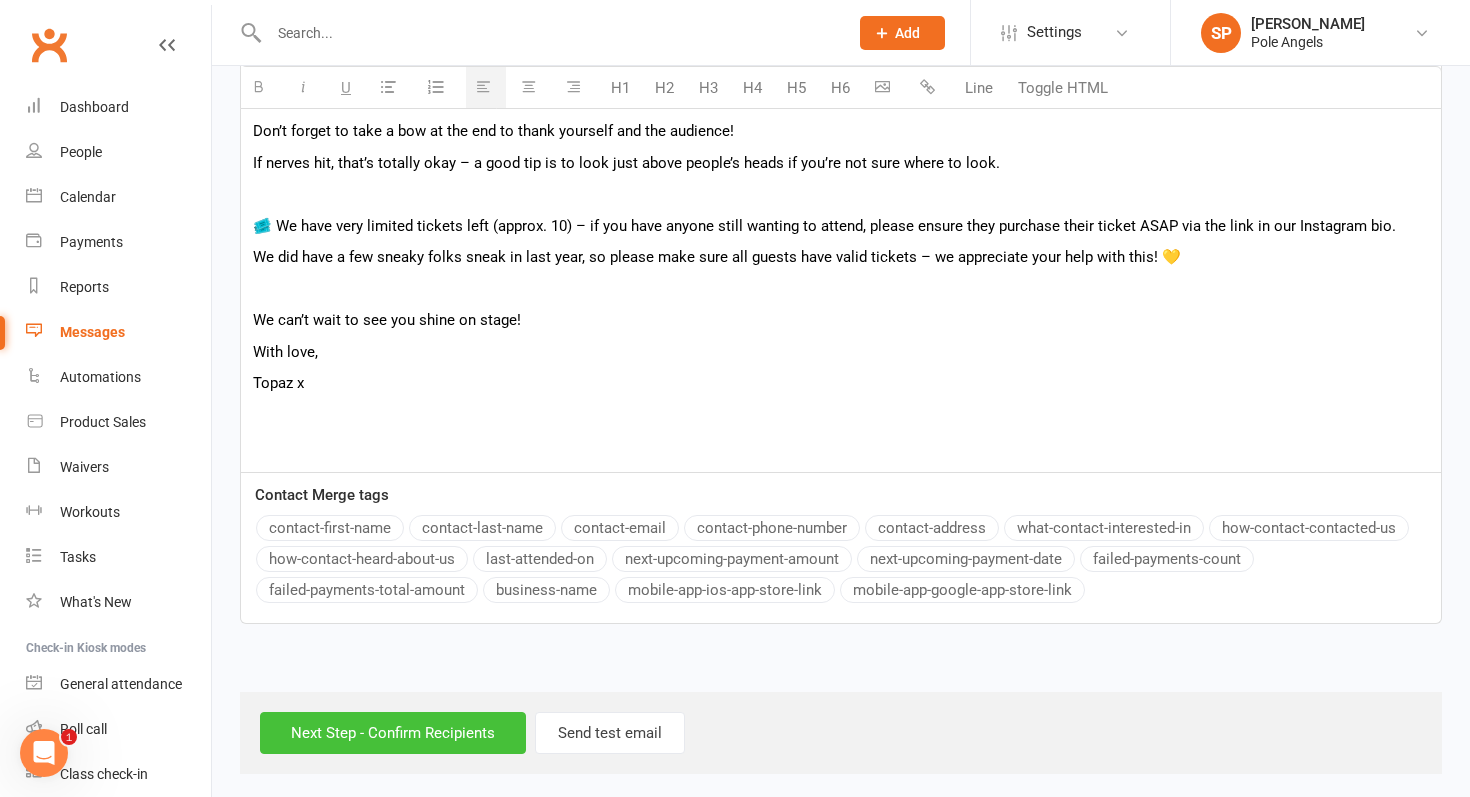 click on "Next Step - Confirm Recipients" at bounding box center [393, 733] 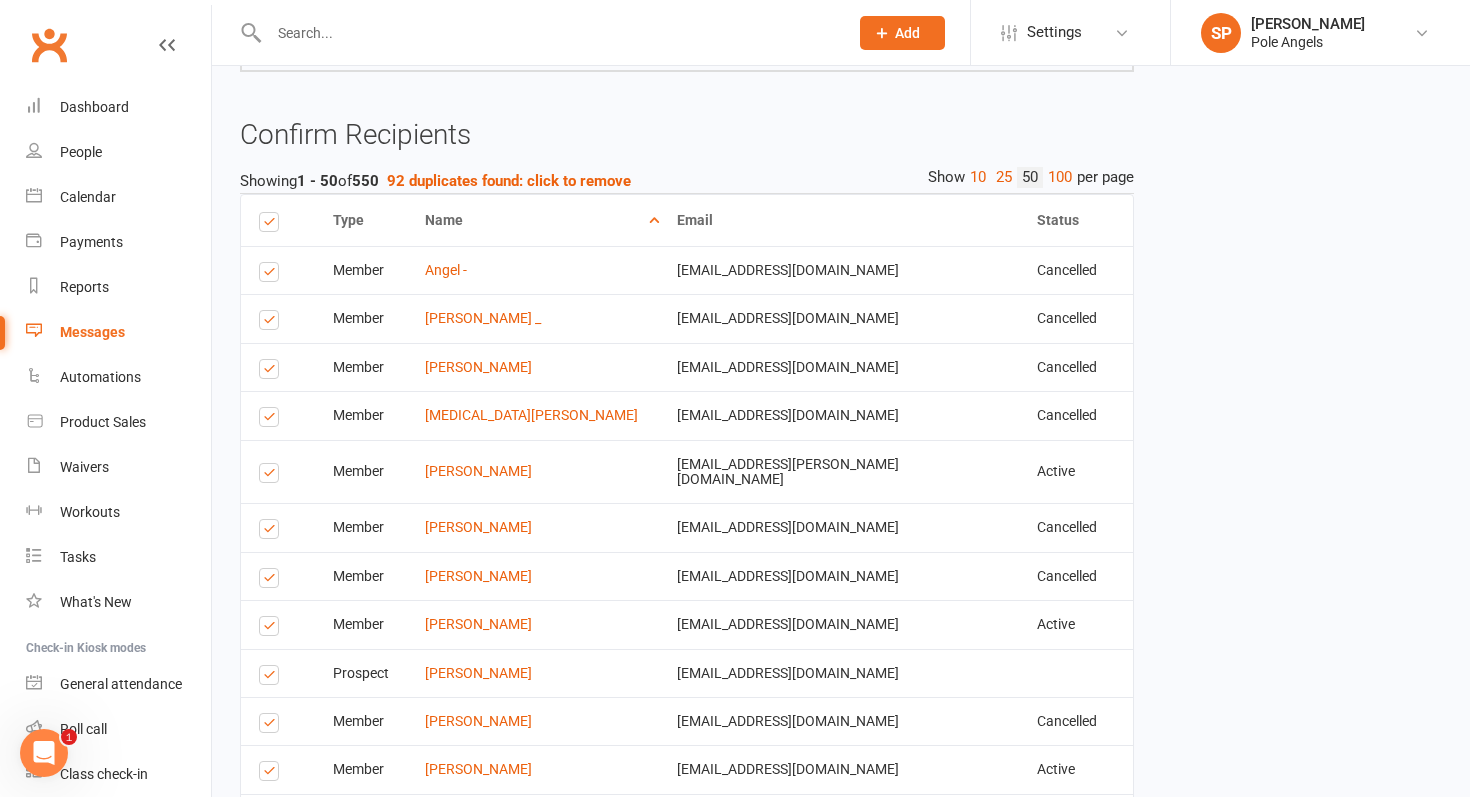 scroll, scrollTop: 1437, scrollLeft: 0, axis: vertical 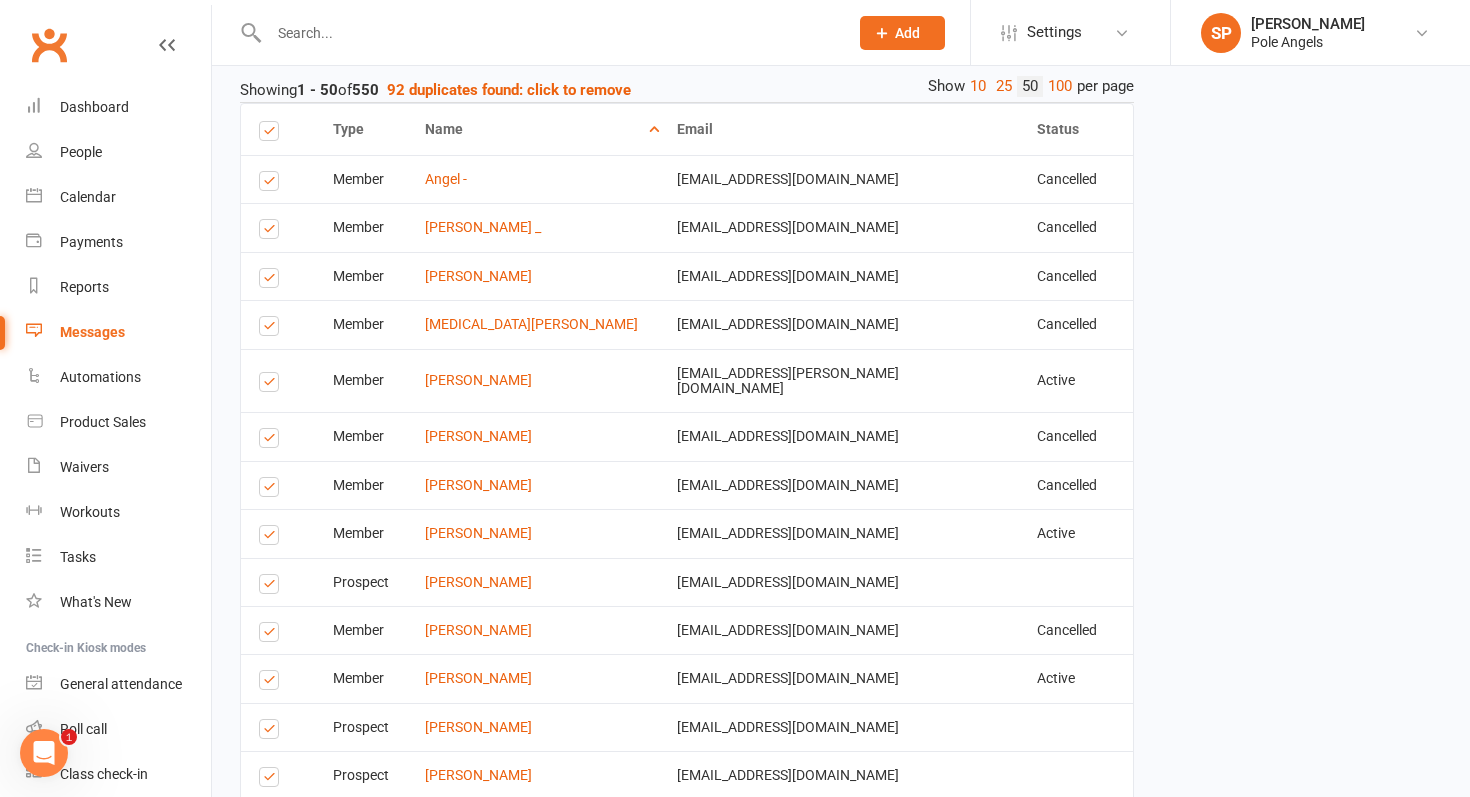 click at bounding box center [272, 129] 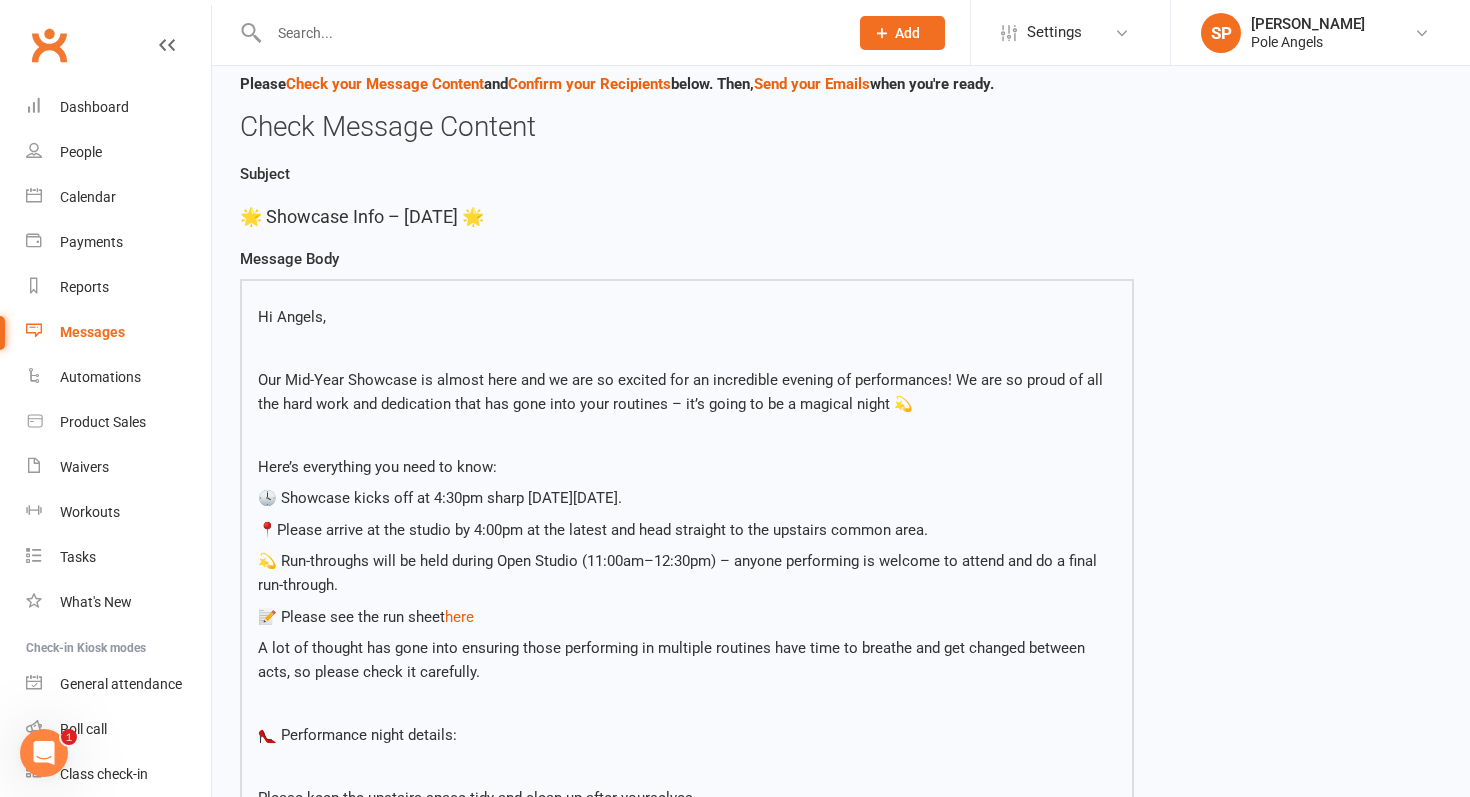 scroll, scrollTop: 0, scrollLeft: 0, axis: both 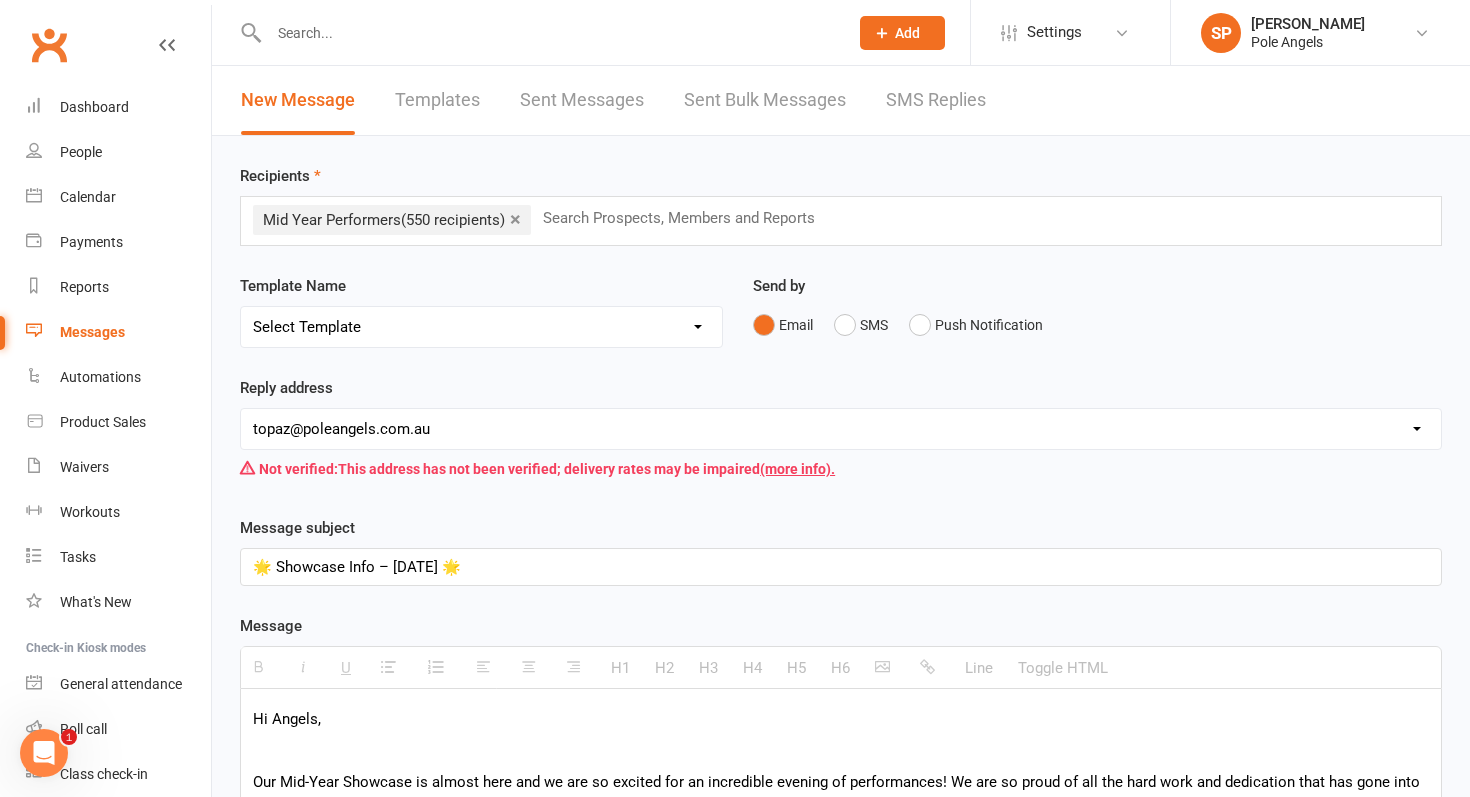 click on "×" at bounding box center [515, 219] 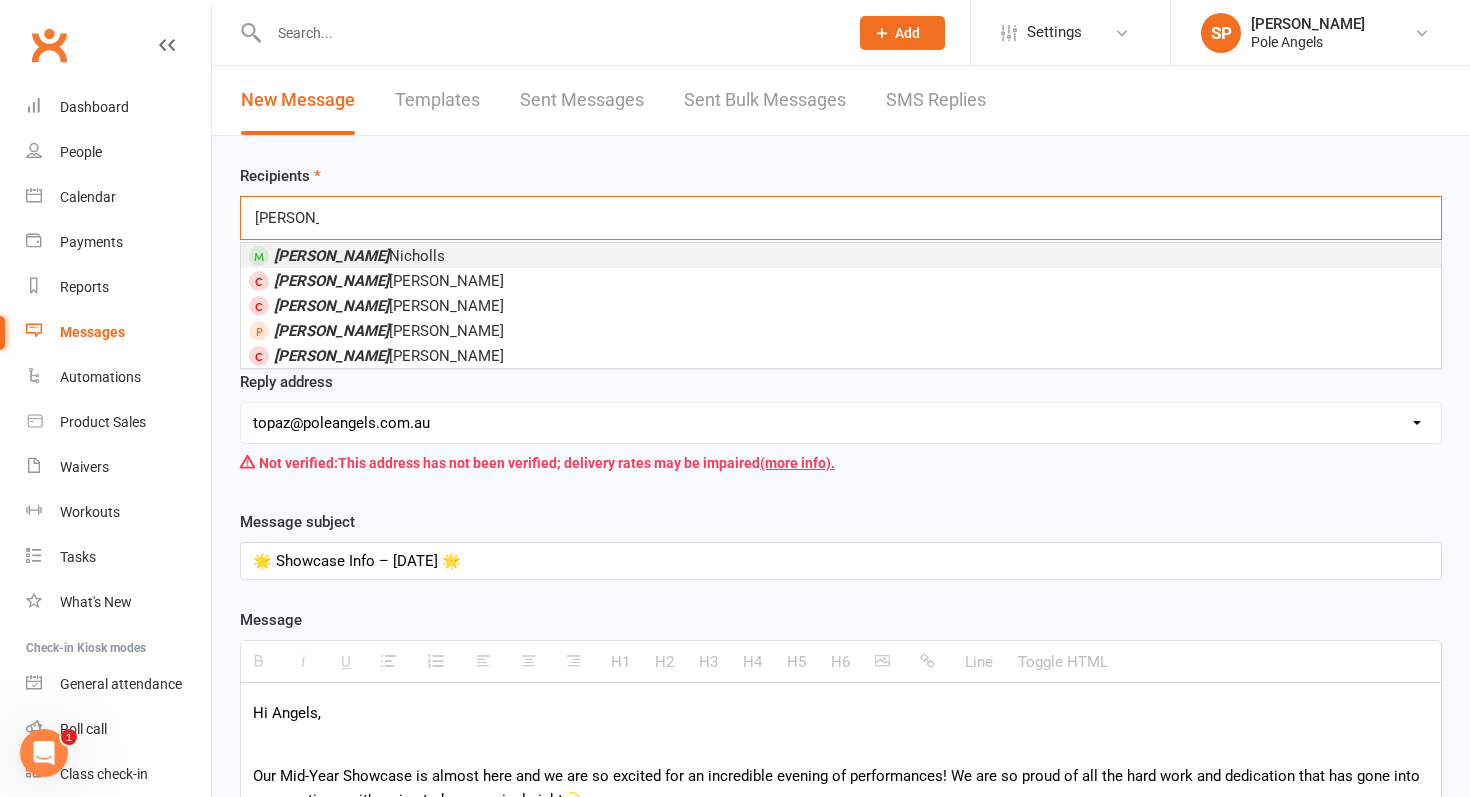 type on "laura" 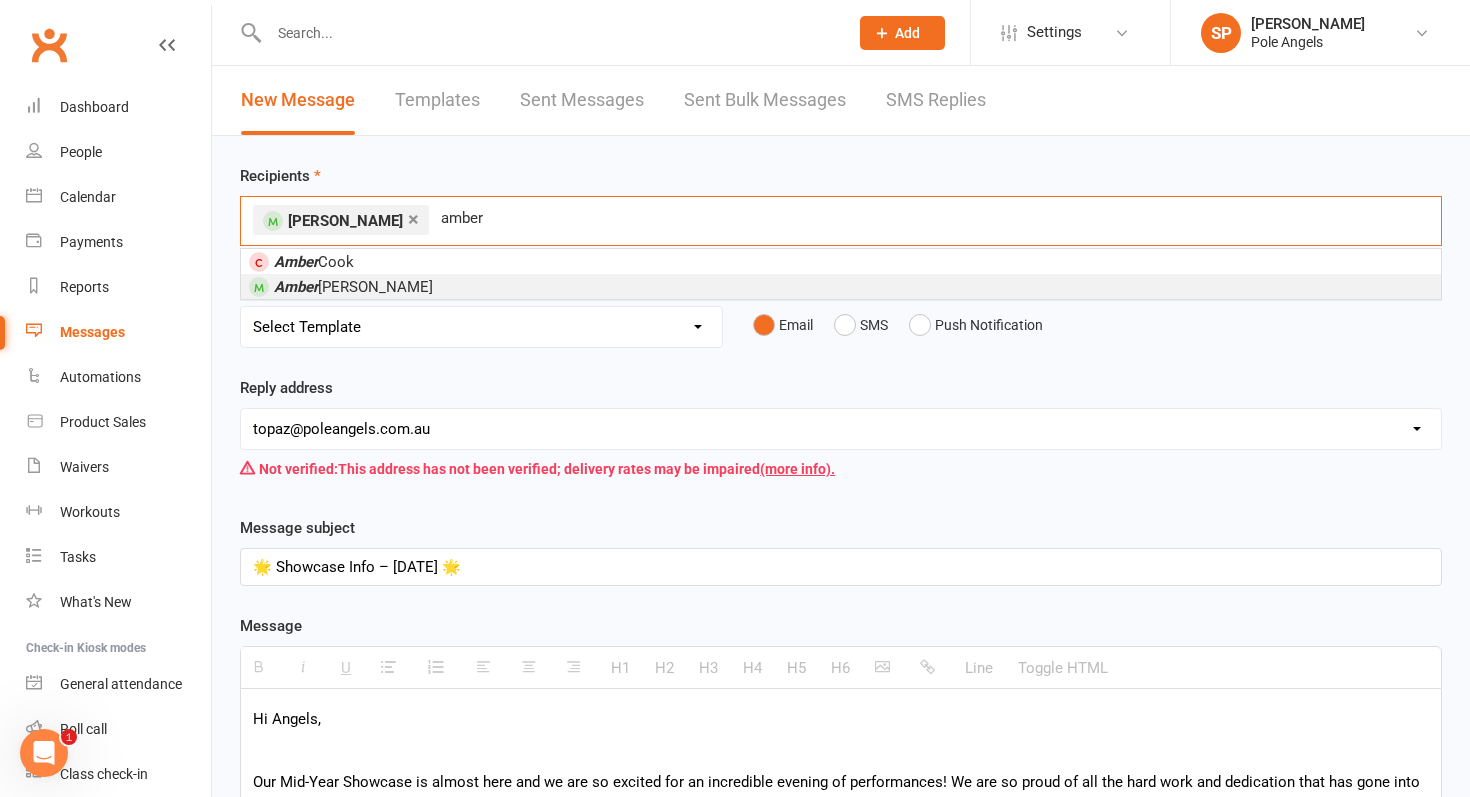 type on "amber" 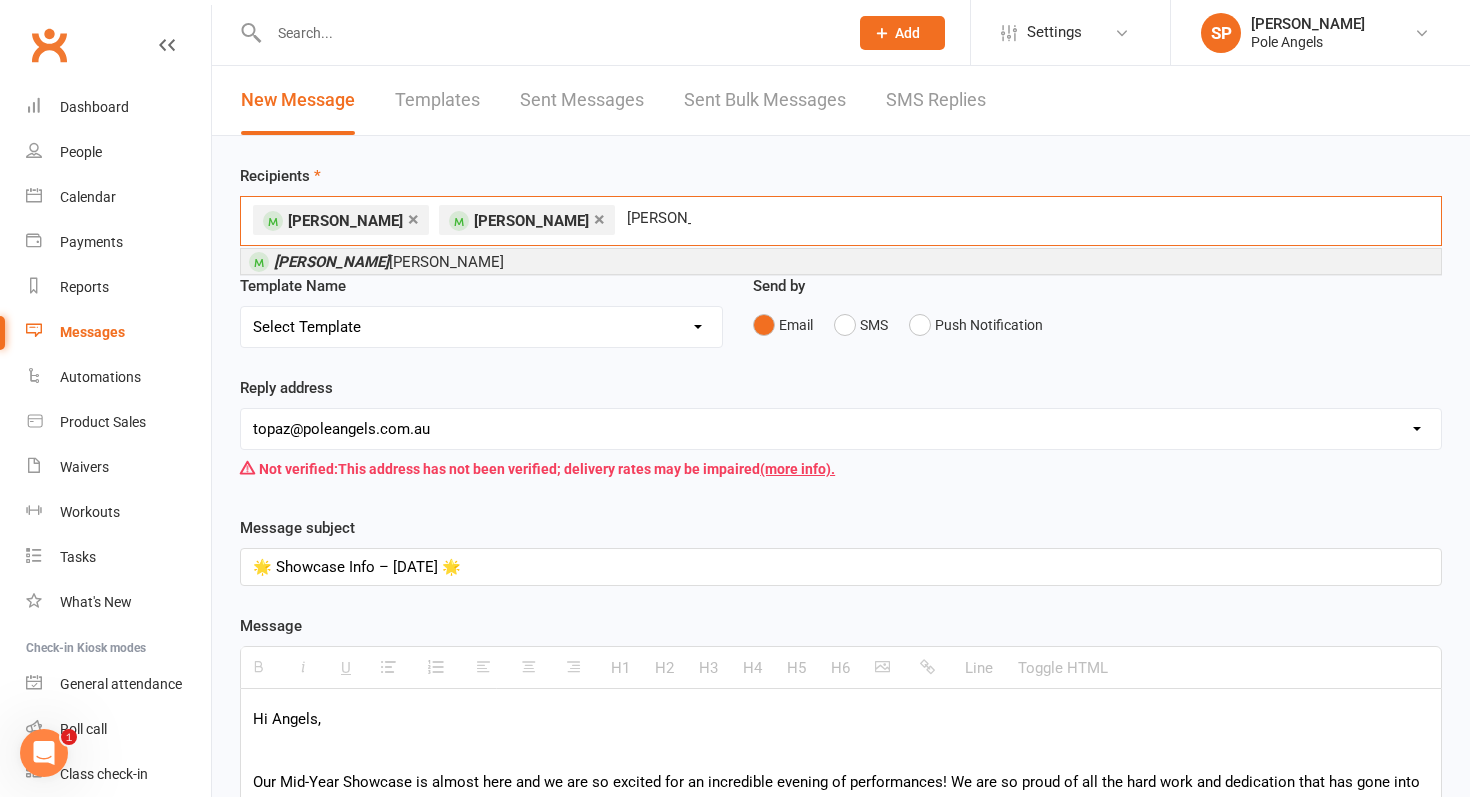 type on "elesha" 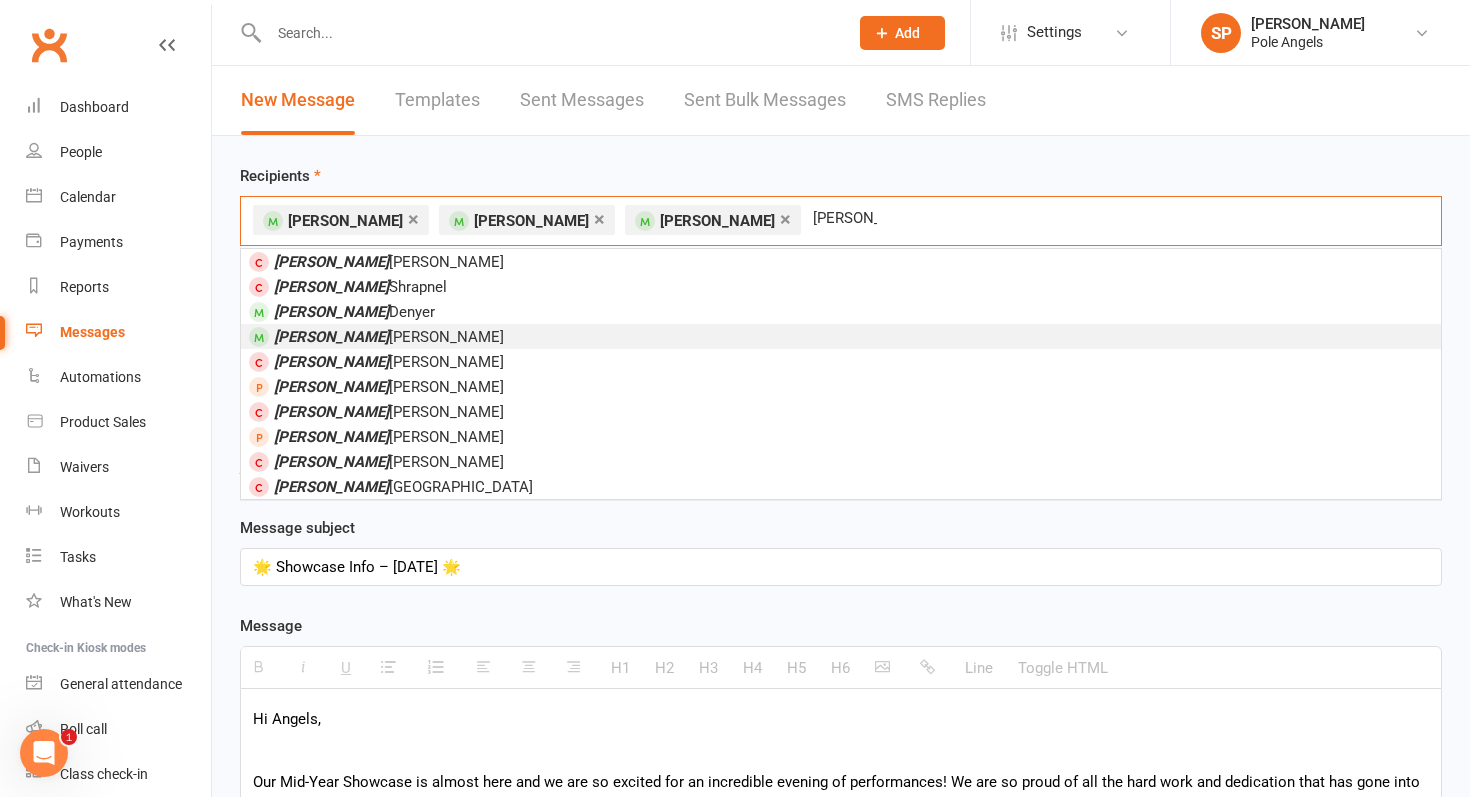 type on "emily" 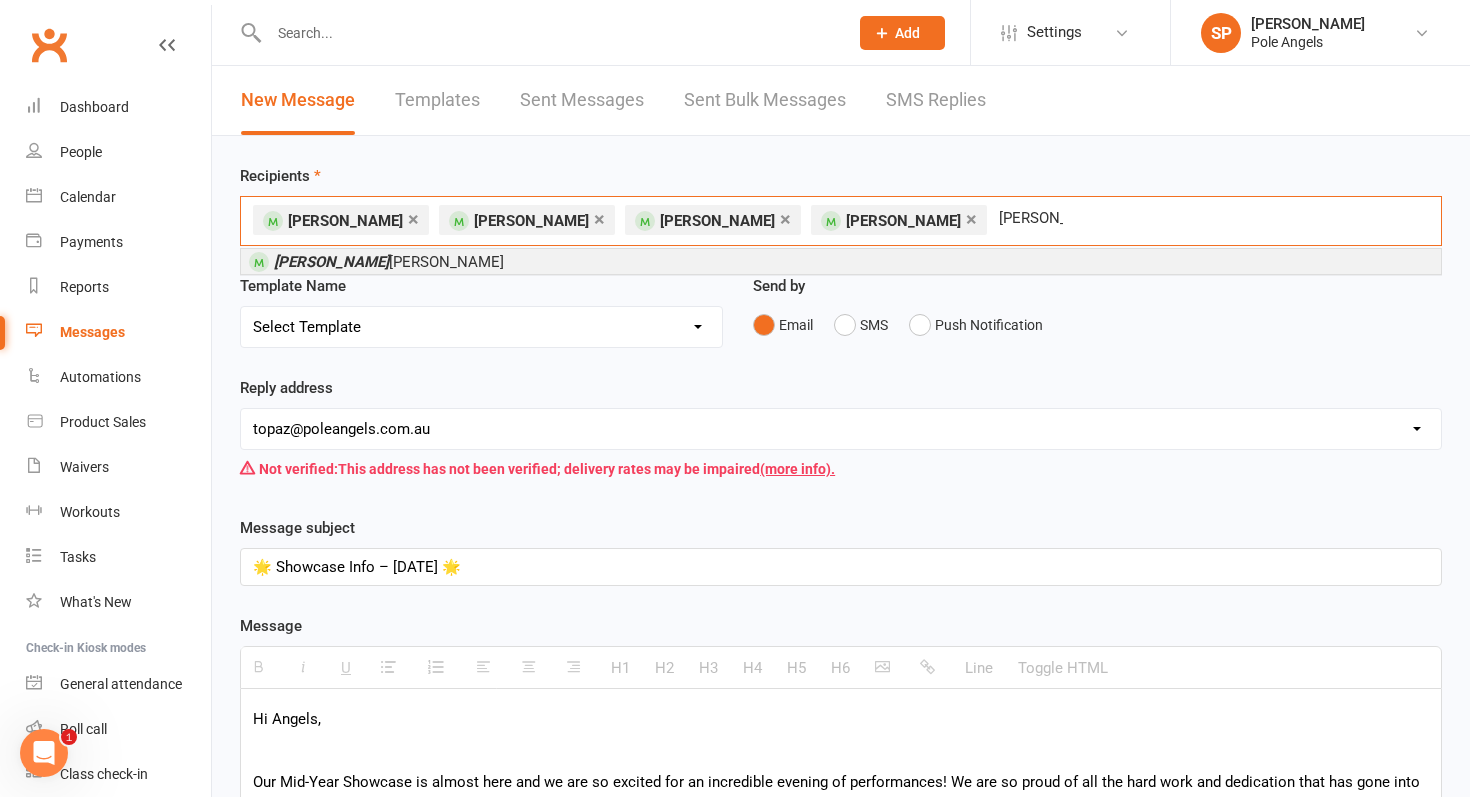 type on "molly" 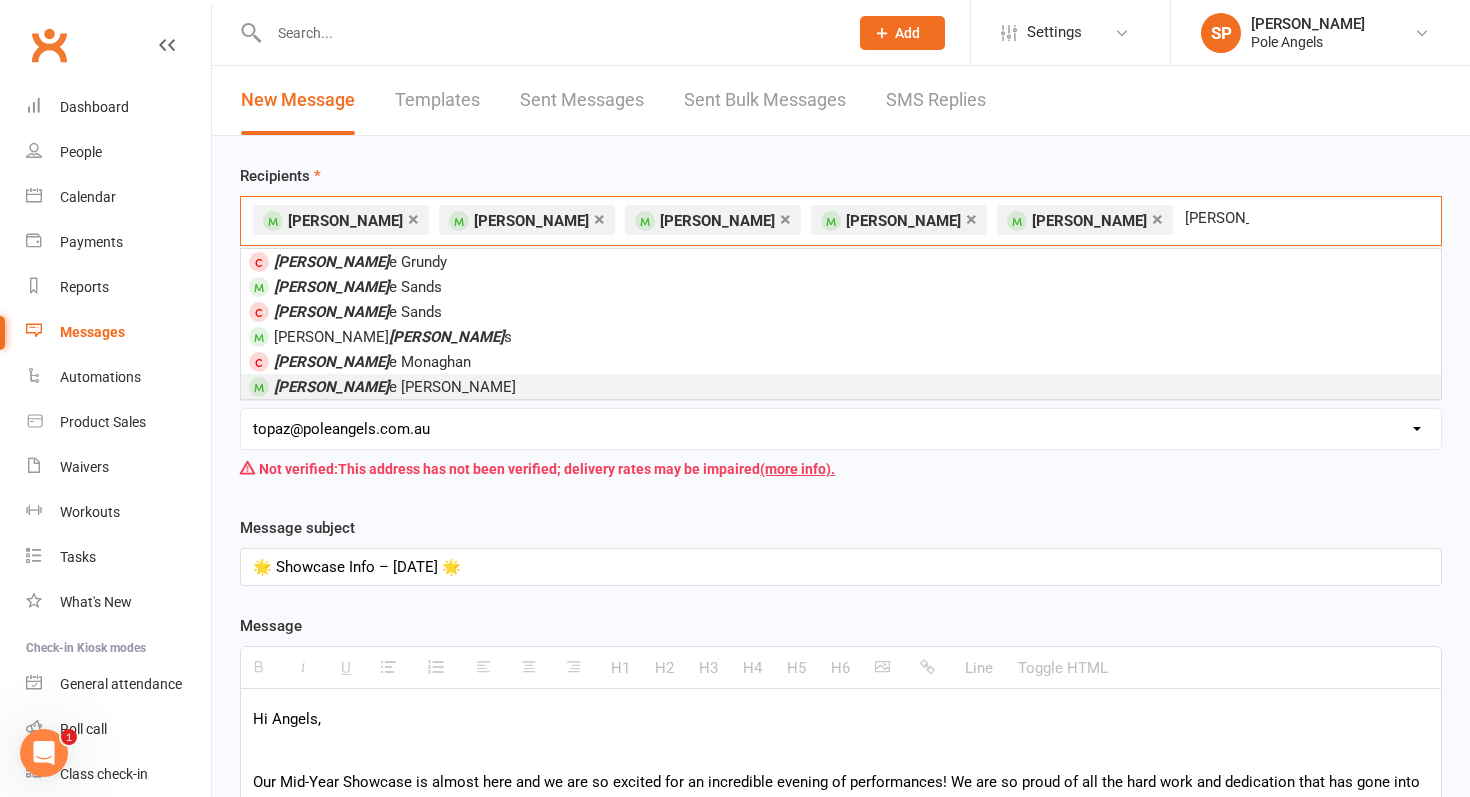 type on "daniell" 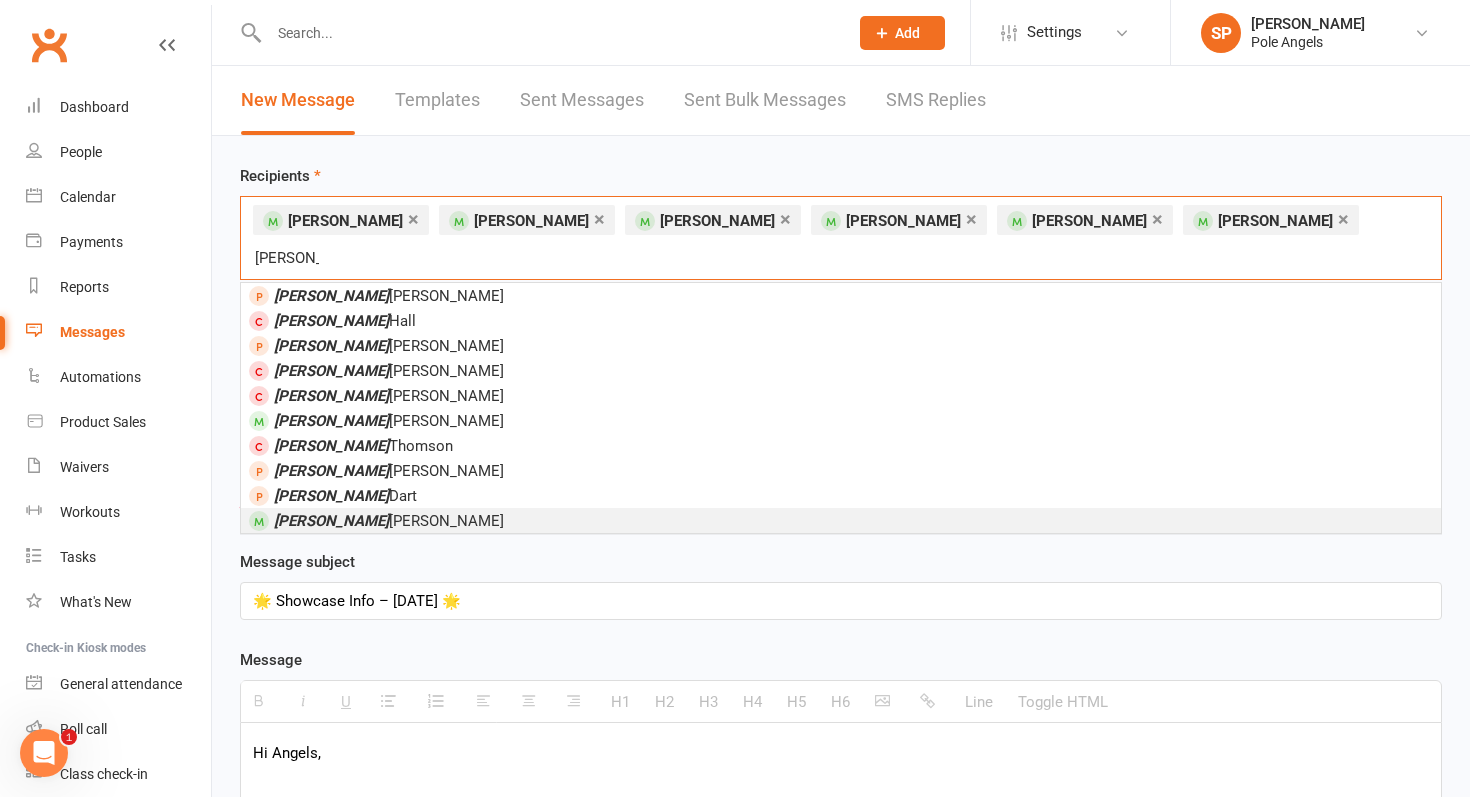 type on "sarah" 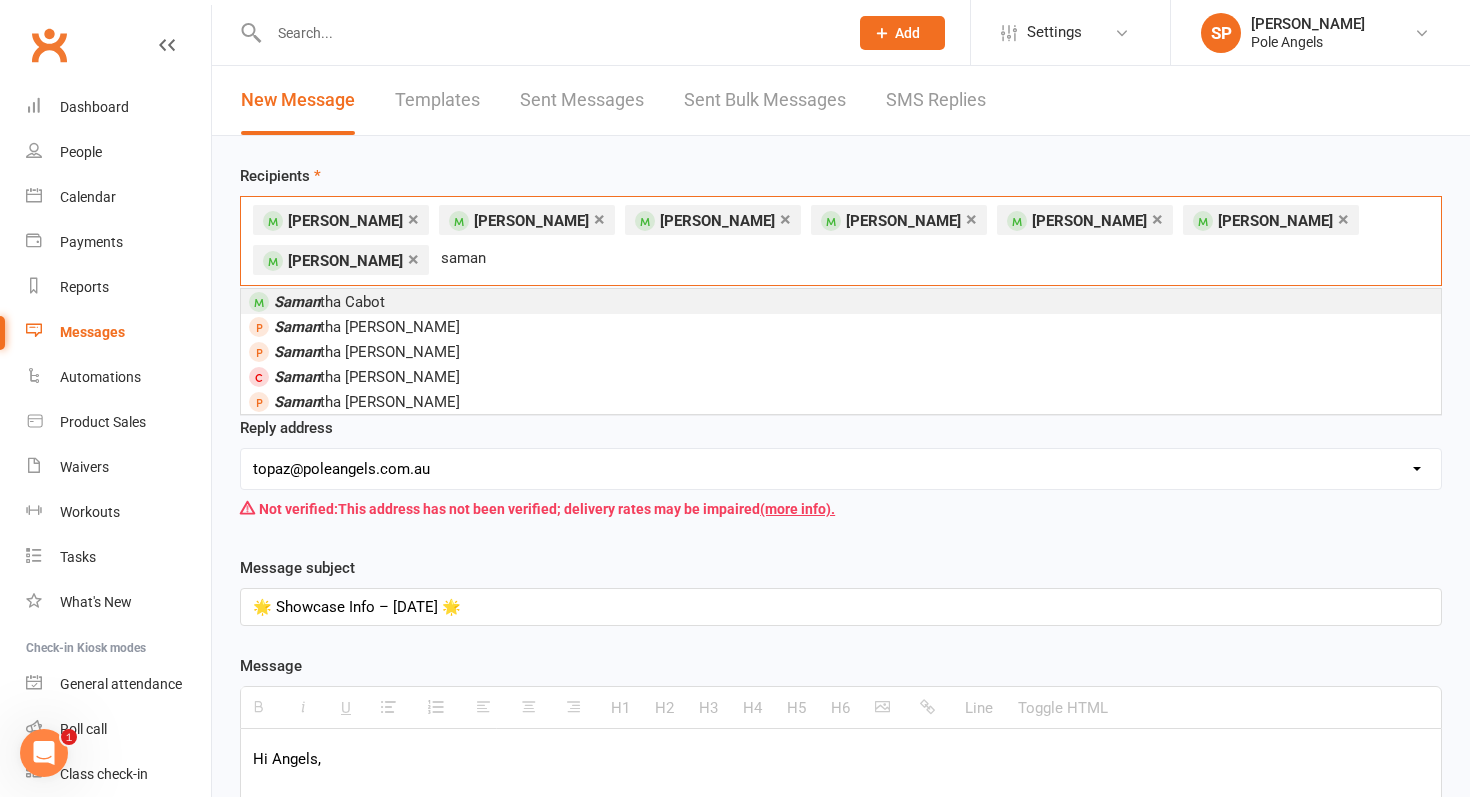 type on "saman" 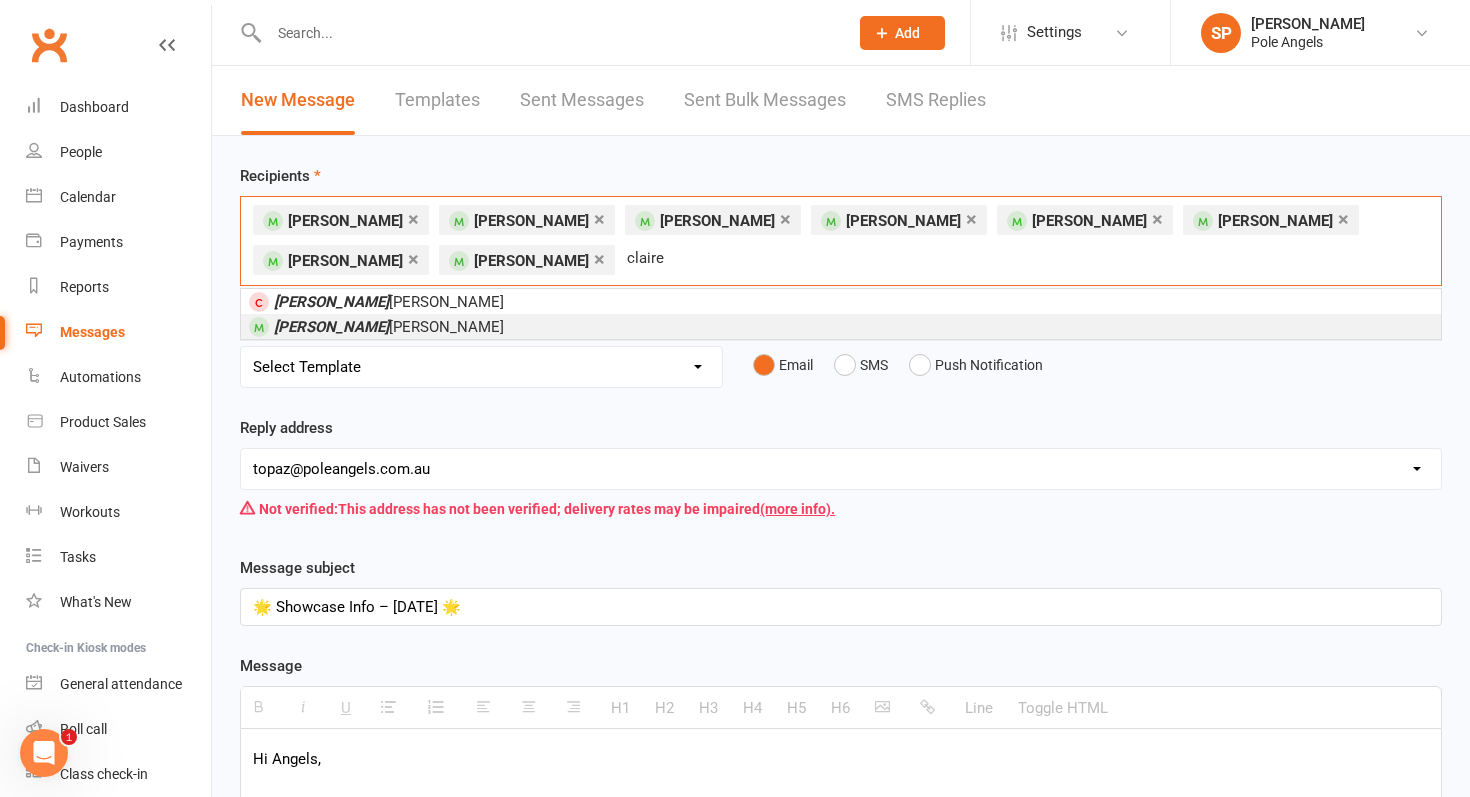 type on "claire" 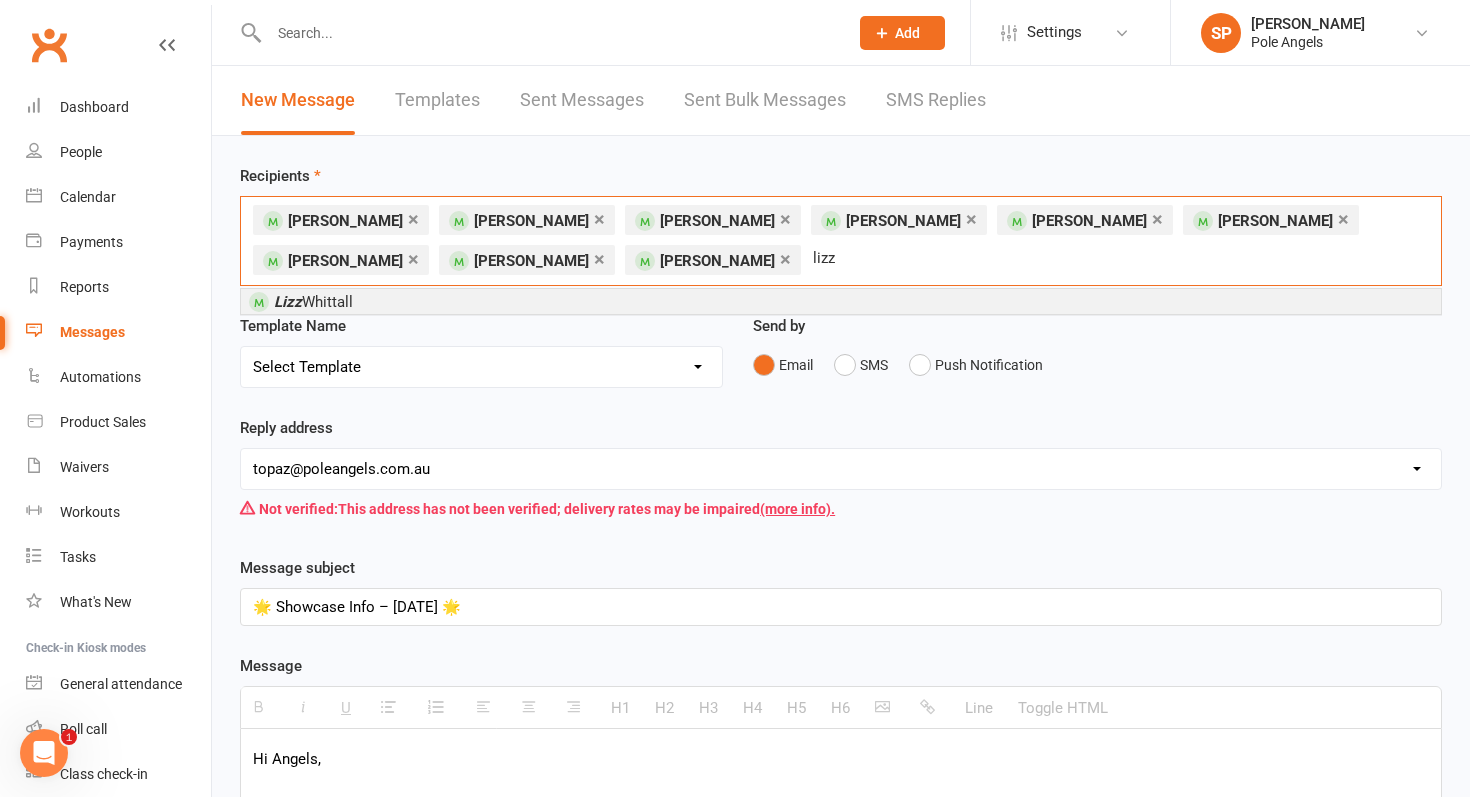 type on "lizz" 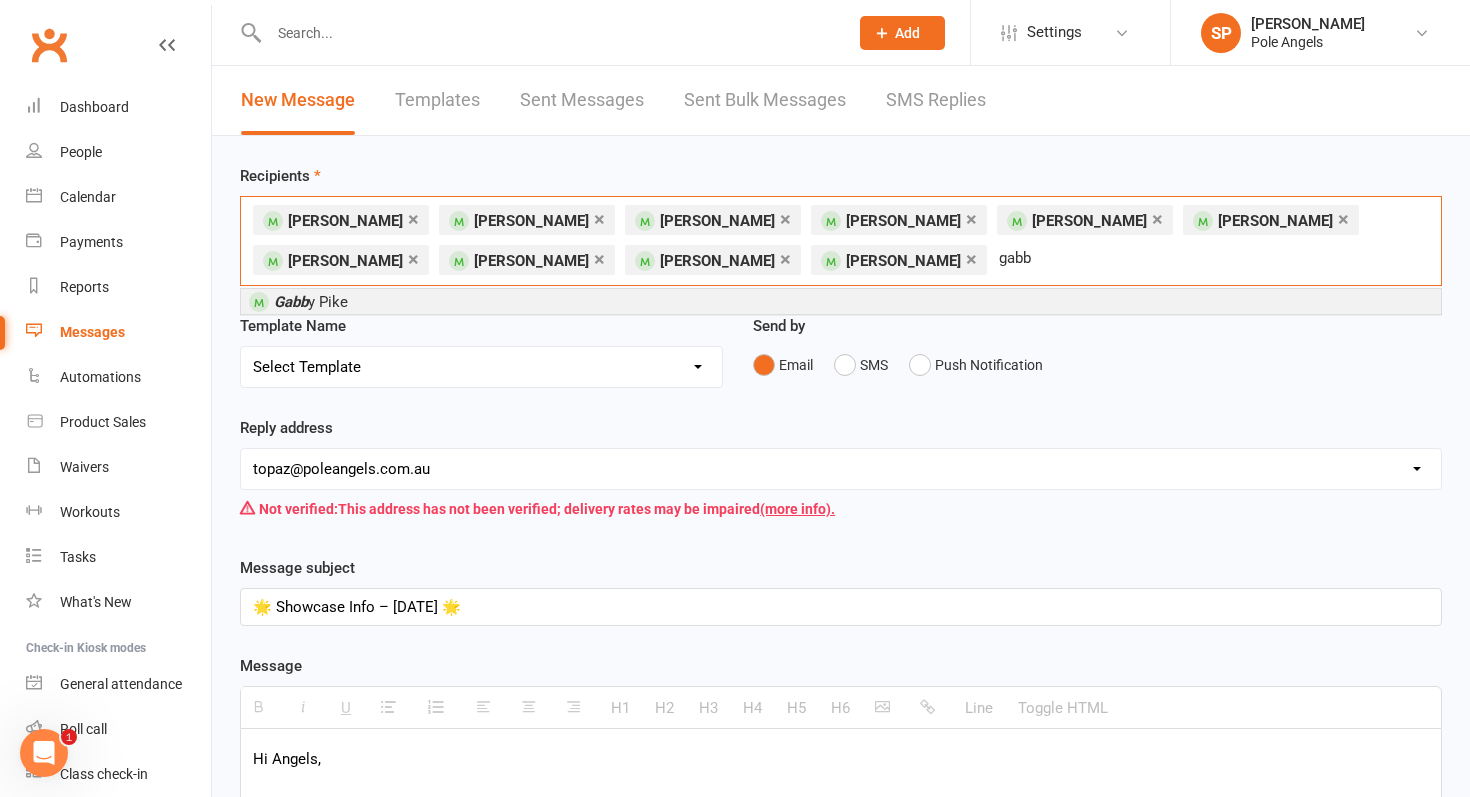type on "gabb" 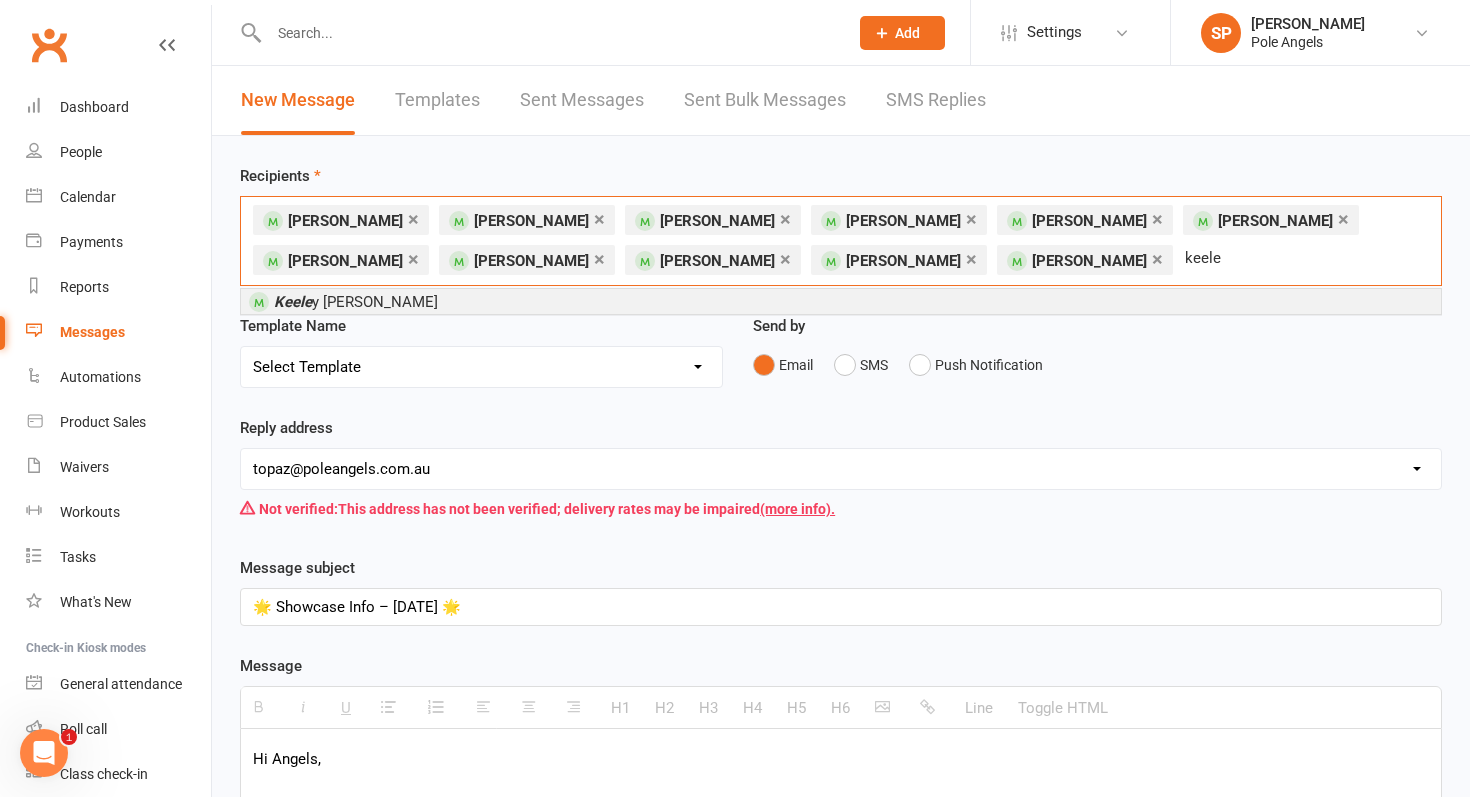 type on "keele" 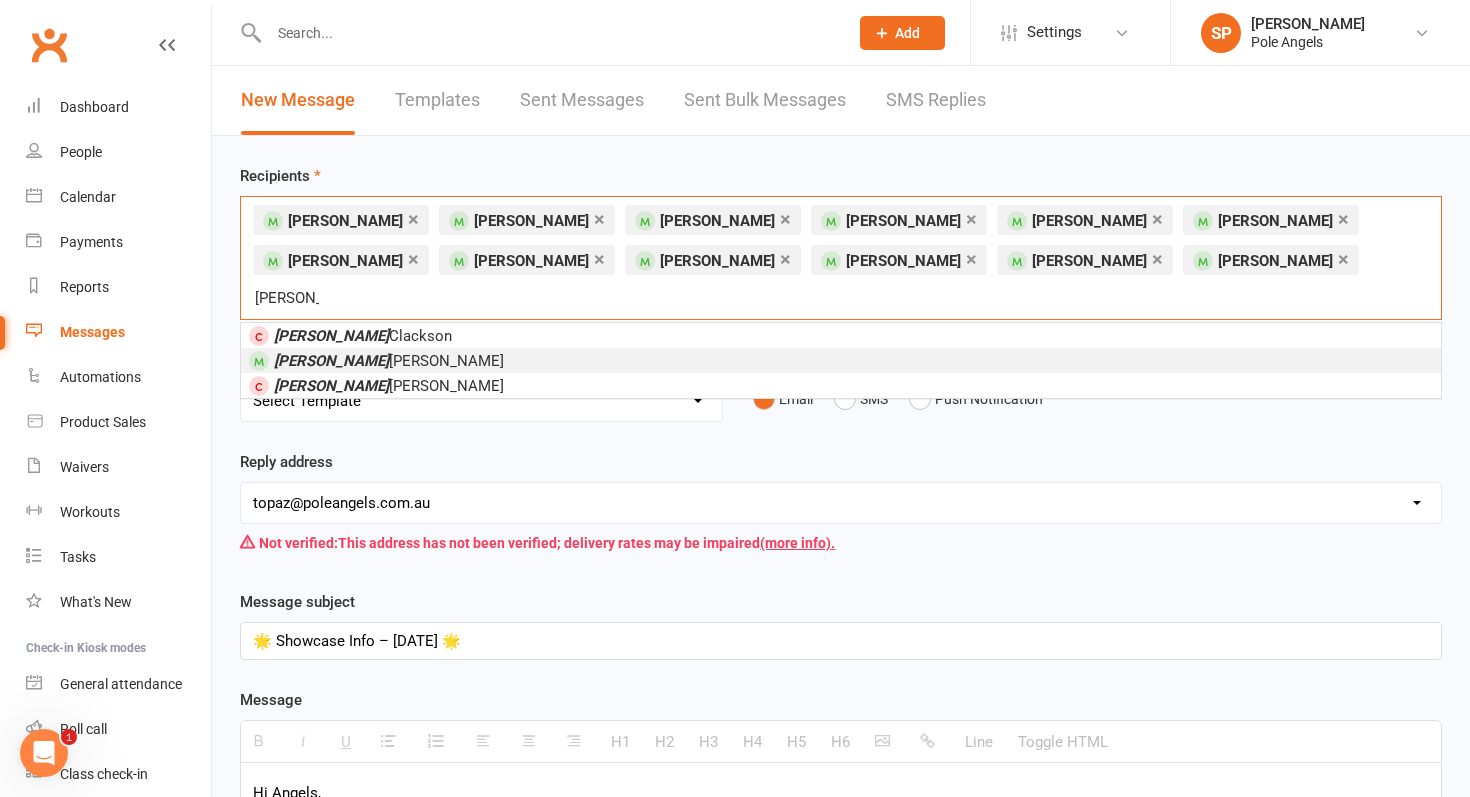 type on "amanda" 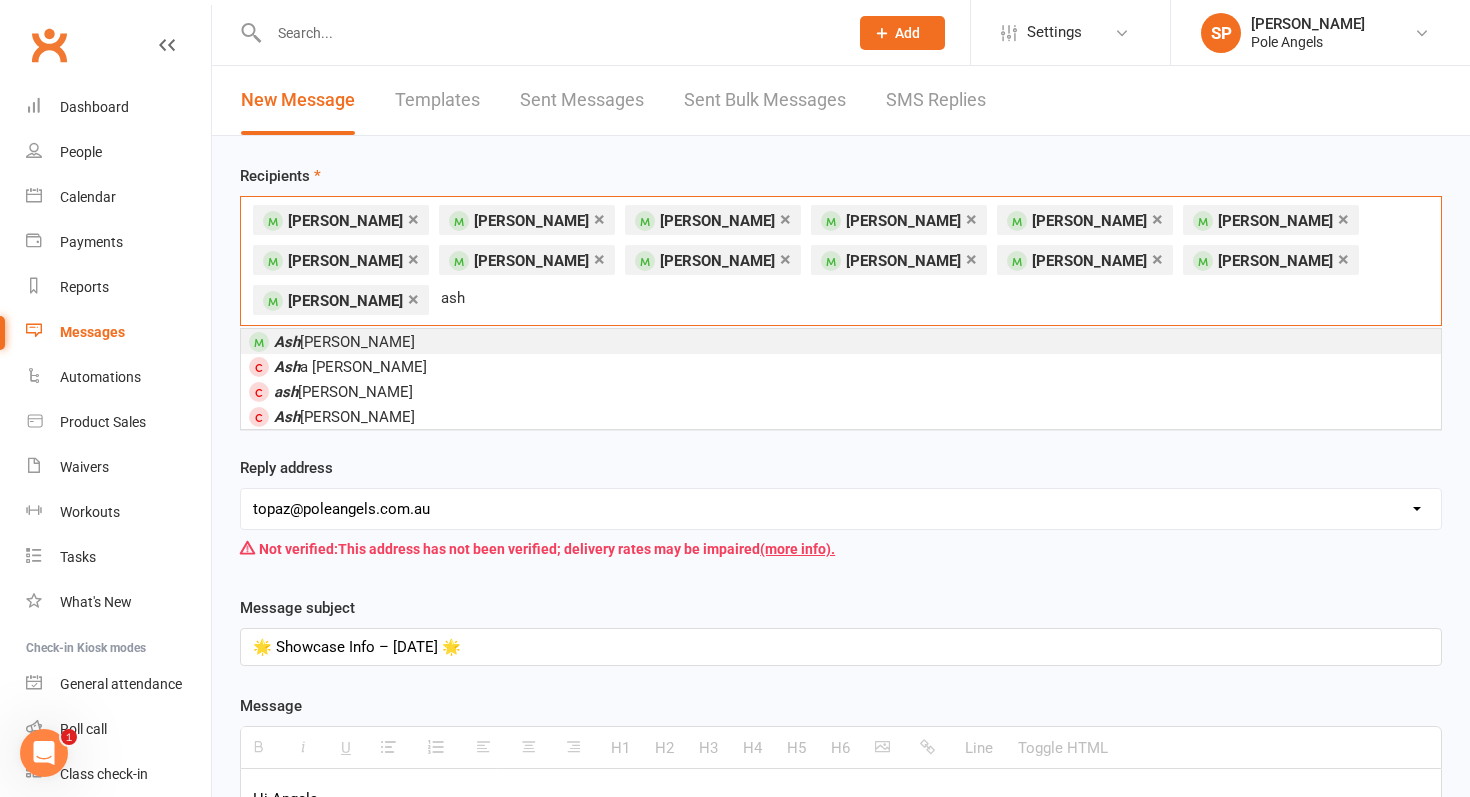 type on "ash" 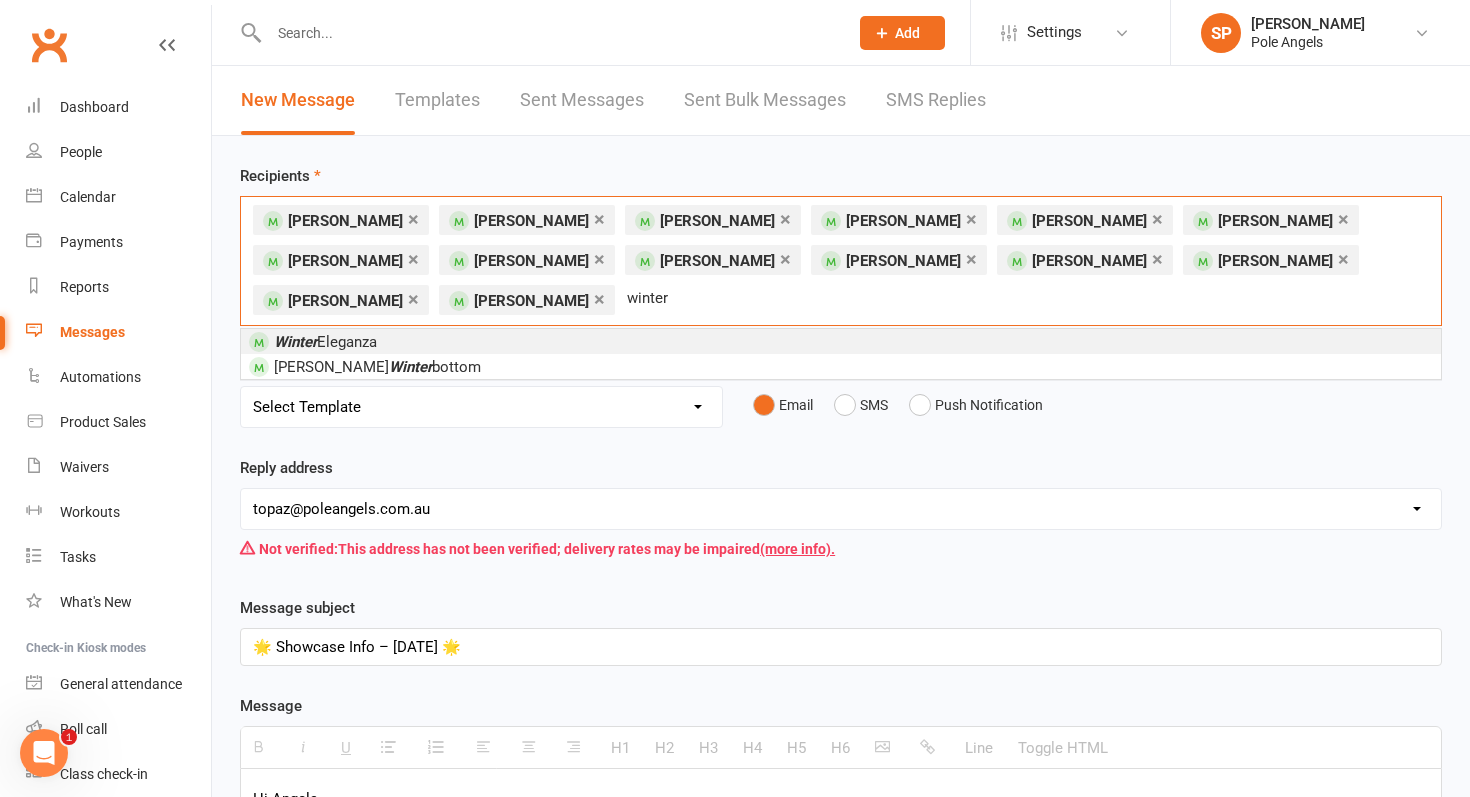 type on "winter" 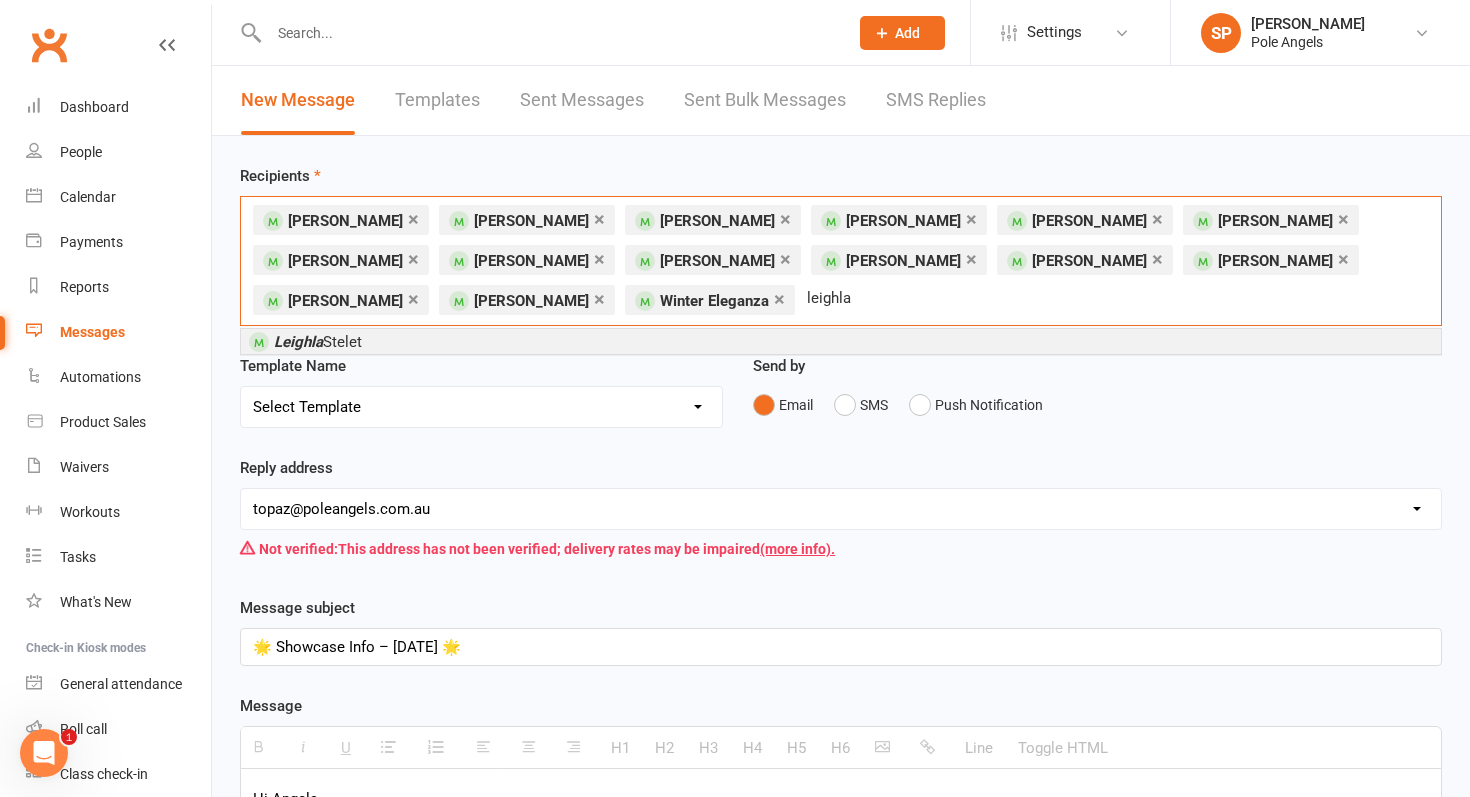 type on "leighla" 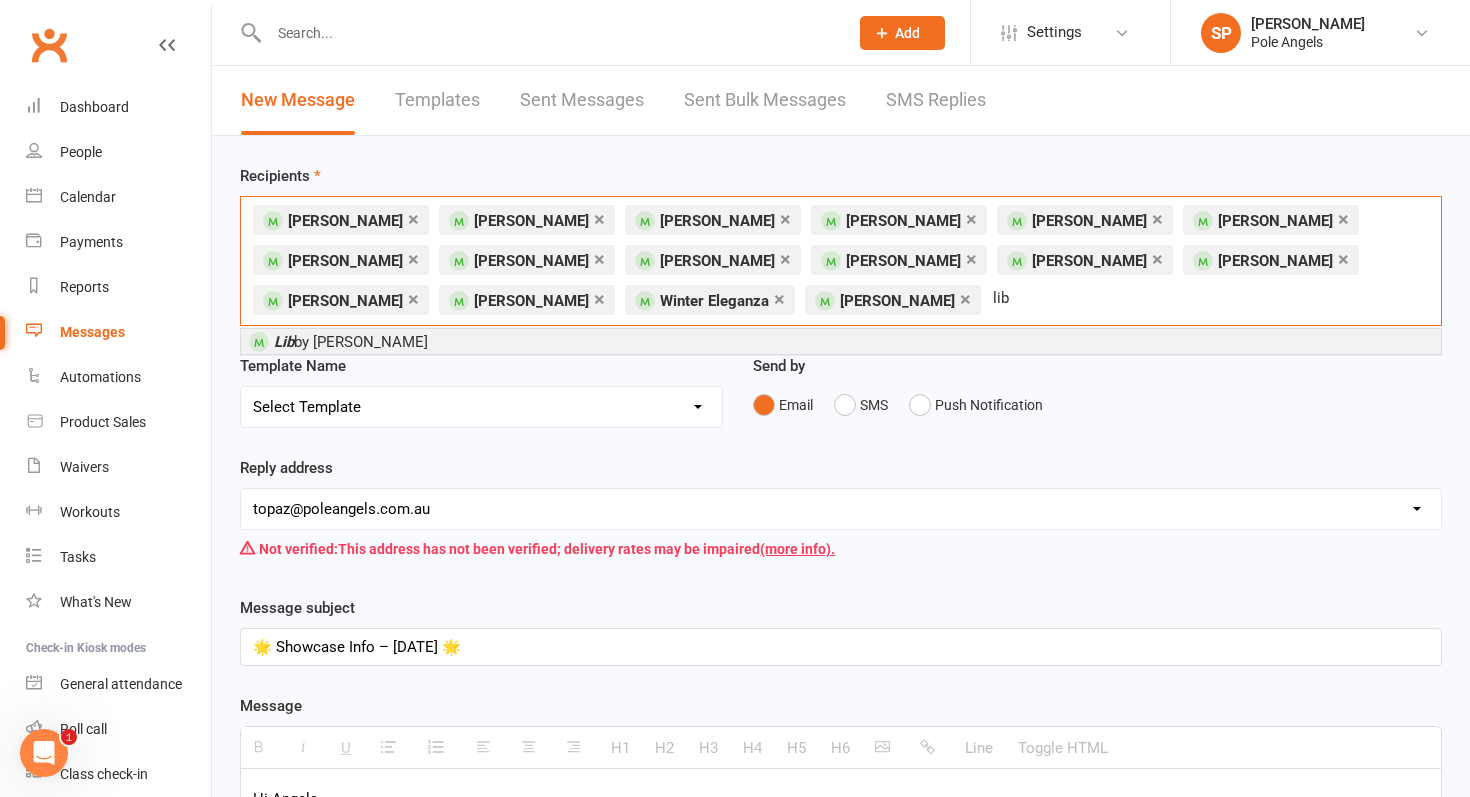 type on "lib" 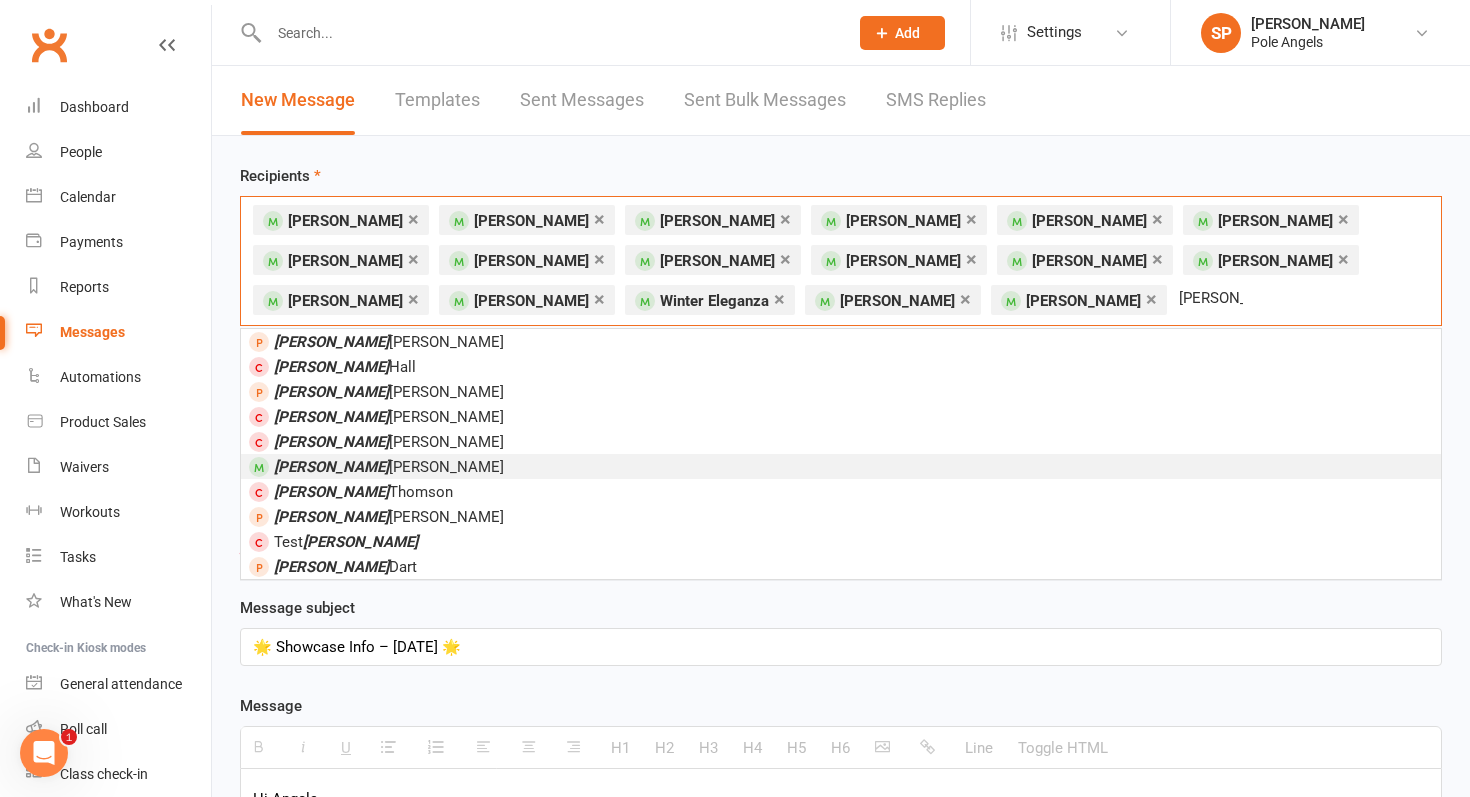 type on "sarah" 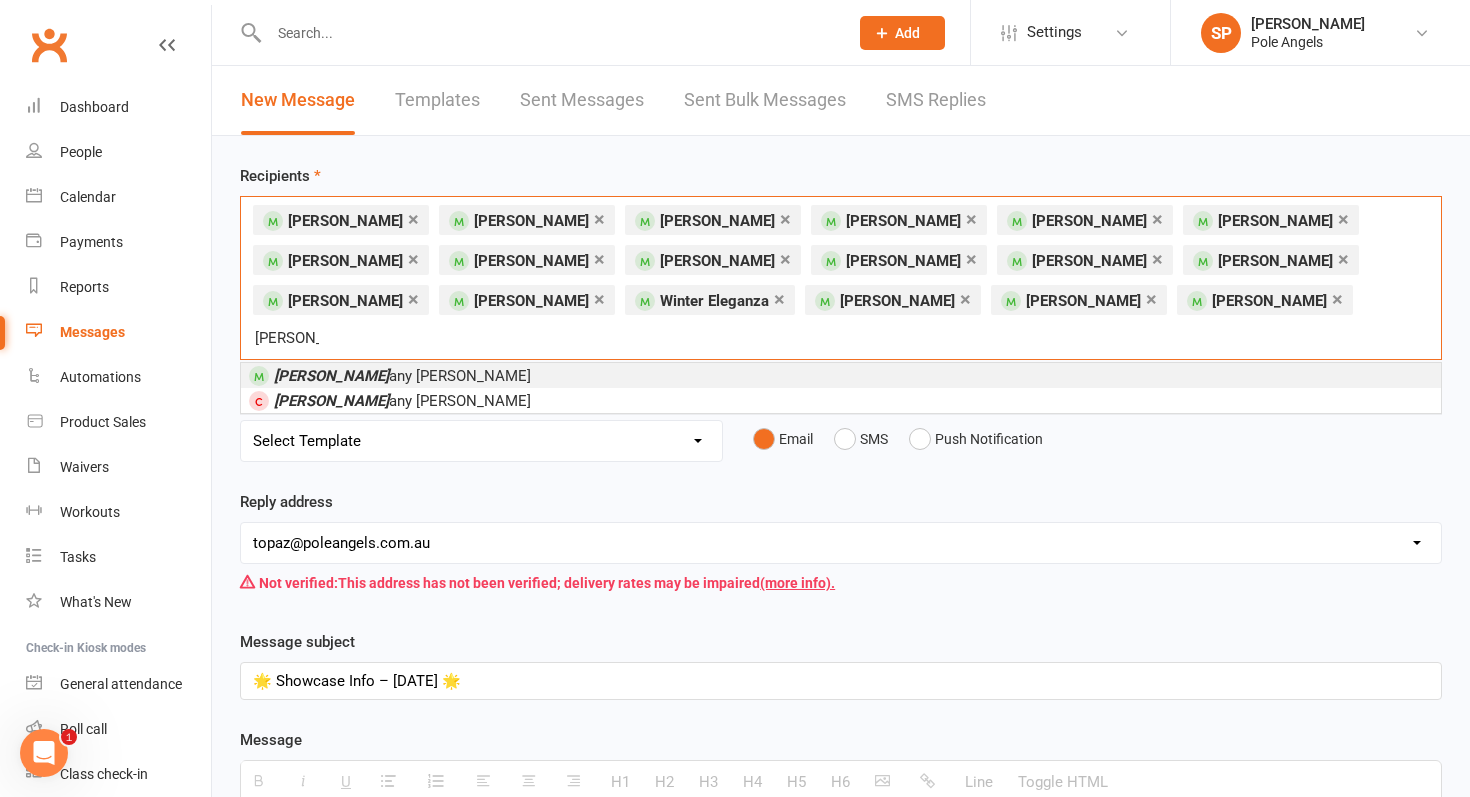 type on "britt" 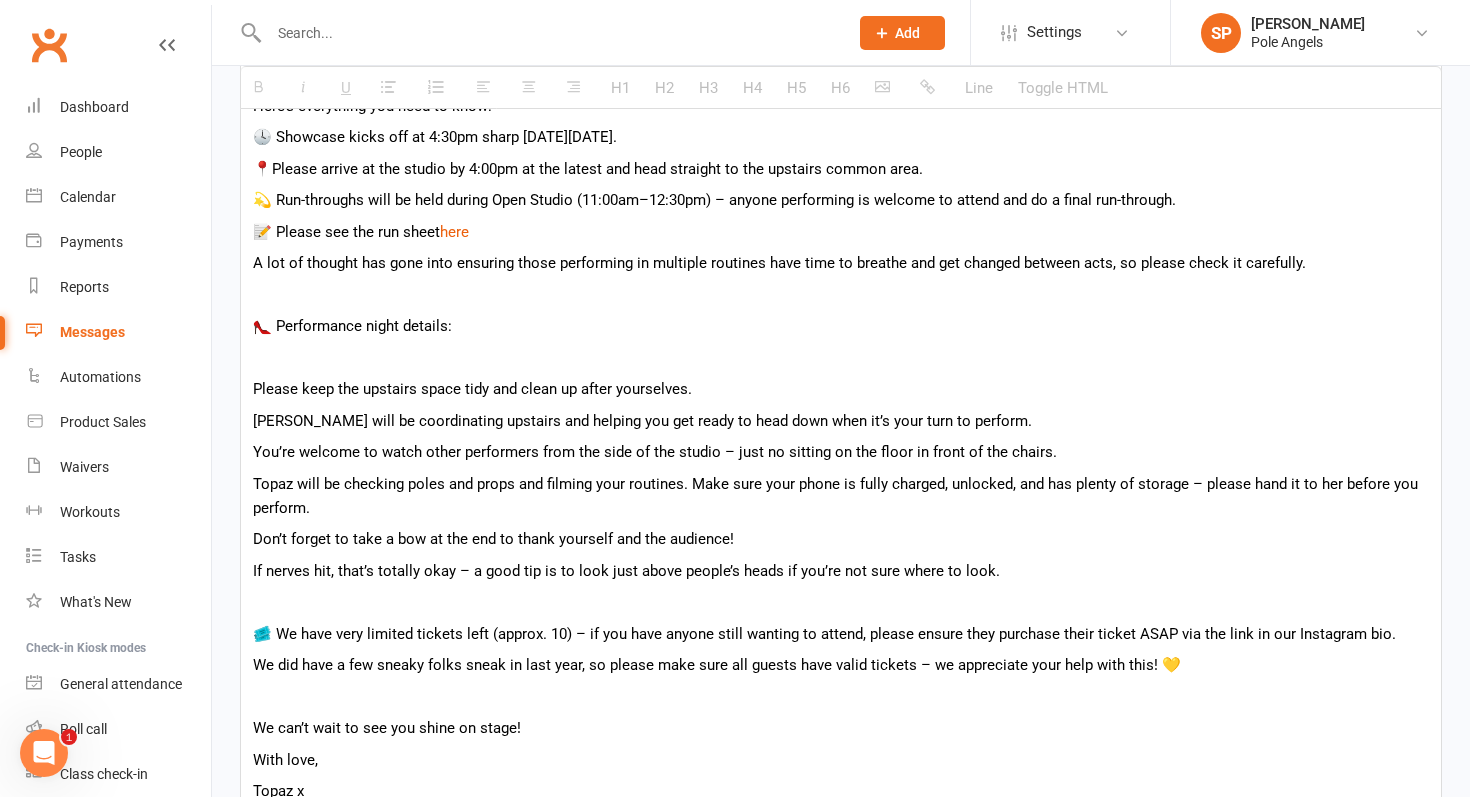 scroll, scrollTop: 884, scrollLeft: 0, axis: vertical 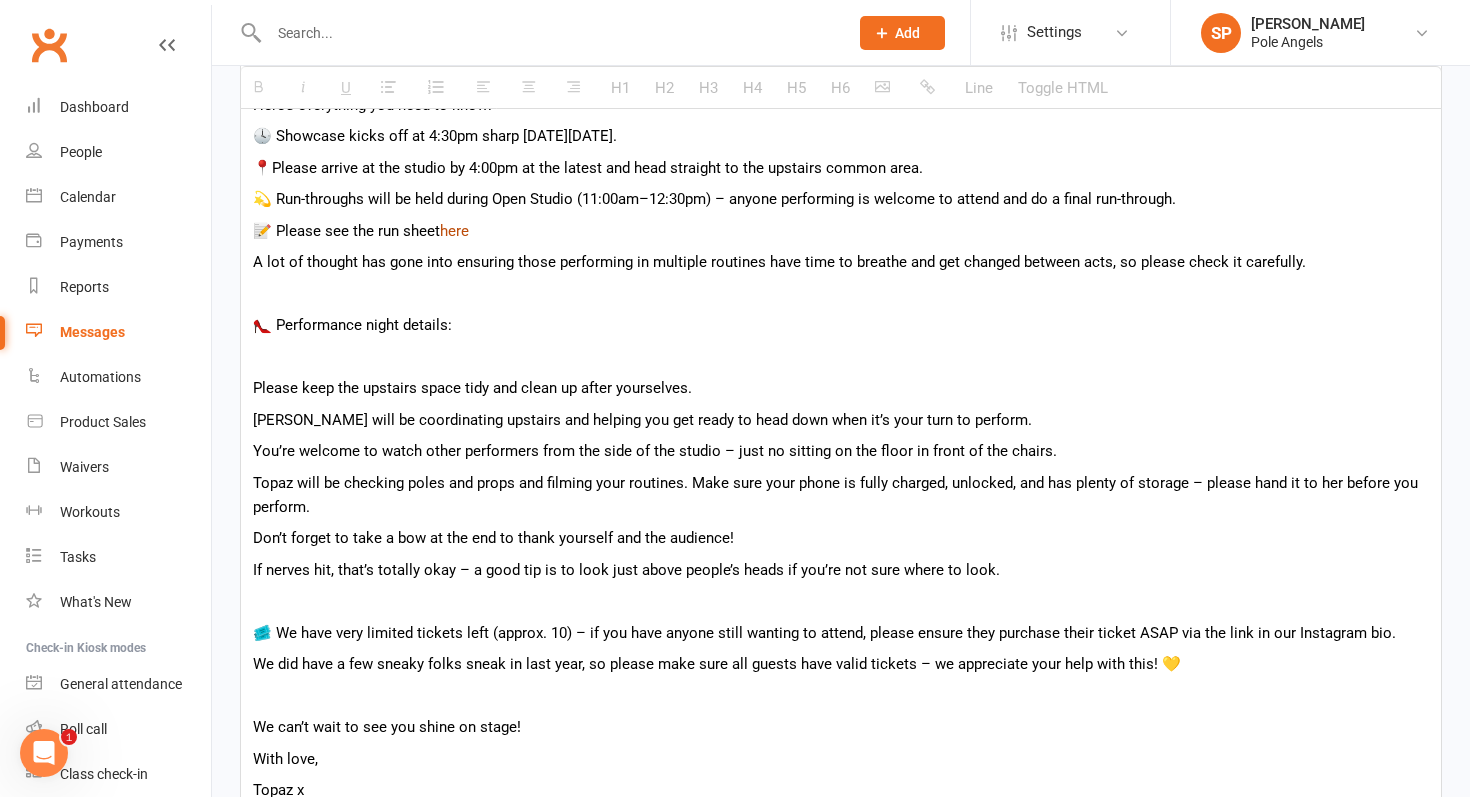 click on "here" at bounding box center [454, 231] 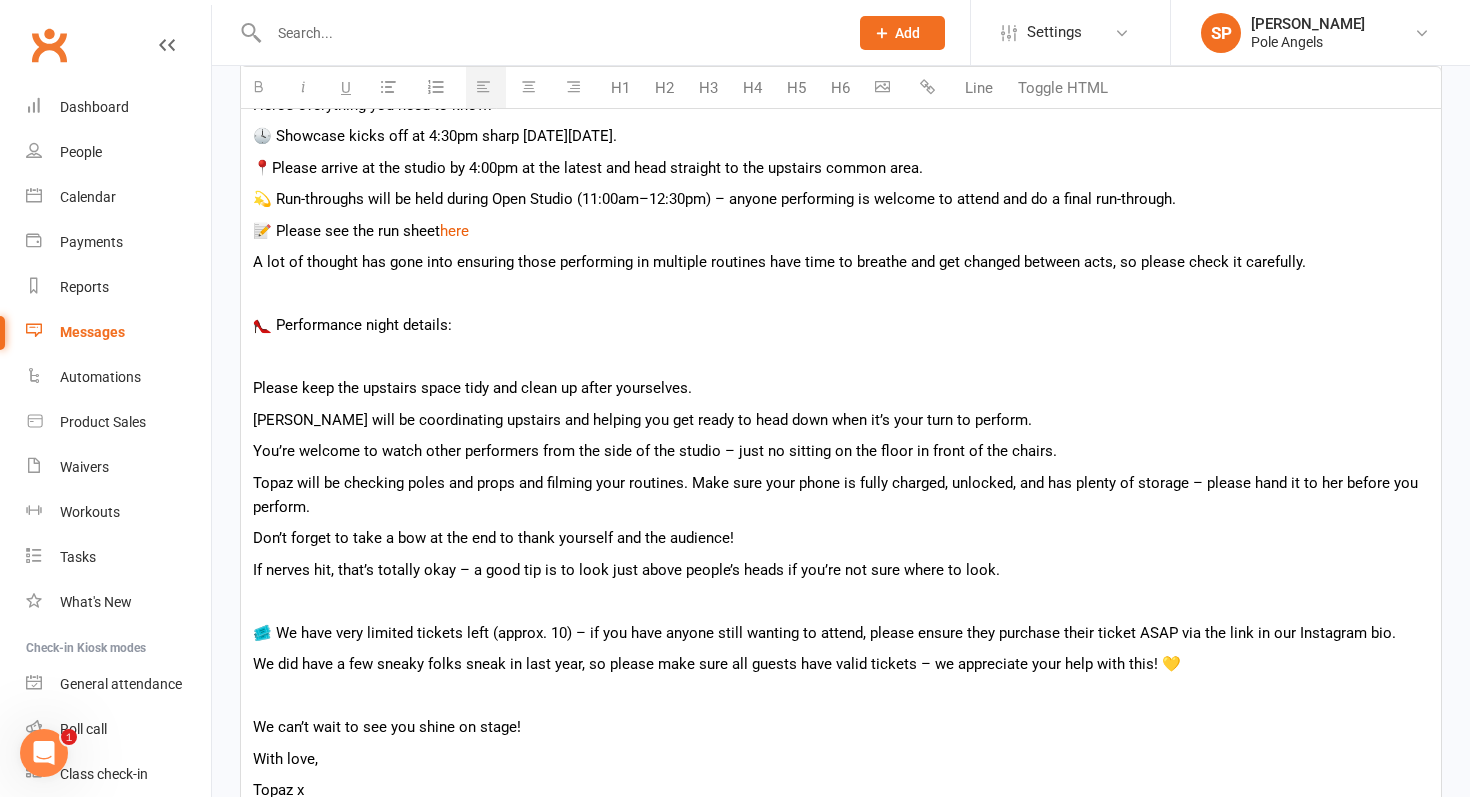 click on "📝 Please see the run sheet  here" at bounding box center (841, 231) 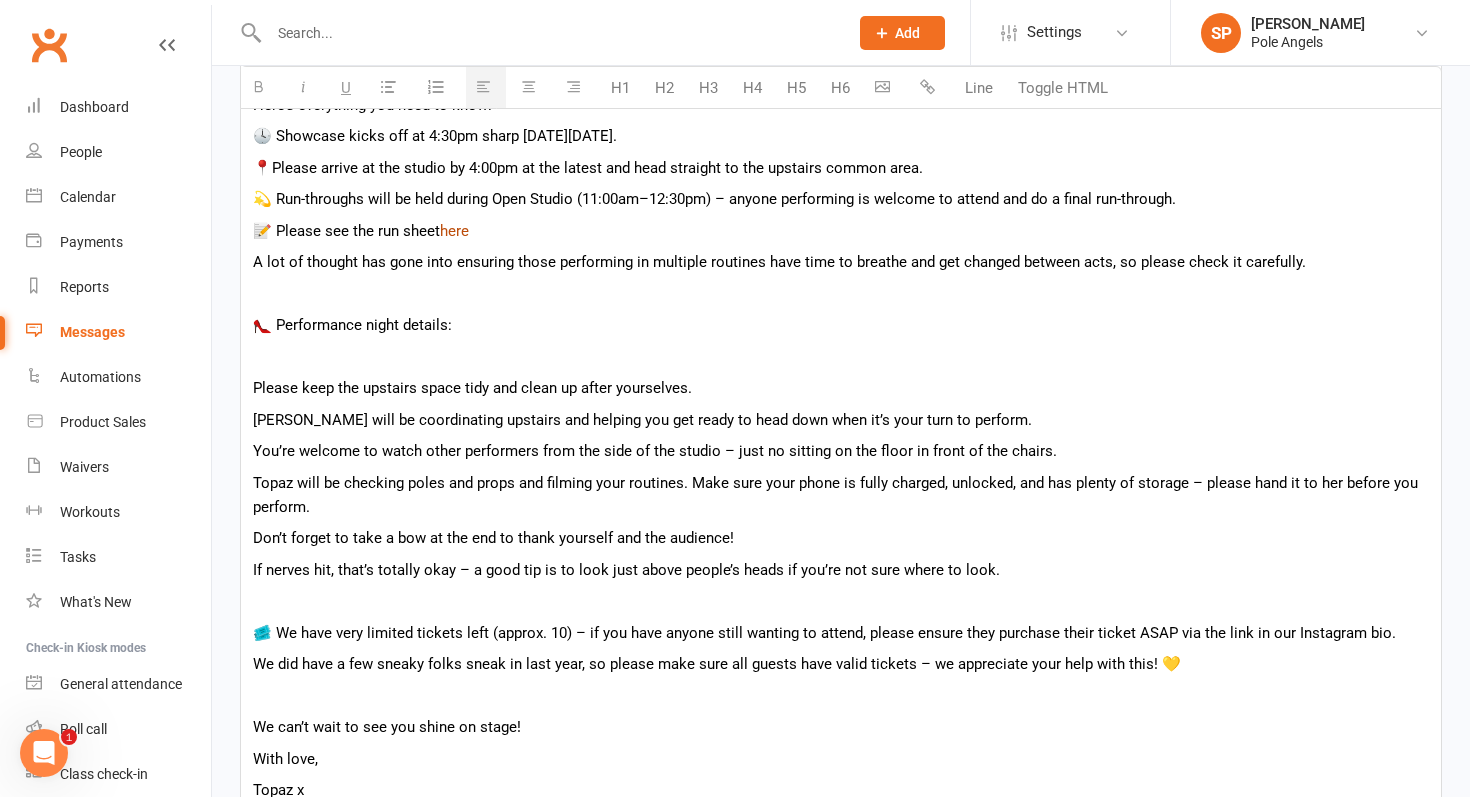 click on "here" at bounding box center [454, 231] 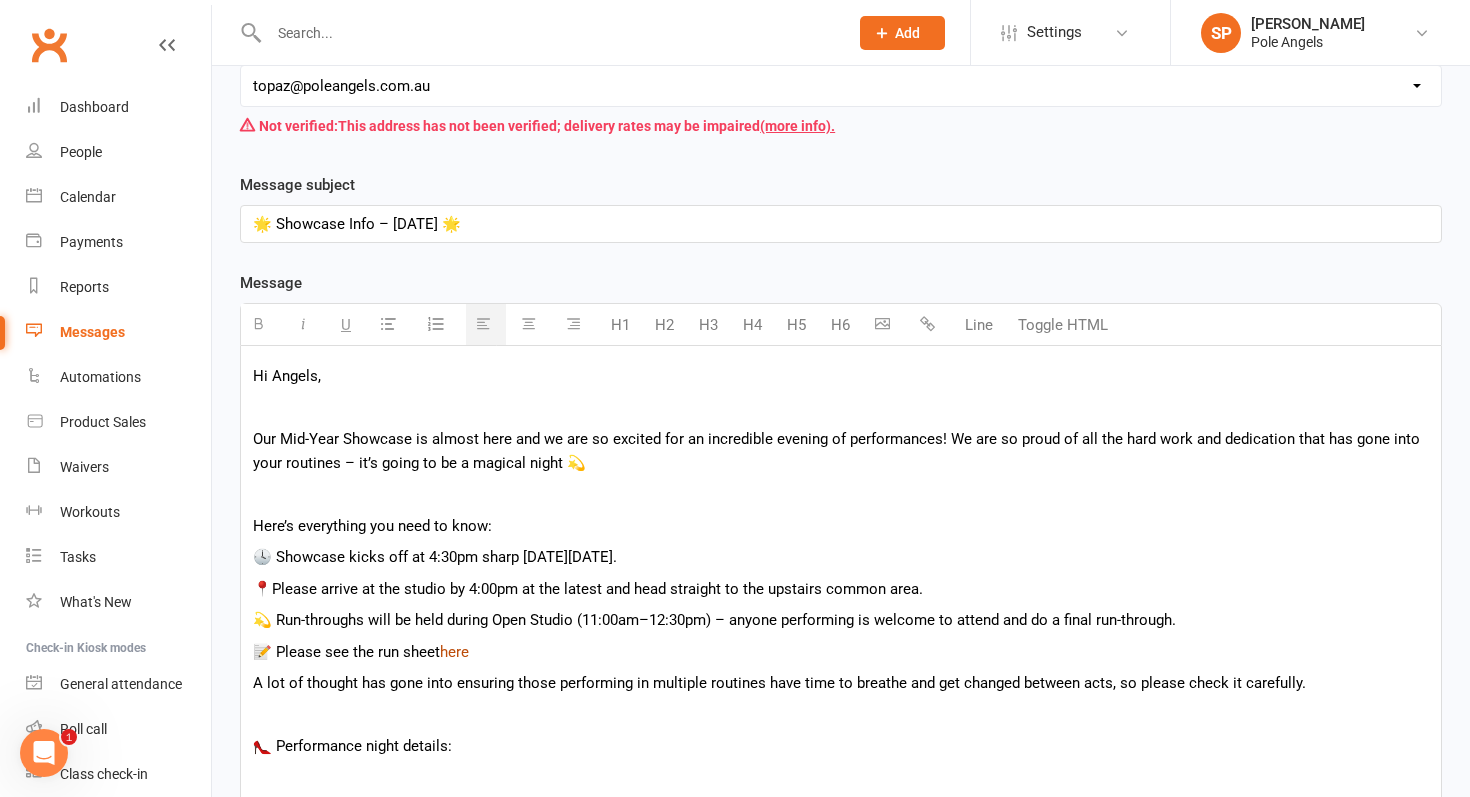 scroll, scrollTop: 0, scrollLeft: 0, axis: both 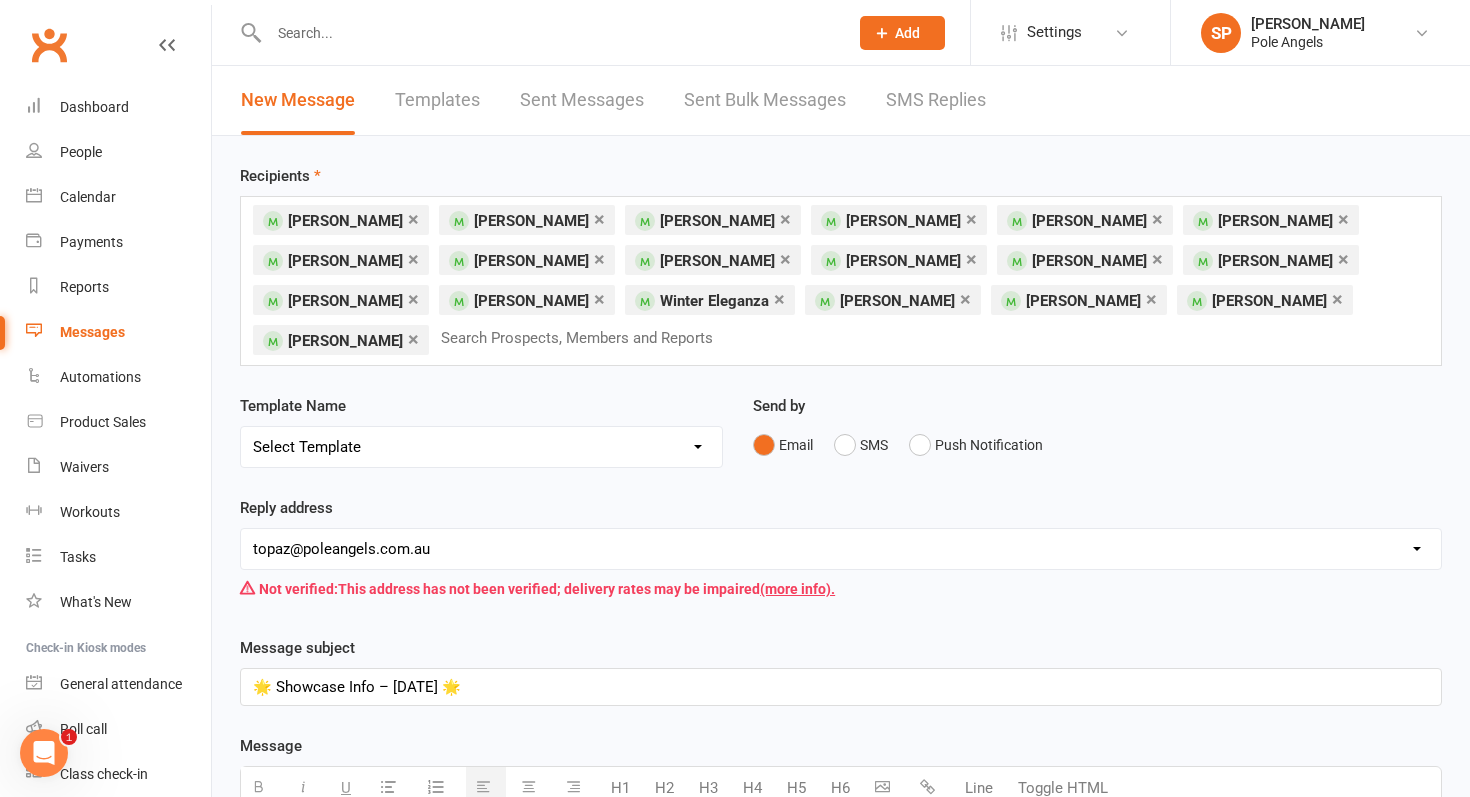 click at bounding box center [585, 338] 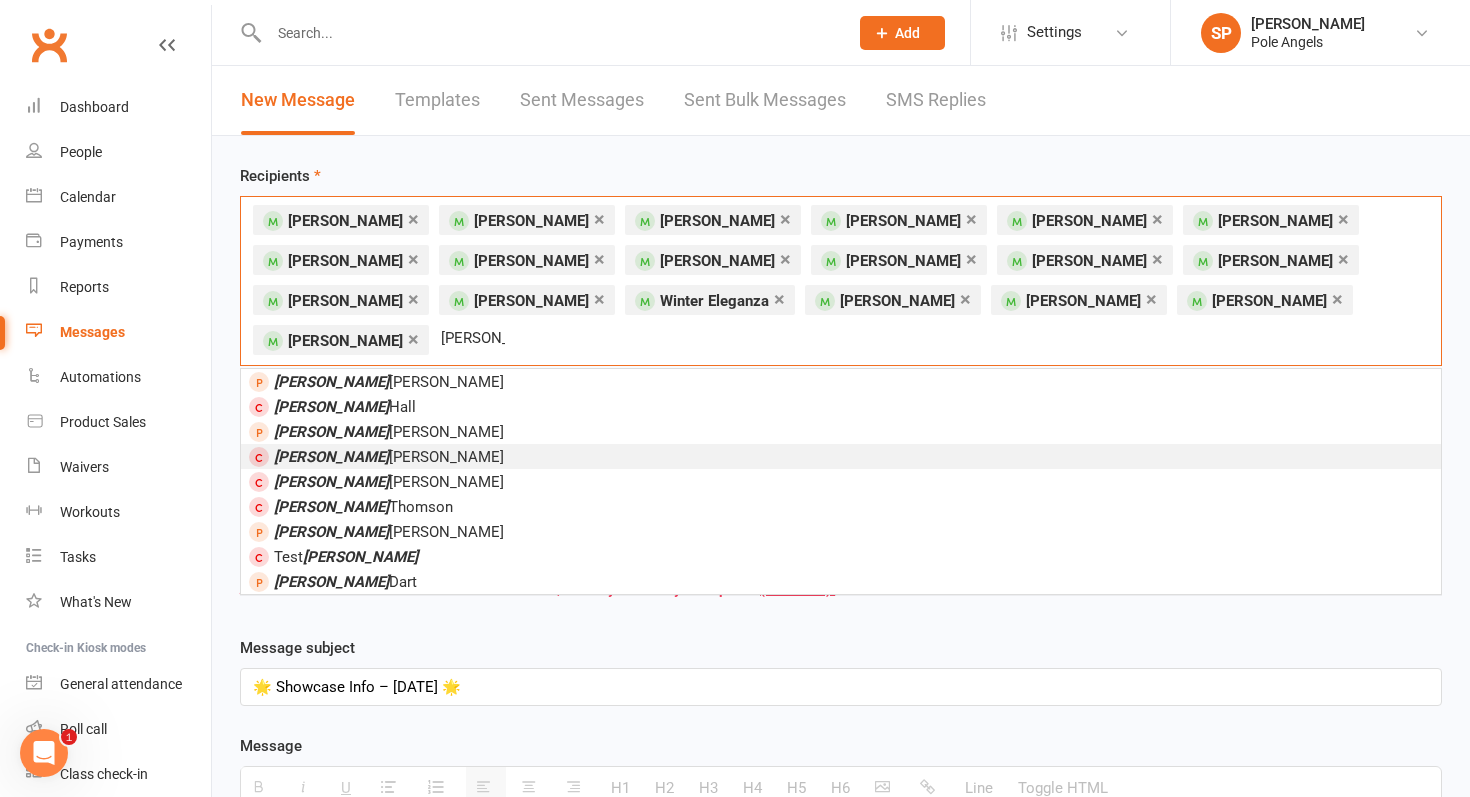 type on "sarah" 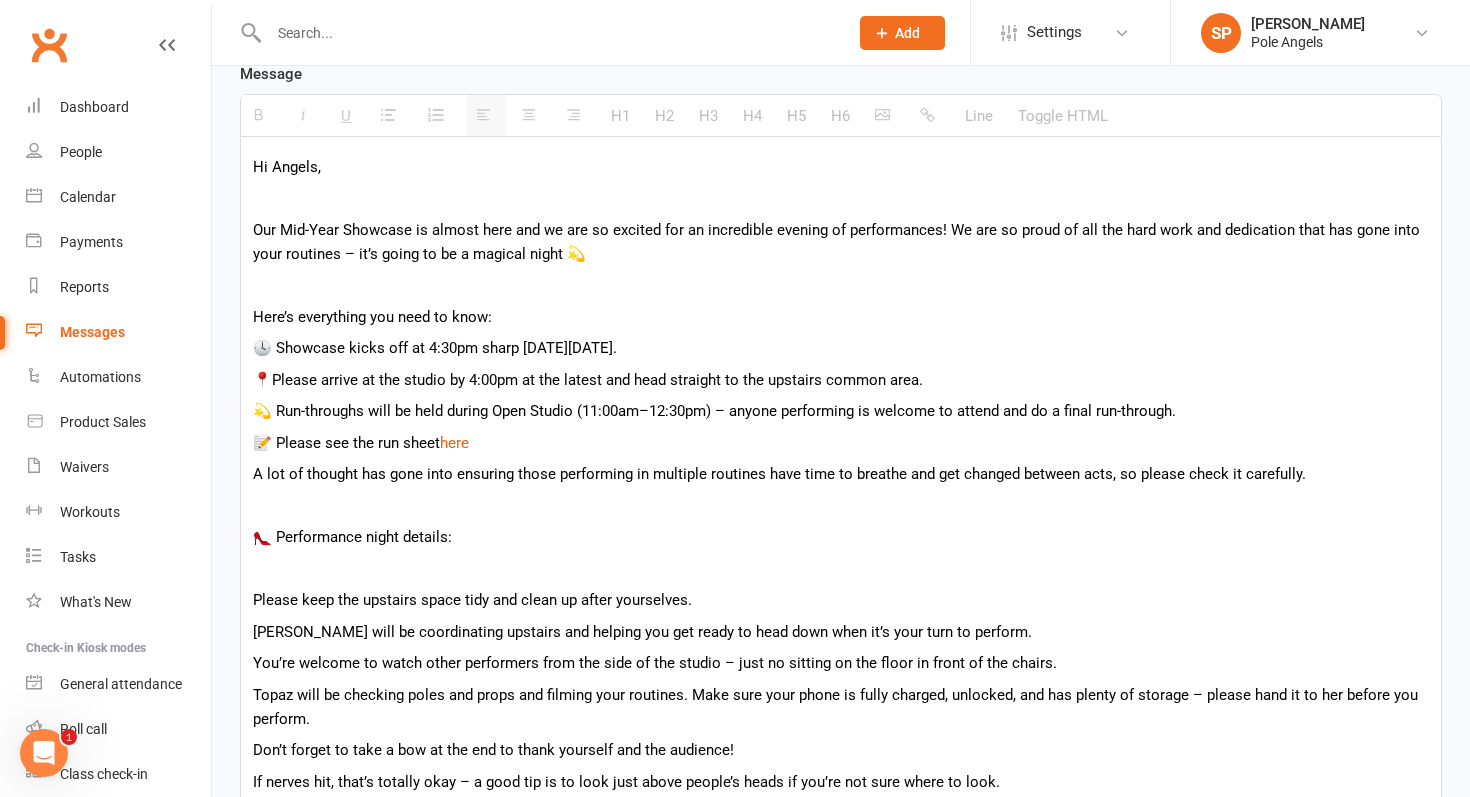 scroll, scrollTop: 1297, scrollLeft: 0, axis: vertical 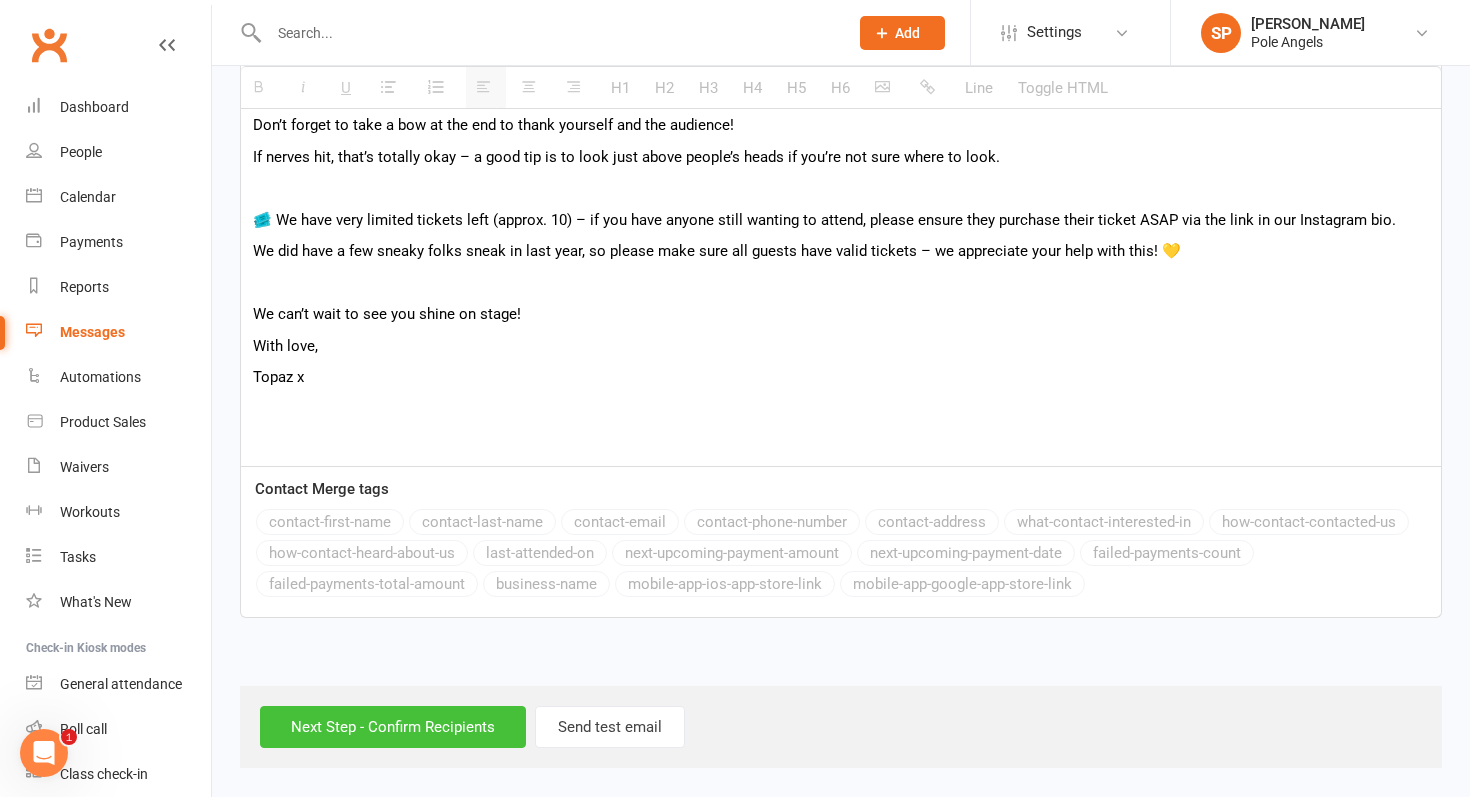 click on "Next Step - Confirm Recipients" at bounding box center [393, 727] 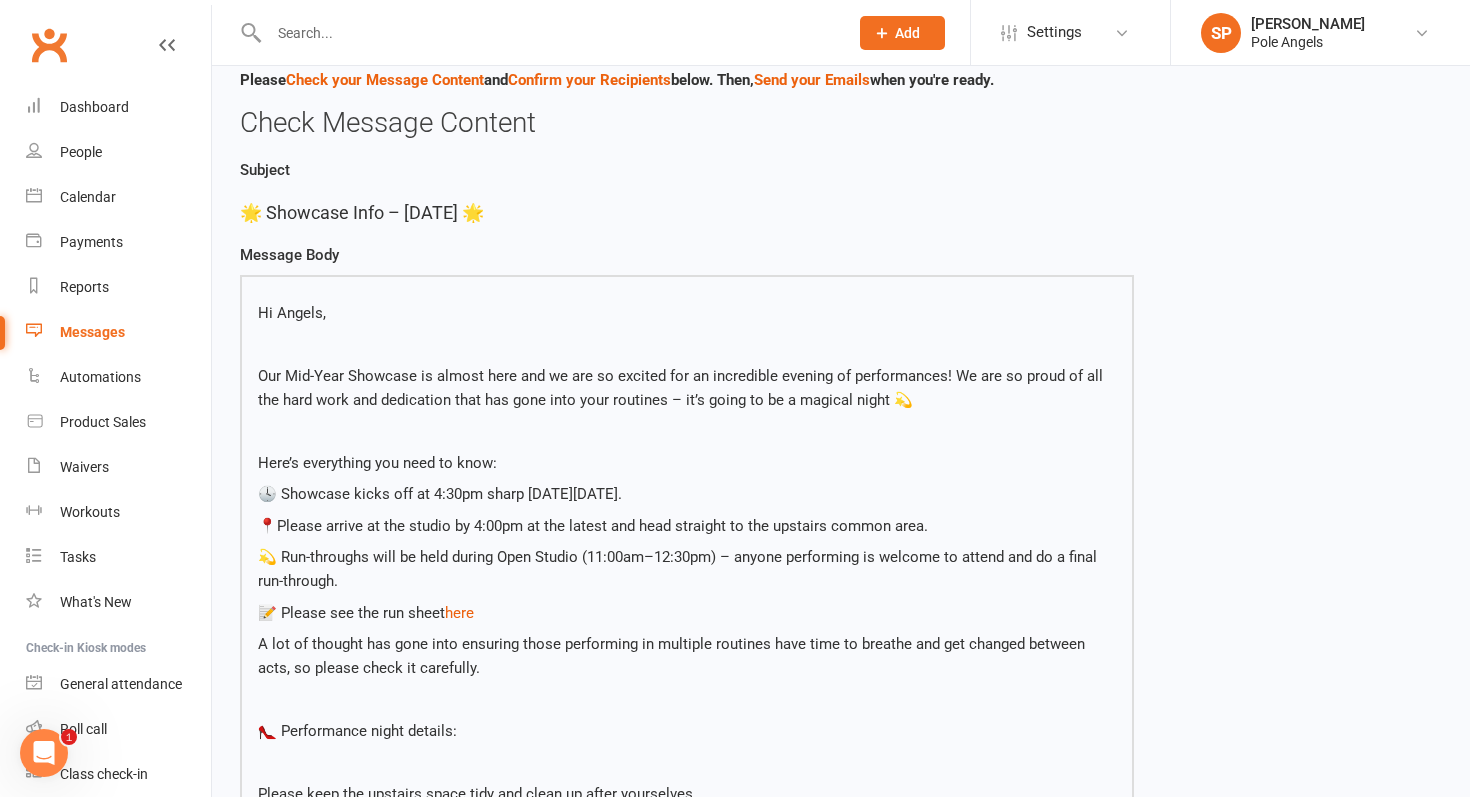 scroll, scrollTop: 88, scrollLeft: 0, axis: vertical 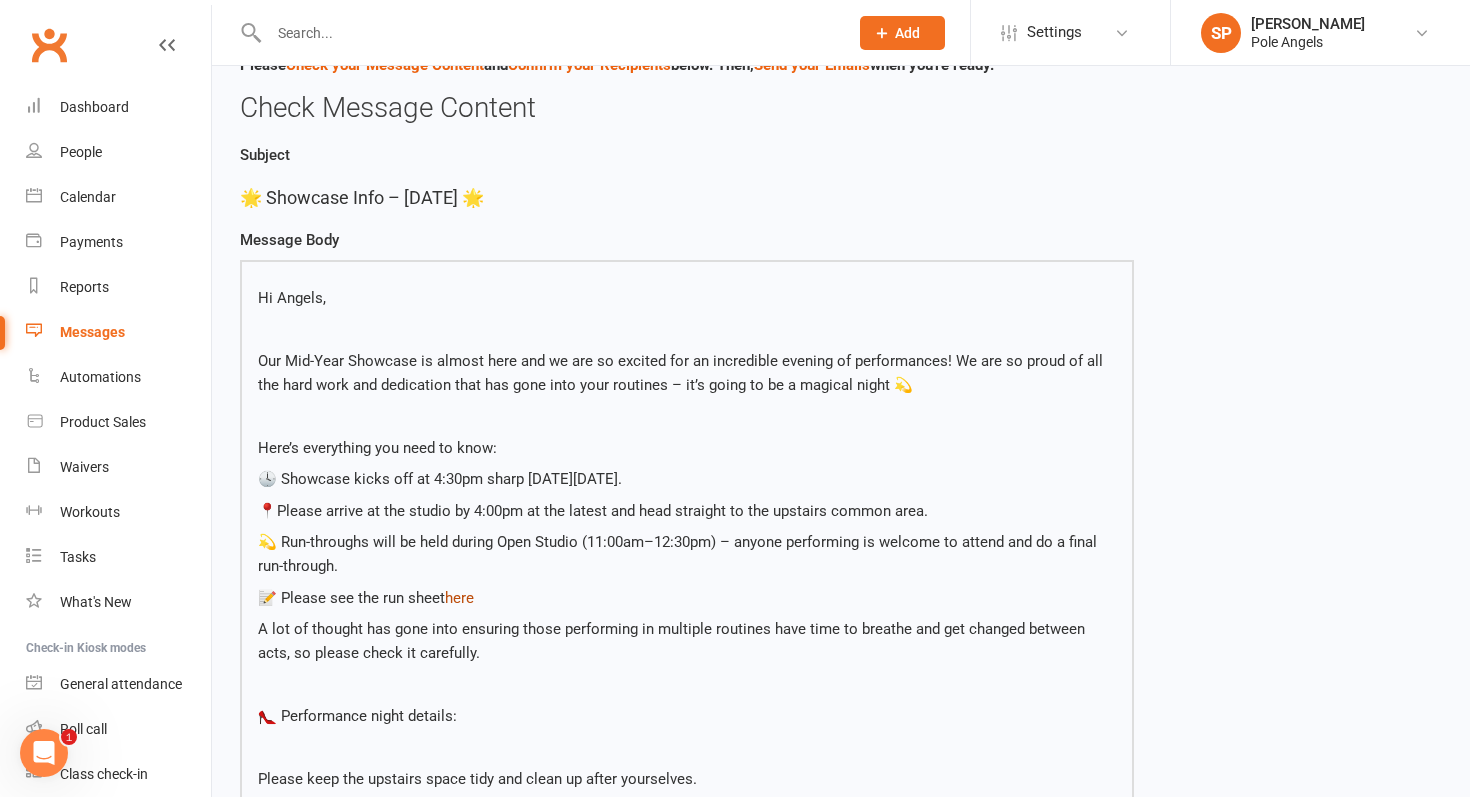 click on "here" at bounding box center (459, 598) 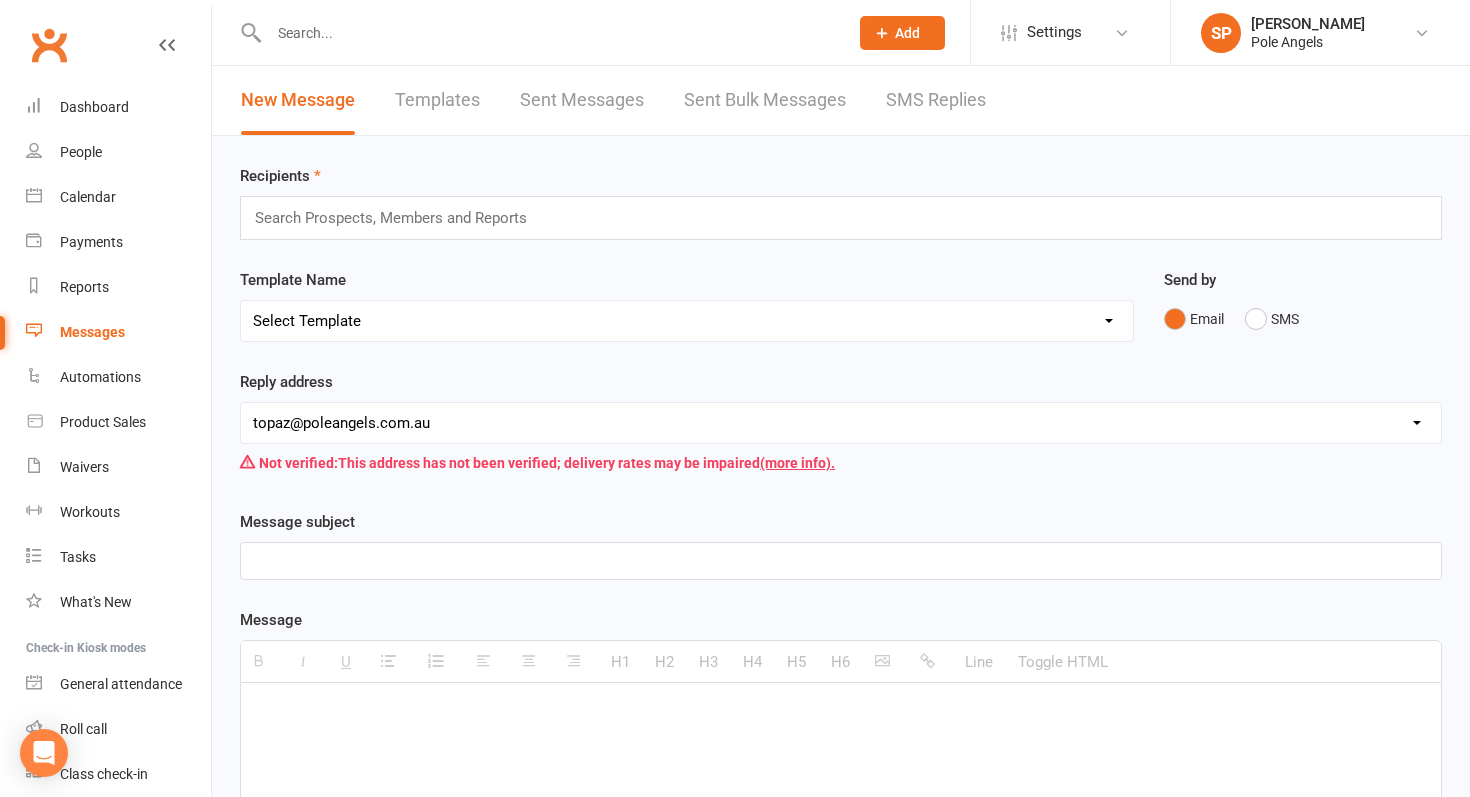 scroll, scrollTop: 88, scrollLeft: 0, axis: vertical 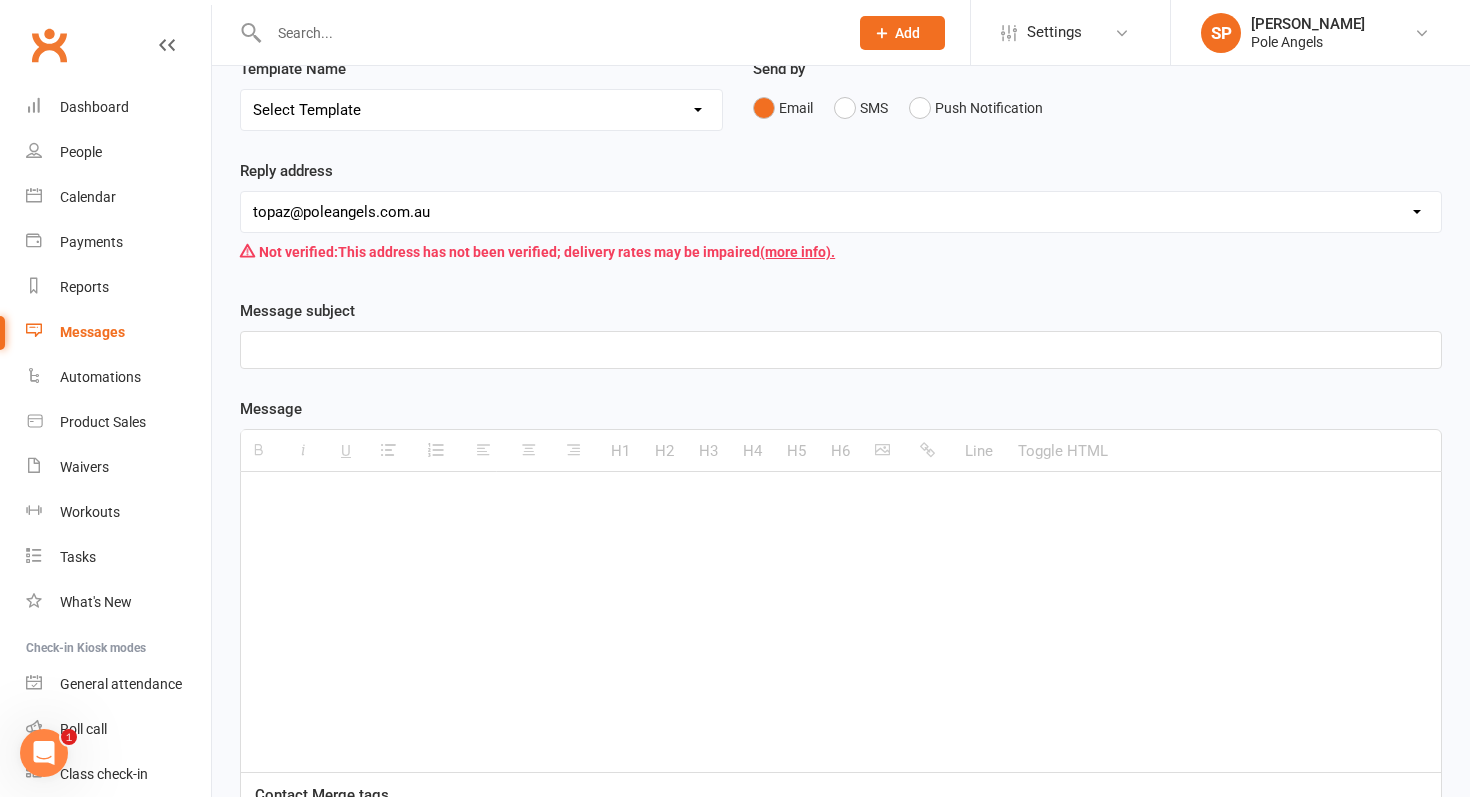 click at bounding box center [841, 502] 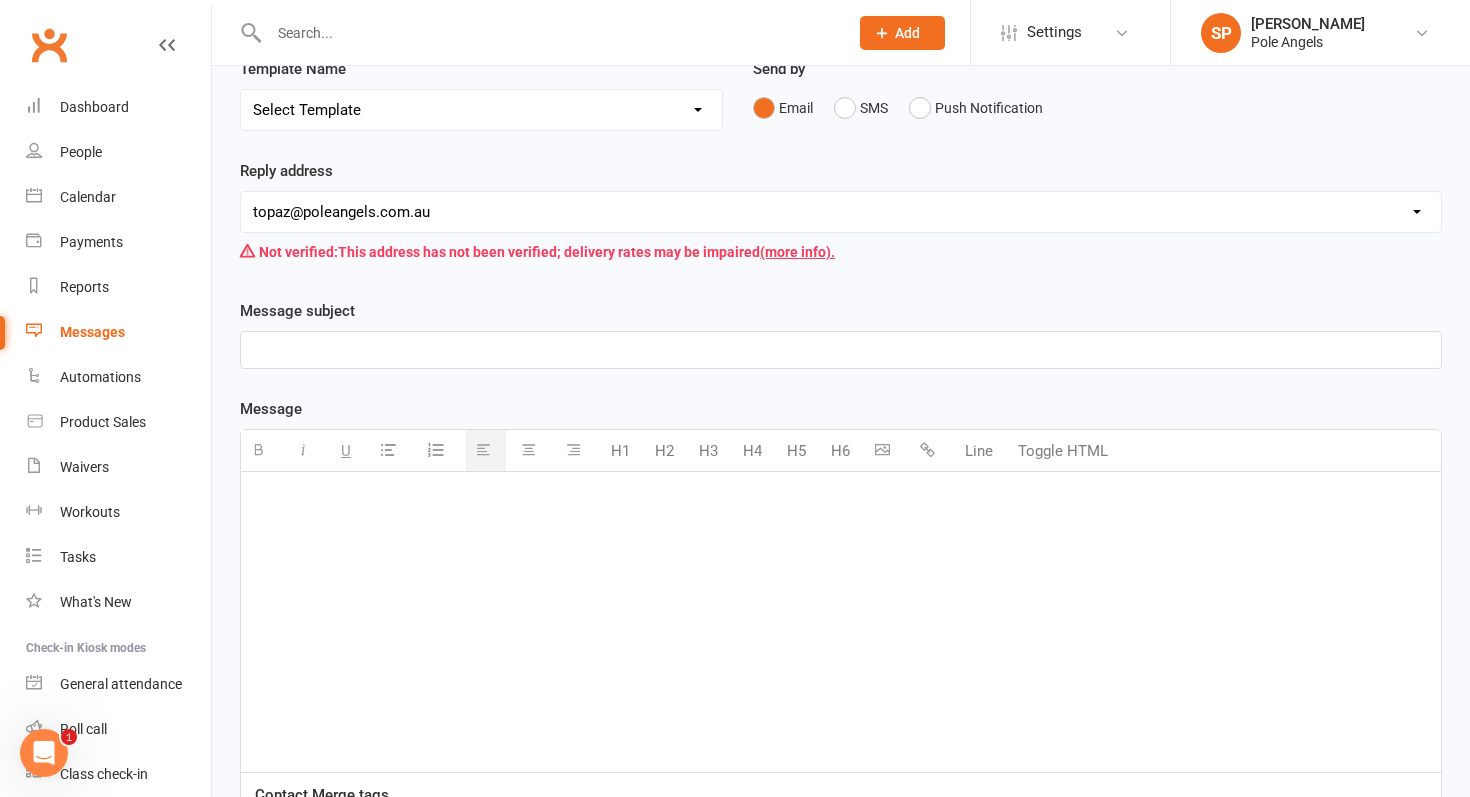 paste 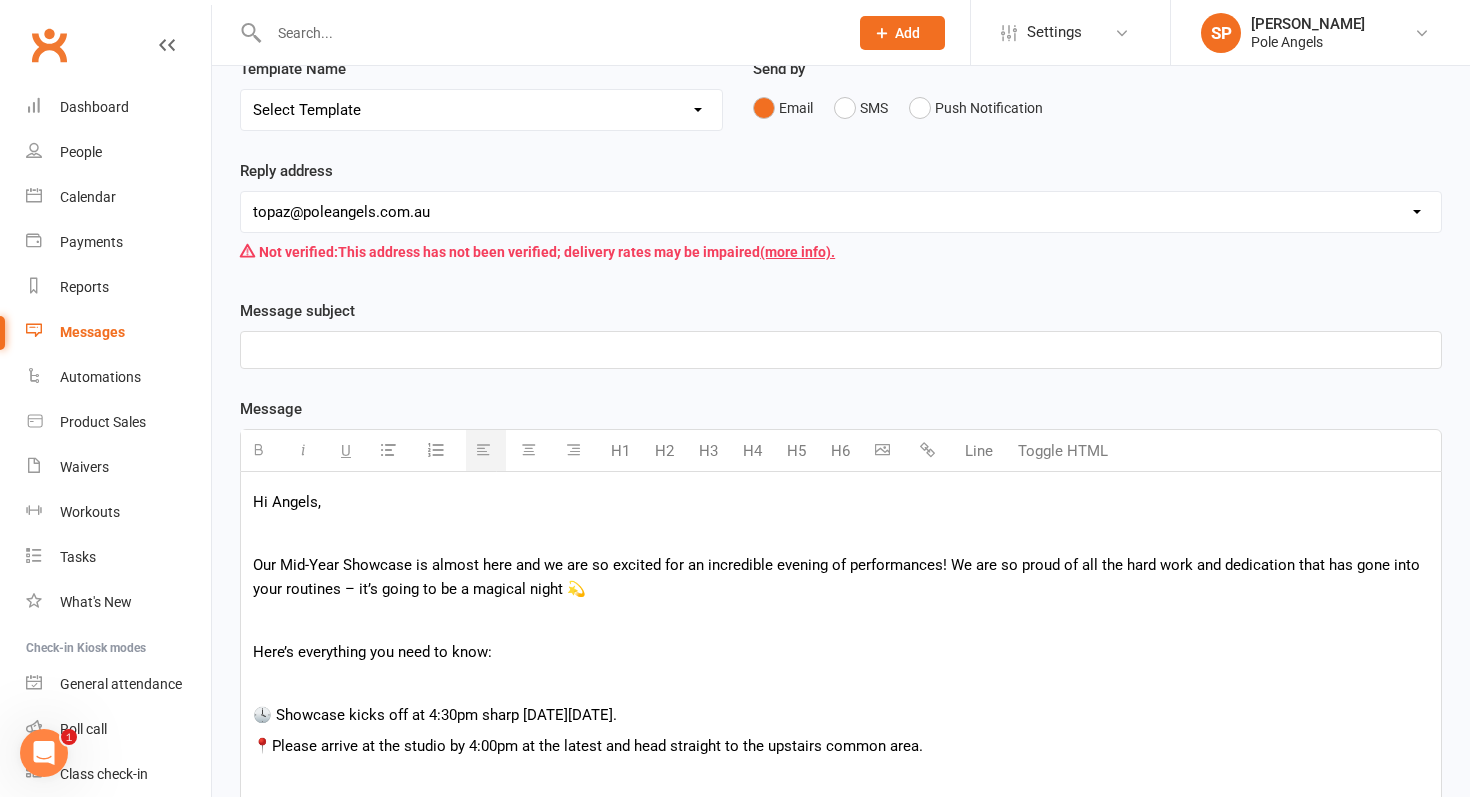 click at bounding box center (841, 350) 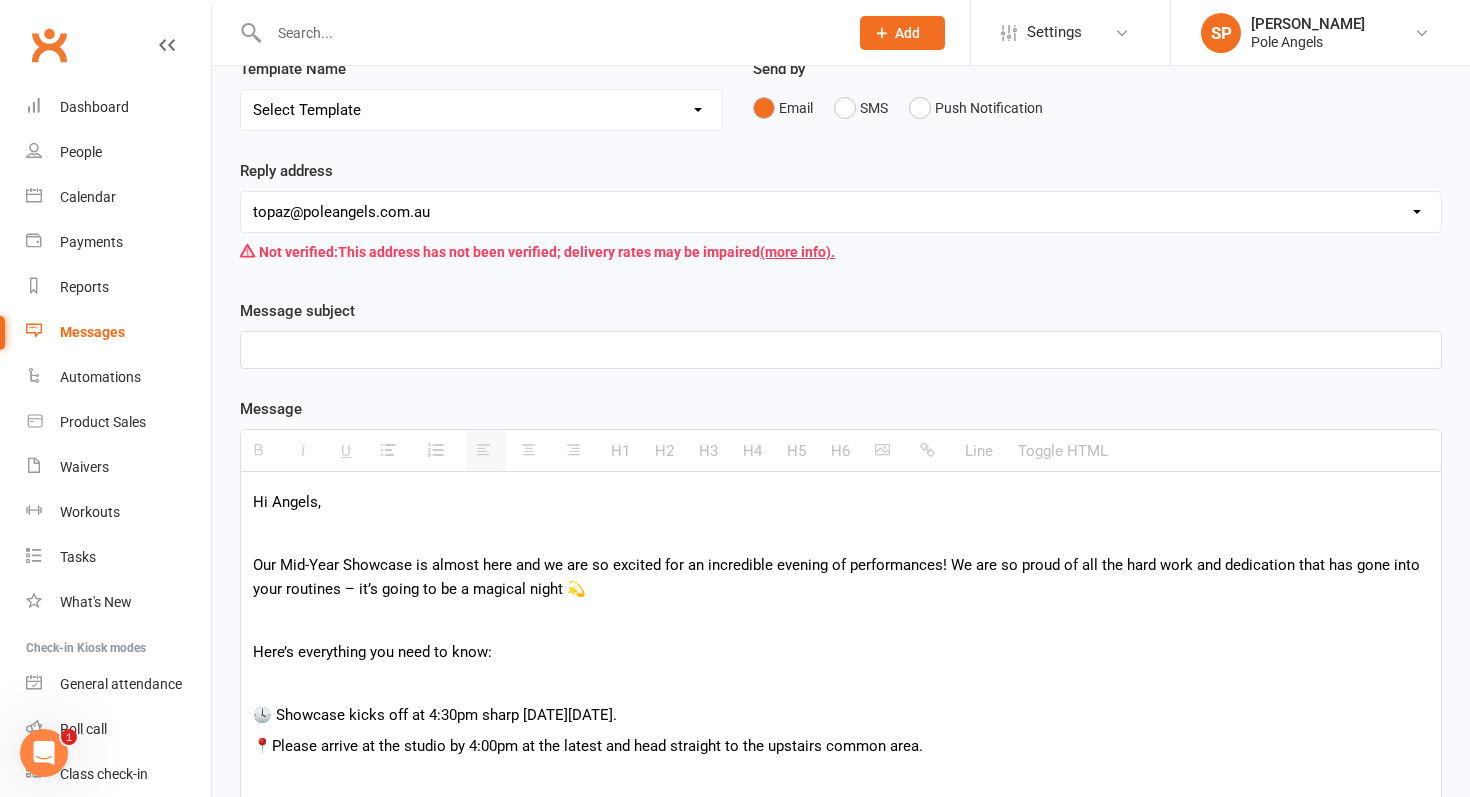 paste 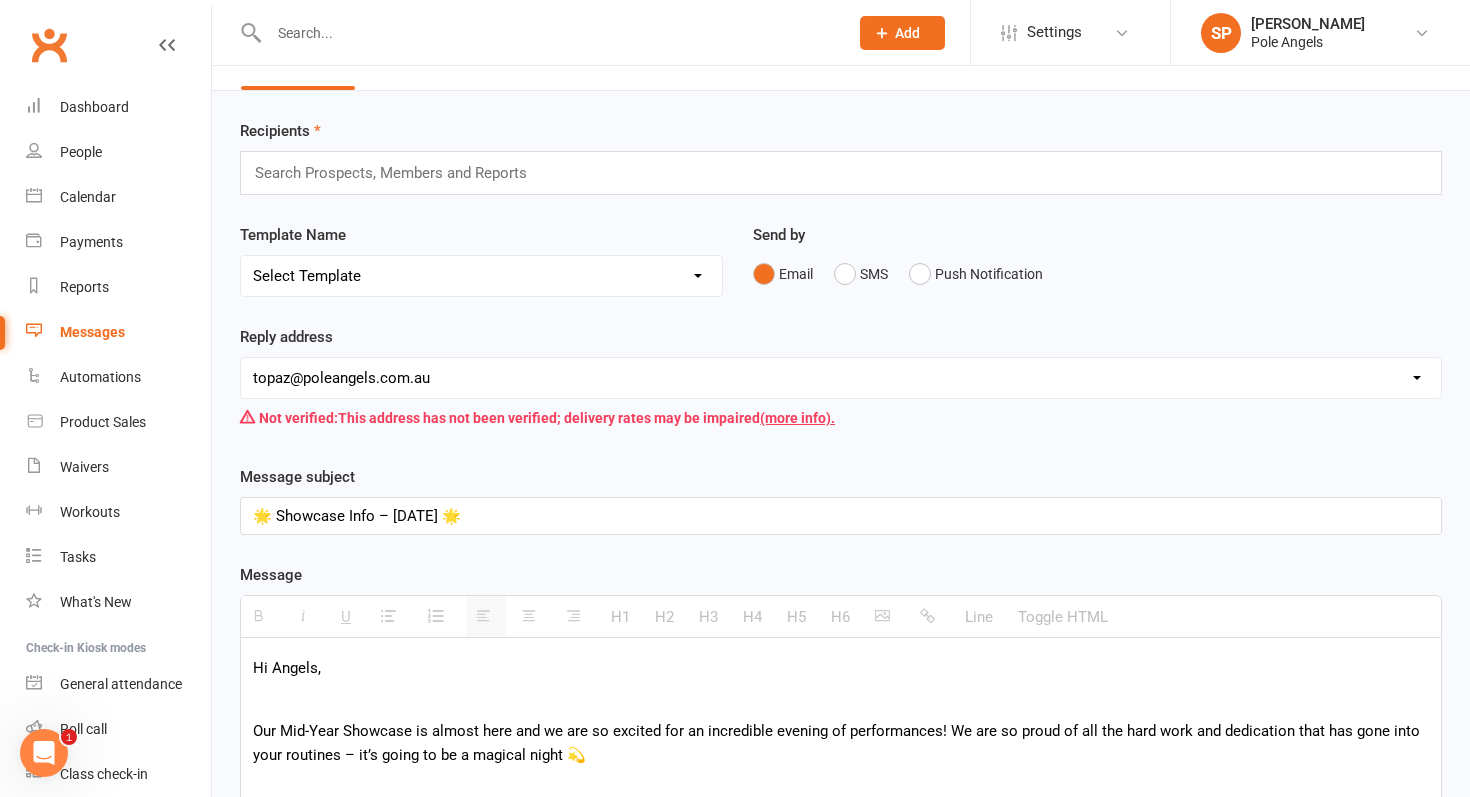 scroll, scrollTop: 0, scrollLeft: 0, axis: both 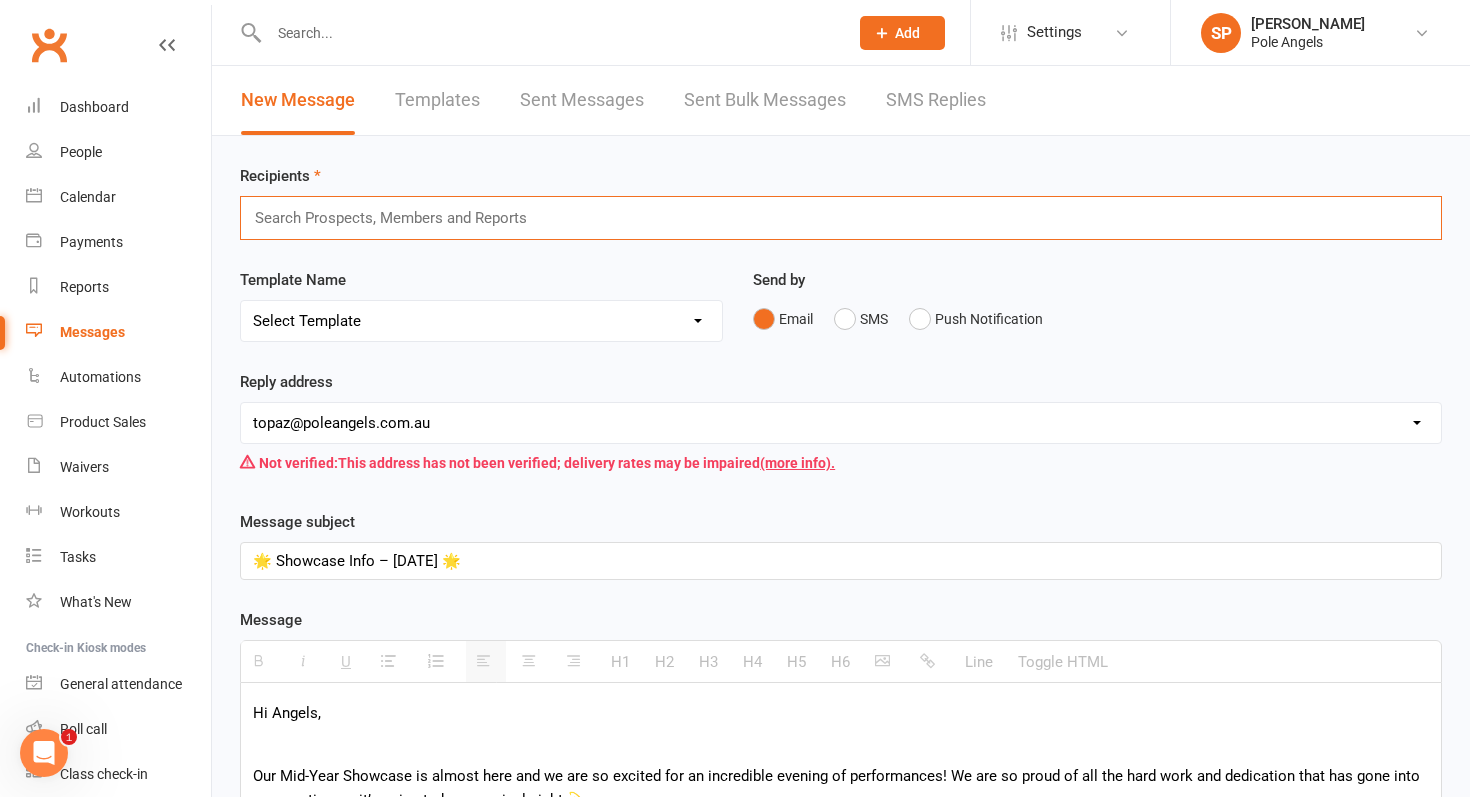 click at bounding box center [399, 218] 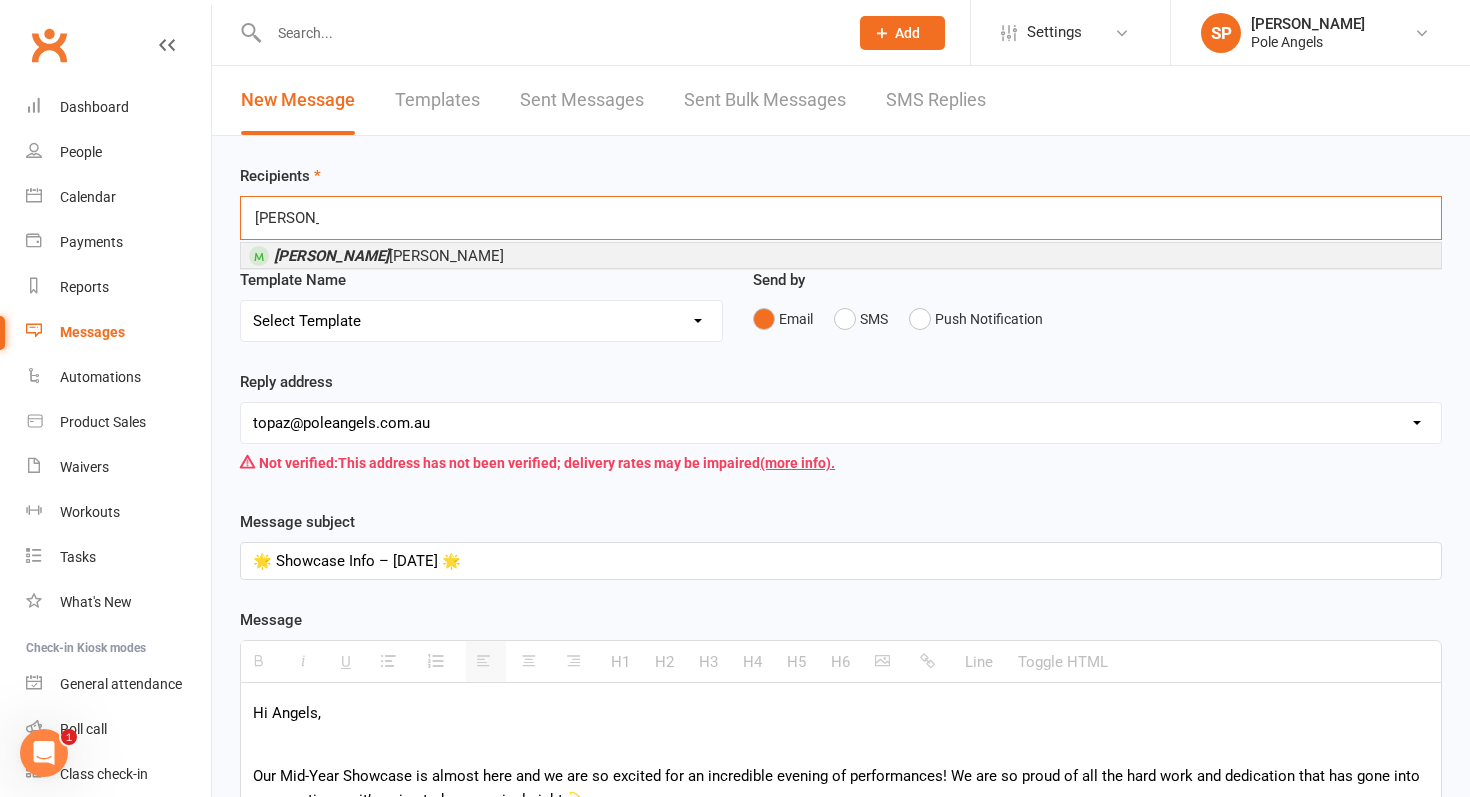 type on "molly" 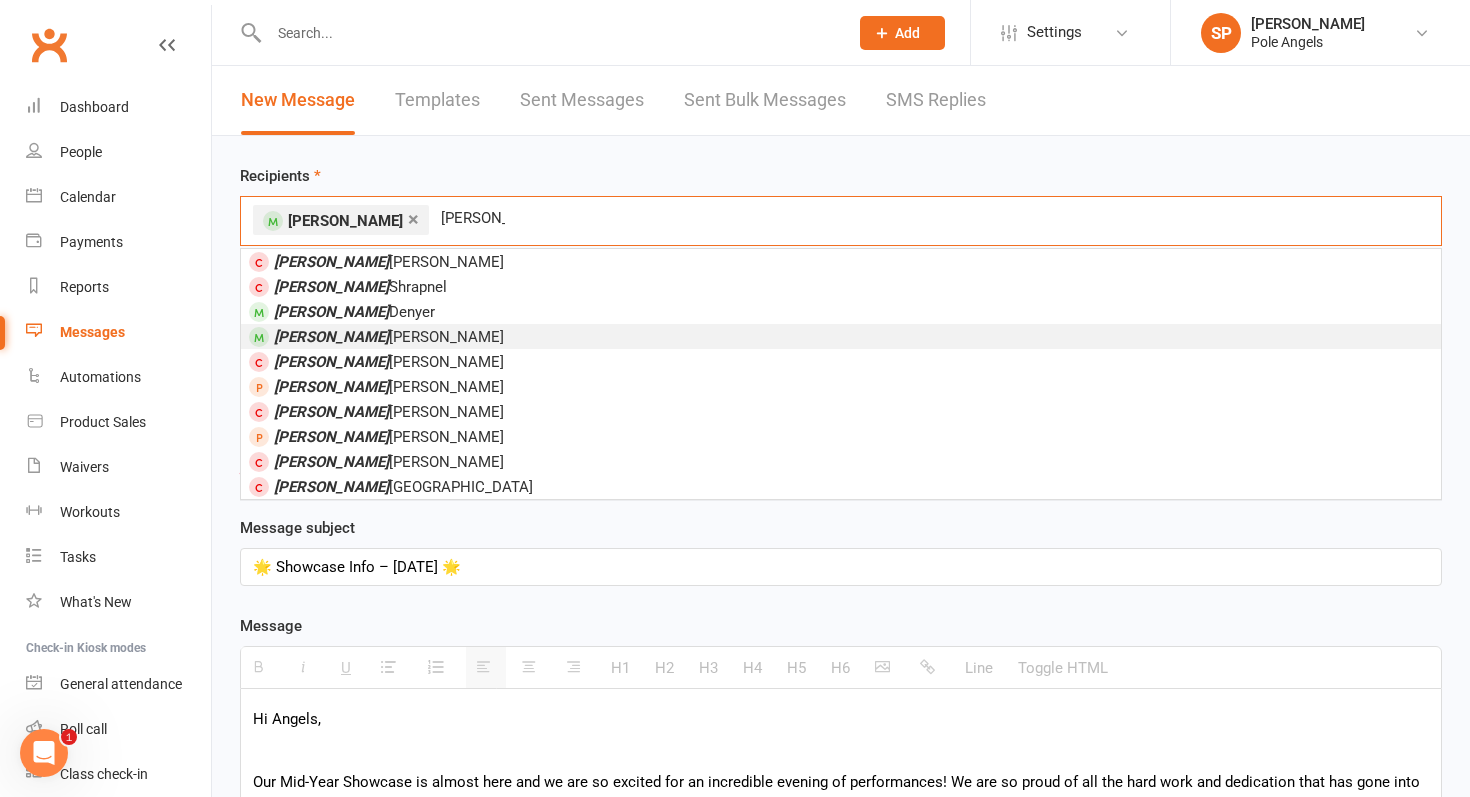 type on "emily" 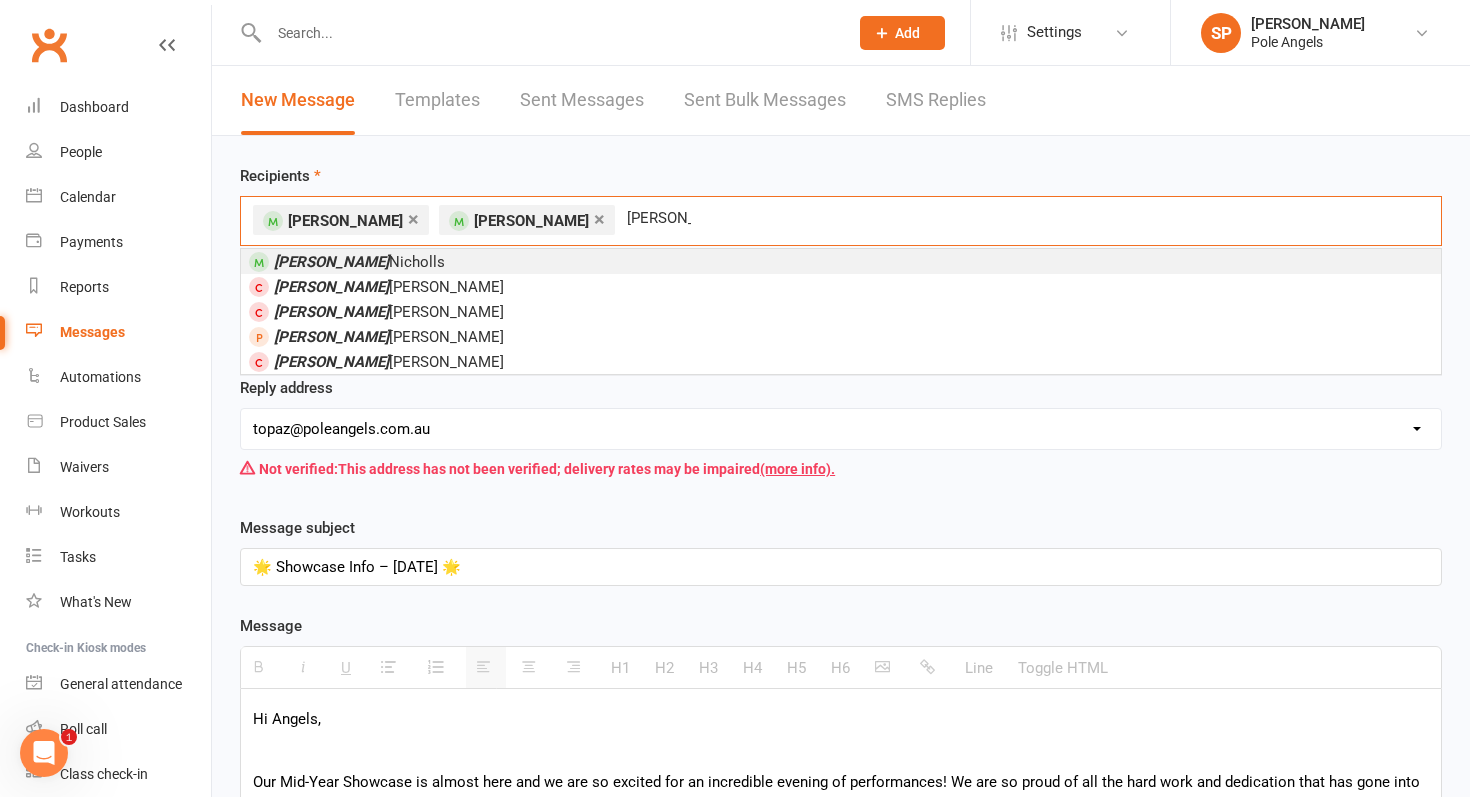 type on "laura" 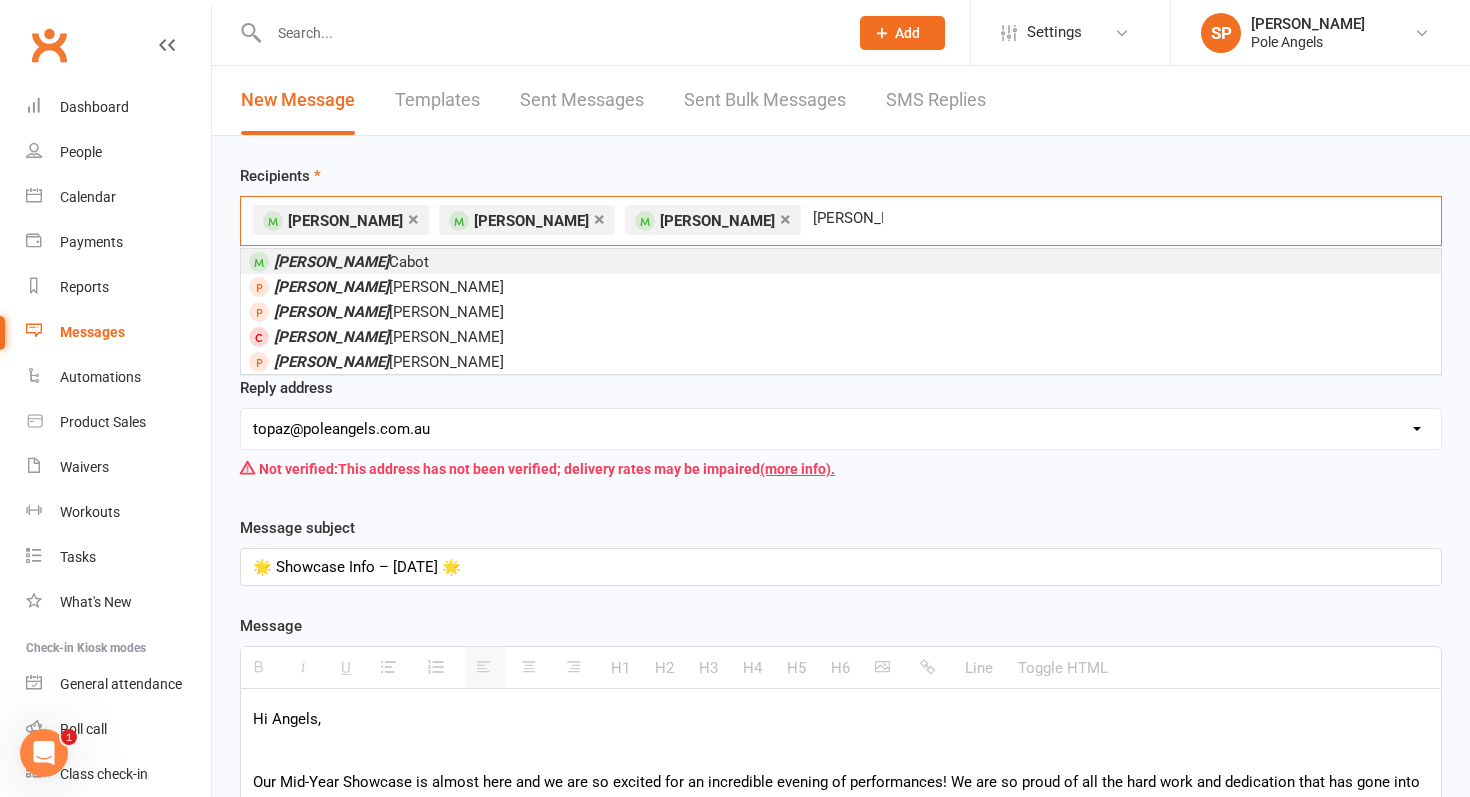 type on "samantha" 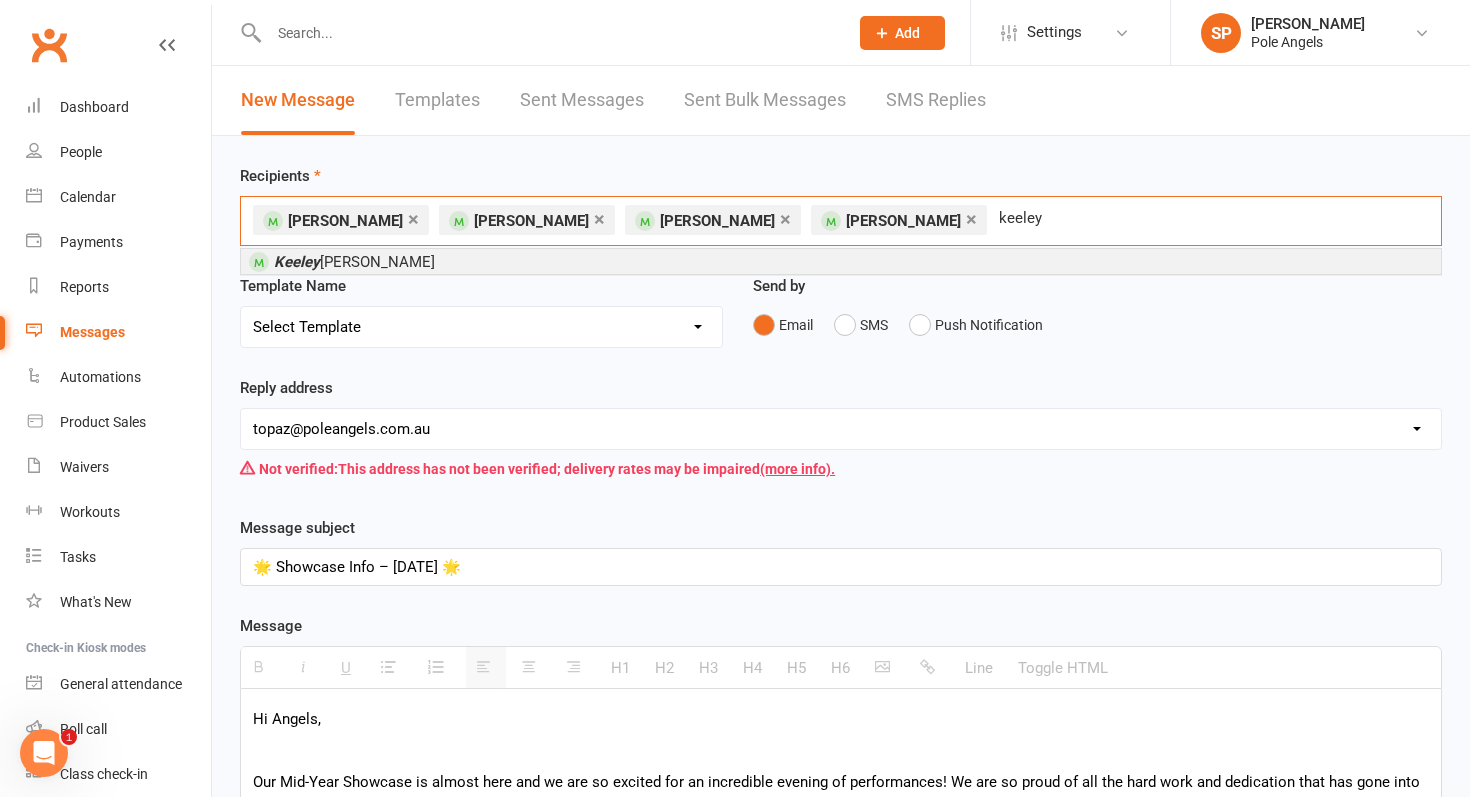 type on "keeley" 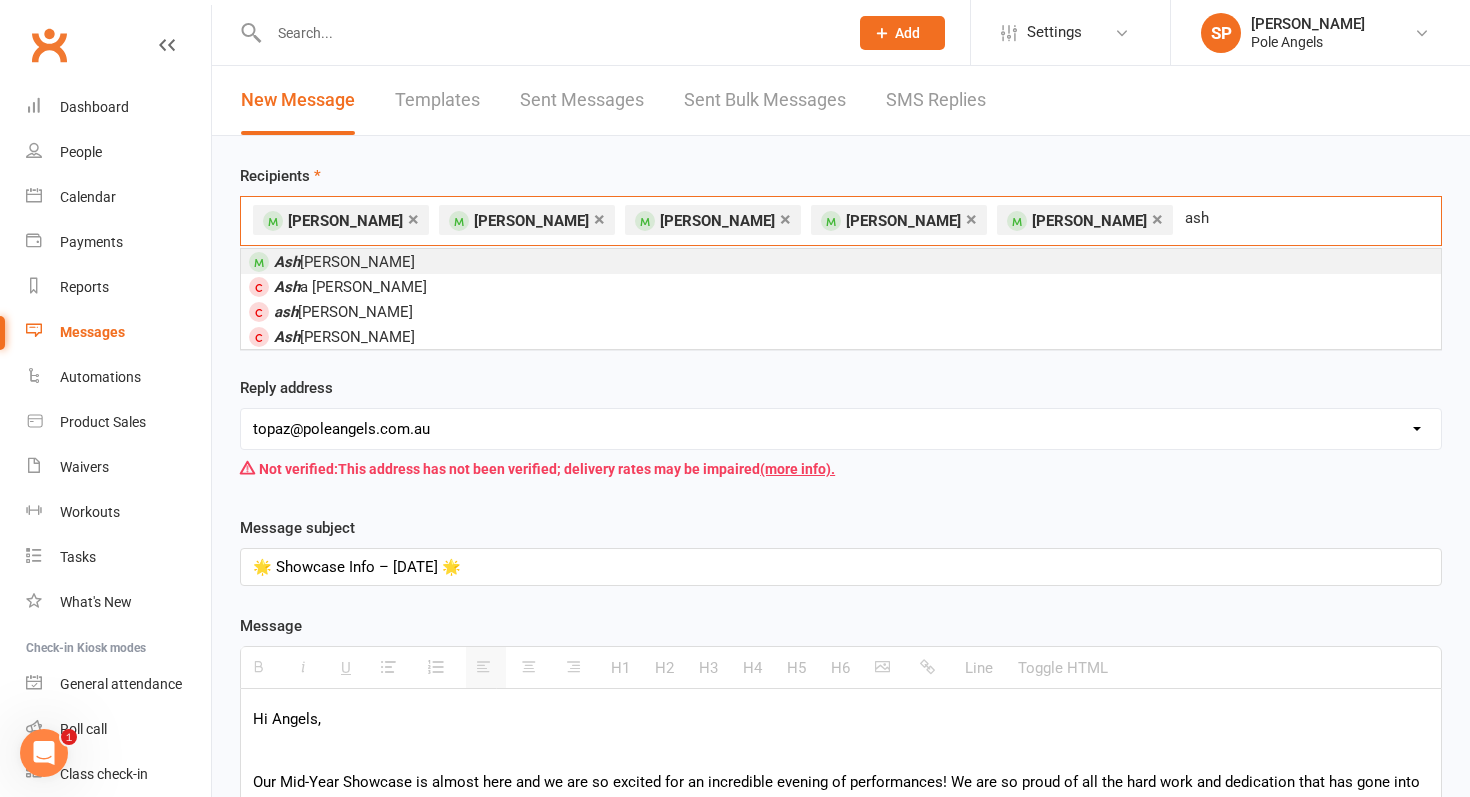 type on "ash" 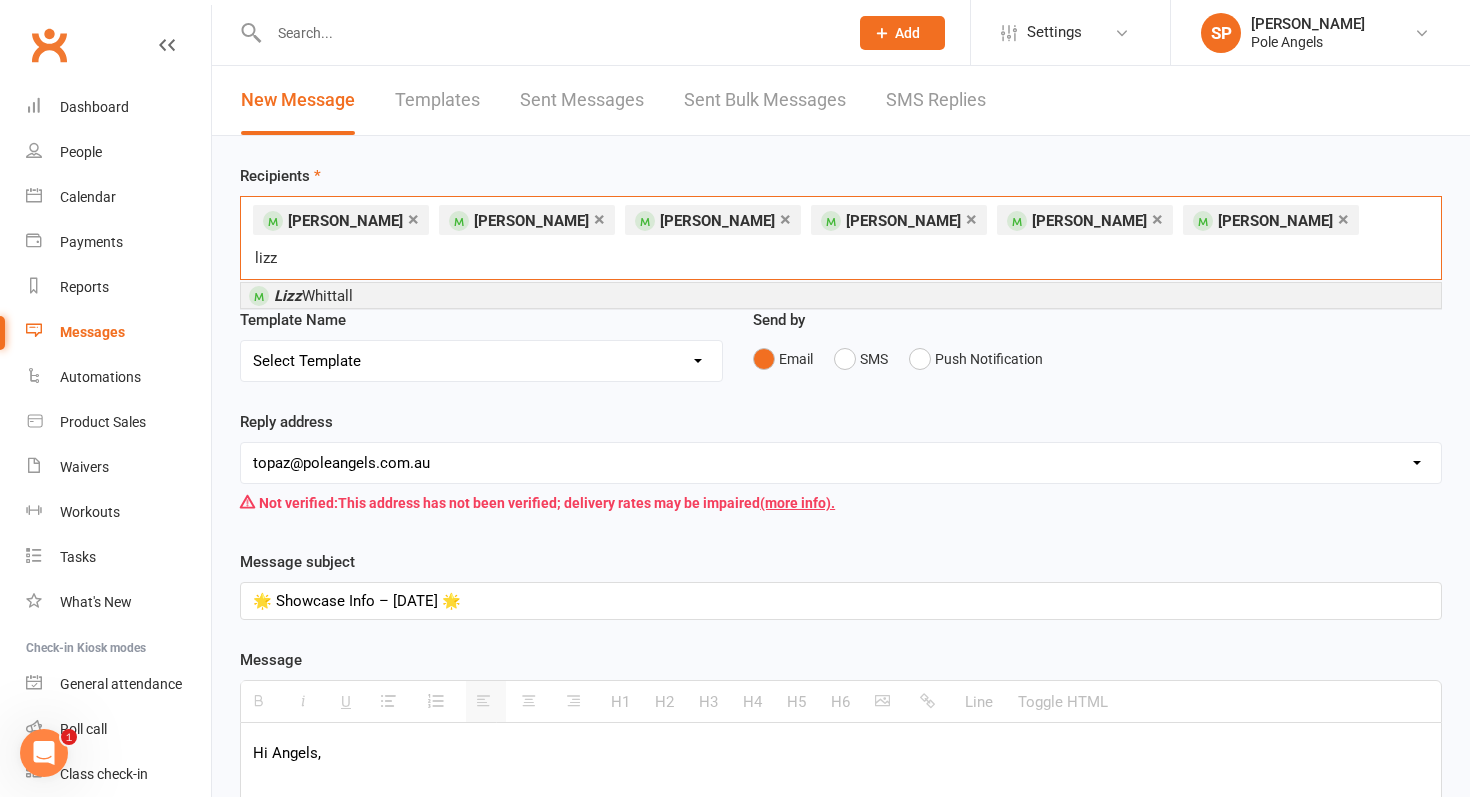 type on "lizz" 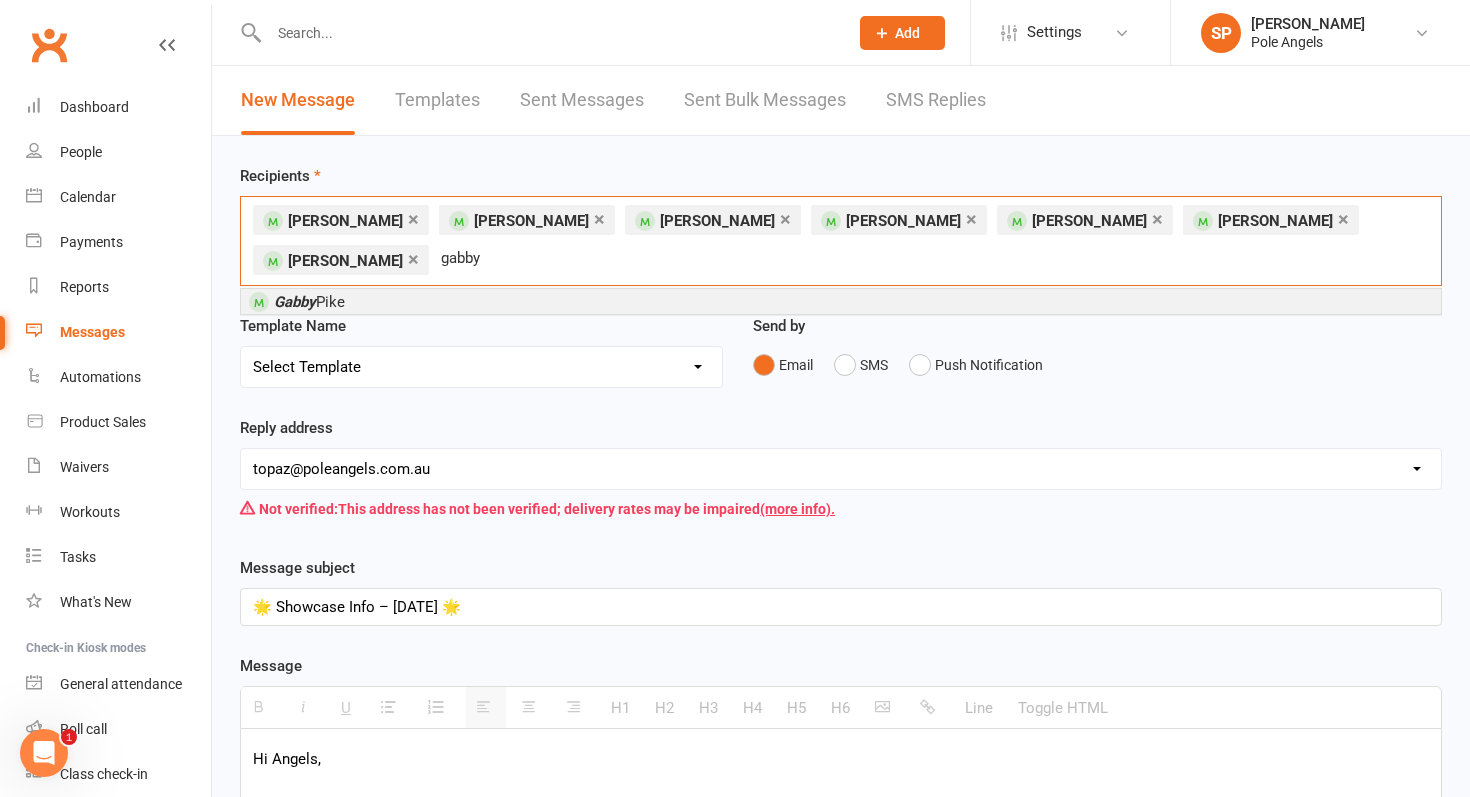 type on "gabby" 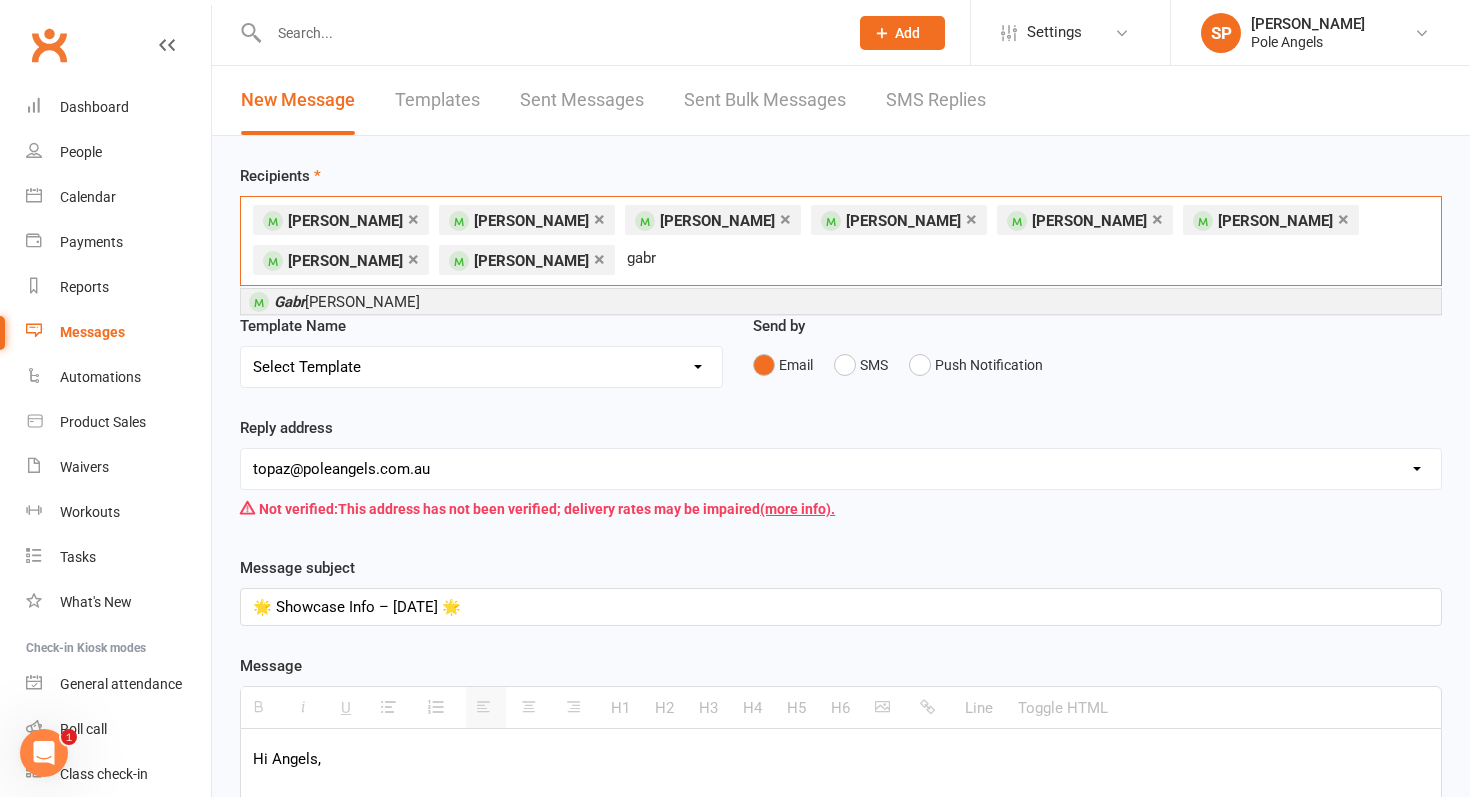 type on "gabr" 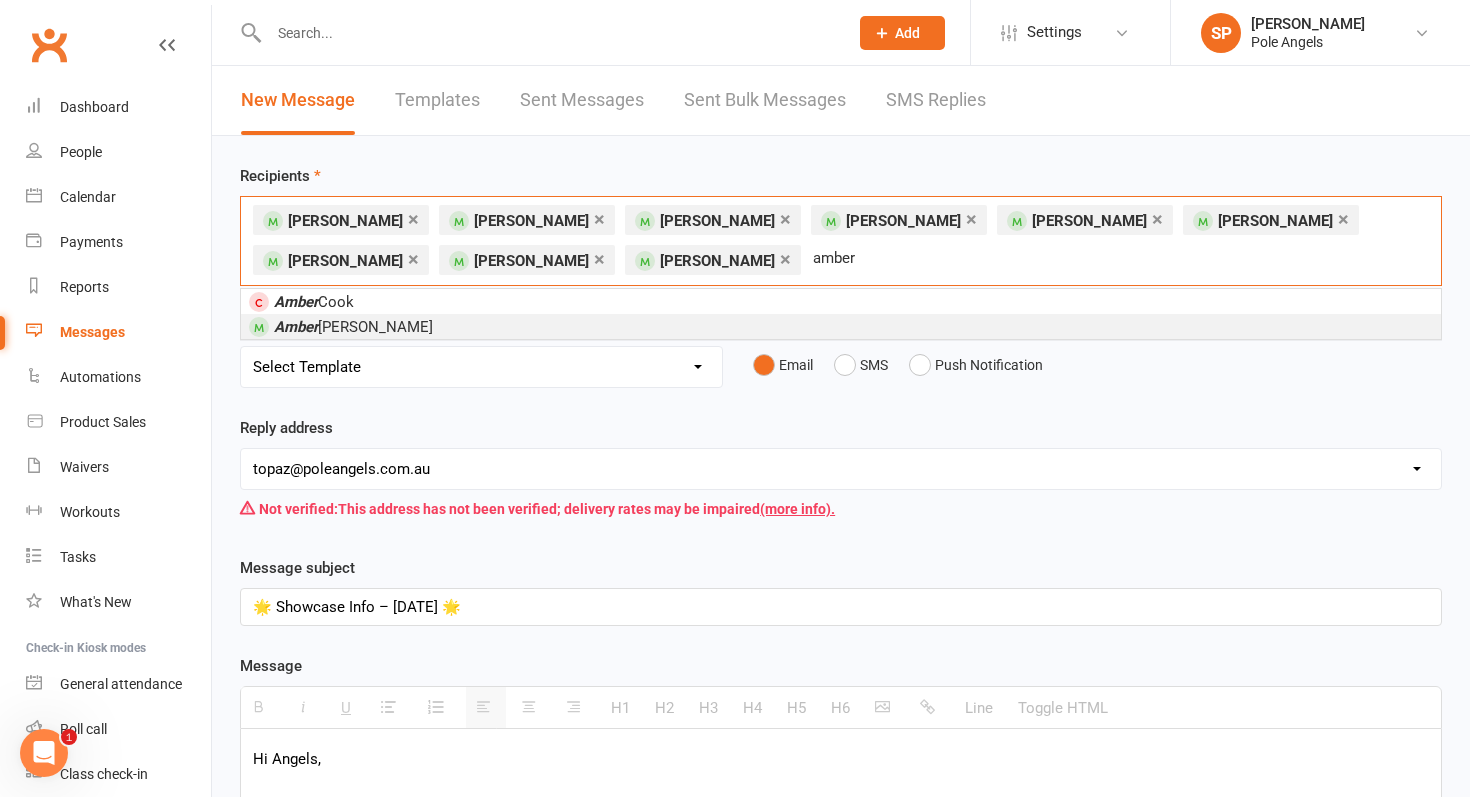 type on "amber" 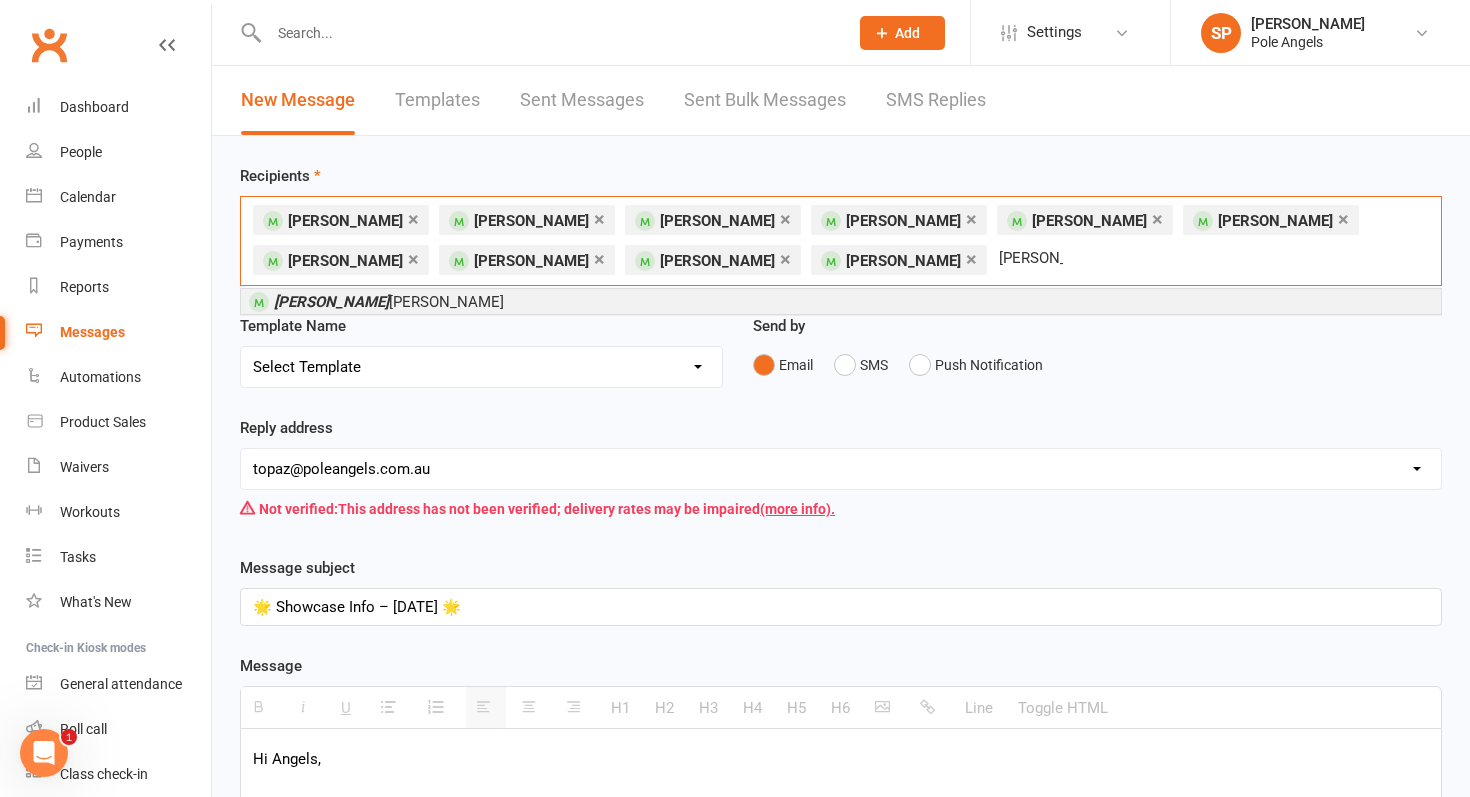 type on "elesha" 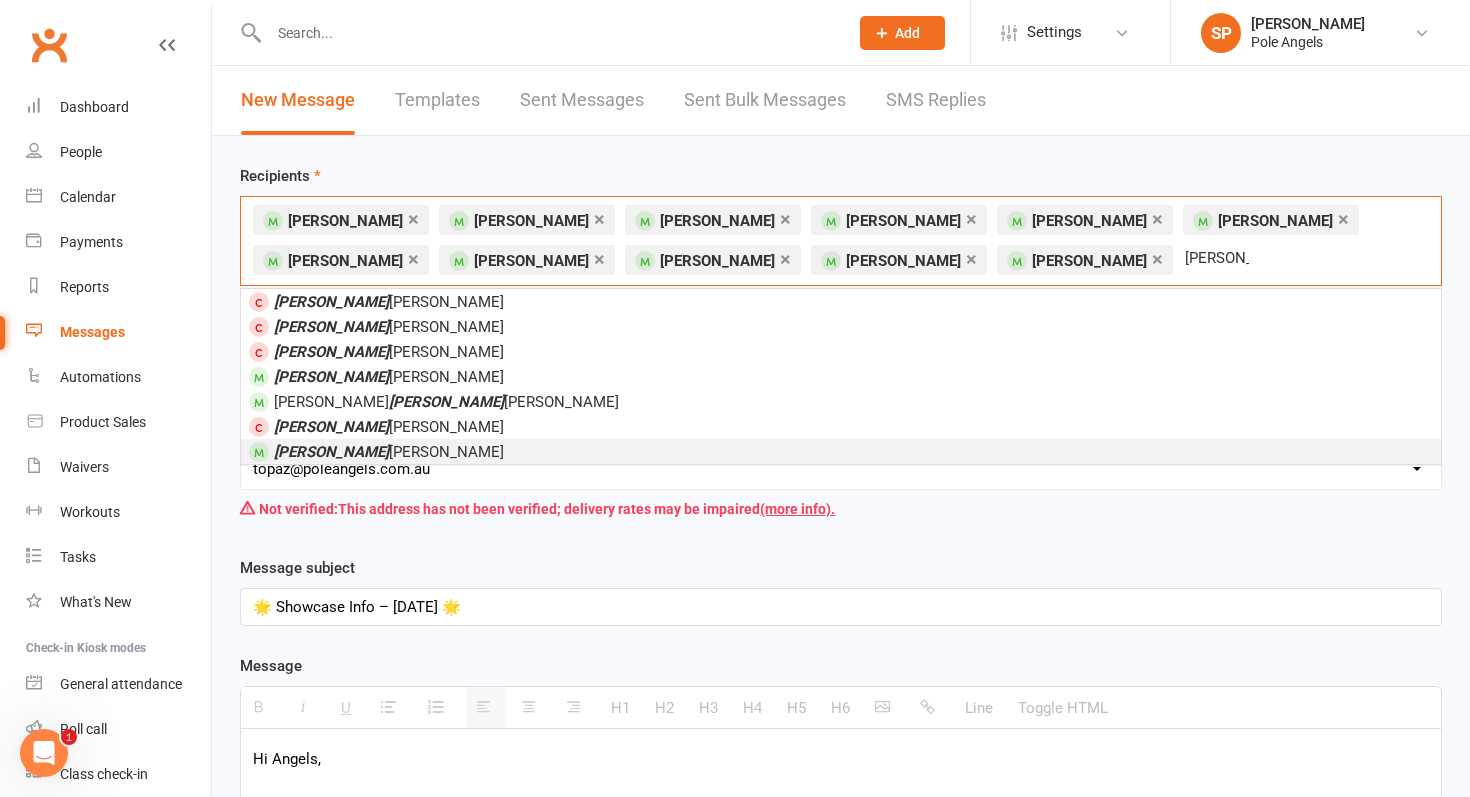 type on "dani" 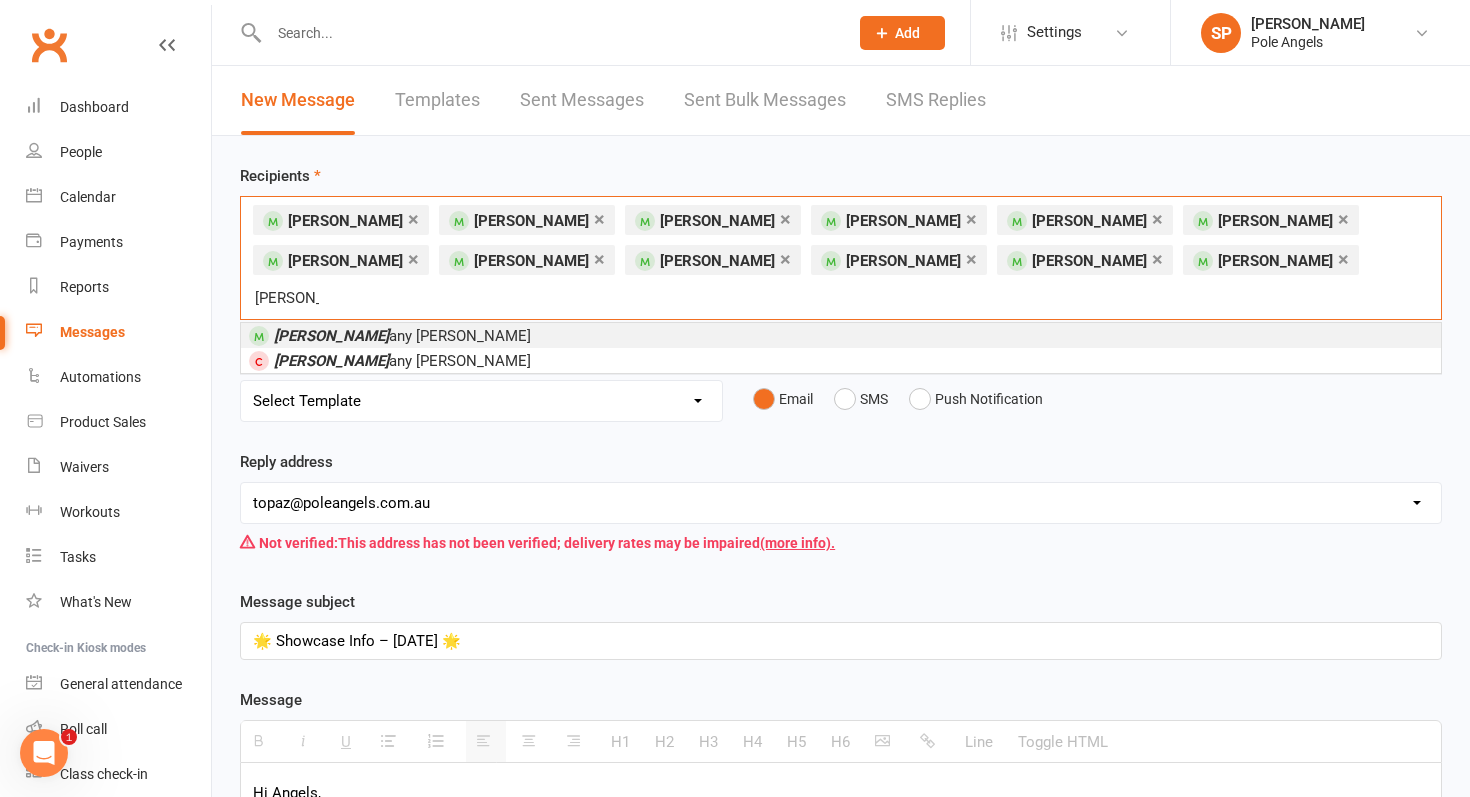 type on "britt" 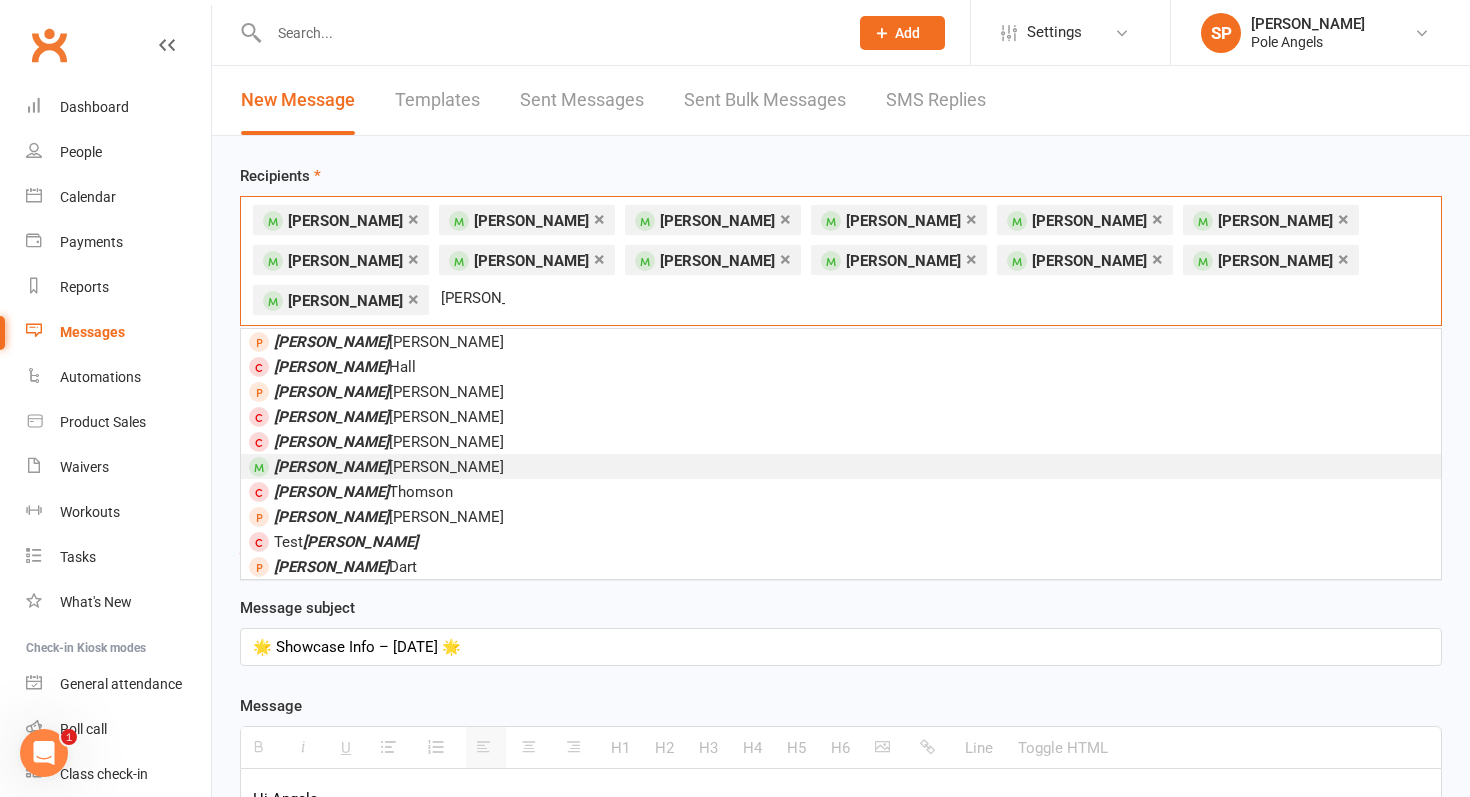 type on "sarah" 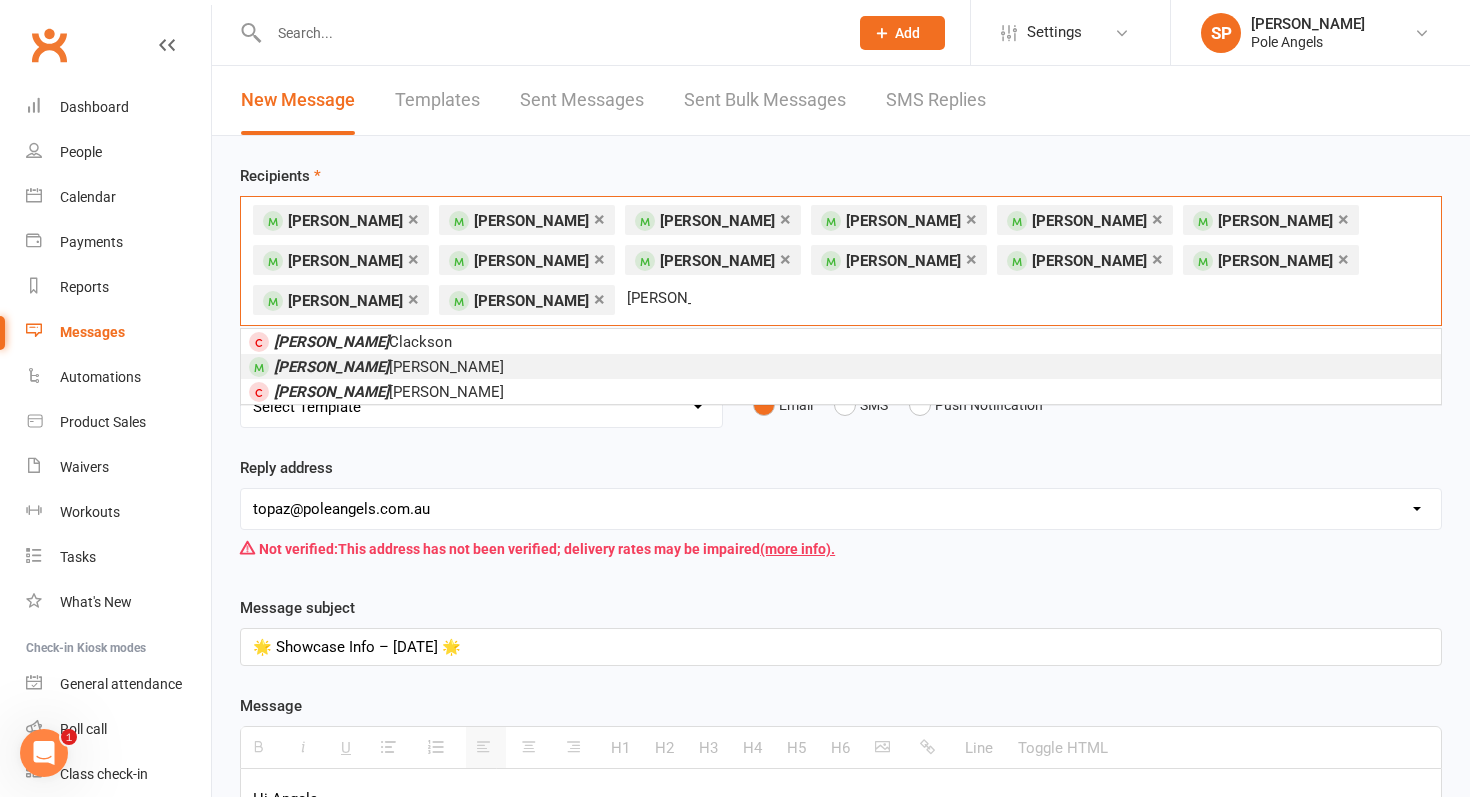 type on "amanda" 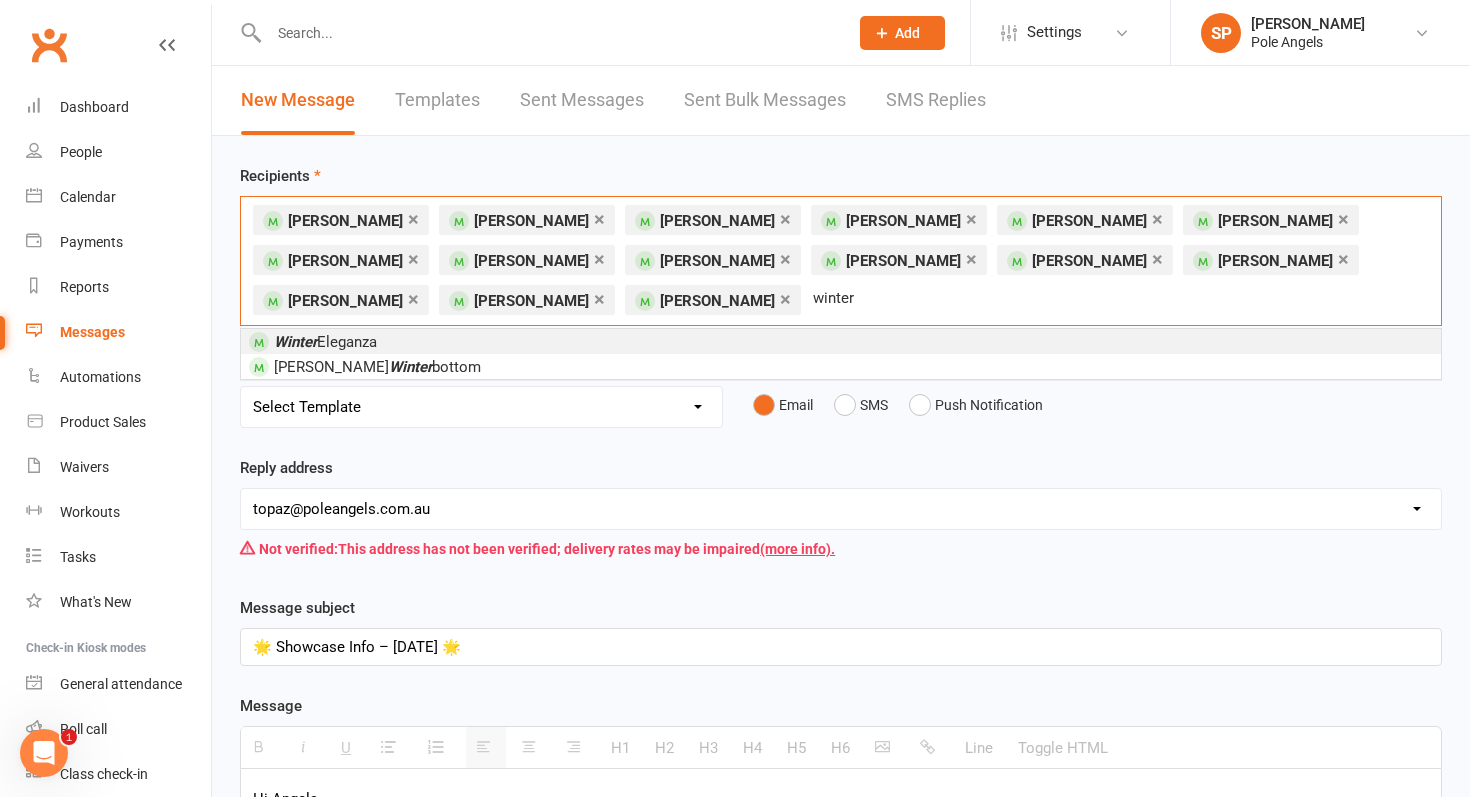 type on "winter" 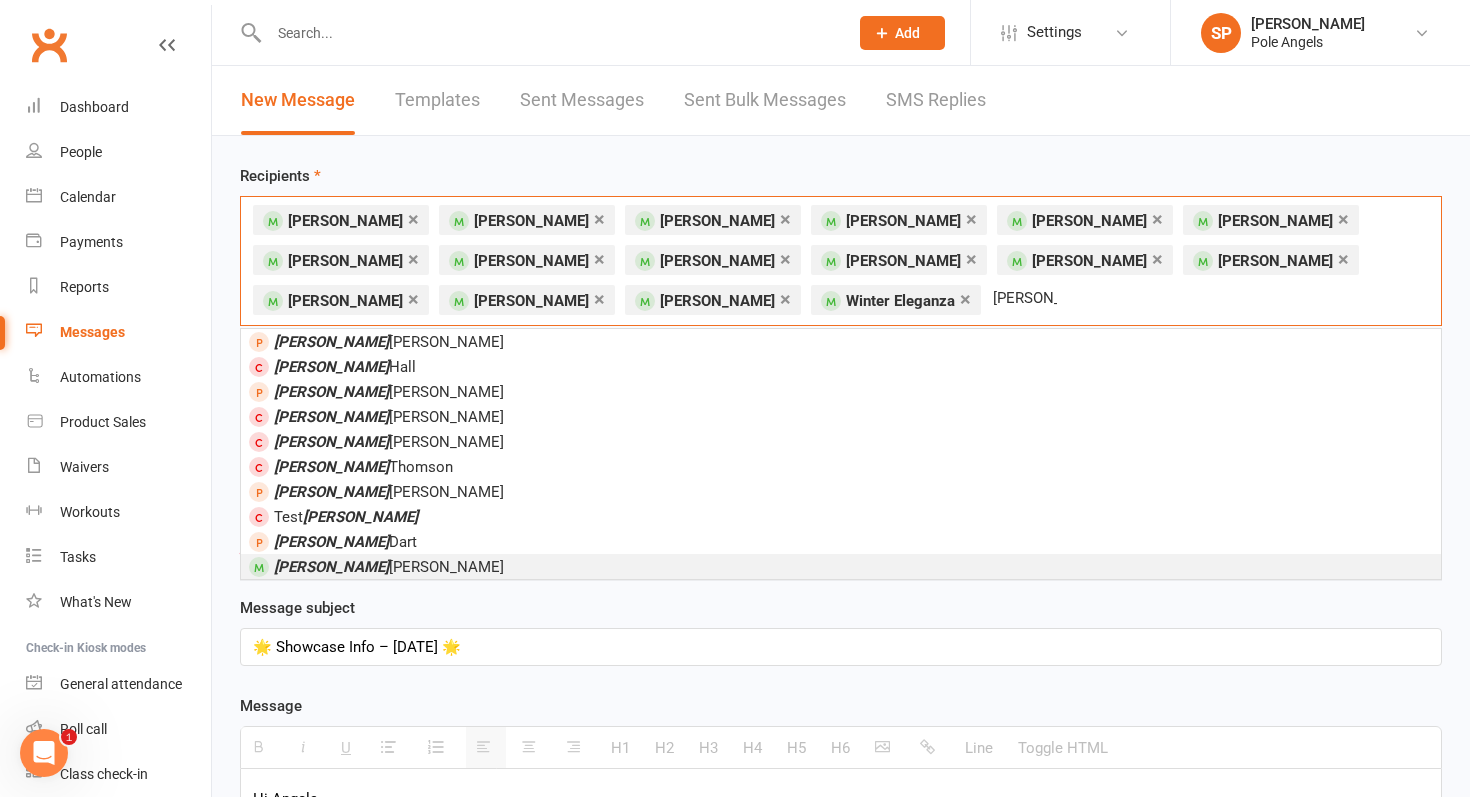 type on "sarah" 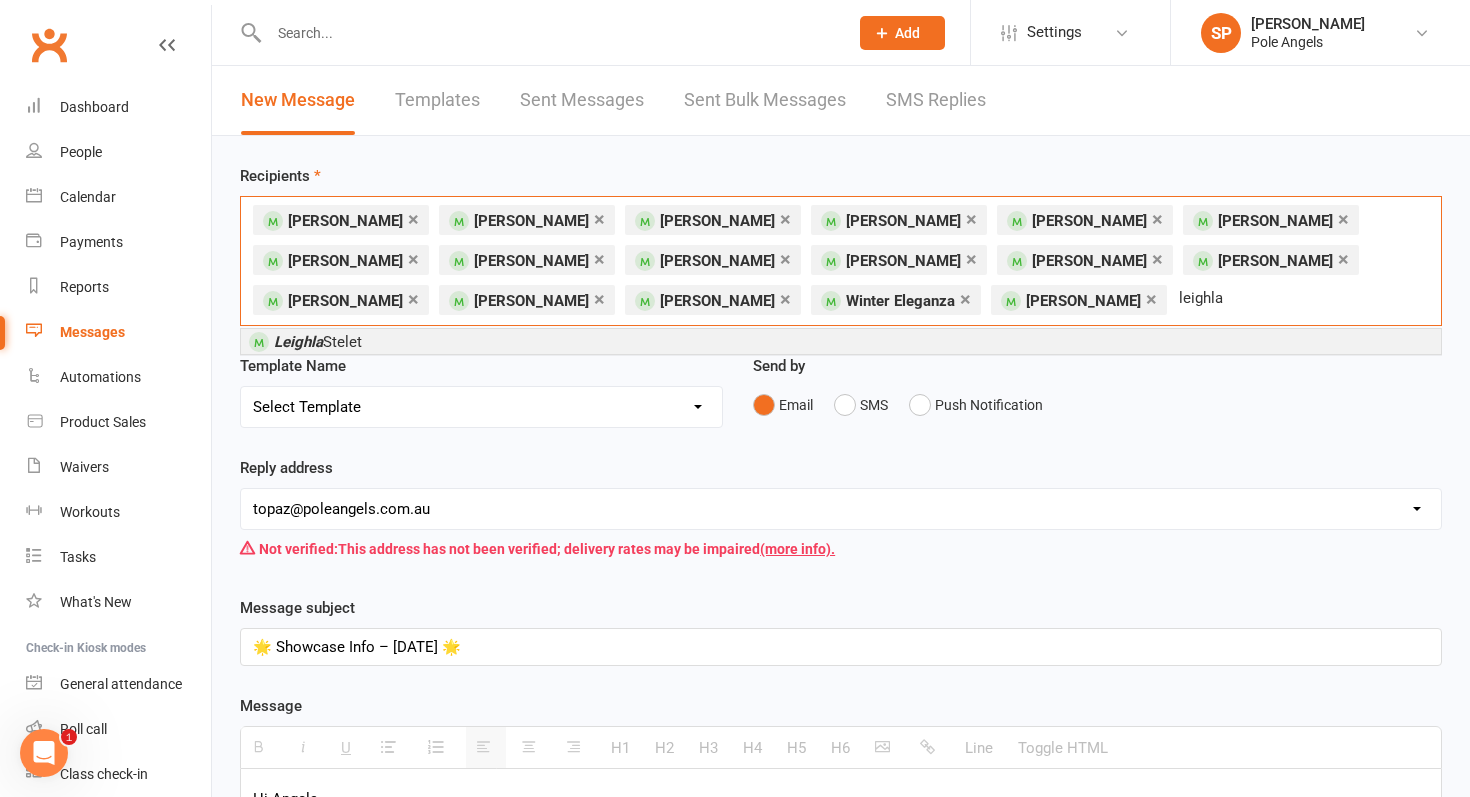 type on "leighla" 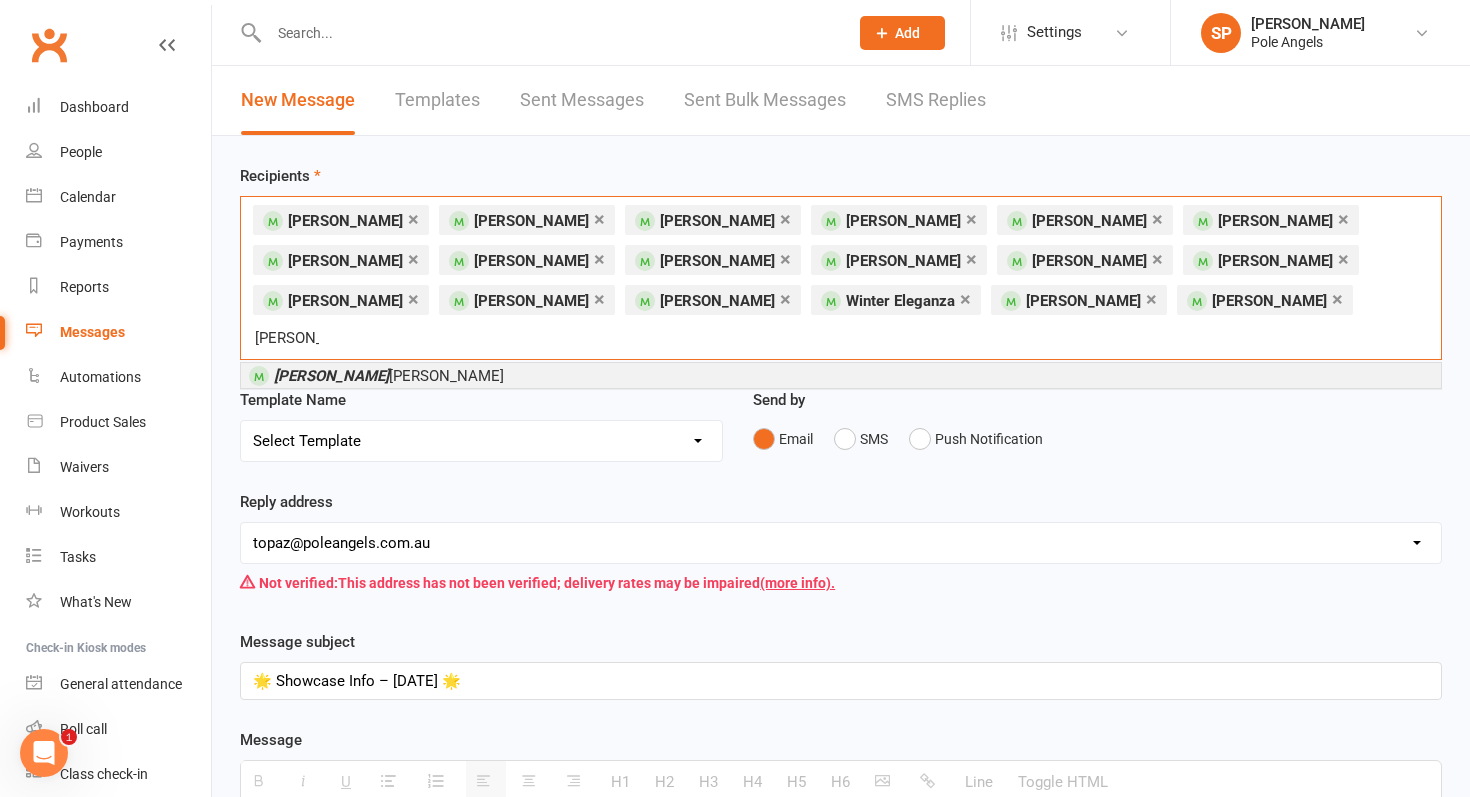 type on "libby" 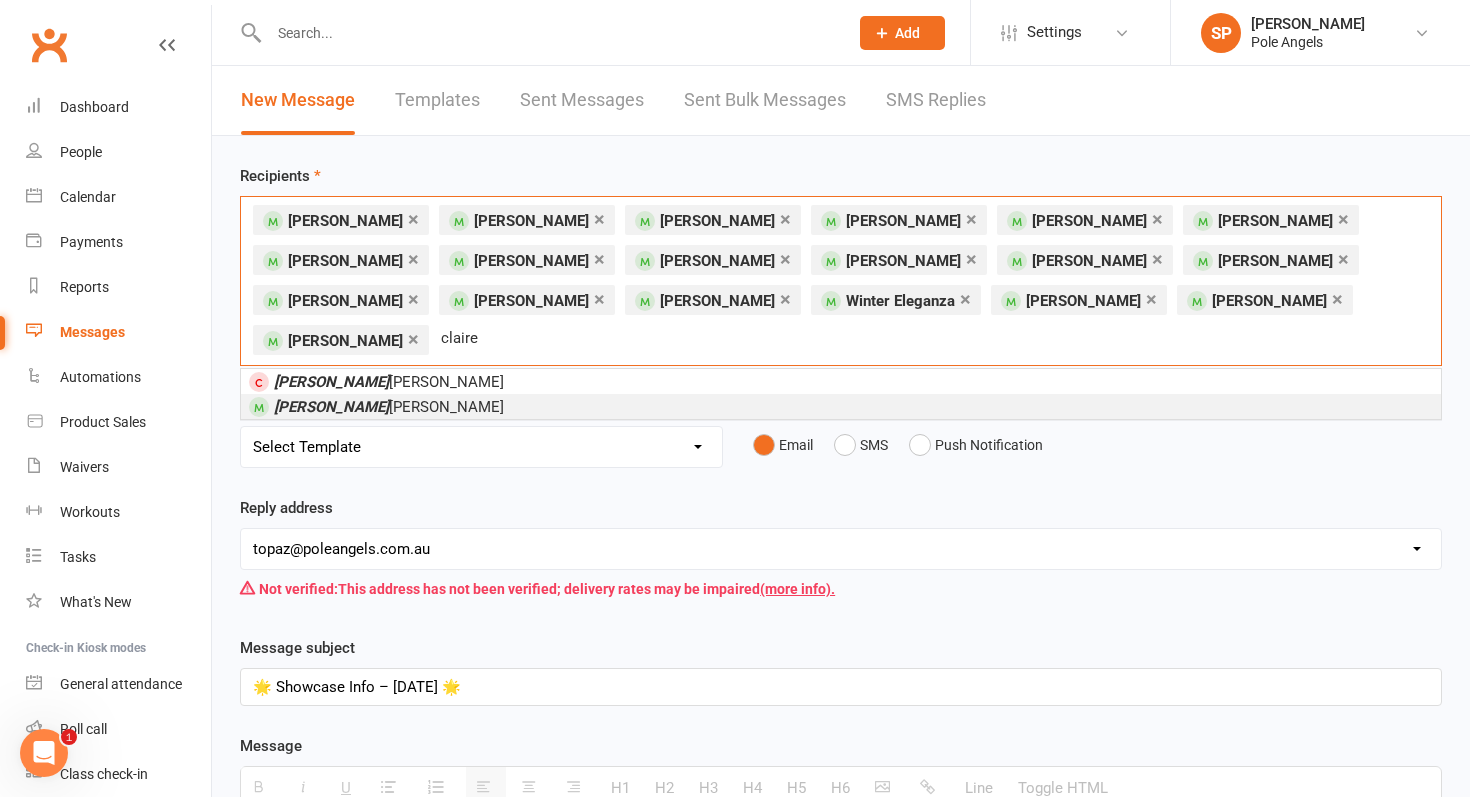 type on "claire" 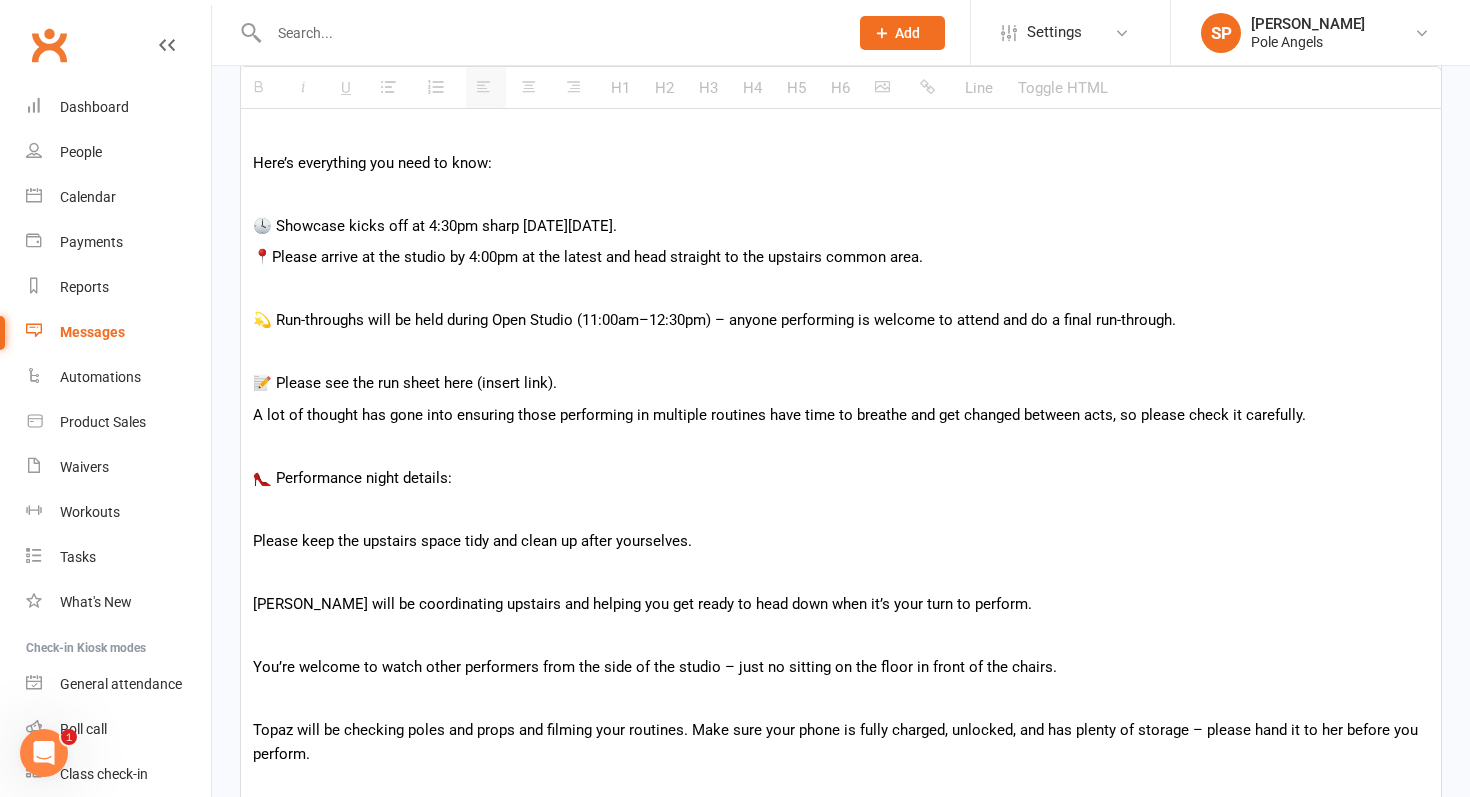 scroll, scrollTop: 830, scrollLeft: 0, axis: vertical 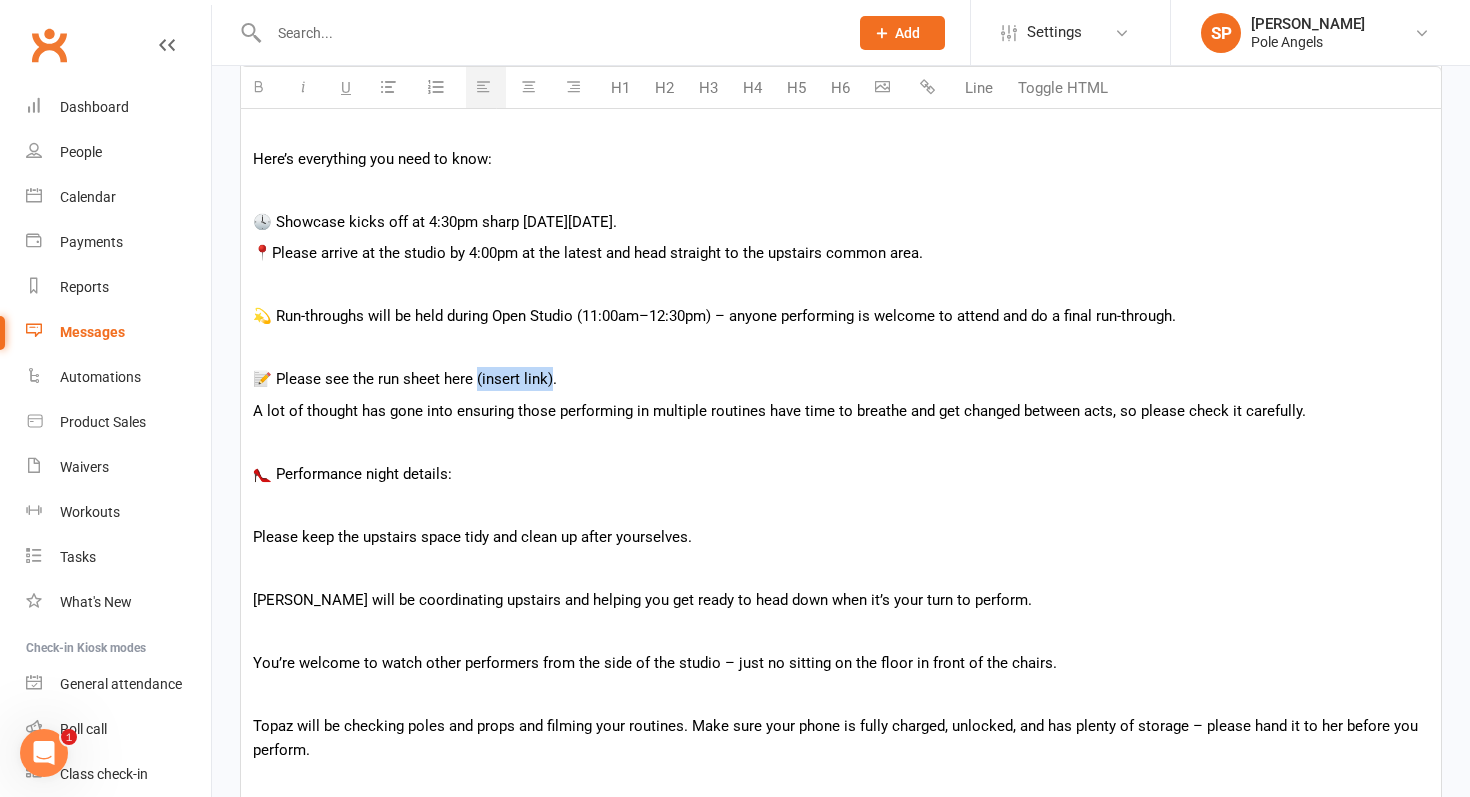 drag, startPoint x: 546, startPoint y: 376, endPoint x: 472, endPoint y: 373, distance: 74.06078 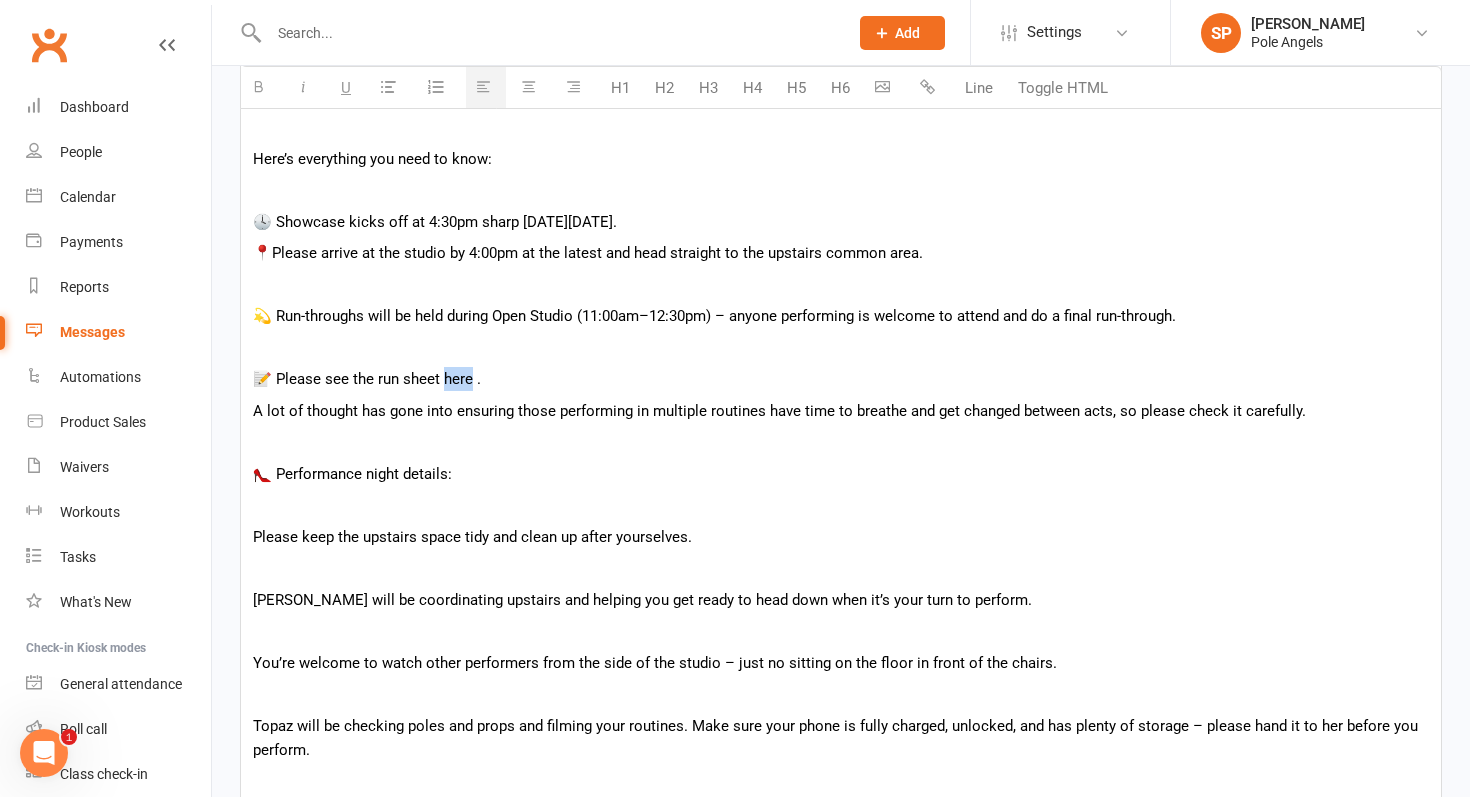 drag, startPoint x: 468, startPoint y: 371, endPoint x: 439, endPoint y: 371, distance: 29 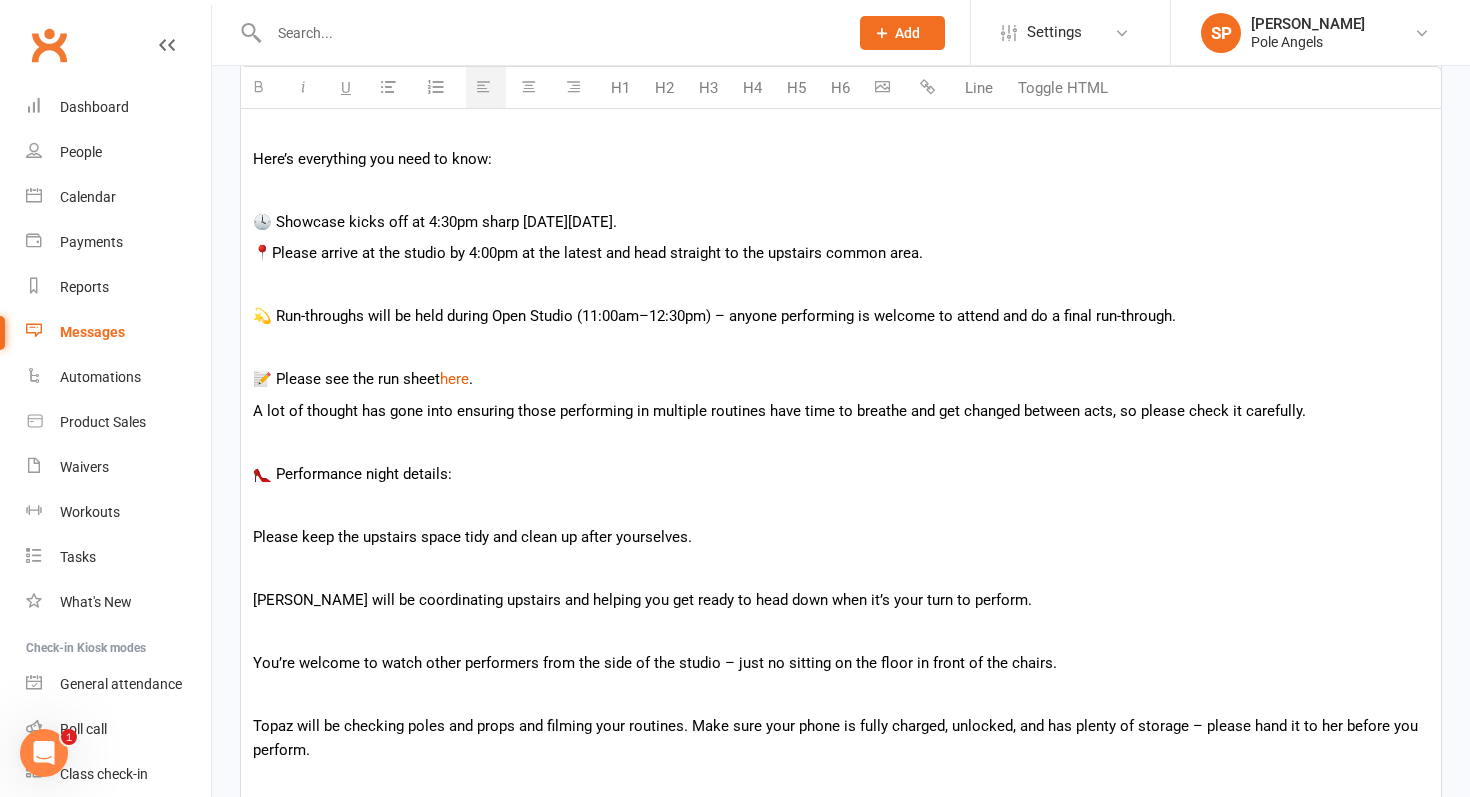click on "A lot of thought has gone into ensuring those performing in multiple routines have time to breathe and get changed between acts, so please check it carefully." at bounding box center [841, 411] 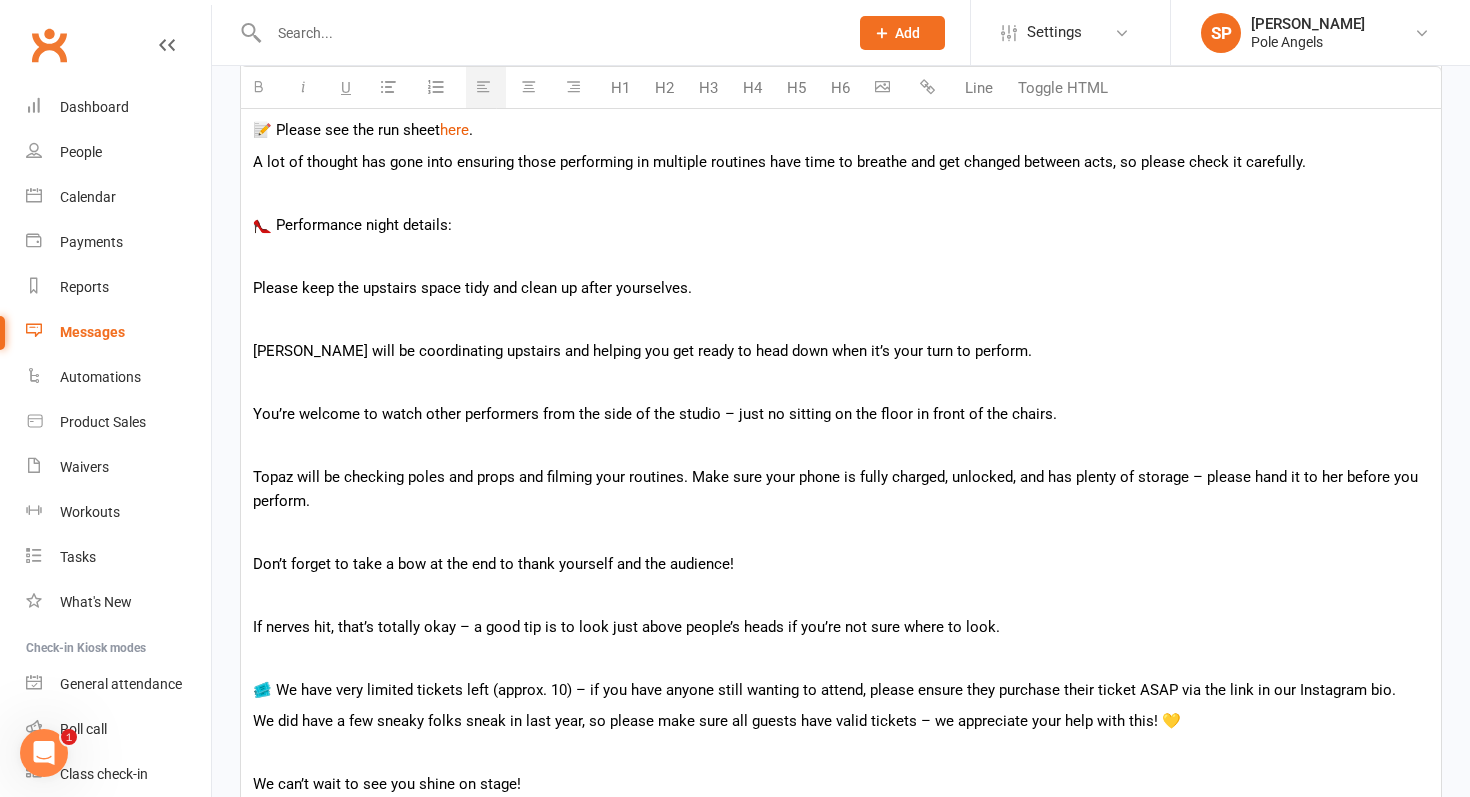 scroll, scrollTop: 1077, scrollLeft: 0, axis: vertical 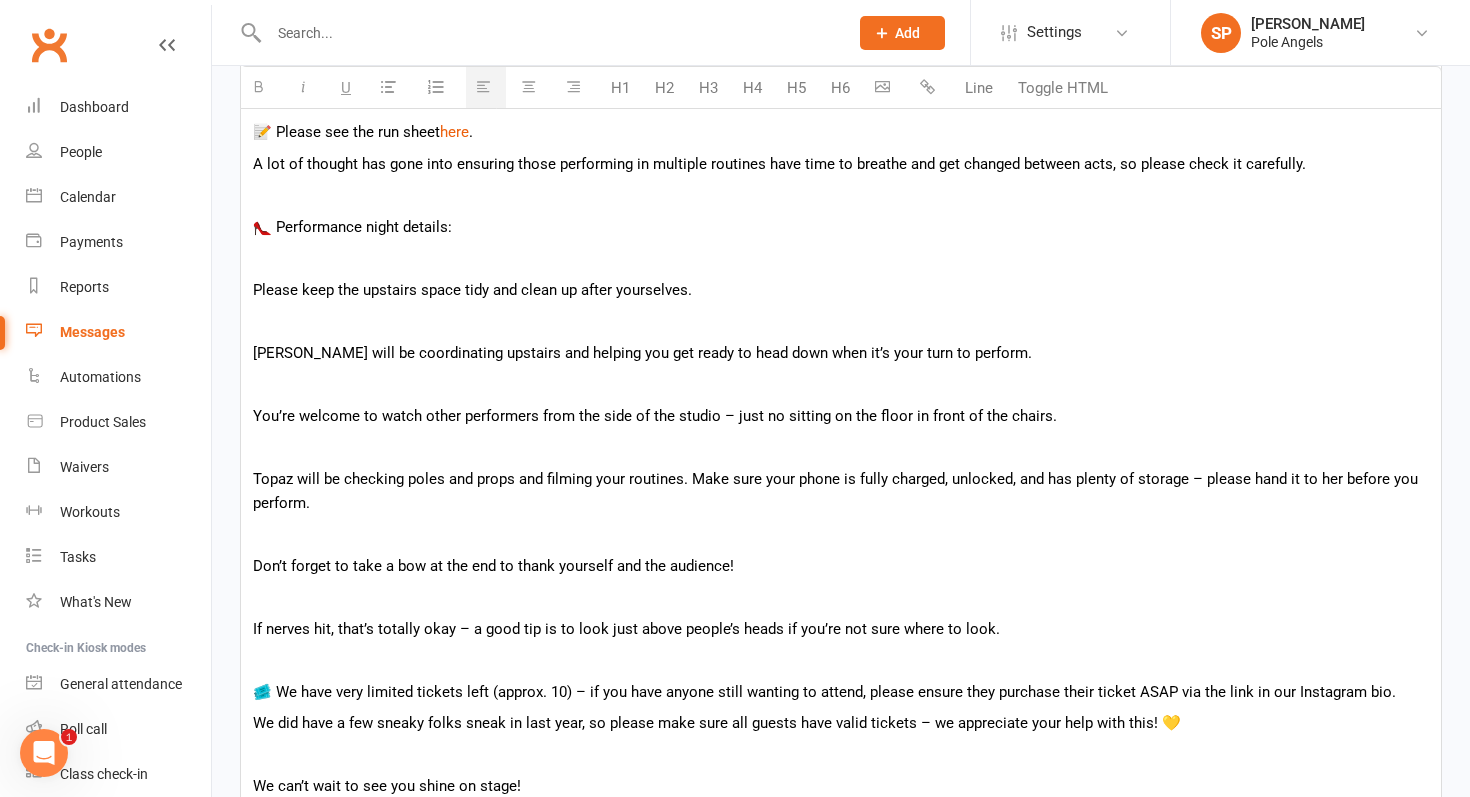 click at bounding box center [841, 597] 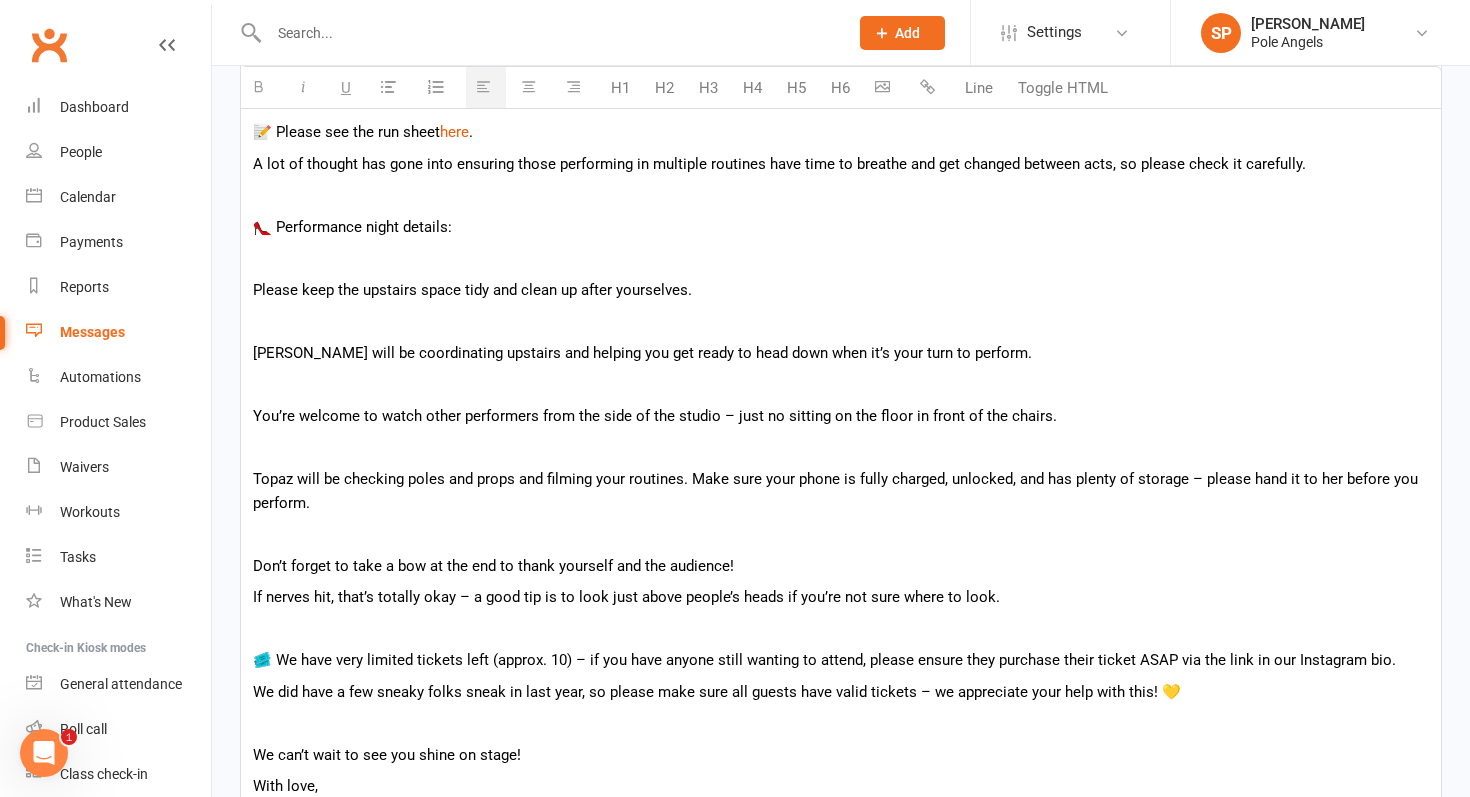 click at bounding box center [841, 534] 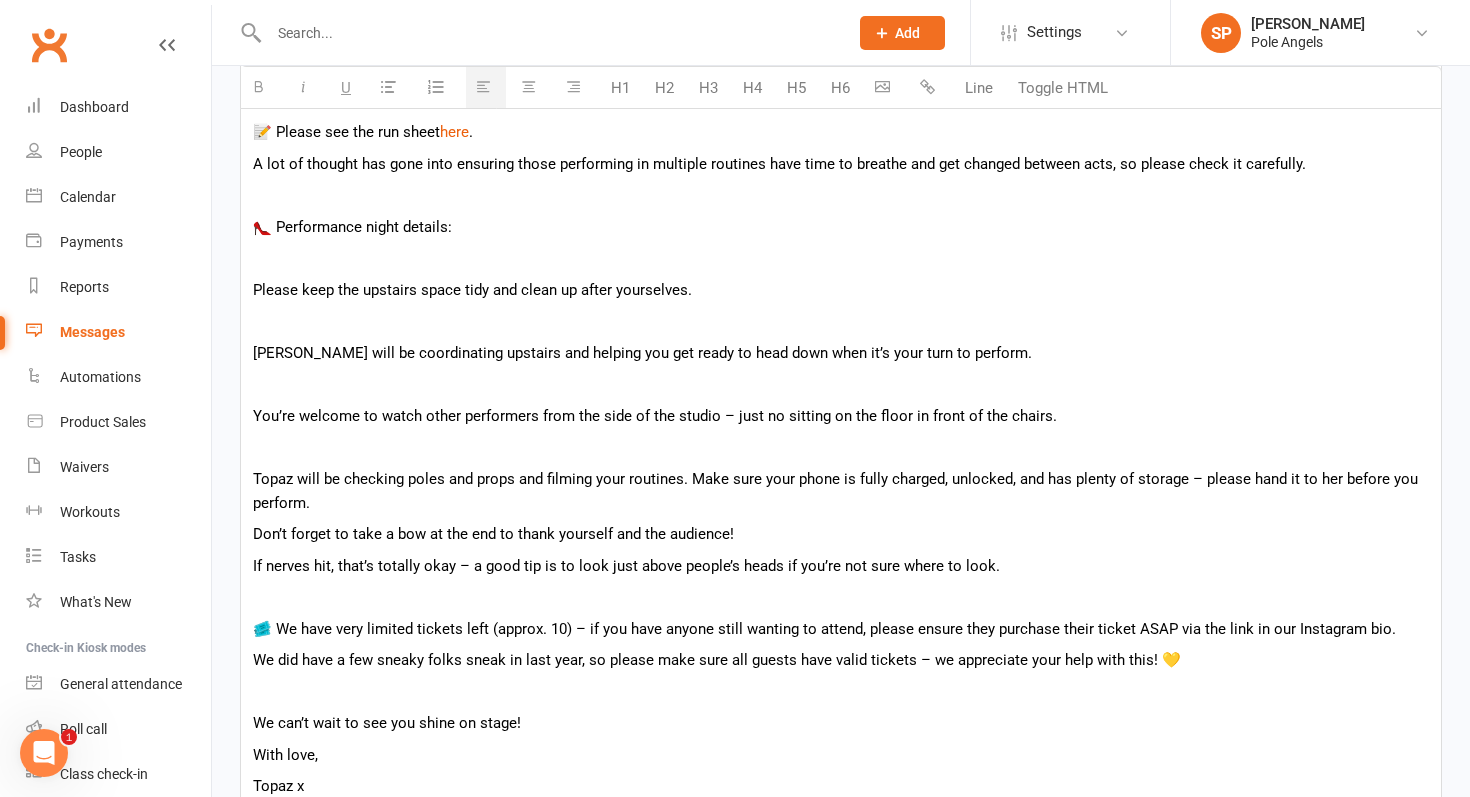 click at bounding box center (841, 447) 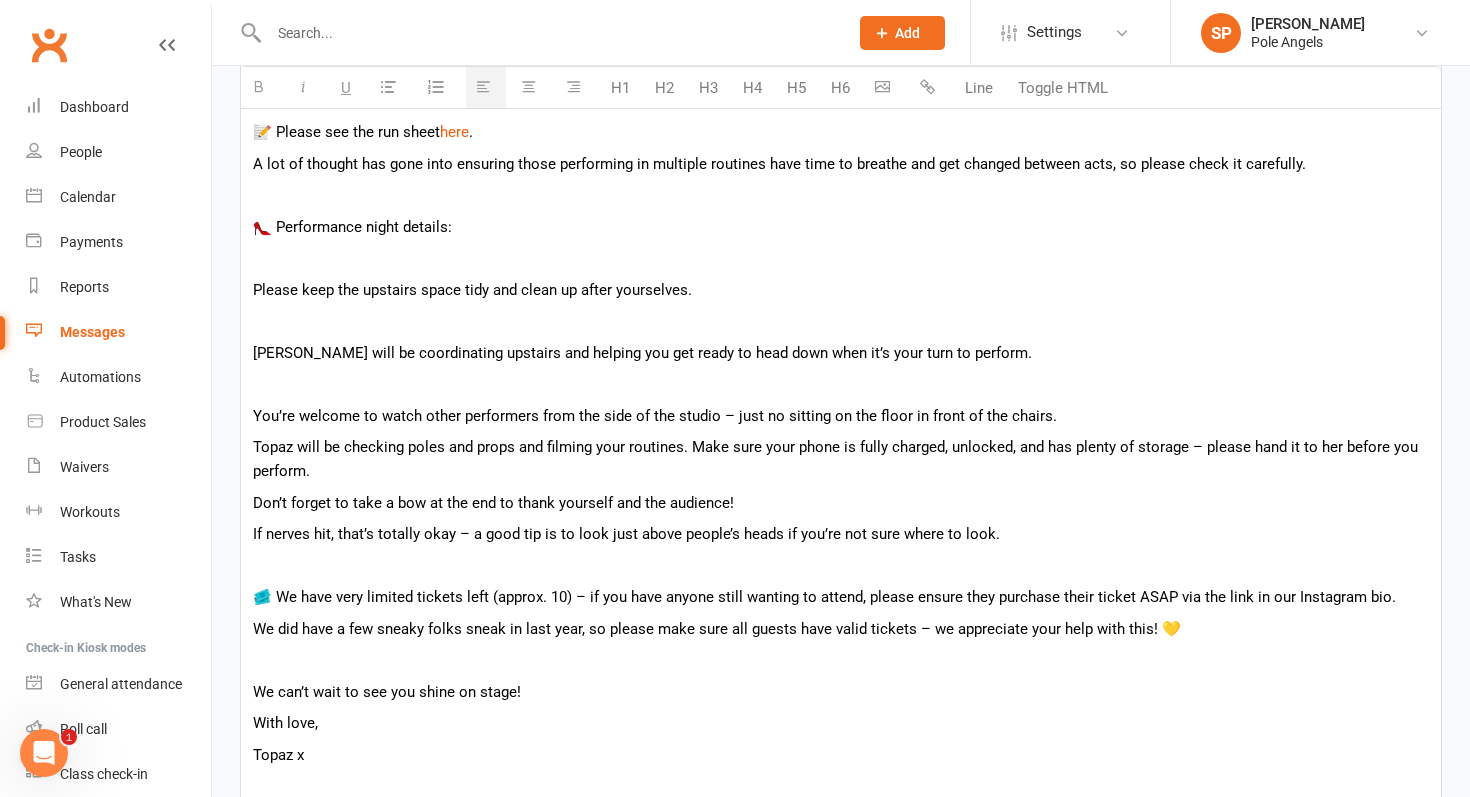 click at bounding box center [841, 384] 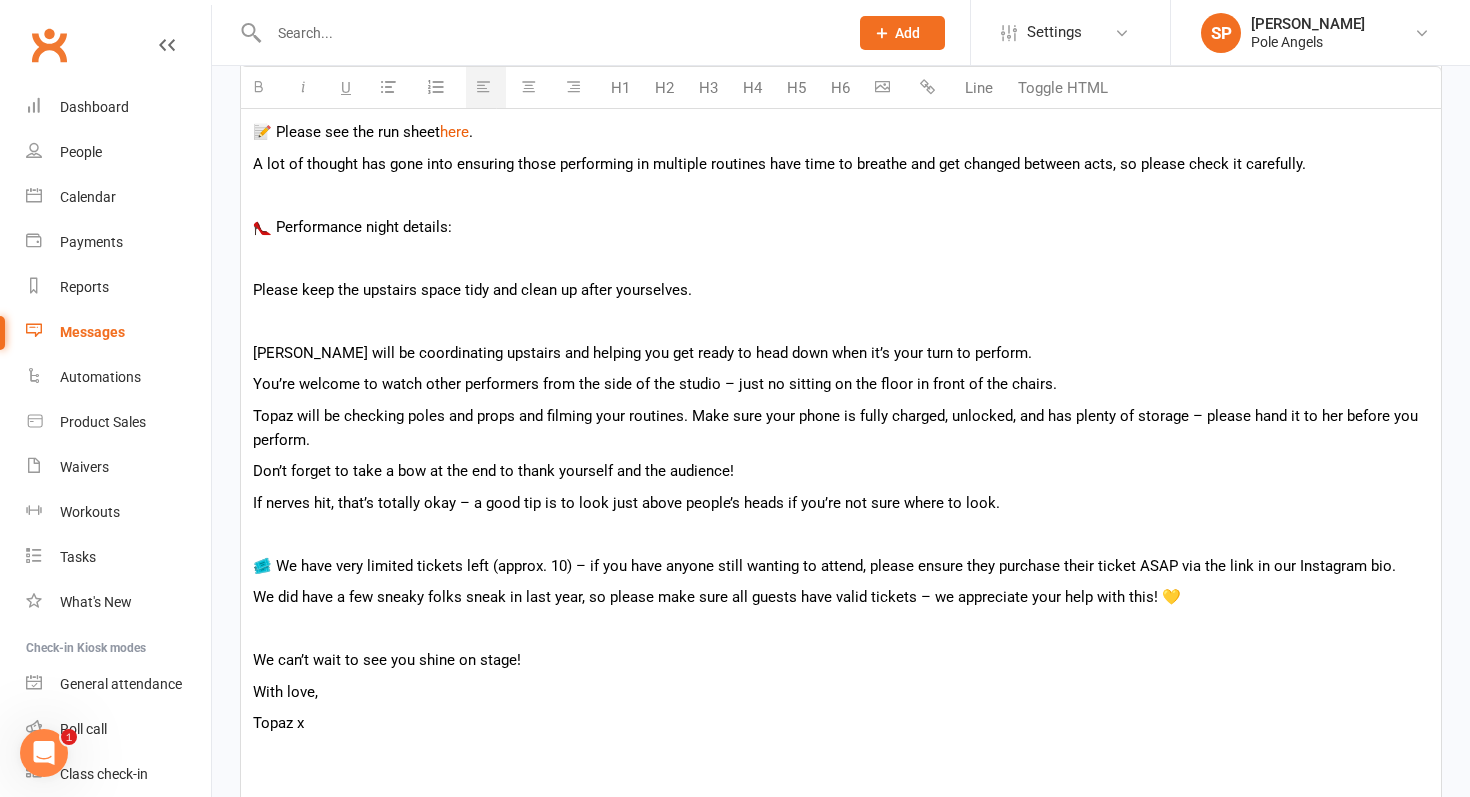 click at bounding box center [841, 321] 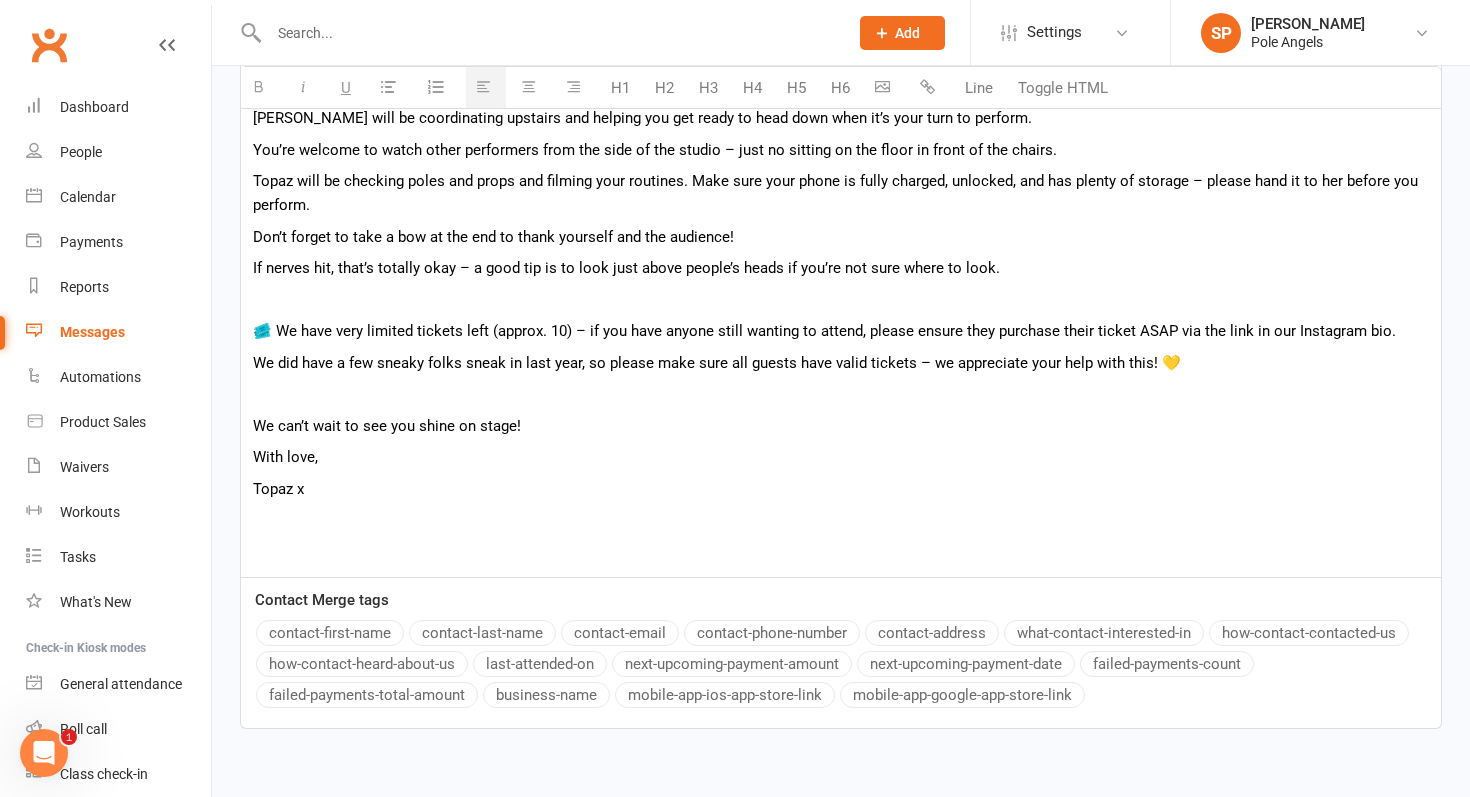 scroll, scrollTop: 1386, scrollLeft: 0, axis: vertical 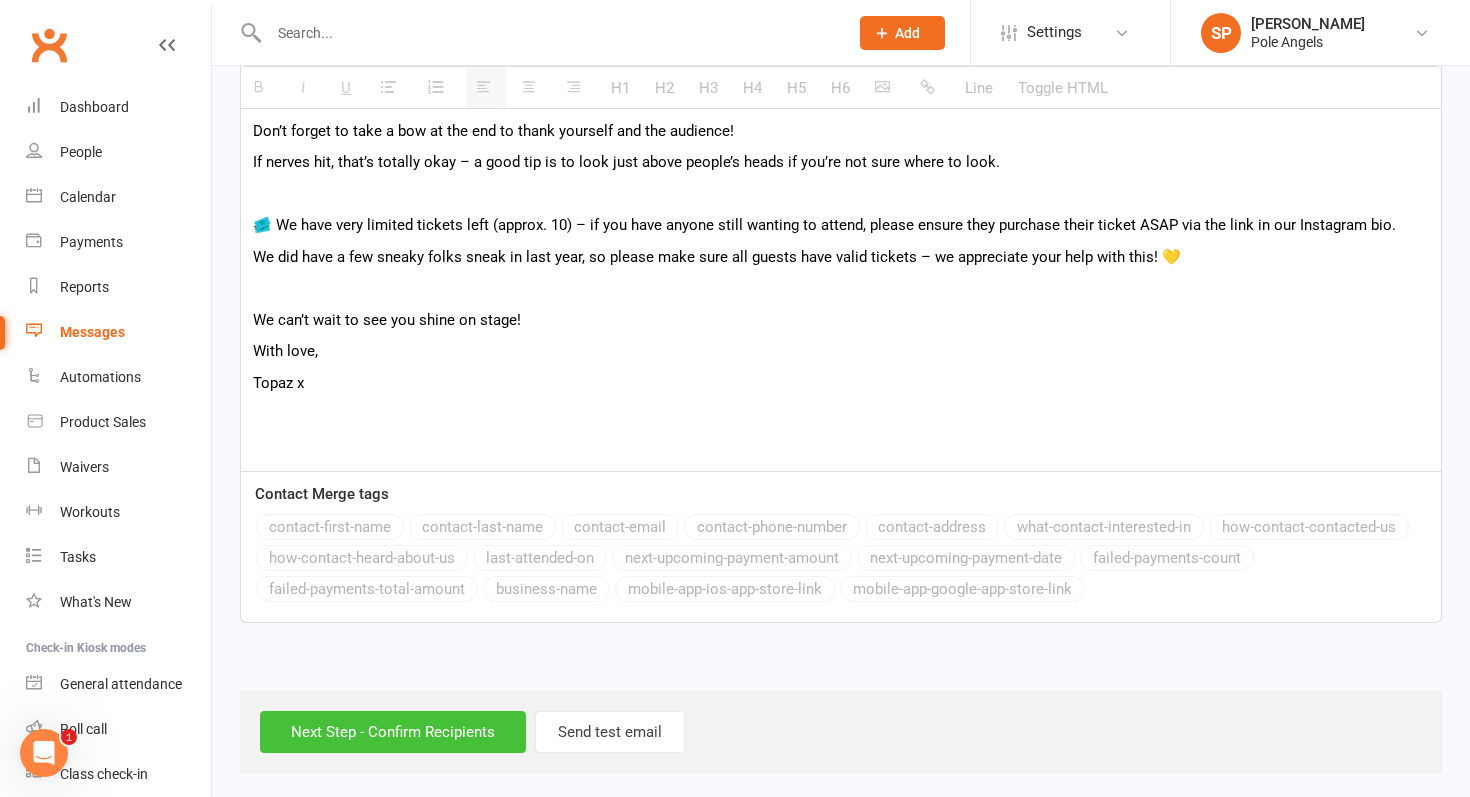 click on "Next Step - Confirm Recipients" at bounding box center (393, 732) 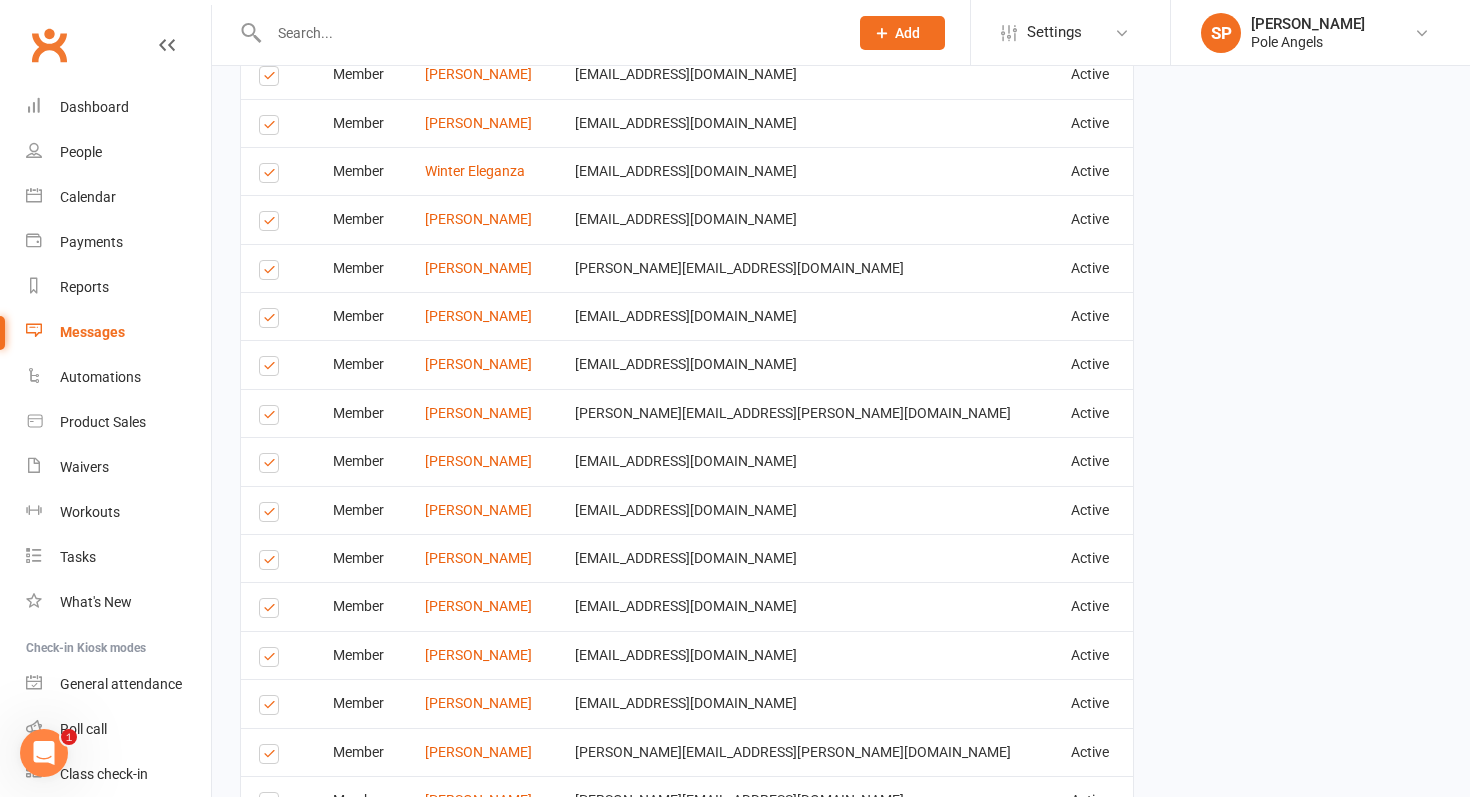scroll, scrollTop: 2020, scrollLeft: 0, axis: vertical 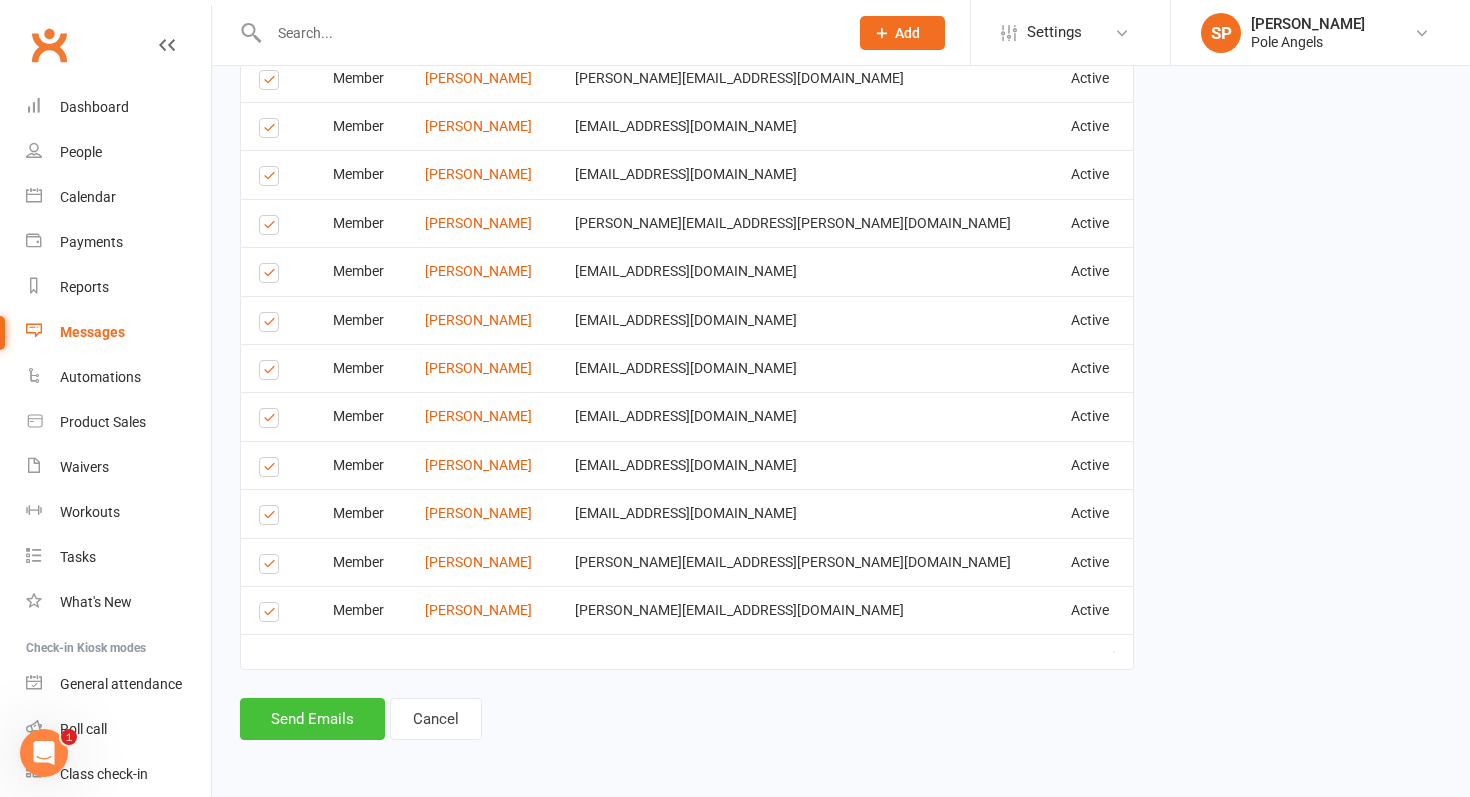 click on "Send Emails" at bounding box center [312, 719] 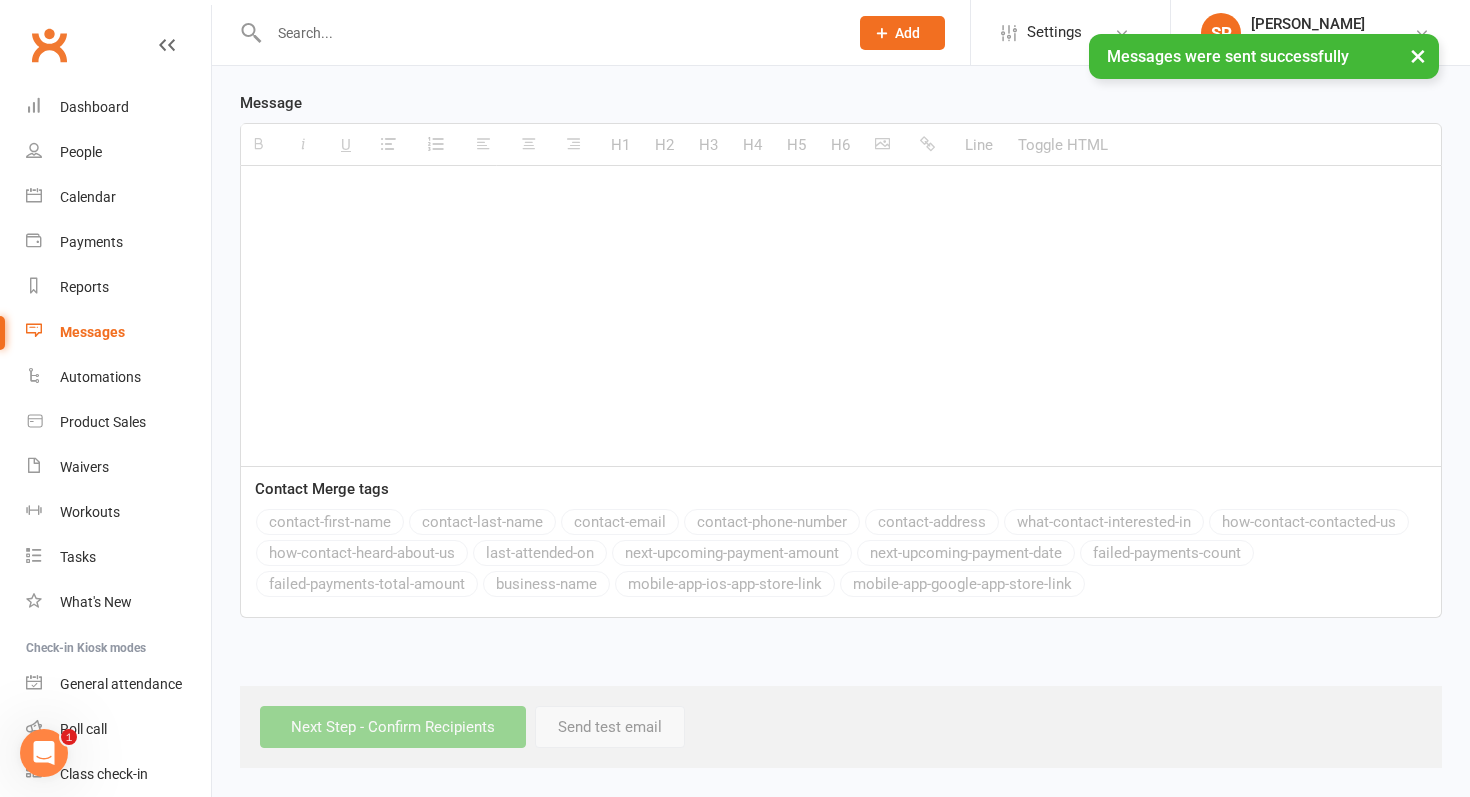 scroll, scrollTop: 0, scrollLeft: 0, axis: both 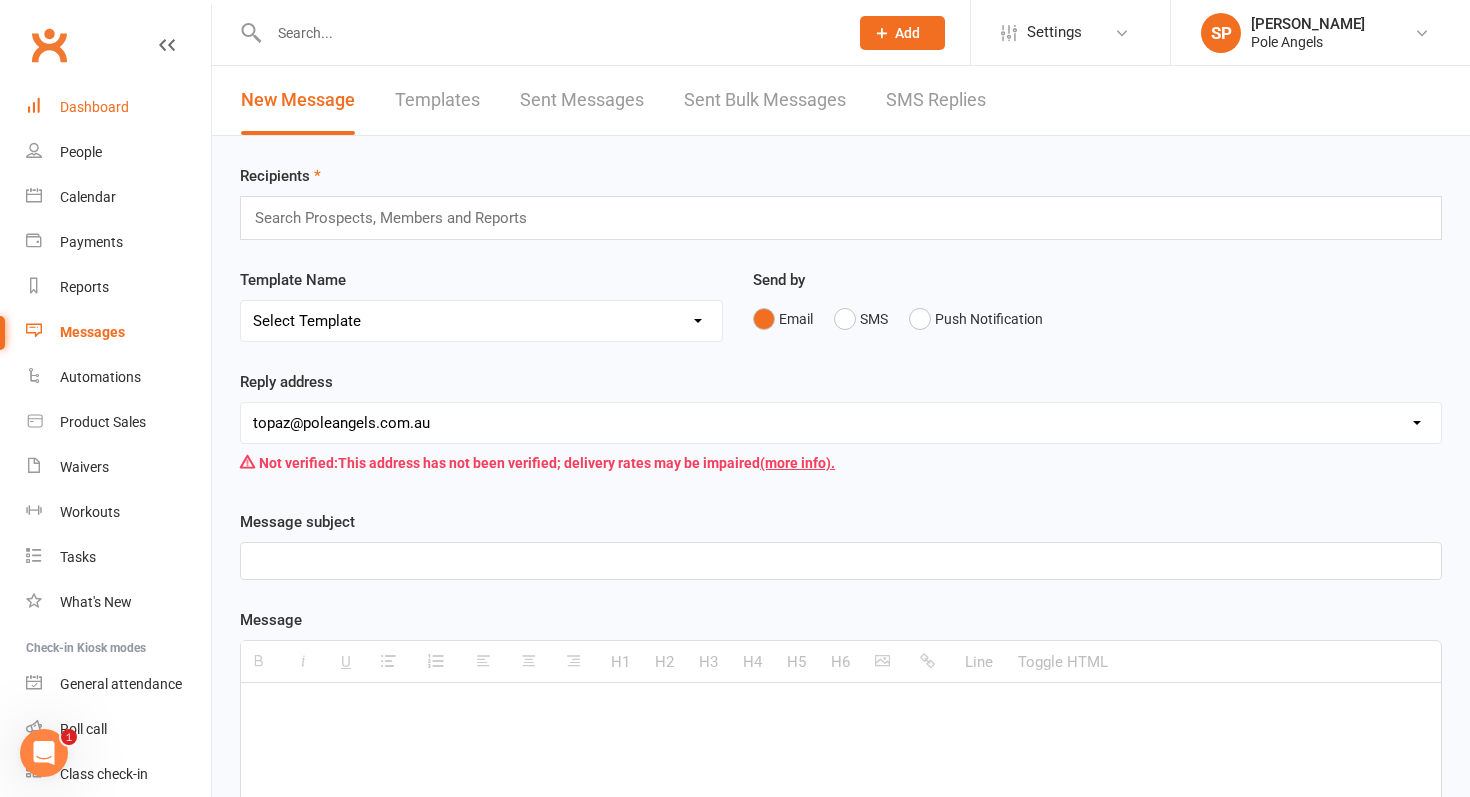click on "Dashboard" at bounding box center (94, 107) 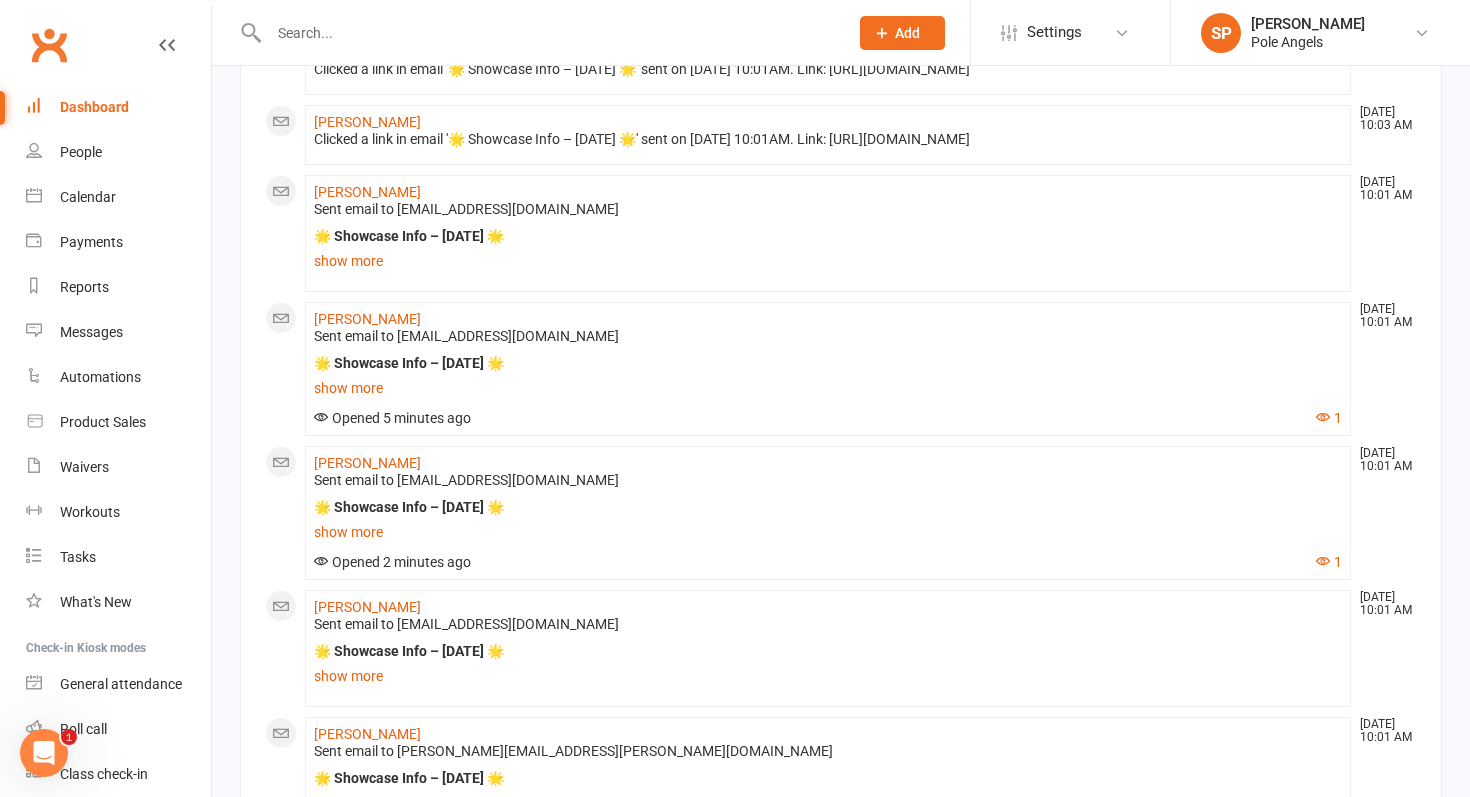 scroll, scrollTop: 353, scrollLeft: 0, axis: vertical 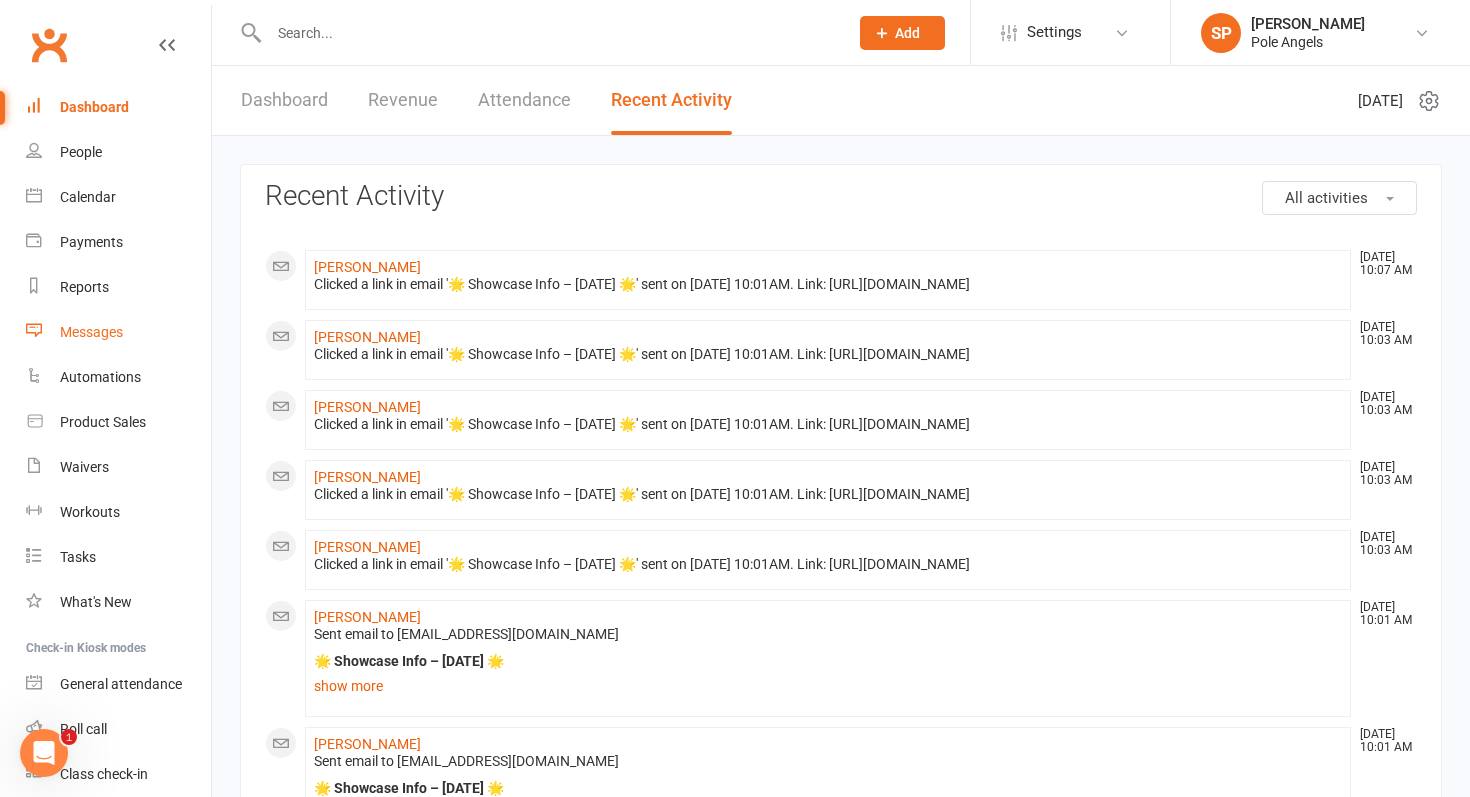 click on "Messages" at bounding box center [91, 332] 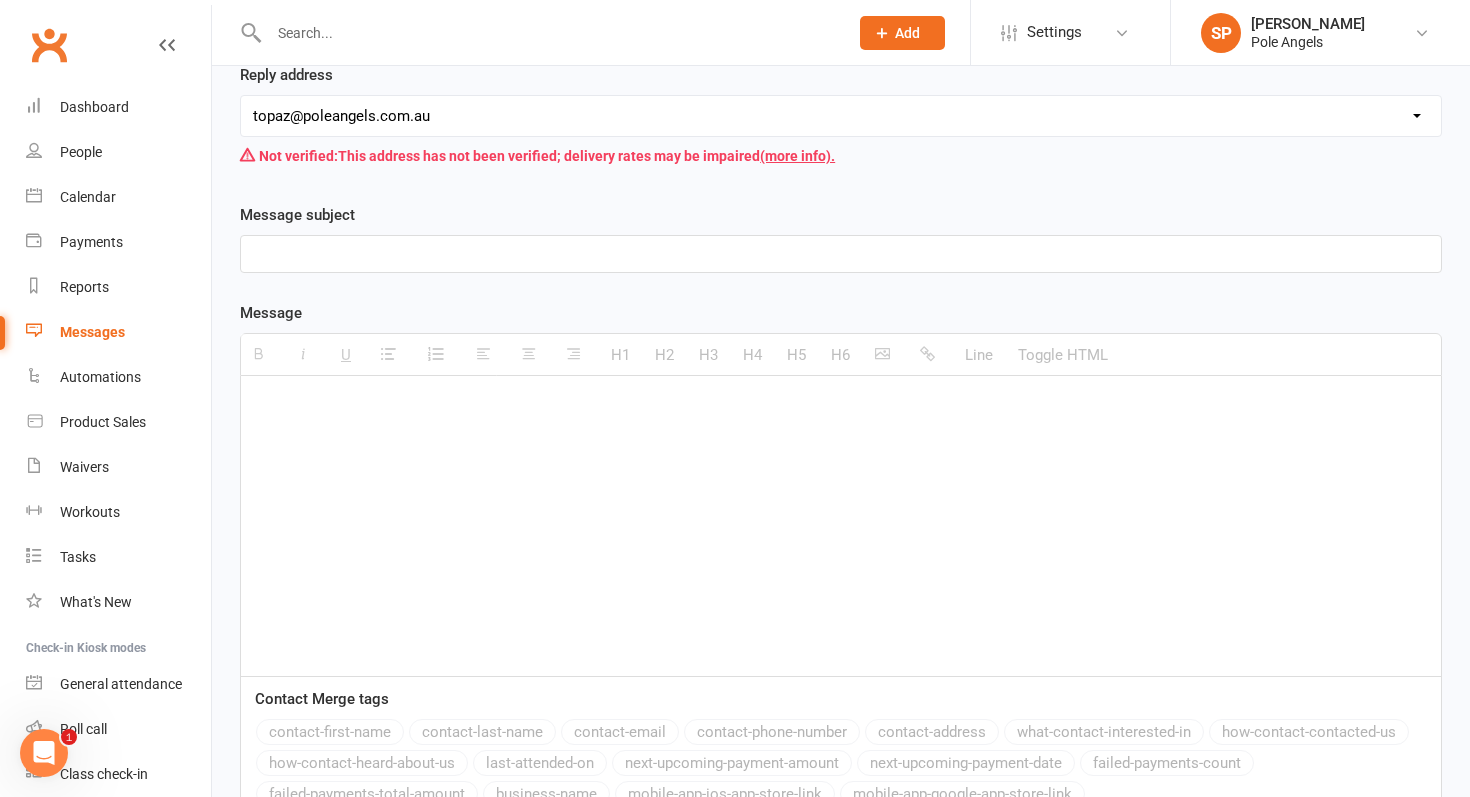scroll, scrollTop: 321, scrollLeft: 0, axis: vertical 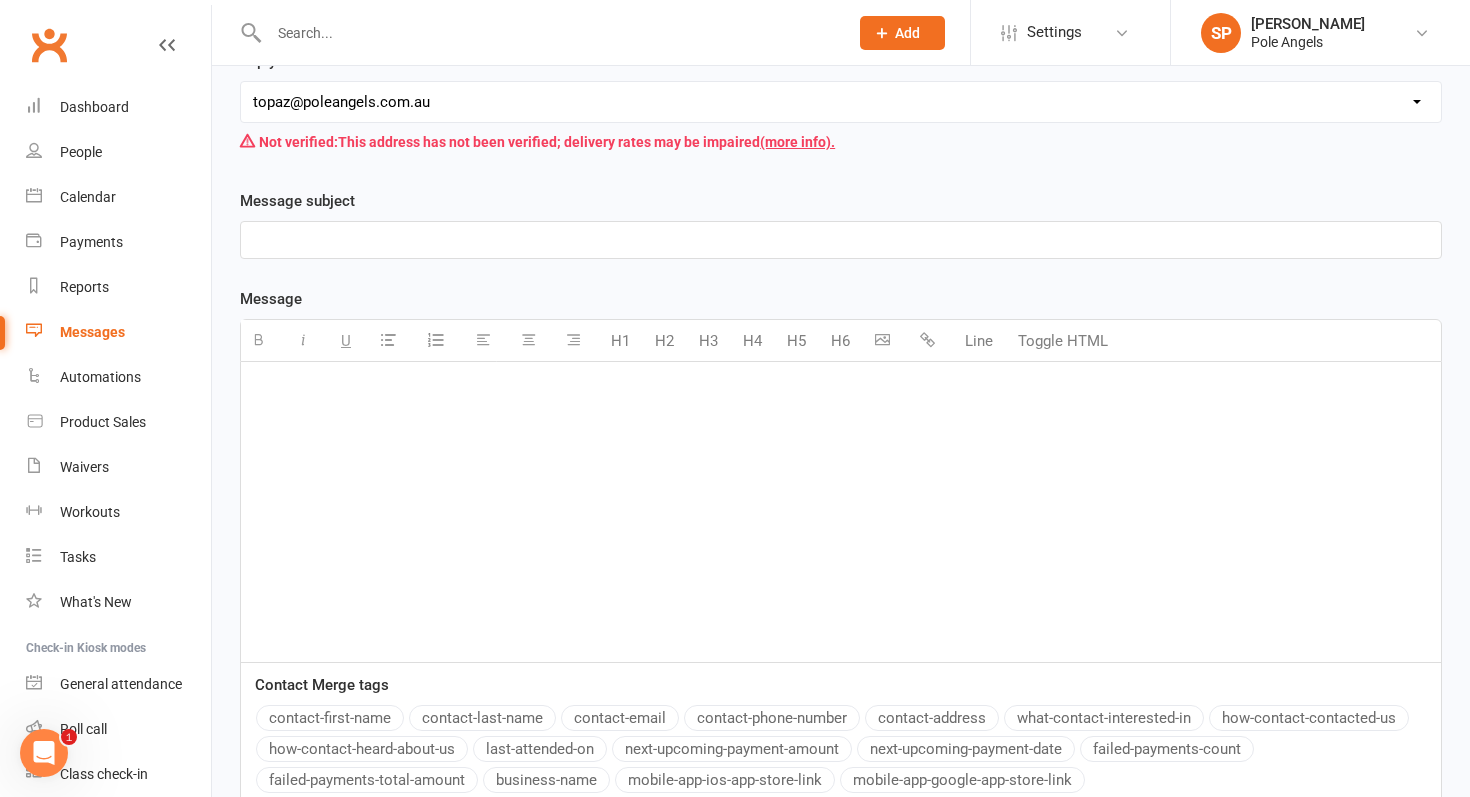 click at bounding box center (841, 392) 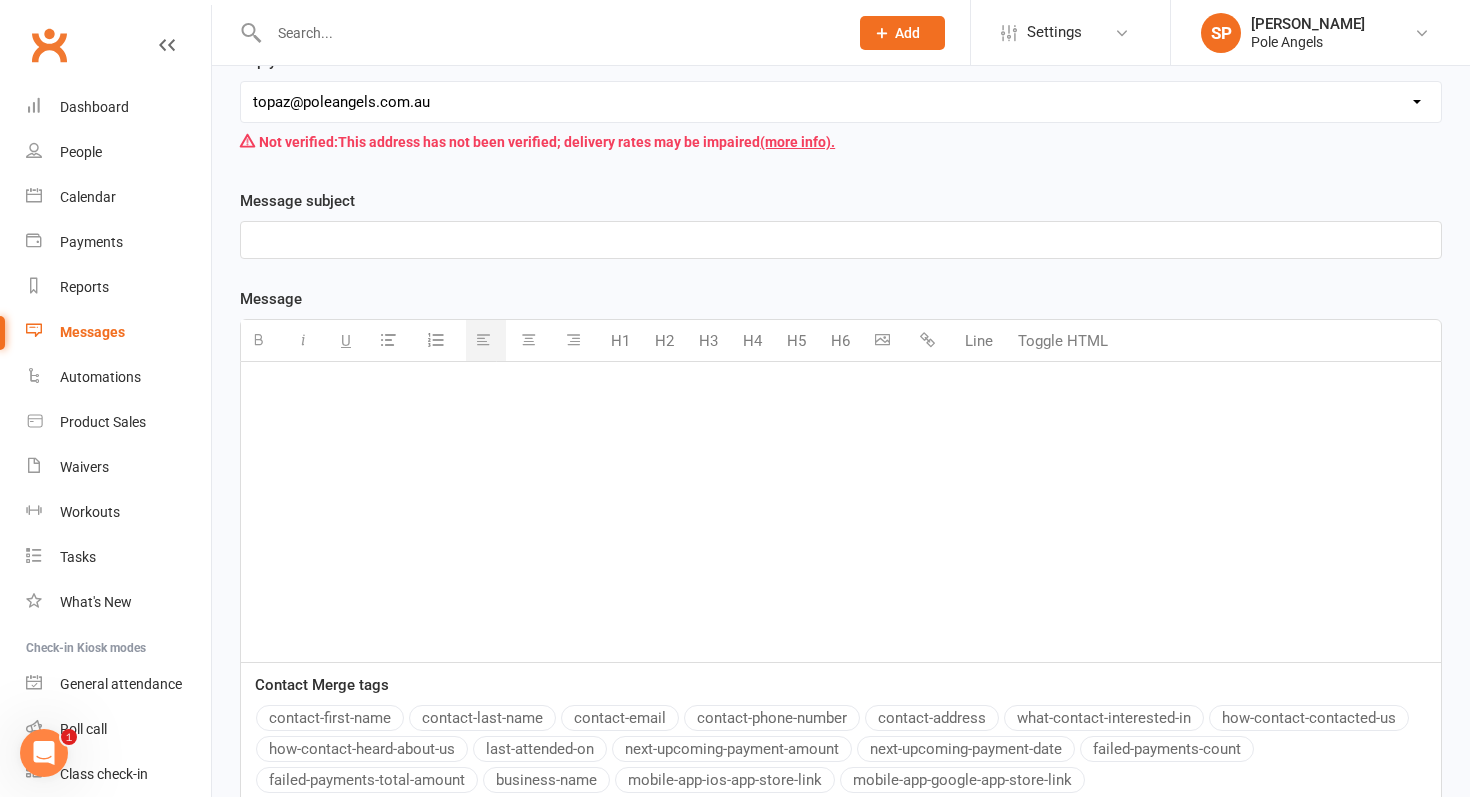 paste 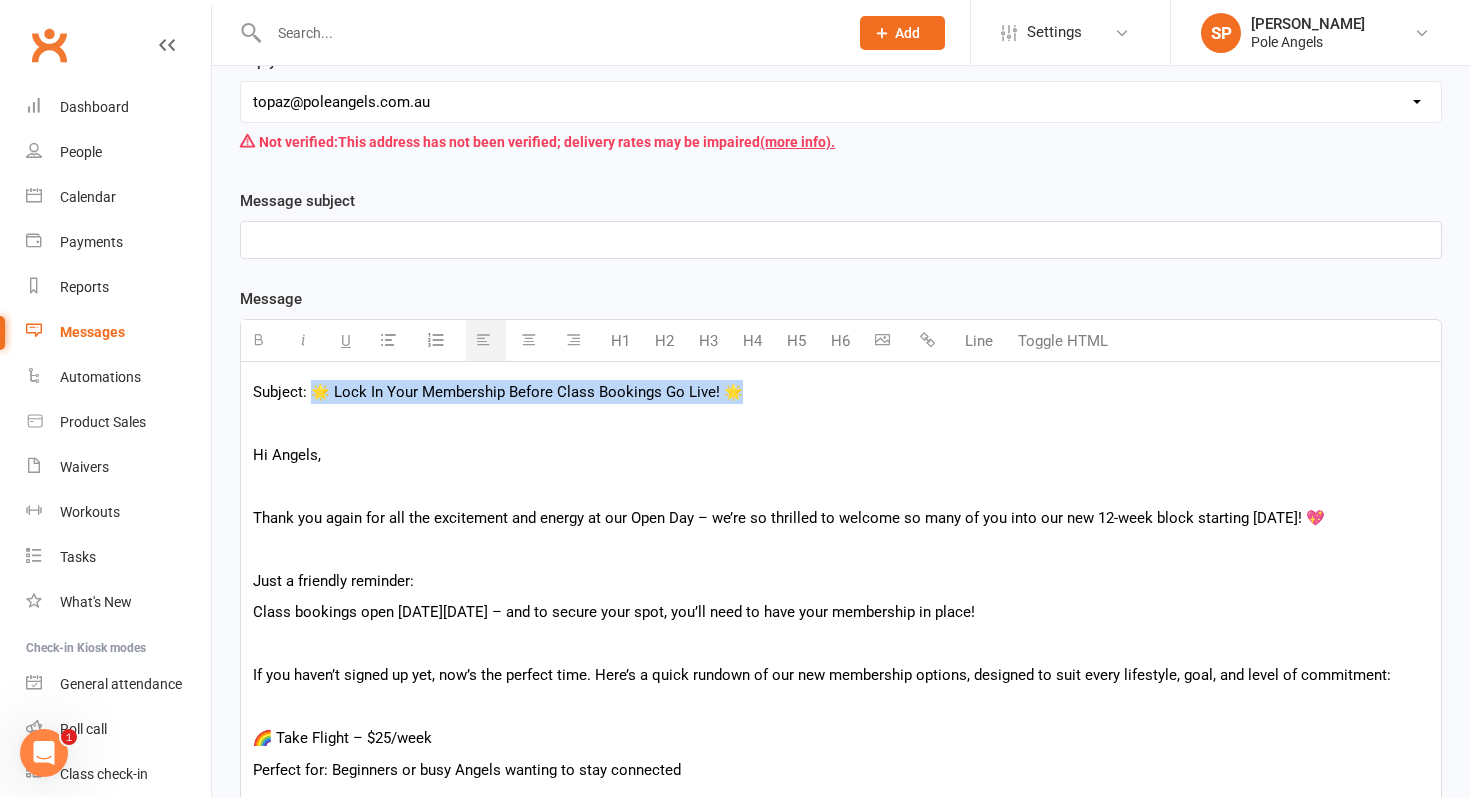 drag, startPoint x: 736, startPoint y: 396, endPoint x: 314, endPoint y: 398, distance: 422.00473 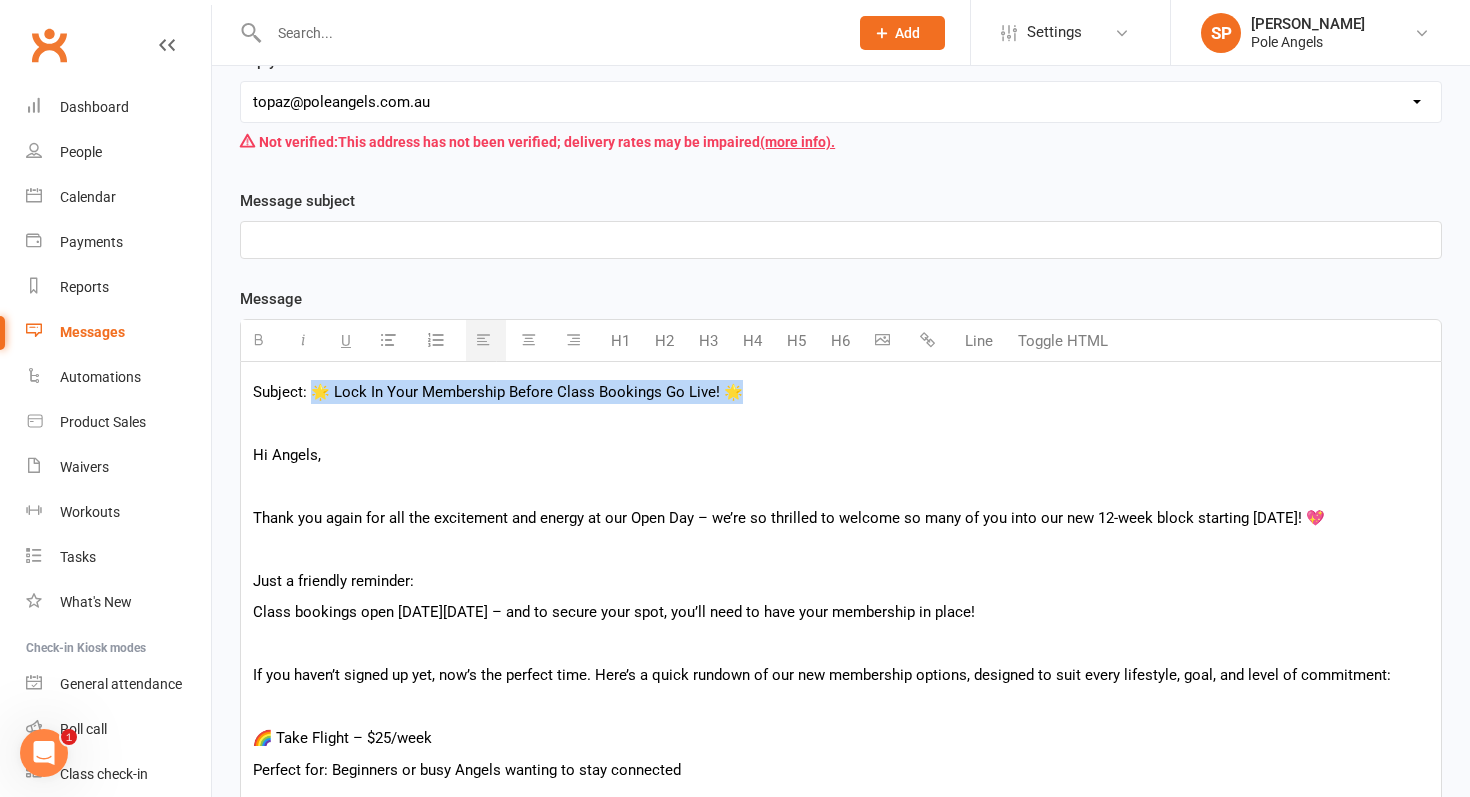 copy on "🌟 Lock In Your Membership Before Class Bookings Go Live! 🌟" 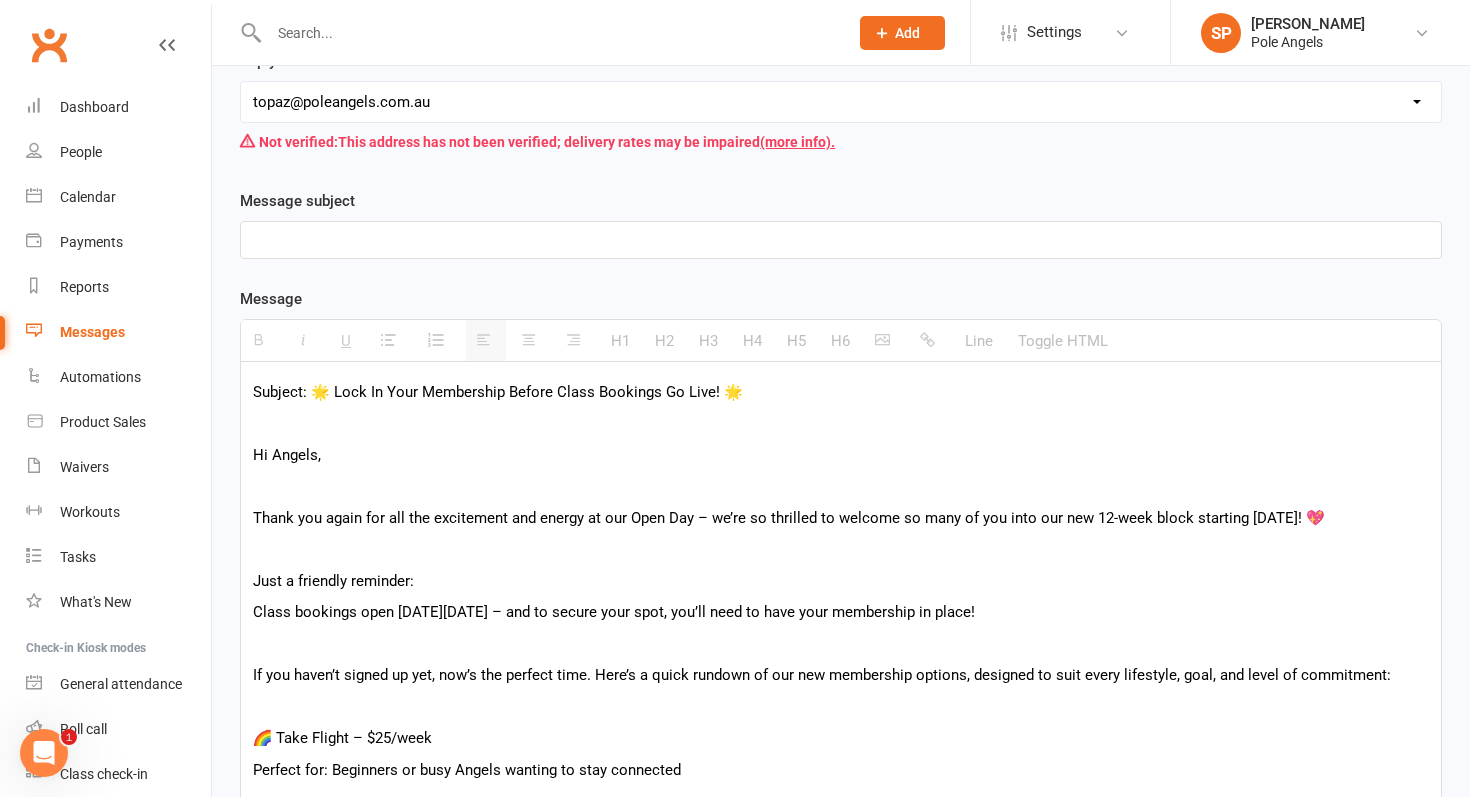 click at bounding box center (841, 240) 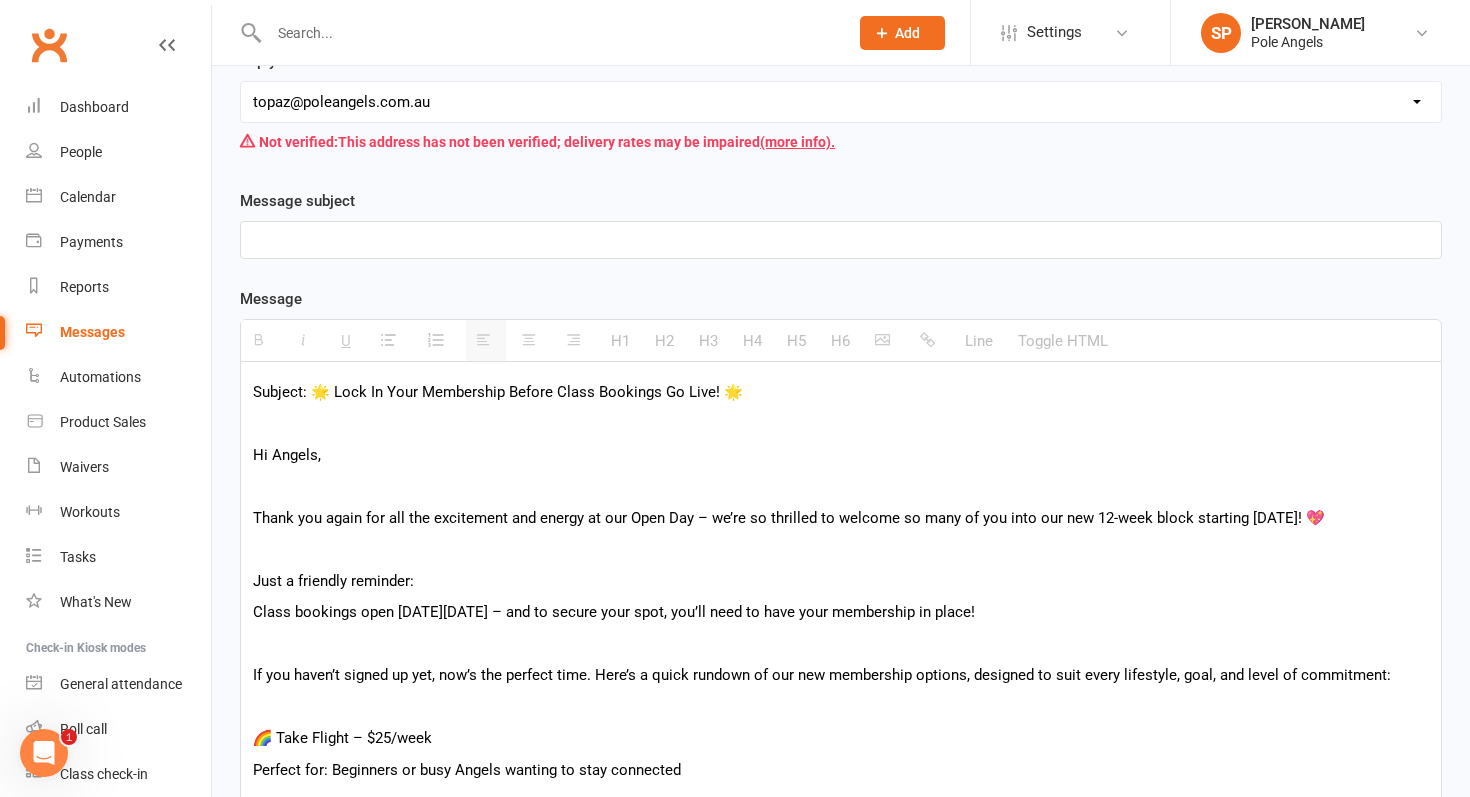 paste 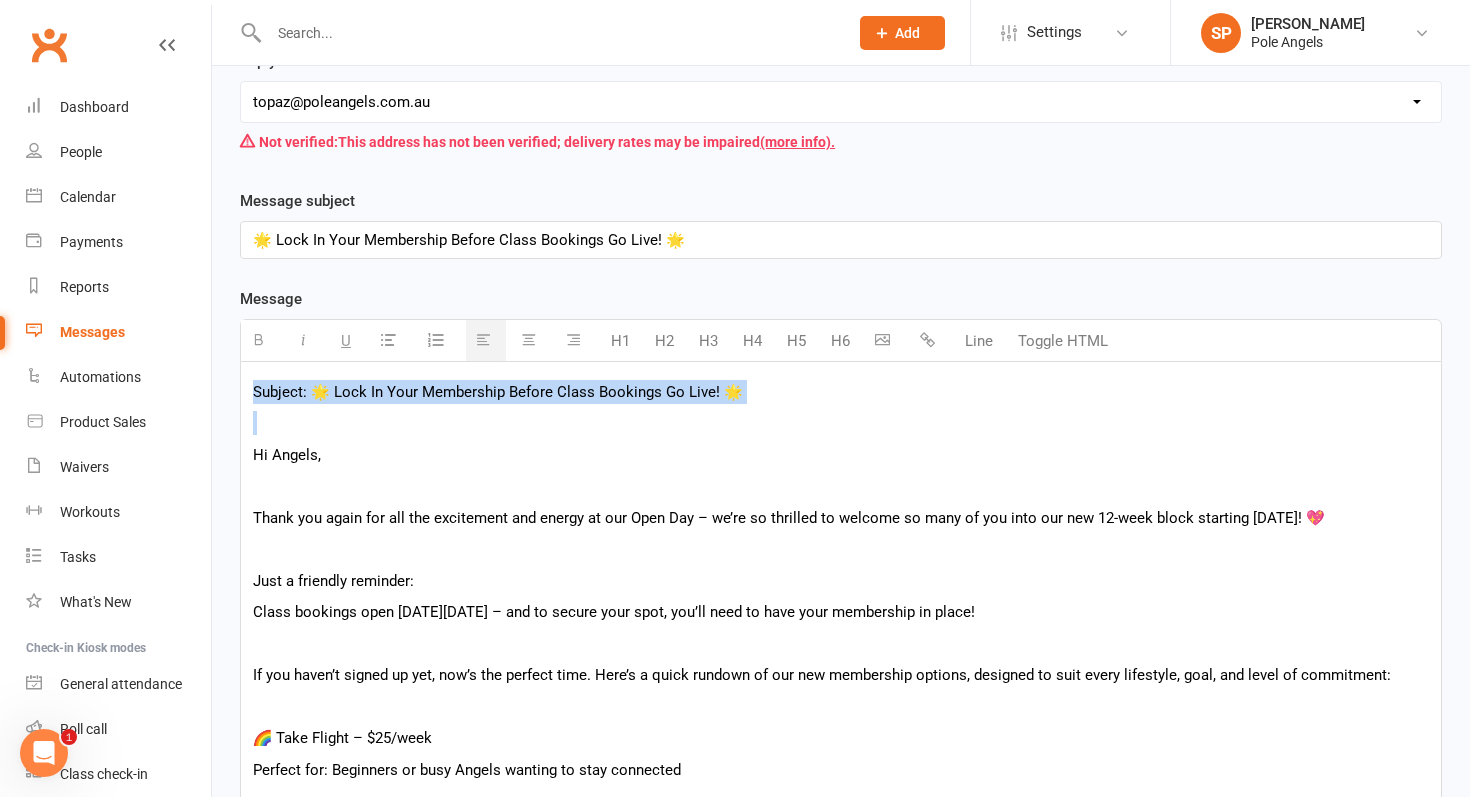 drag, startPoint x: 251, startPoint y: 393, endPoint x: 818, endPoint y: 406, distance: 567.149 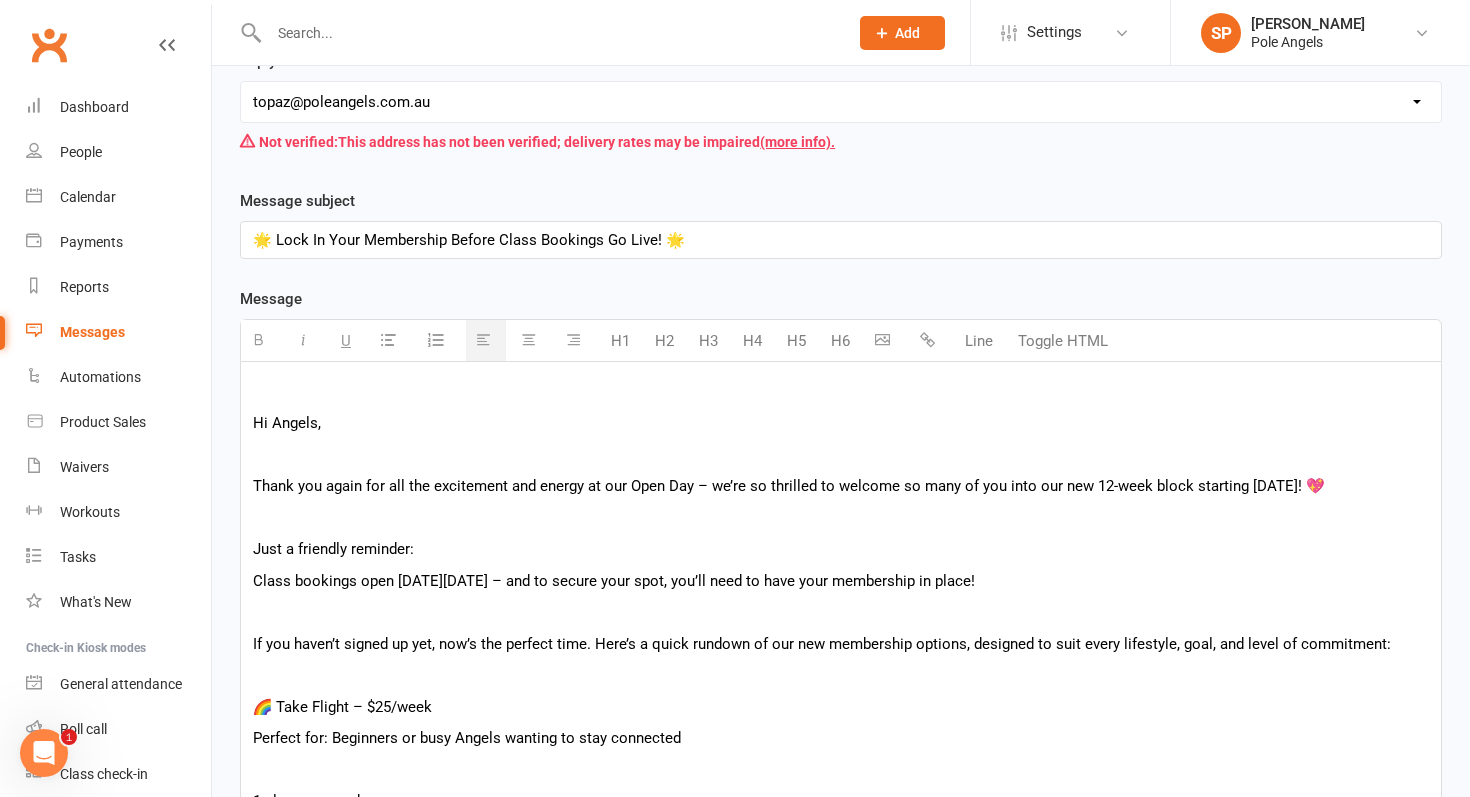 click at bounding box center (841, 518) 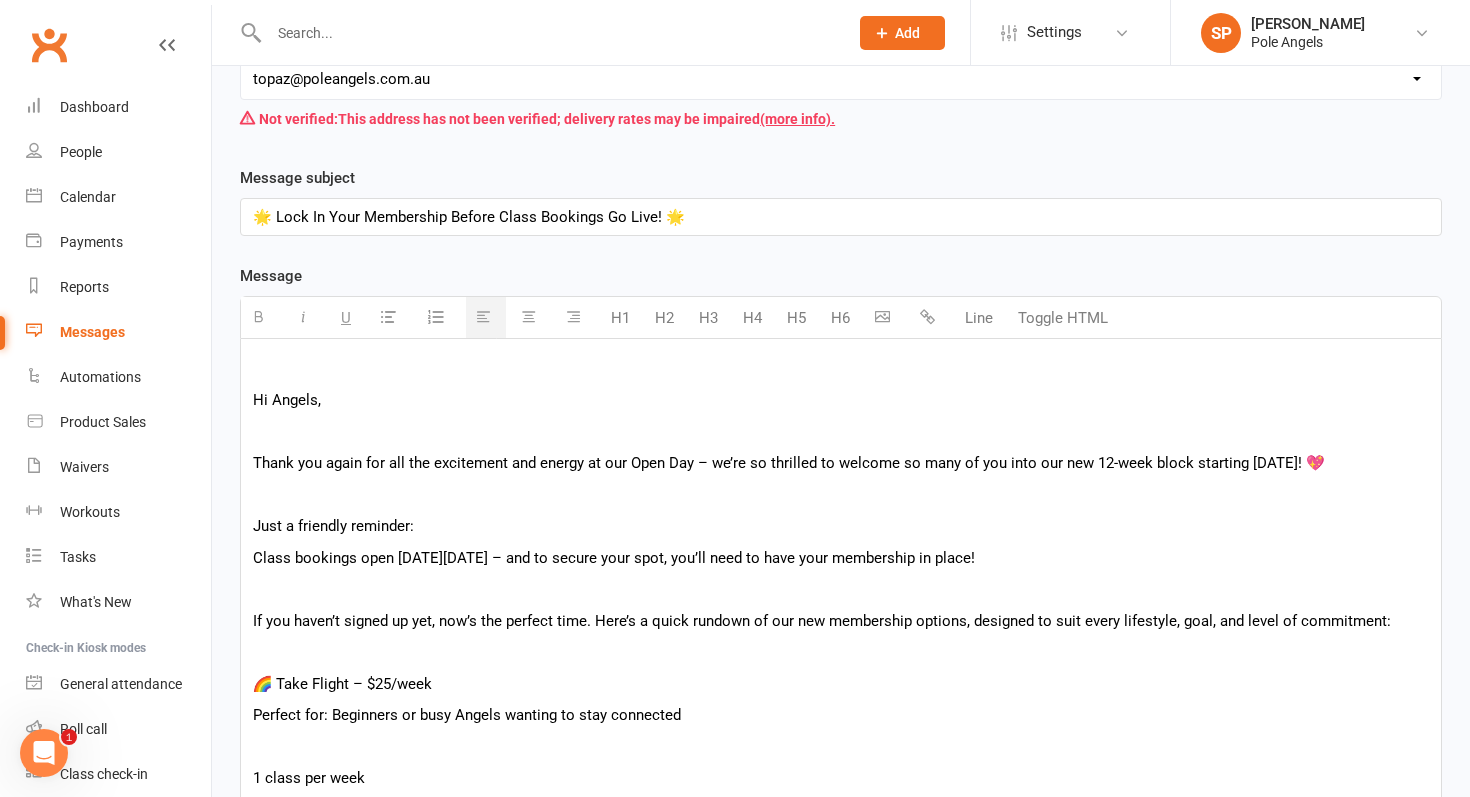 scroll, scrollTop: 355, scrollLeft: 0, axis: vertical 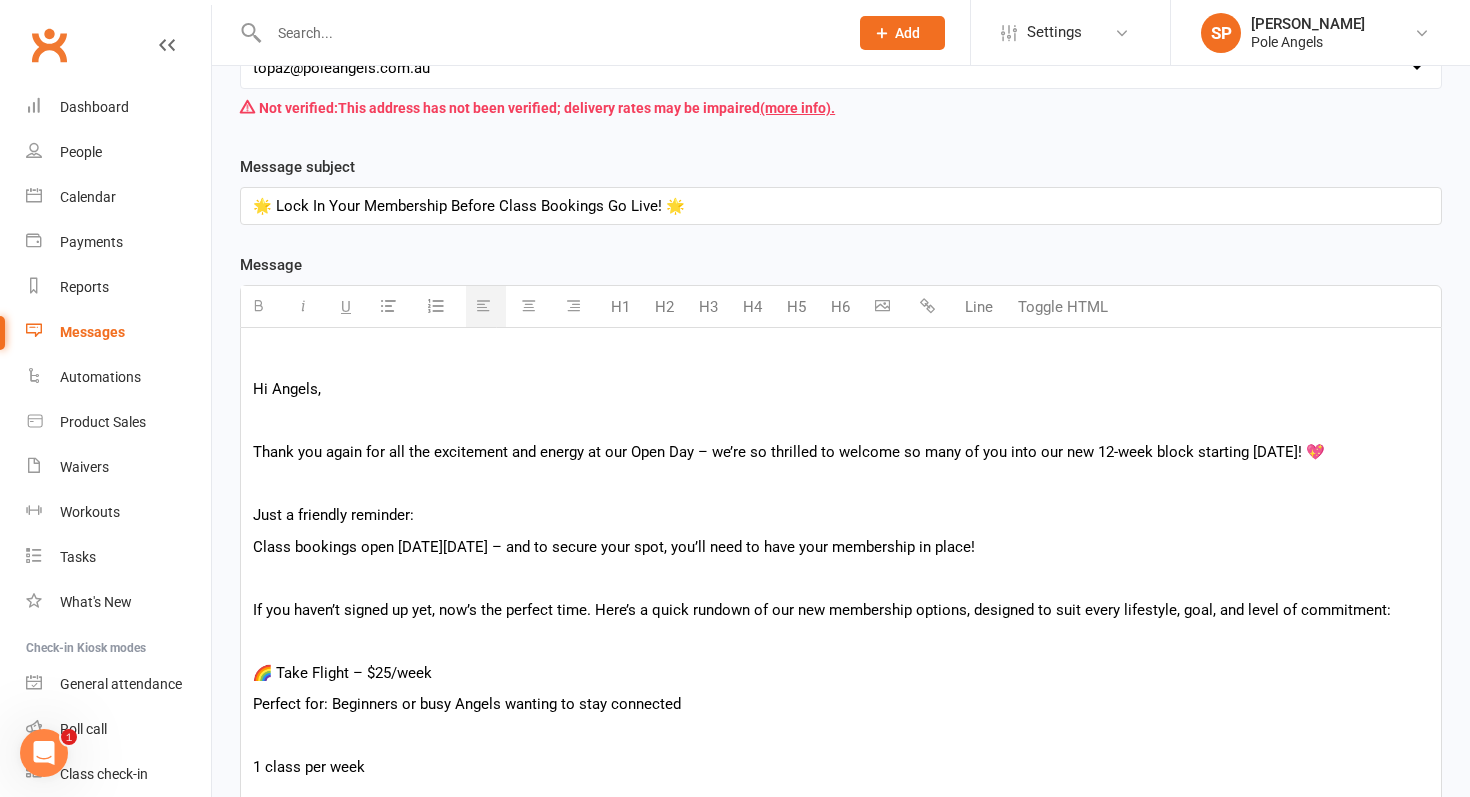 click on "Class bookings open this Monday 21st July – and to secure your spot, you’ll need to have your membership in place!" at bounding box center (841, 547) 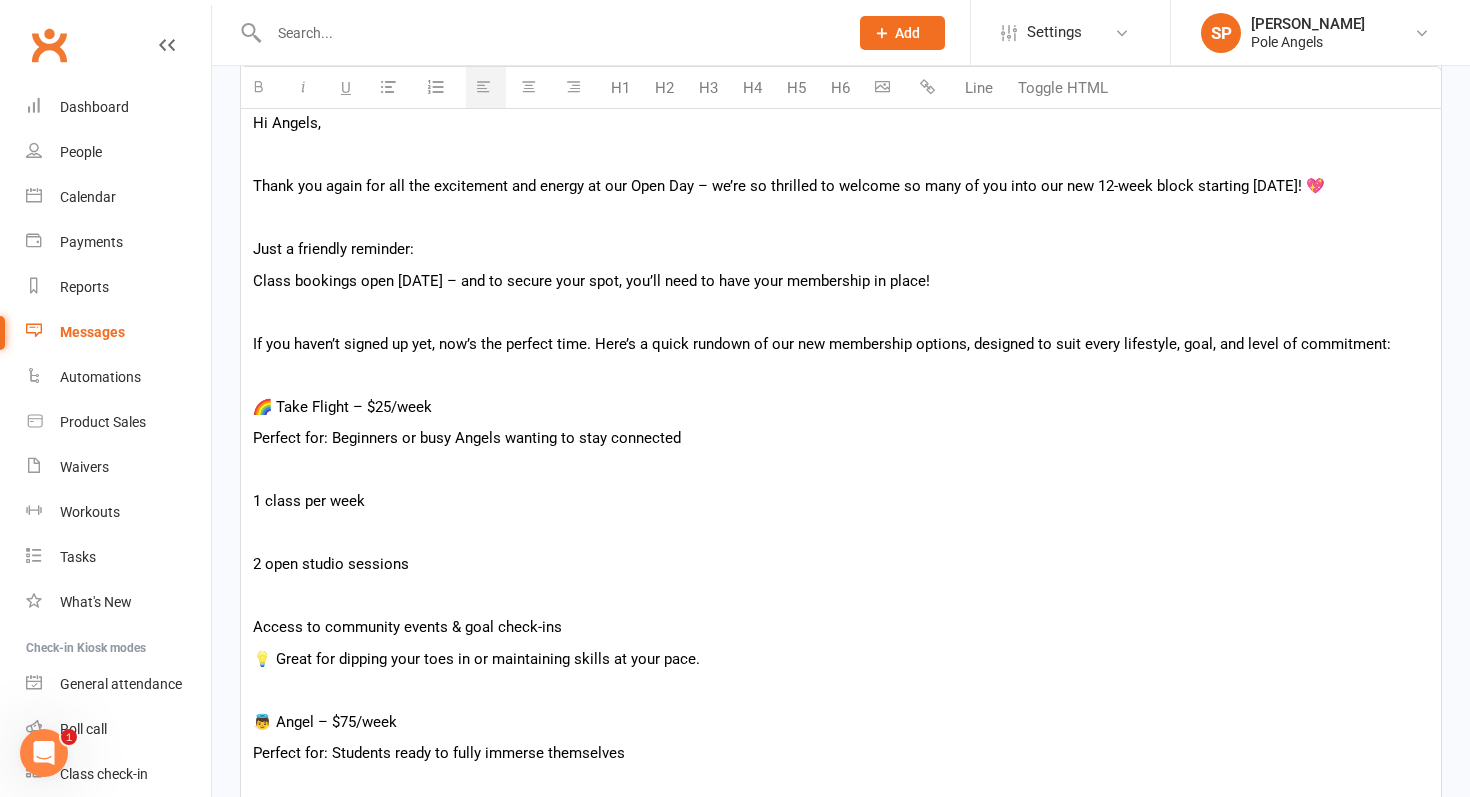 scroll, scrollTop: 623, scrollLeft: 0, axis: vertical 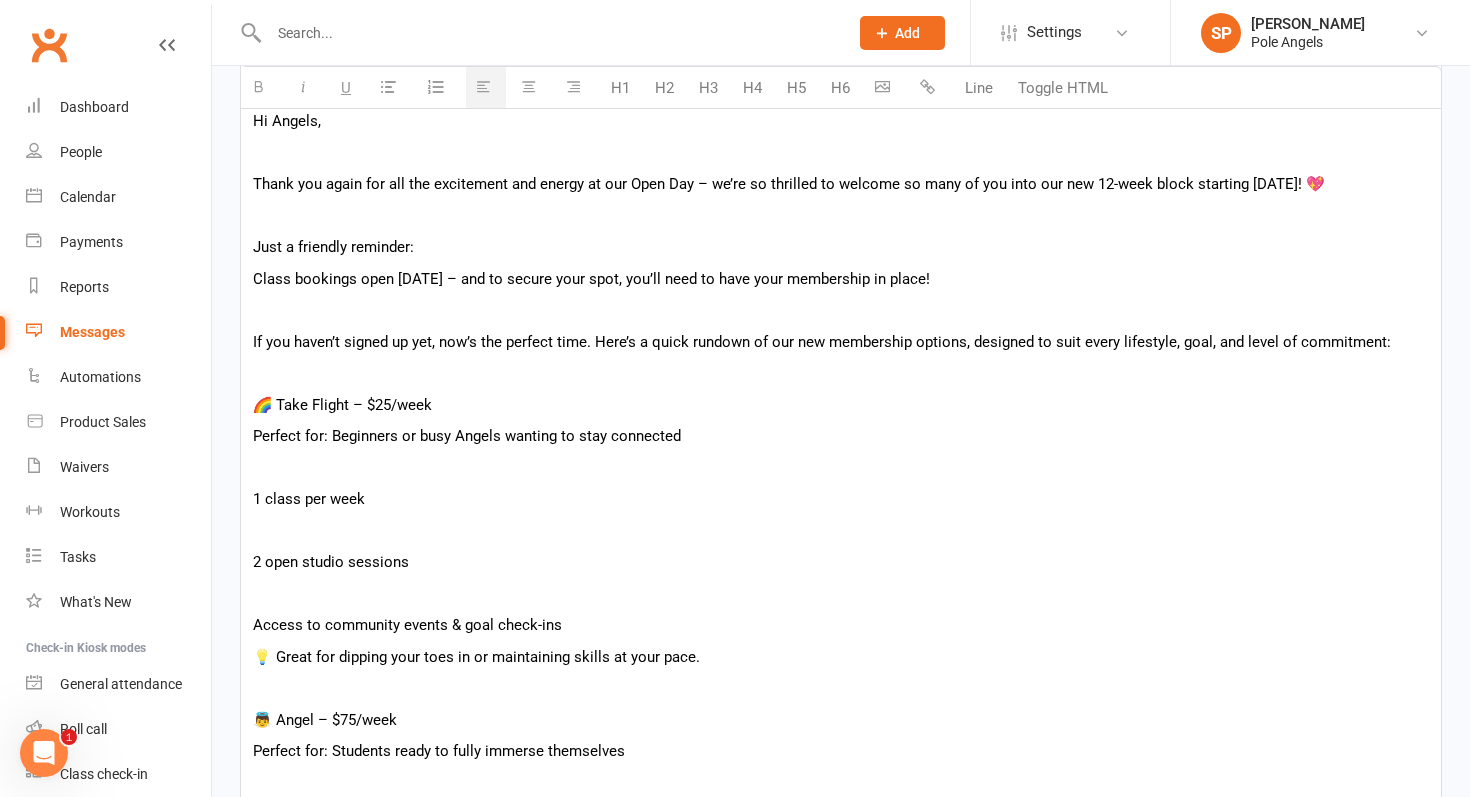 click on "🌈 Take Flight – $25/week" at bounding box center [841, 405] 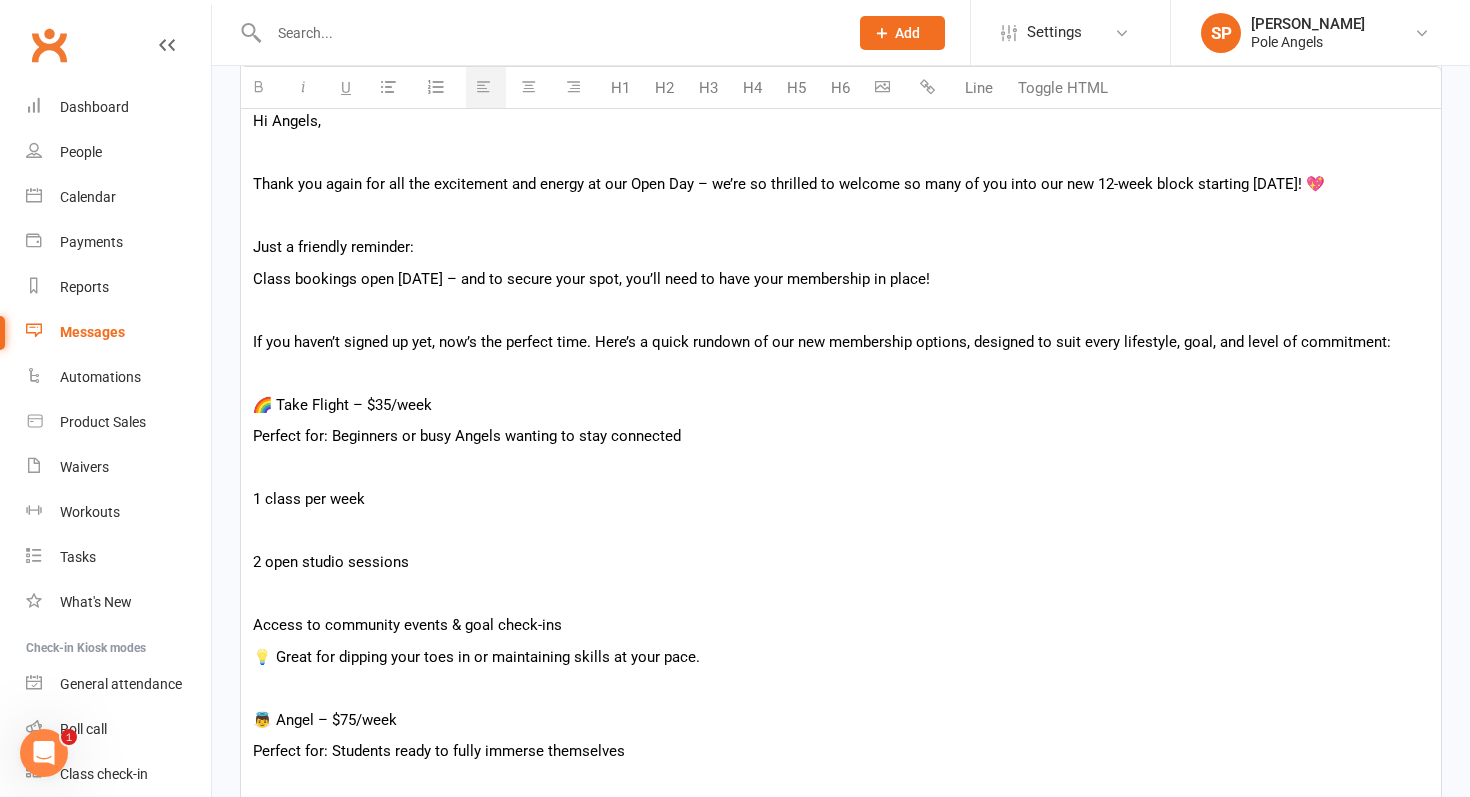 click at bounding box center [841, 531] 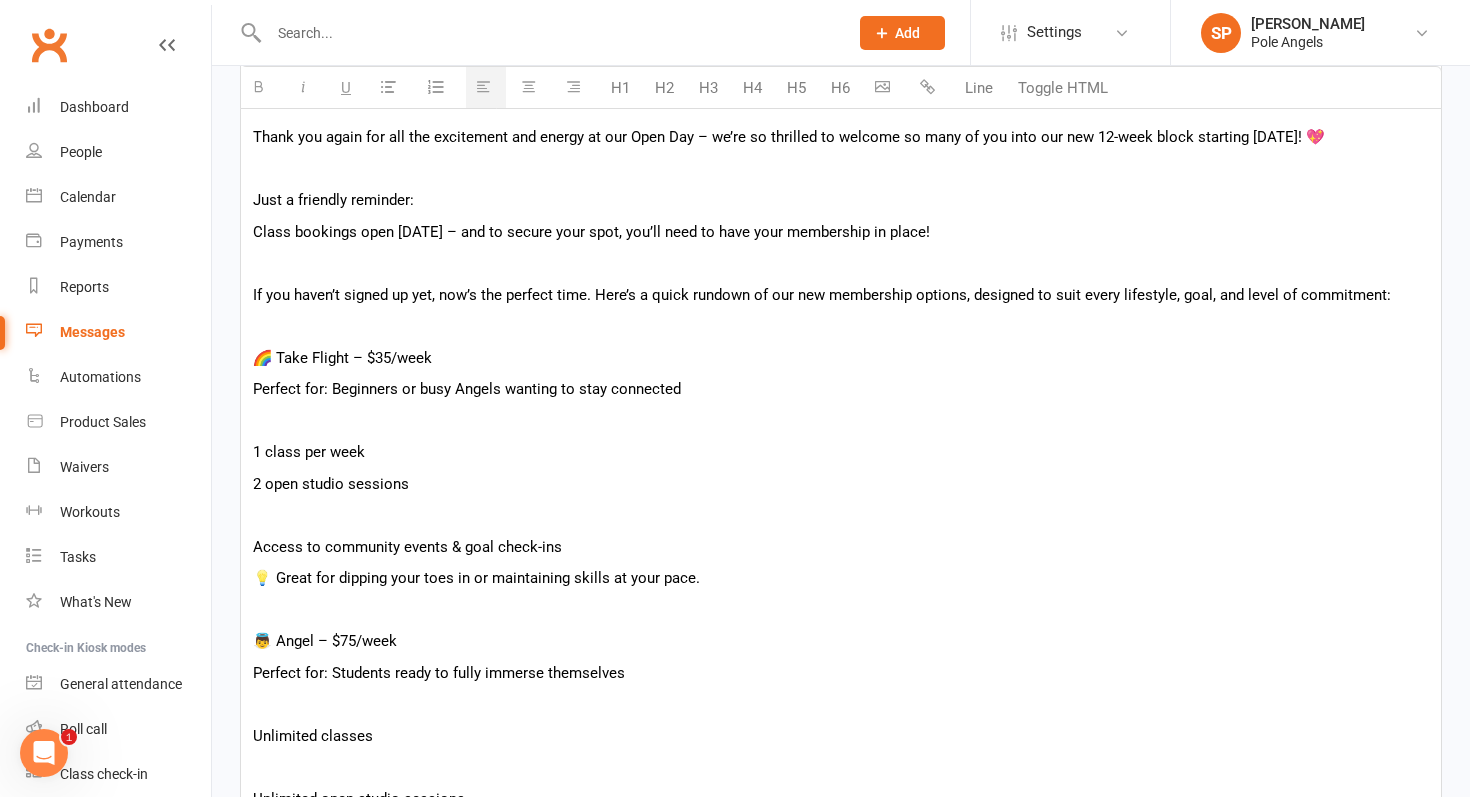 scroll, scrollTop: 682, scrollLeft: 0, axis: vertical 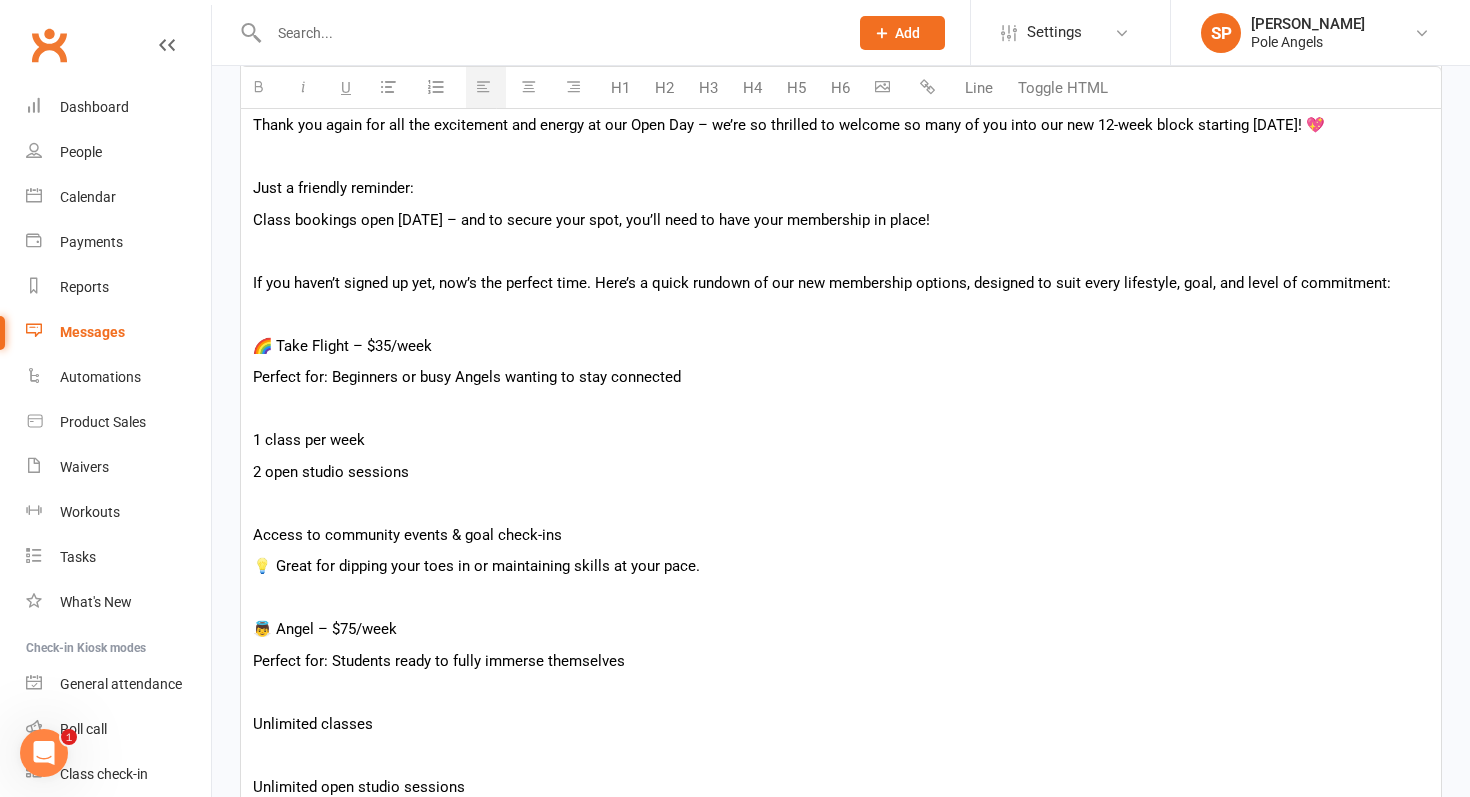 click on "💡 Great for dipping your toes in or maintaining skills at your pace." at bounding box center (841, 566) 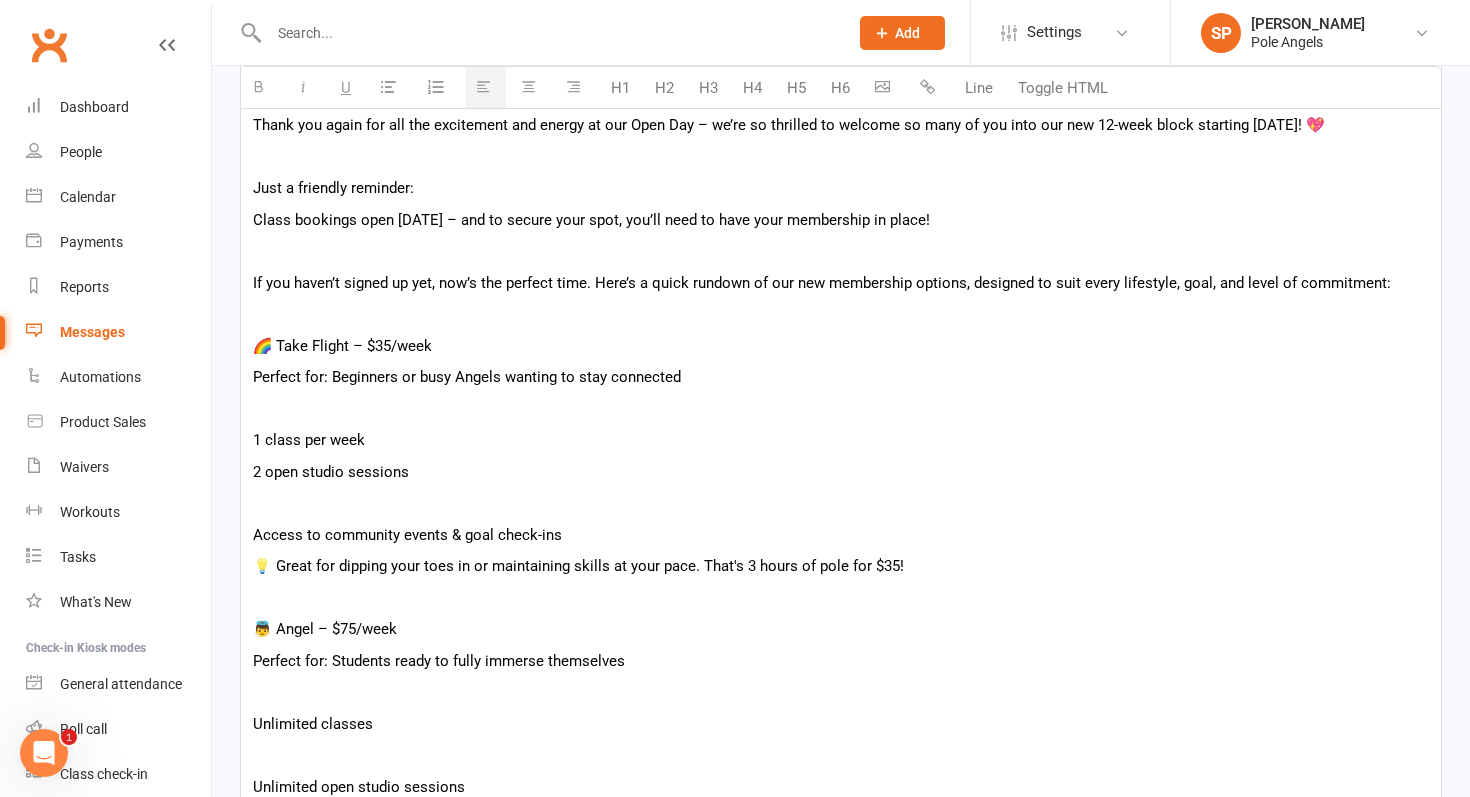 click at bounding box center [841, 503] 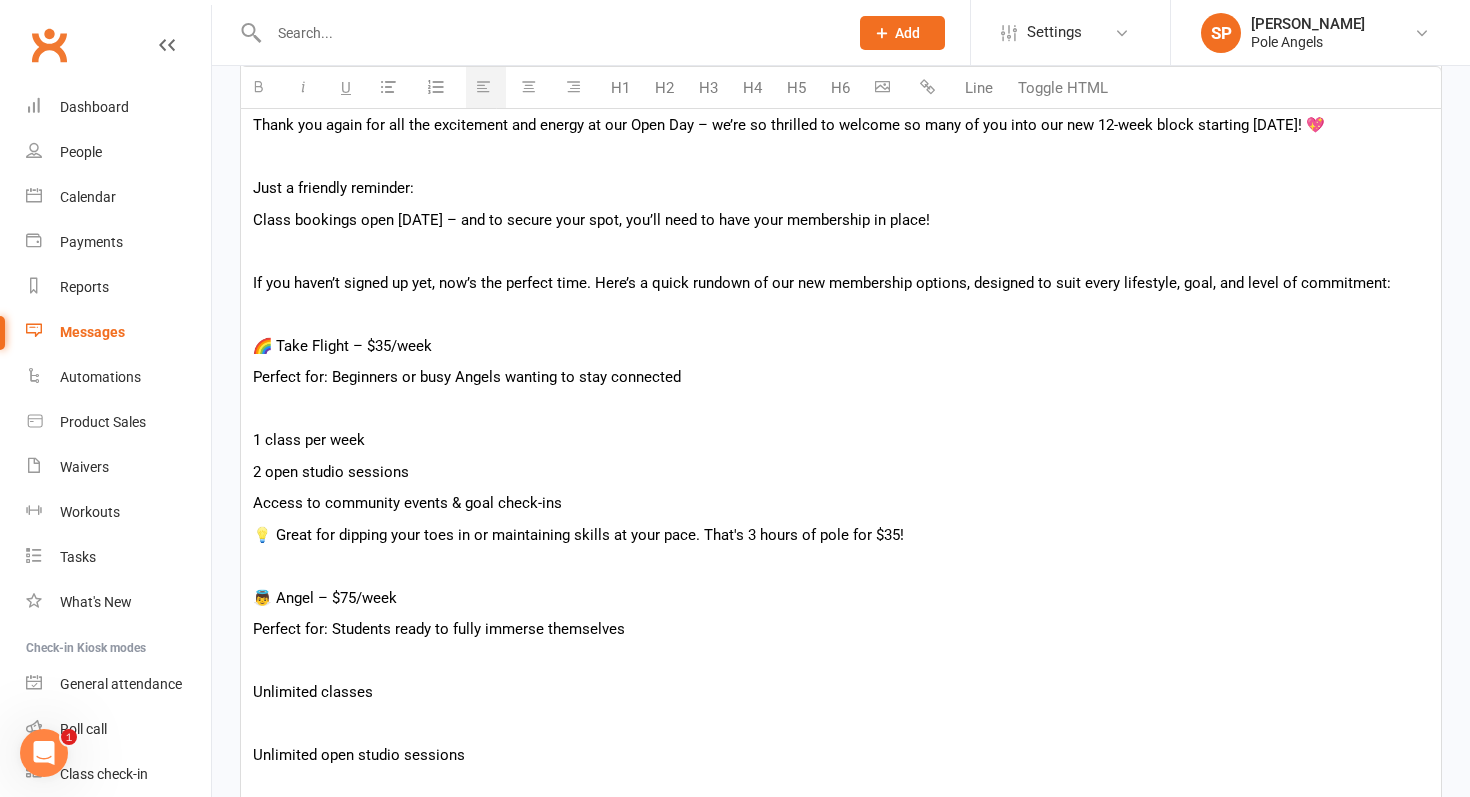 click on "Hi Angels, Thank you again for all the excitement and energy at our Open Day – we’re so thrilled to welcome so many of you into our new 12-week block starting Monday 28th July! 💖 Just a friendly reminder: Class bookings open Monday 21st July – and to secure your spot, you’ll need to have your membership in place! If you haven’t signed up yet, now’s the perfect time. Here’s a quick rundown of our new membership options, designed to suit every lifestyle, goal, and level of commitment: 🌈 Take Flight – $35/week Perfect for: Beginners or busy Angels wanting to stay connected 1 class per week 2 open studio sessions Access to community events & goal check-ins 💡 Great for dipping your toes in or maintaining skills at your pace. That's 3 hours of pole for $35! 👼 Angel – $75/week Perfect for: Students ready to fully immerse themselves Unlimited classes Unlimited open studio sessions 1x recovery class per month Goal setting support every 12 weeks 🚀 Ascend – $59/week Unlimited classes" at bounding box center [841, 1052] 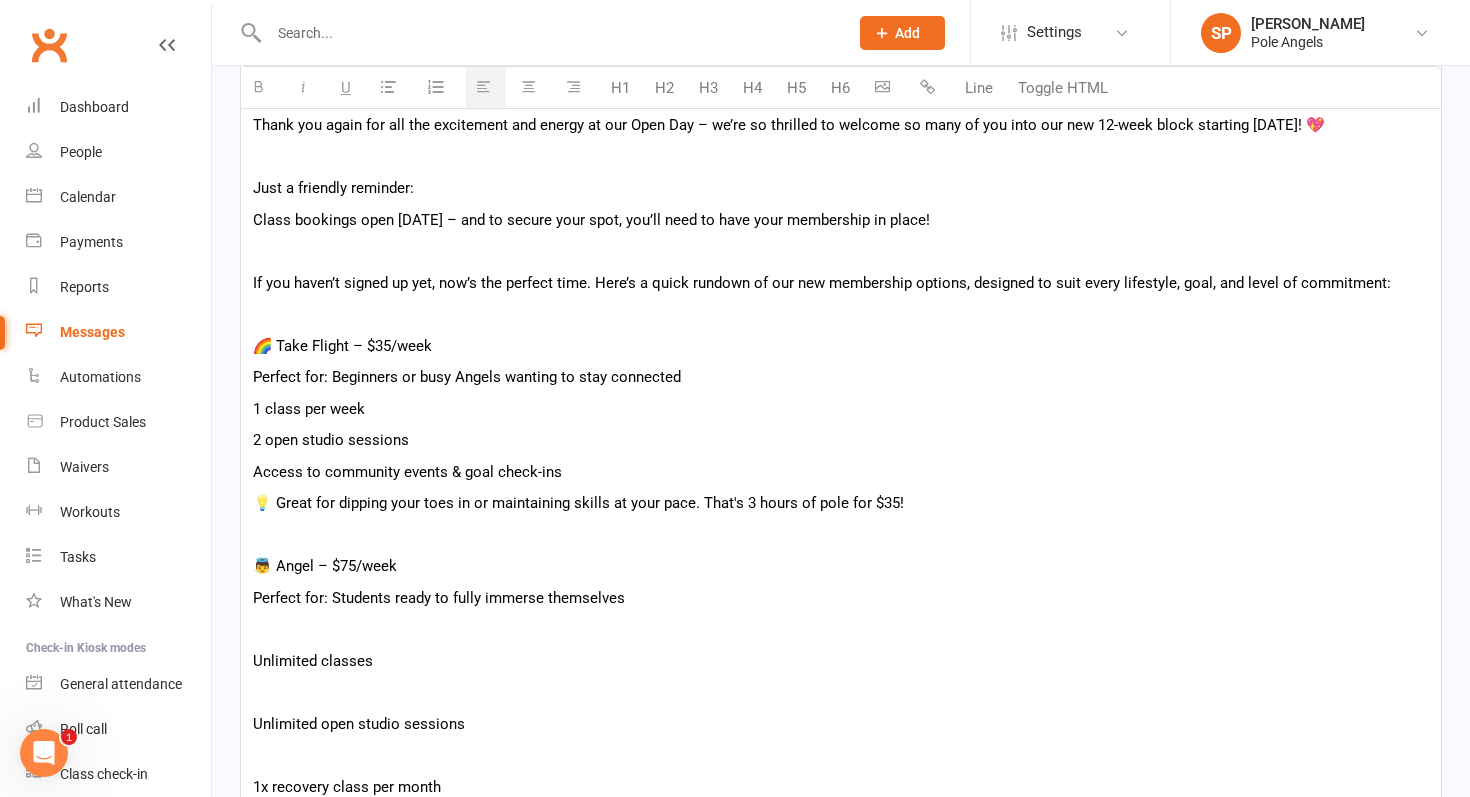 click on "1 class per week" at bounding box center [309, 409] 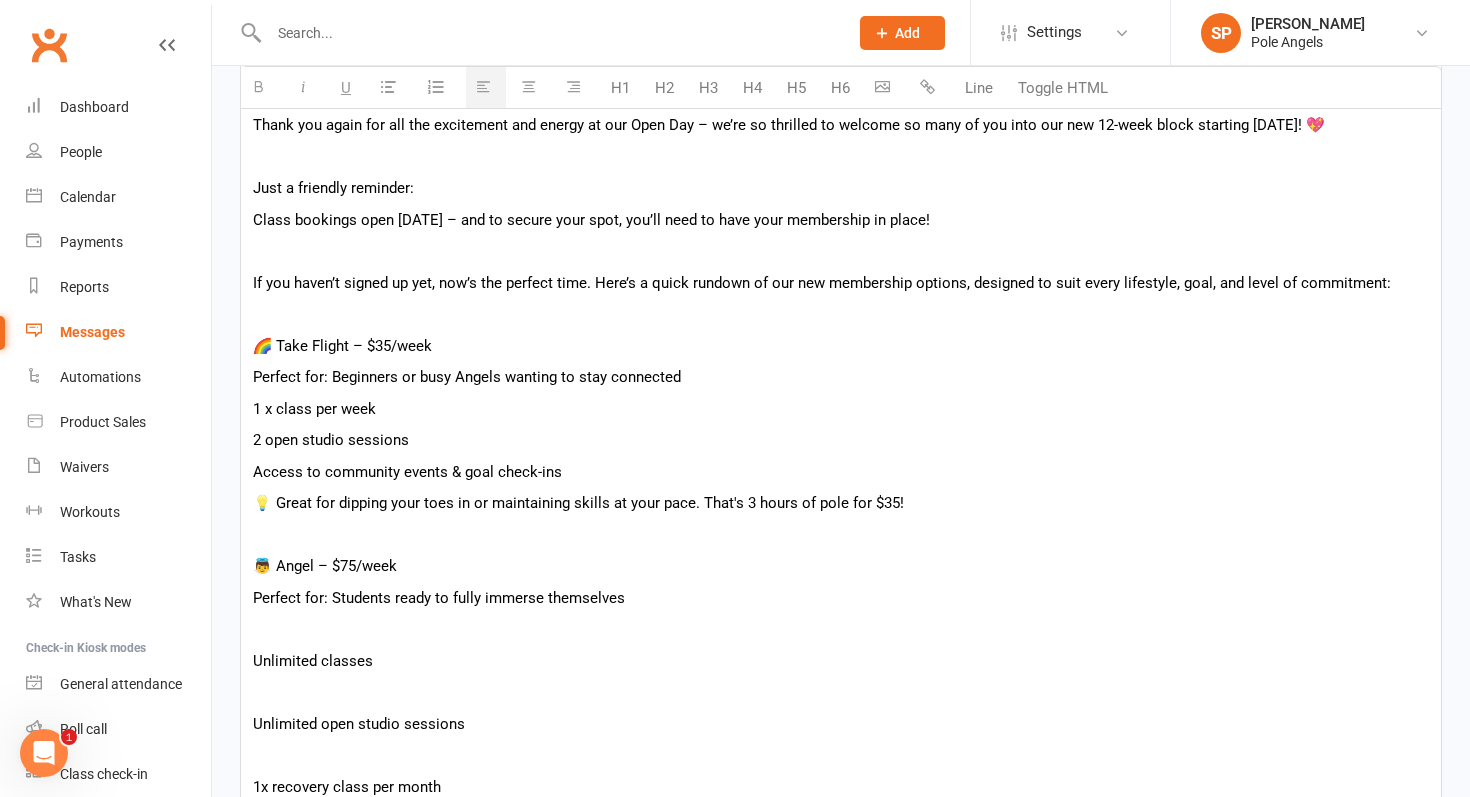 click on "2 open studio sessions" at bounding box center [841, 440] 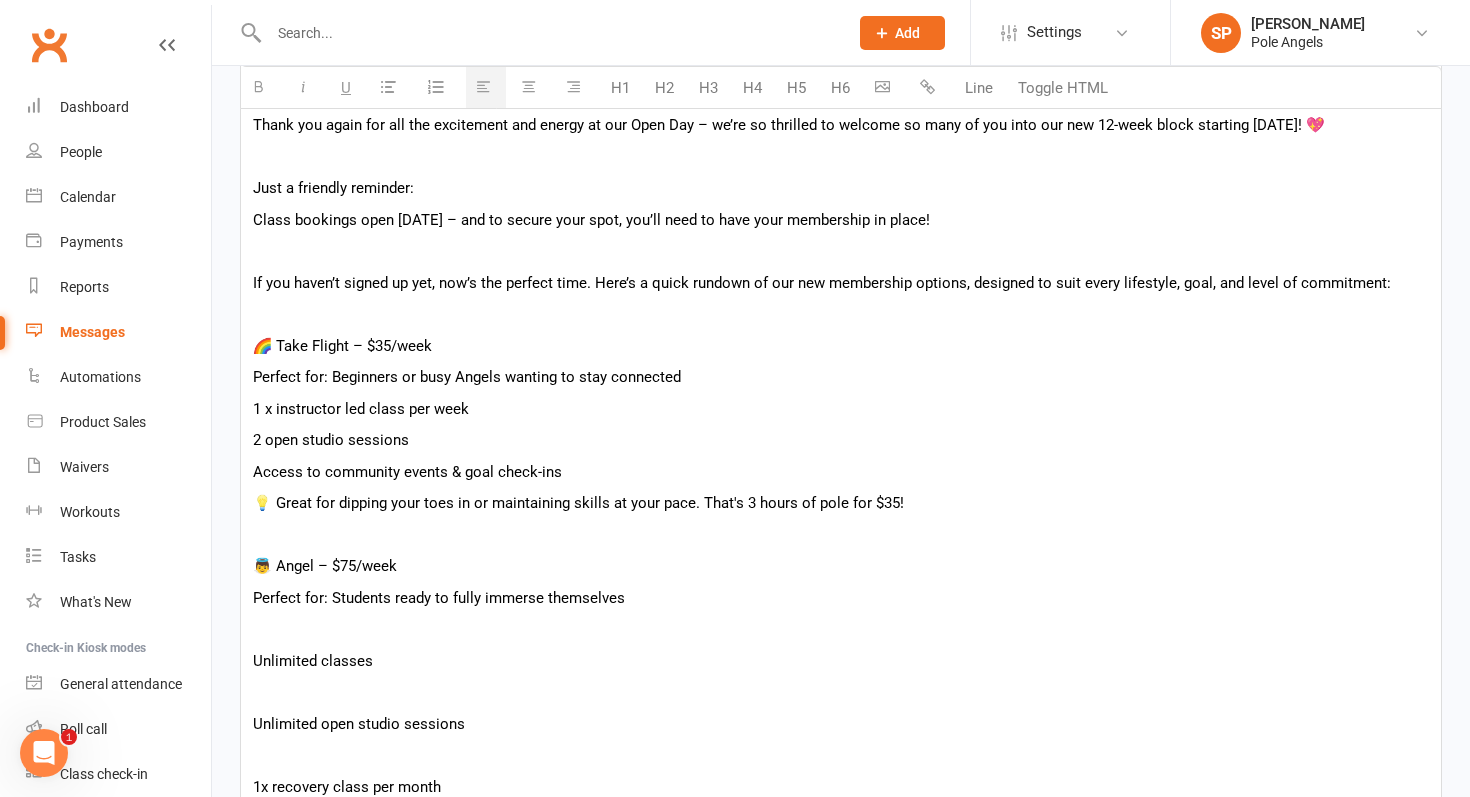 click on "2 open studio sessions" at bounding box center (841, 440) 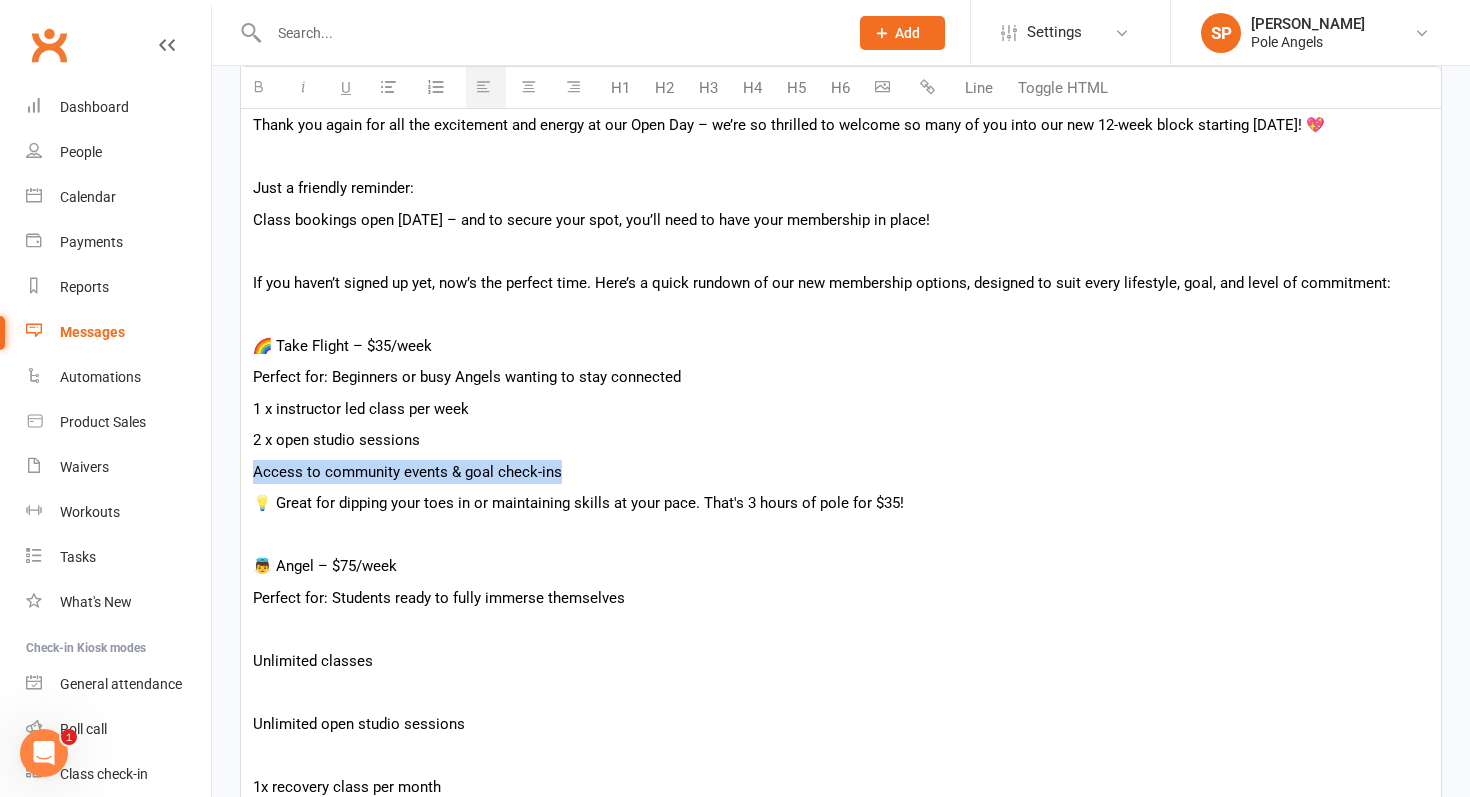 drag, startPoint x: 570, startPoint y: 472, endPoint x: 249, endPoint y: 482, distance: 321.15573 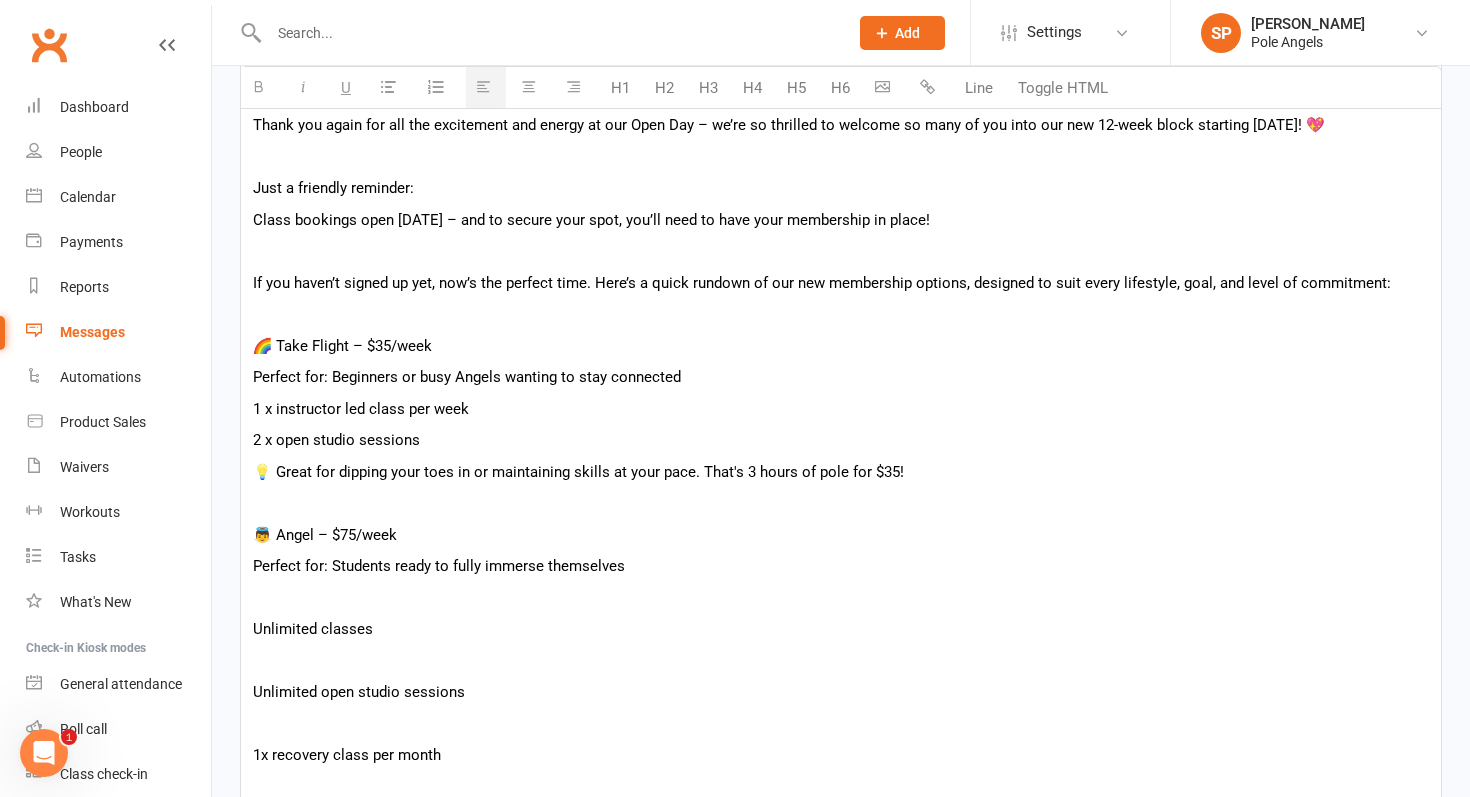 click on "Hi Angels, Thank you again for all the excitement and energy at our Open Day – we’re so thrilled to welcome so many of you into our new 12-week block starting Monday 28th July! 💖 Just a friendly reminder: Class bookings open Monday 21st July – and to secure your spot, you’ll need to have your membership in place! If you haven’t signed up yet, now’s the perfect time. Here’s a quick rundown of our new membership options, designed to suit every lifestyle, goal, and level of commitment: 🌈 Take Flight – $35/week Perfect for: Beginners or busy Angels wanting to stay connected 1 x instructor led class per week 2 x open studio sessions 💡 Great for dipping your toes in or maintaining skills at your pace. That's 3 hours of pole for $35! 👼 Angel – $75/week Perfect for: Students ready to fully immerse themselves Unlimited classes Unlimited open studio sessions 1x recovery class per month Goal setting support every 12 weeks 💡 Train as much as you like with full access and holistic support." at bounding box center (841, 1021) 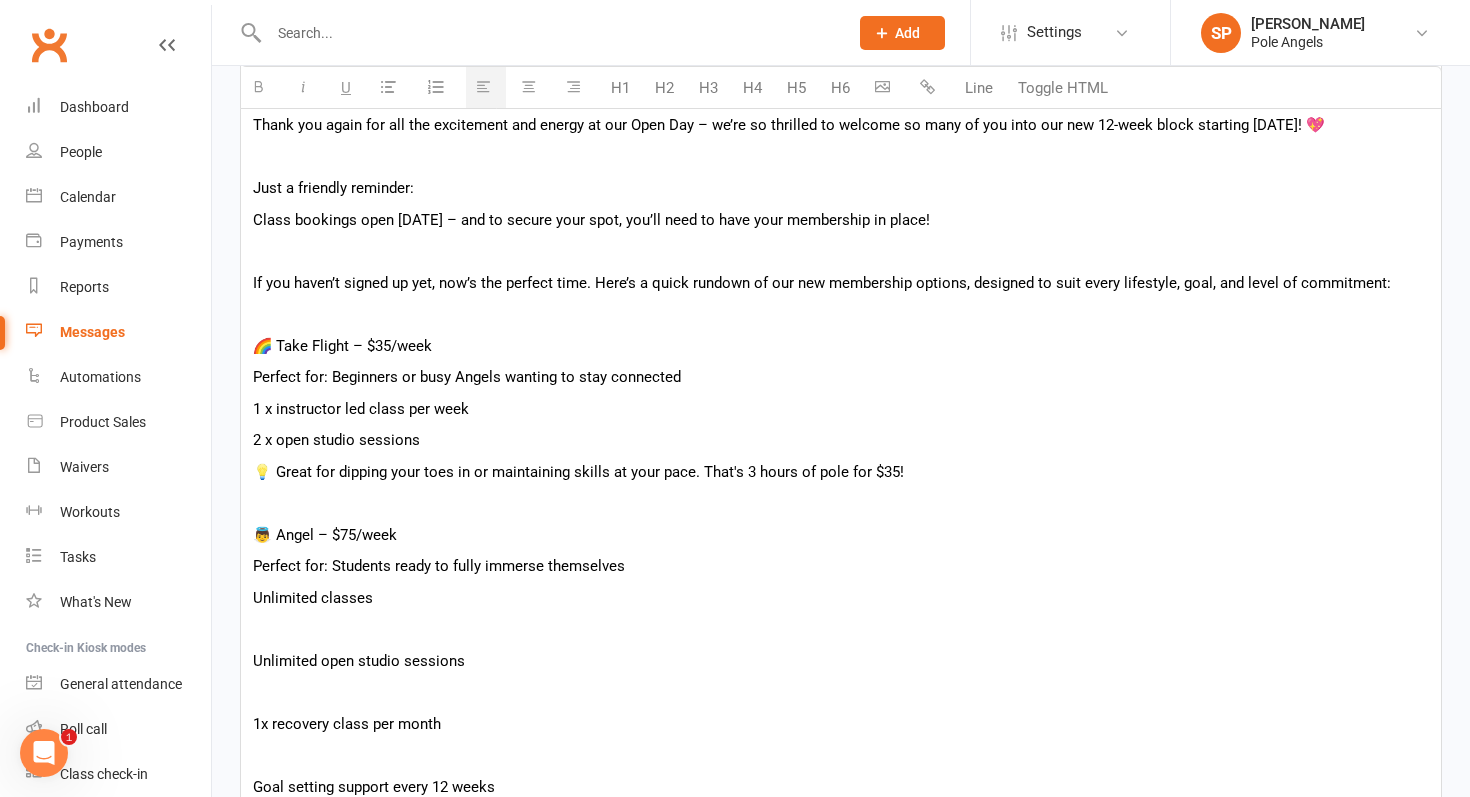 click on "Hi Angels, Thank you again for all the excitement and energy at our Open Day – we’re so thrilled to welcome so many of you into our new 12-week block starting Monday 28th July! 💖 Just a friendly reminder: Class bookings open Monday 21st July – and to secure your spot, you’ll need to have your membership in place! If you haven’t signed up yet, now’s the perfect time. Here’s a quick rundown of our new membership options, designed to suit every lifestyle, goal, and level of commitment: 🌈 Take Flight – $35/week Perfect for: Beginners or busy Angels wanting to stay connected 1 x instructor led class per week 2 x open studio sessions 💡 Great for dipping your toes in or maintaining skills at your pace. That's 3 hours of pole for $35! 👼 Angel – $75/week Perfect for: Students ready to fully immerse themselves Unlimited classes Unlimited open studio sessions 1x recovery class per month Goal setting support every 12 weeks 💡 Train as much as you like with full access and holistic support." at bounding box center (841, 1005) 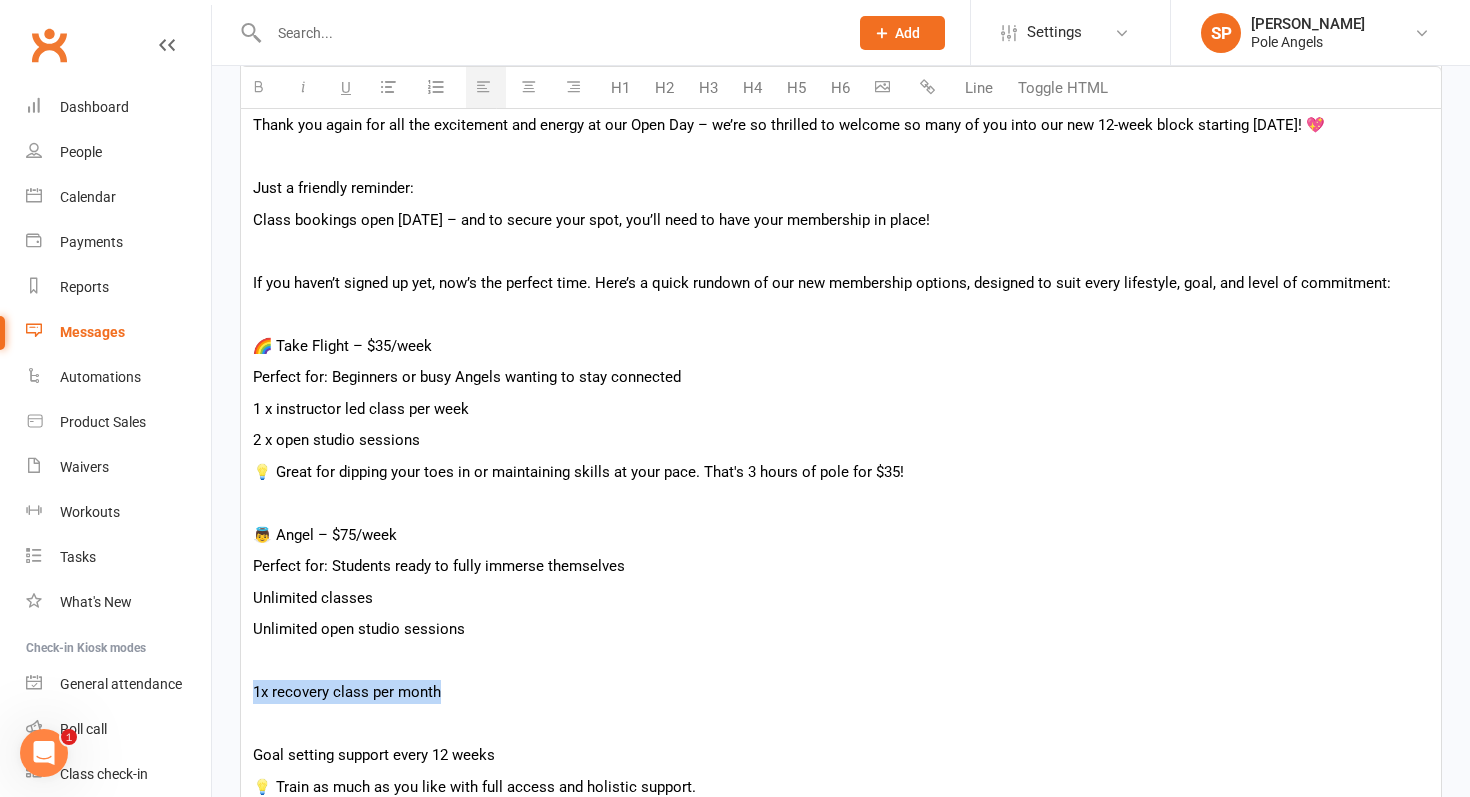 drag, startPoint x: 457, startPoint y: 691, endPoint x: 223, endPoint y: 687, distance: 234.03418 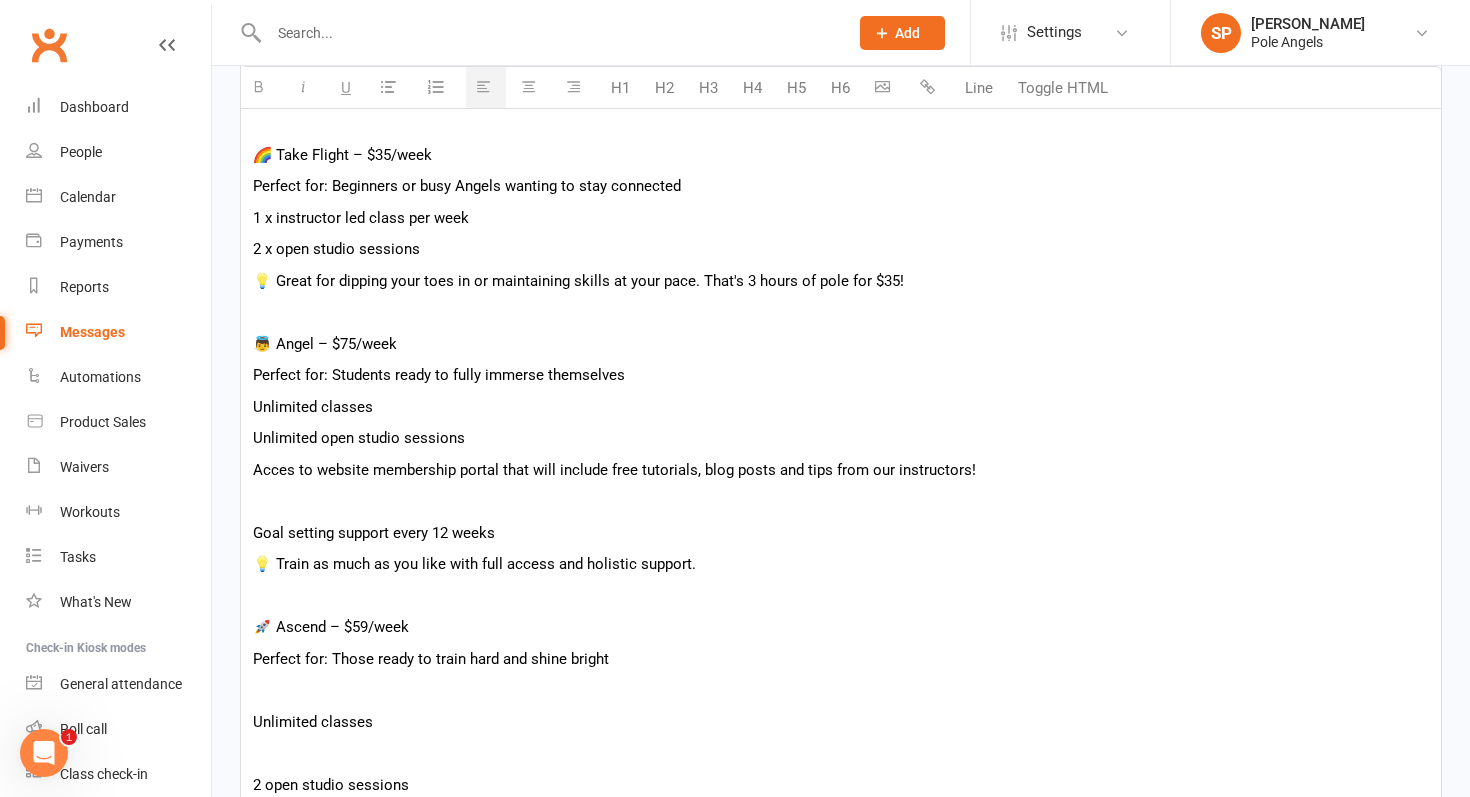 scroll, scrollTop: 895, scrollLeft: 0, axis: vertical 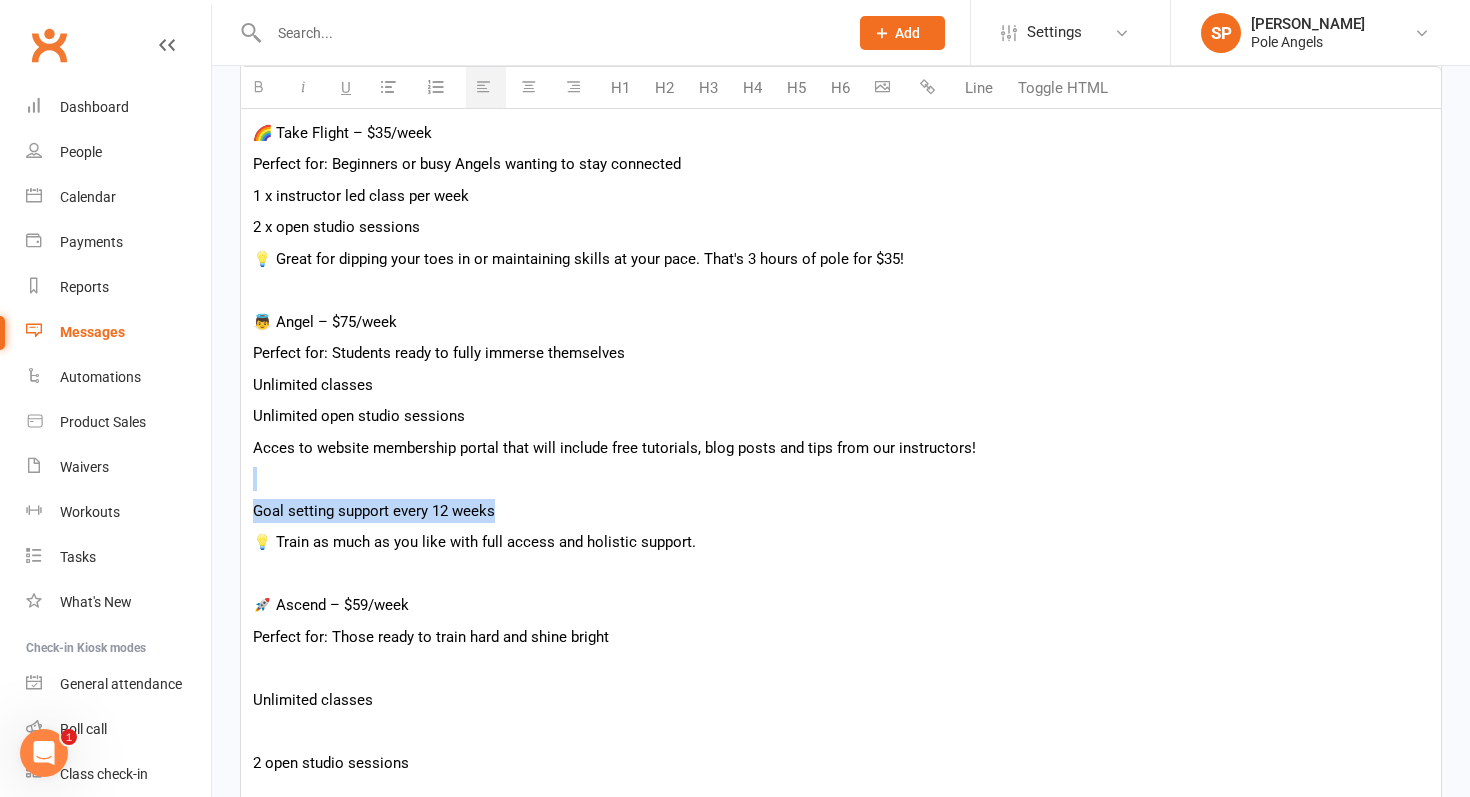 drag, startPoint x: 534, startPoint y: 509, endPoint x: 299, endPoint y: 487, distance: 236.02754 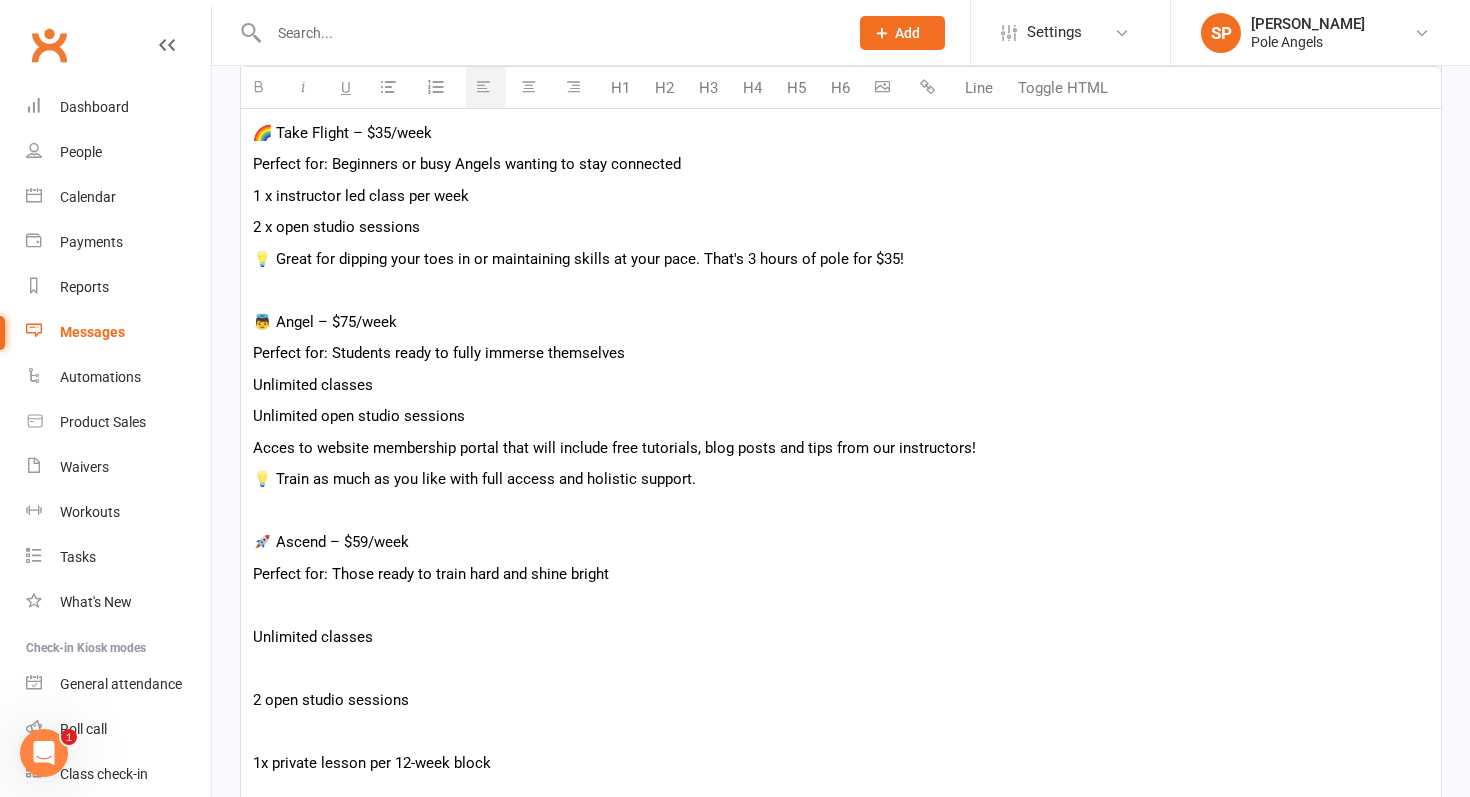click on "Acces to website membership portal that will include free tutorials, blog posts and tips from our instructors!" at bounding box center [841, 448] 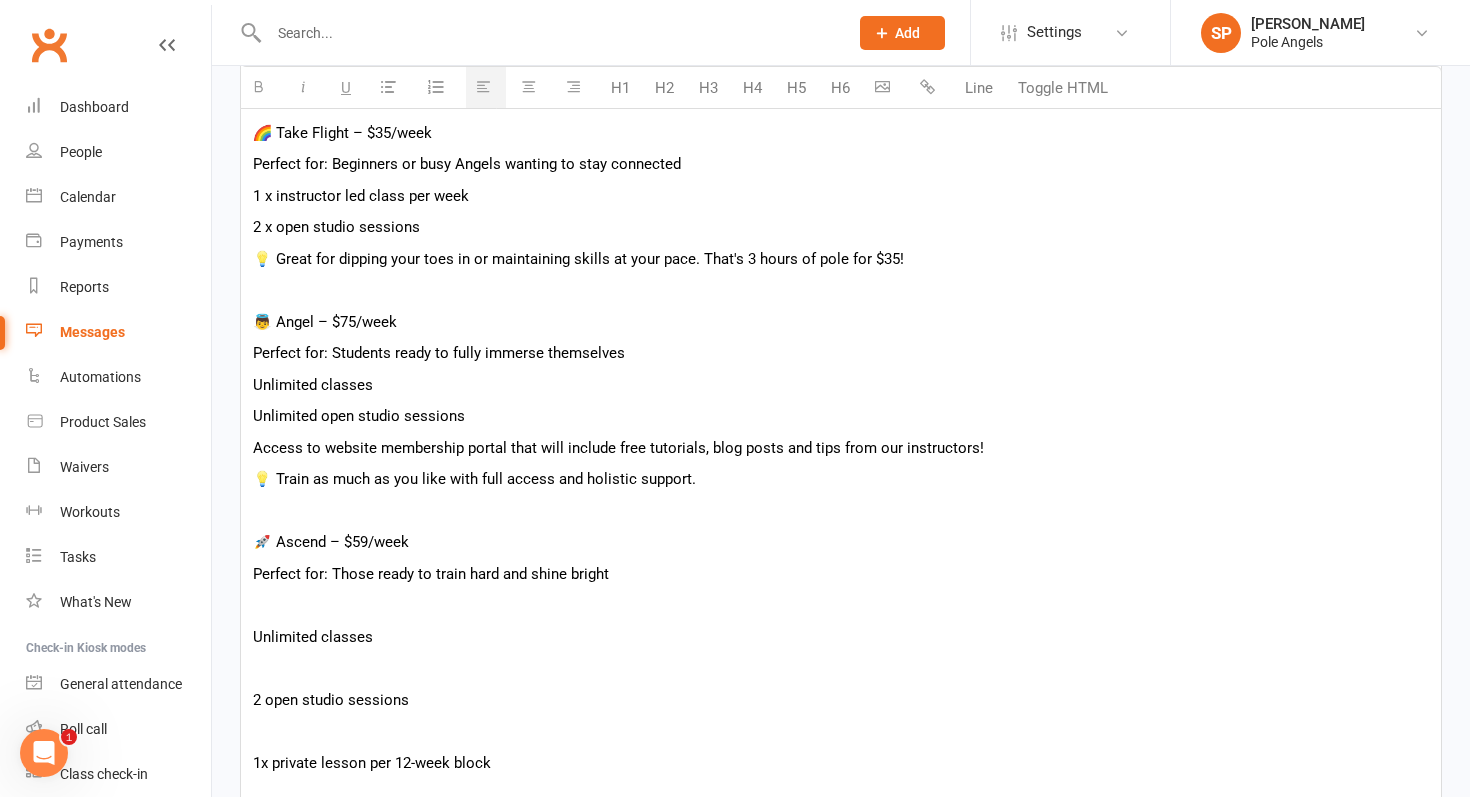 click on "🚀 Ascend – $59/week" at bounding box center [841, 542] 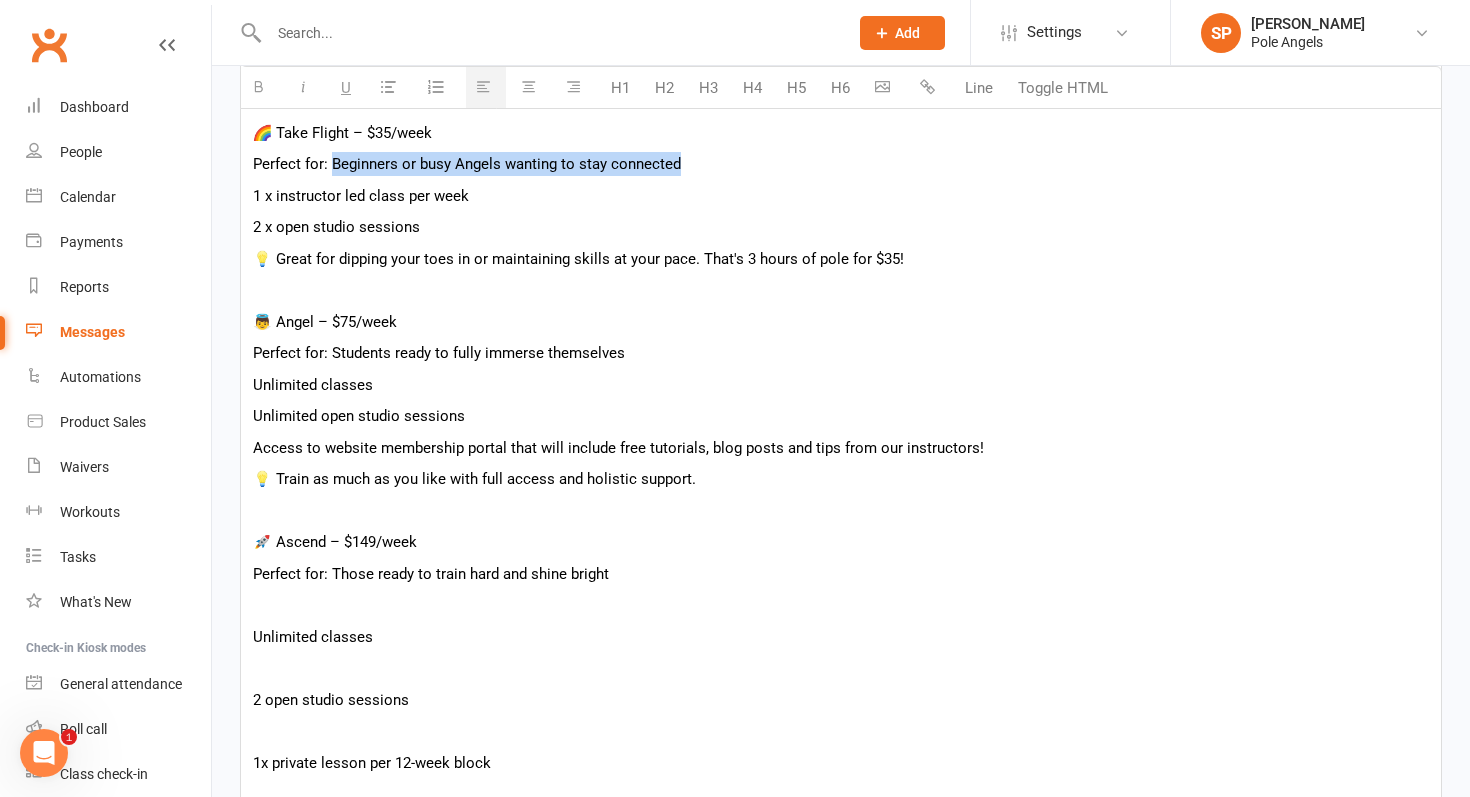 drag, startPoint x: 334, startPoint y: 163, endPoint x: 683, endPoint y: 173, distance: 349.14325 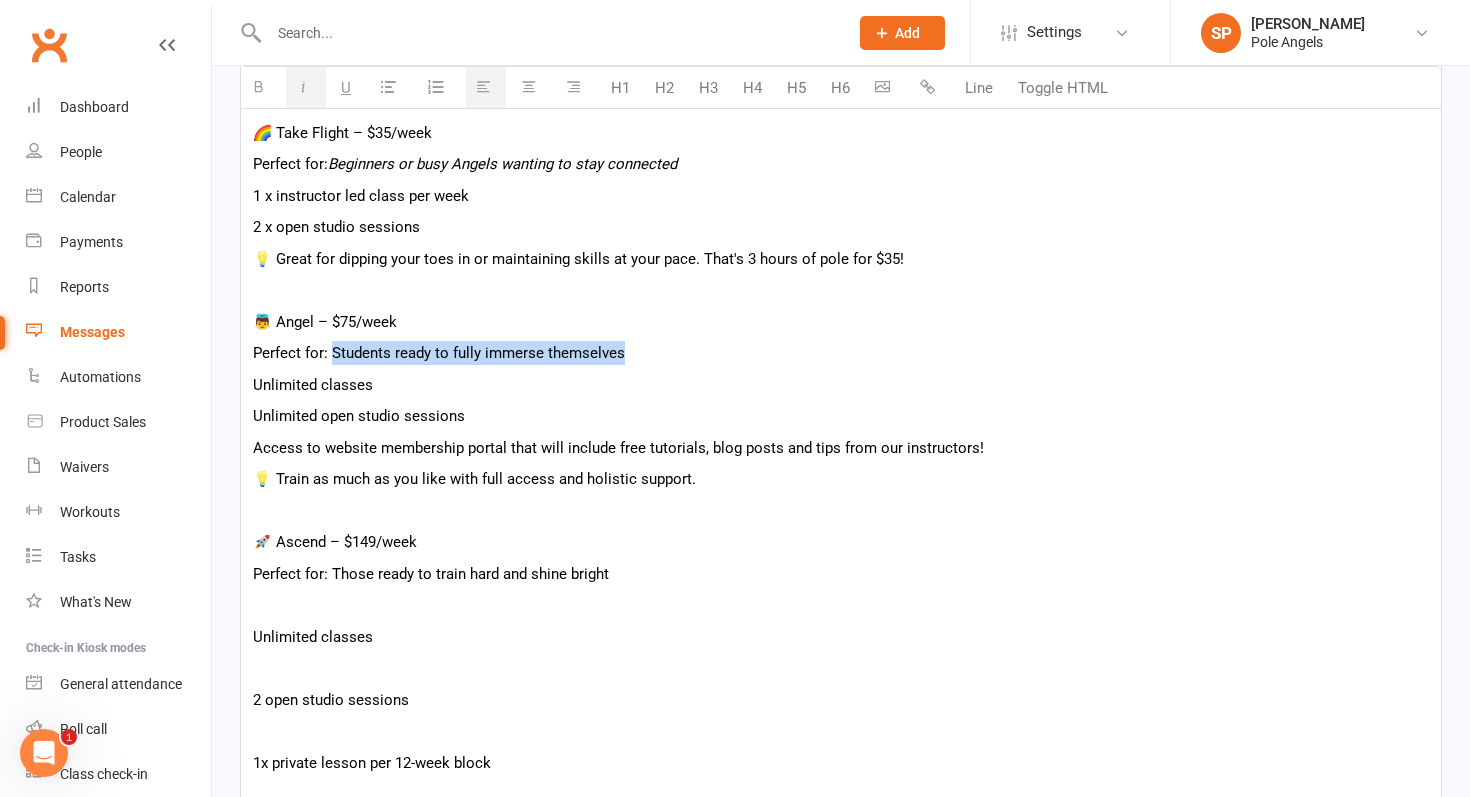 drag, startPoint x: 333, startPoint y: 350, endPoint x: 647, endPoint y: 353, distance: 314.01434 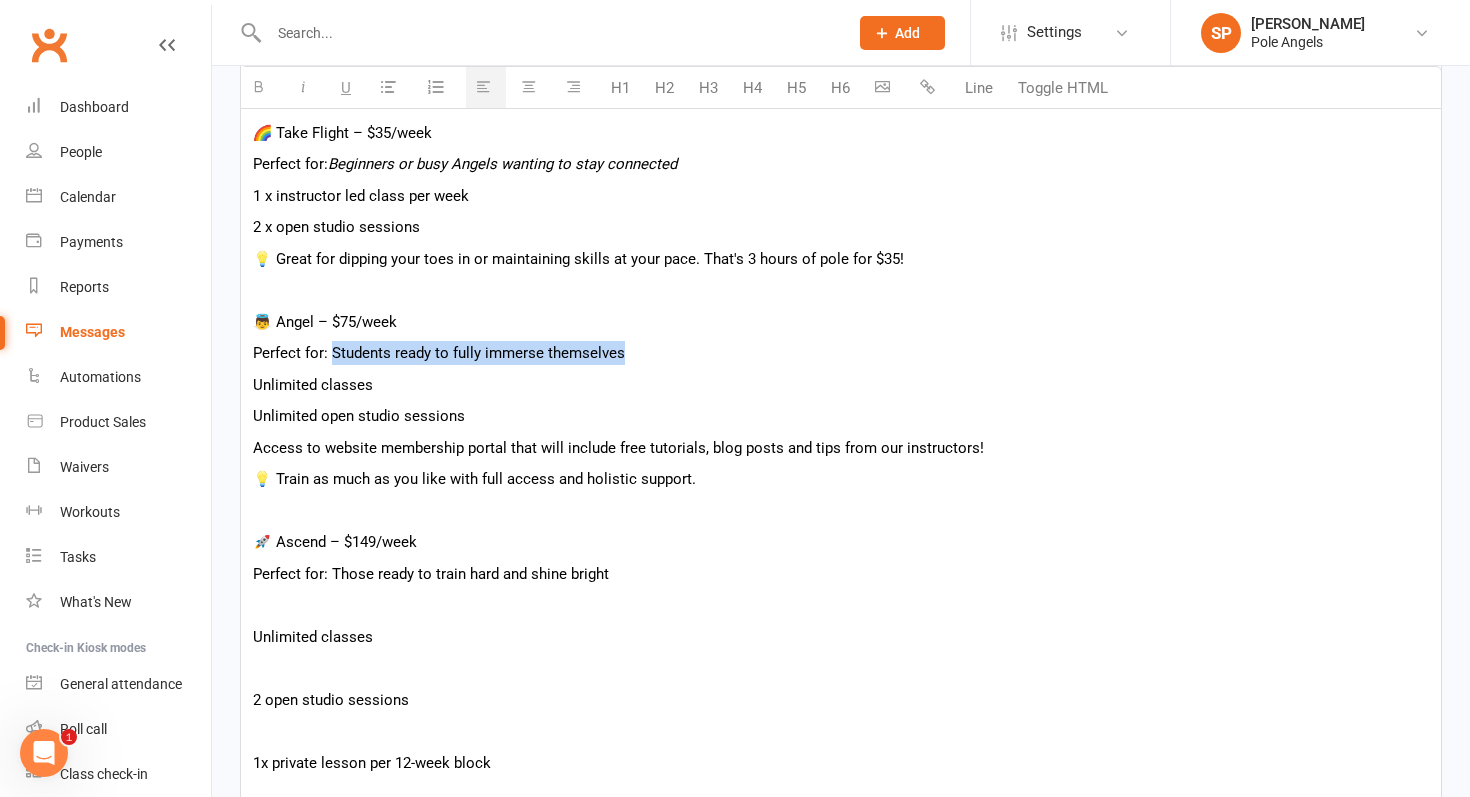 click at bounding box center (306, 87) 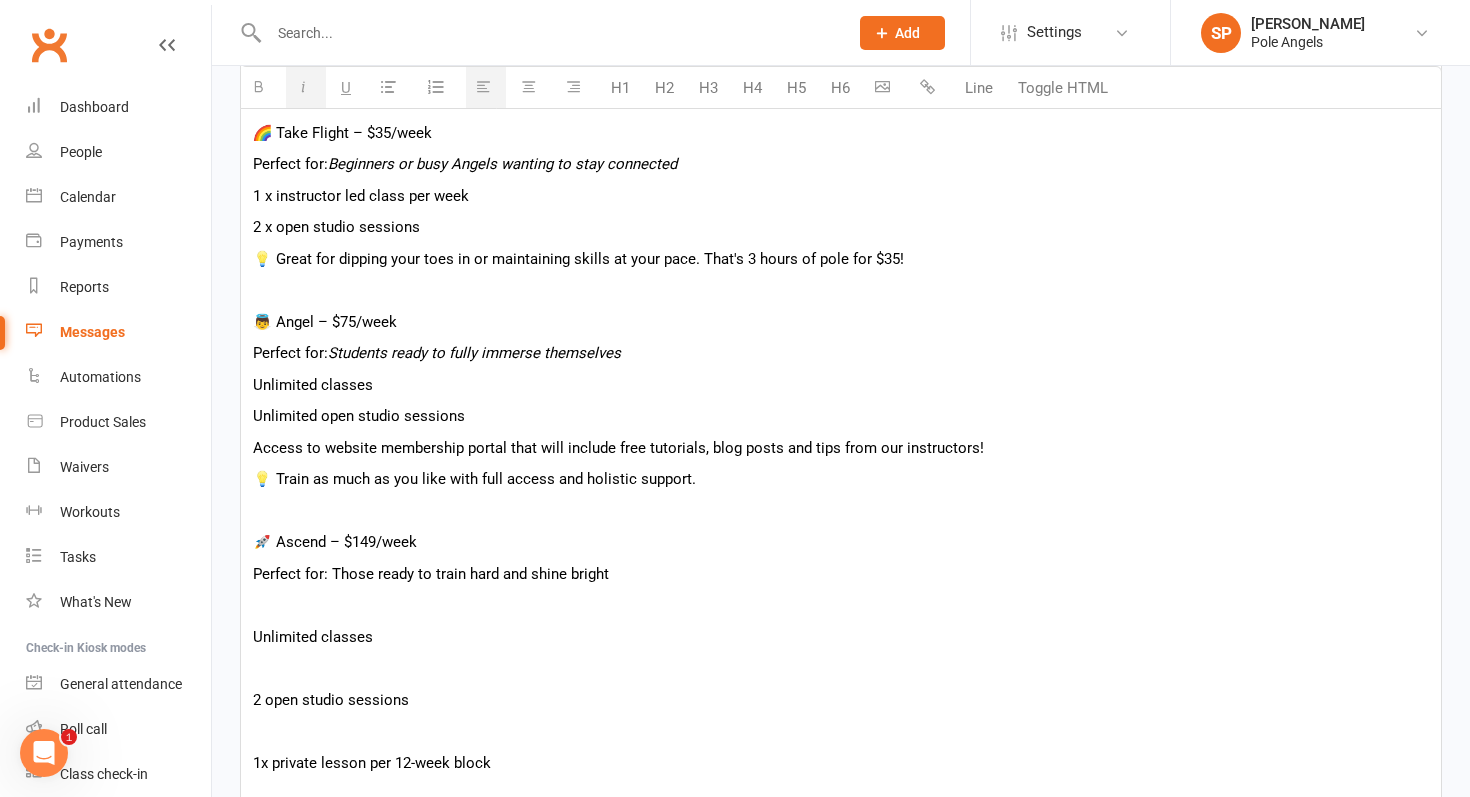 click on "Unlimited classes" at bounding box center (841, 385) 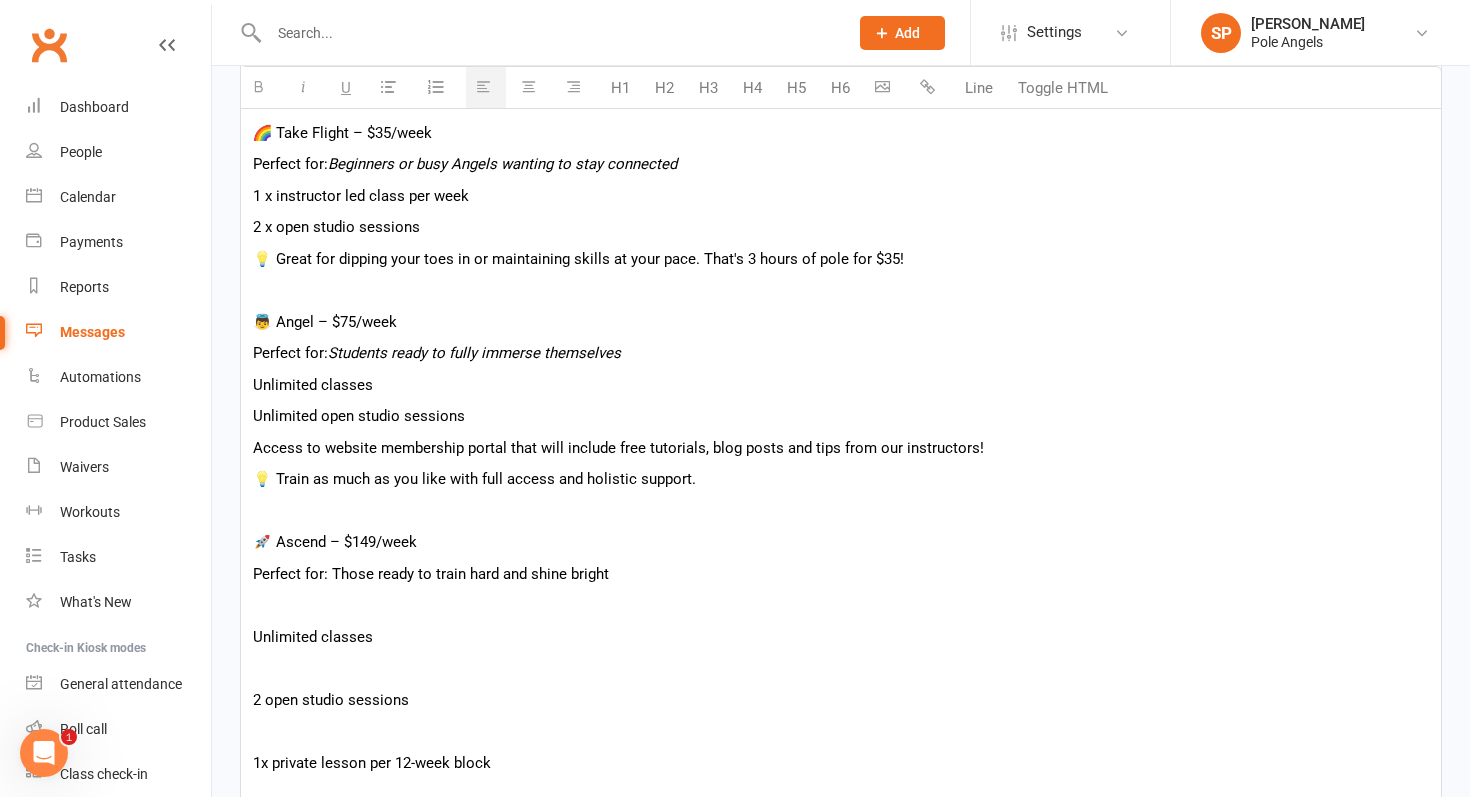 click on "Unlimited classes" at bounding box center [313, 385] 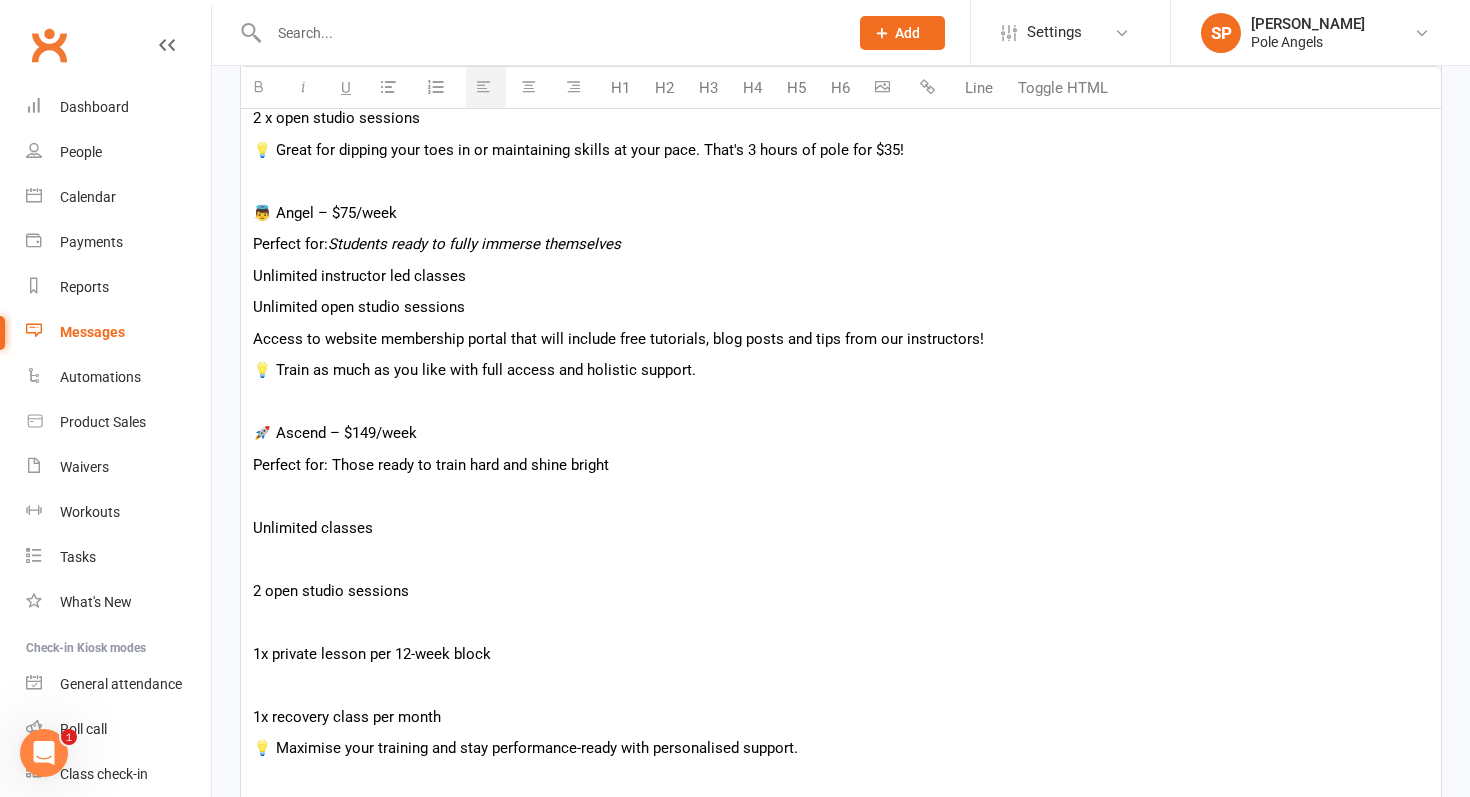 scroll, scrollTop: 1011, scrollLeft: 0, axis: vertical 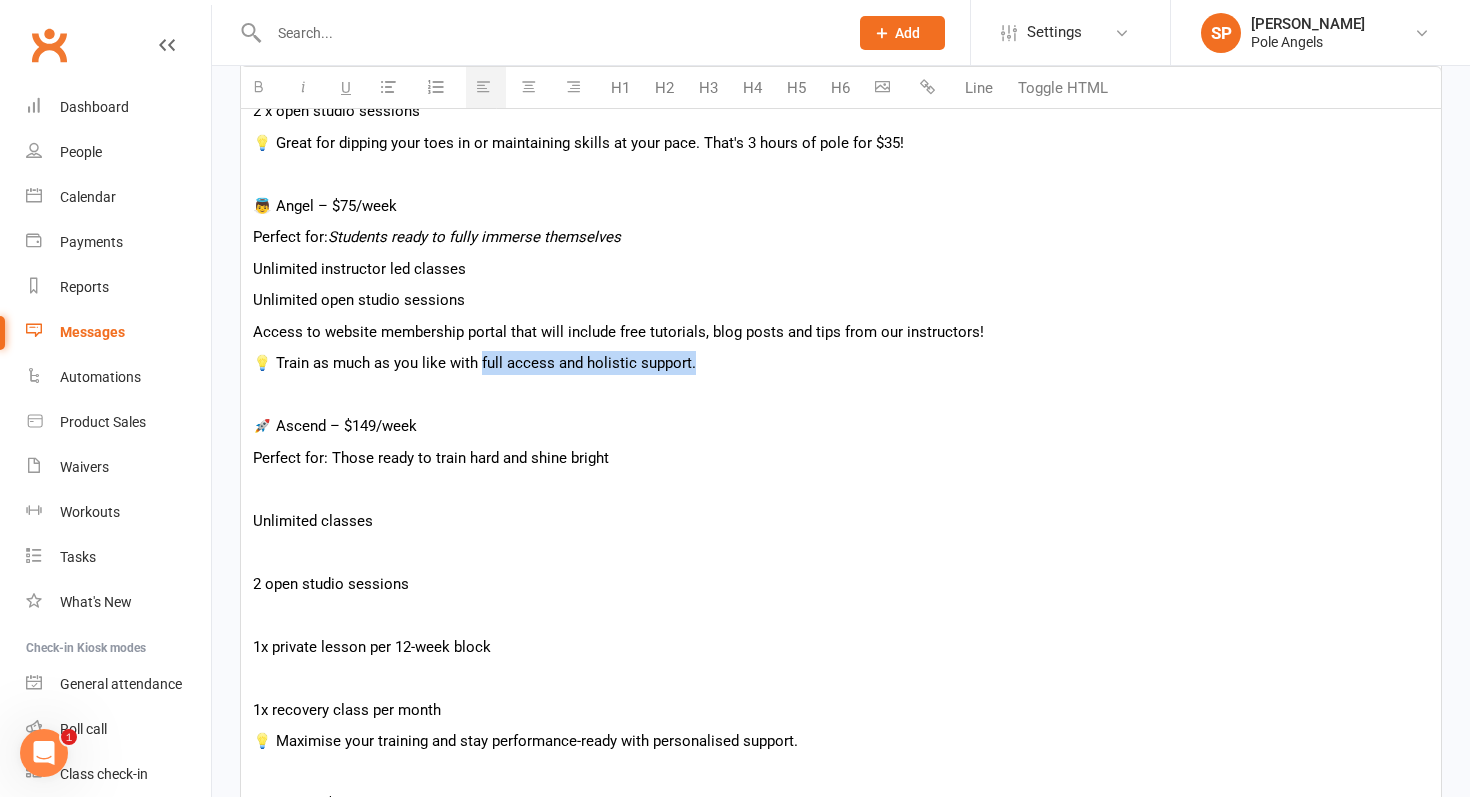 drag, startPoint x: 477, startPoint y: 363, endPoint x: 751, endPoint y: 368, distance: 274.04562 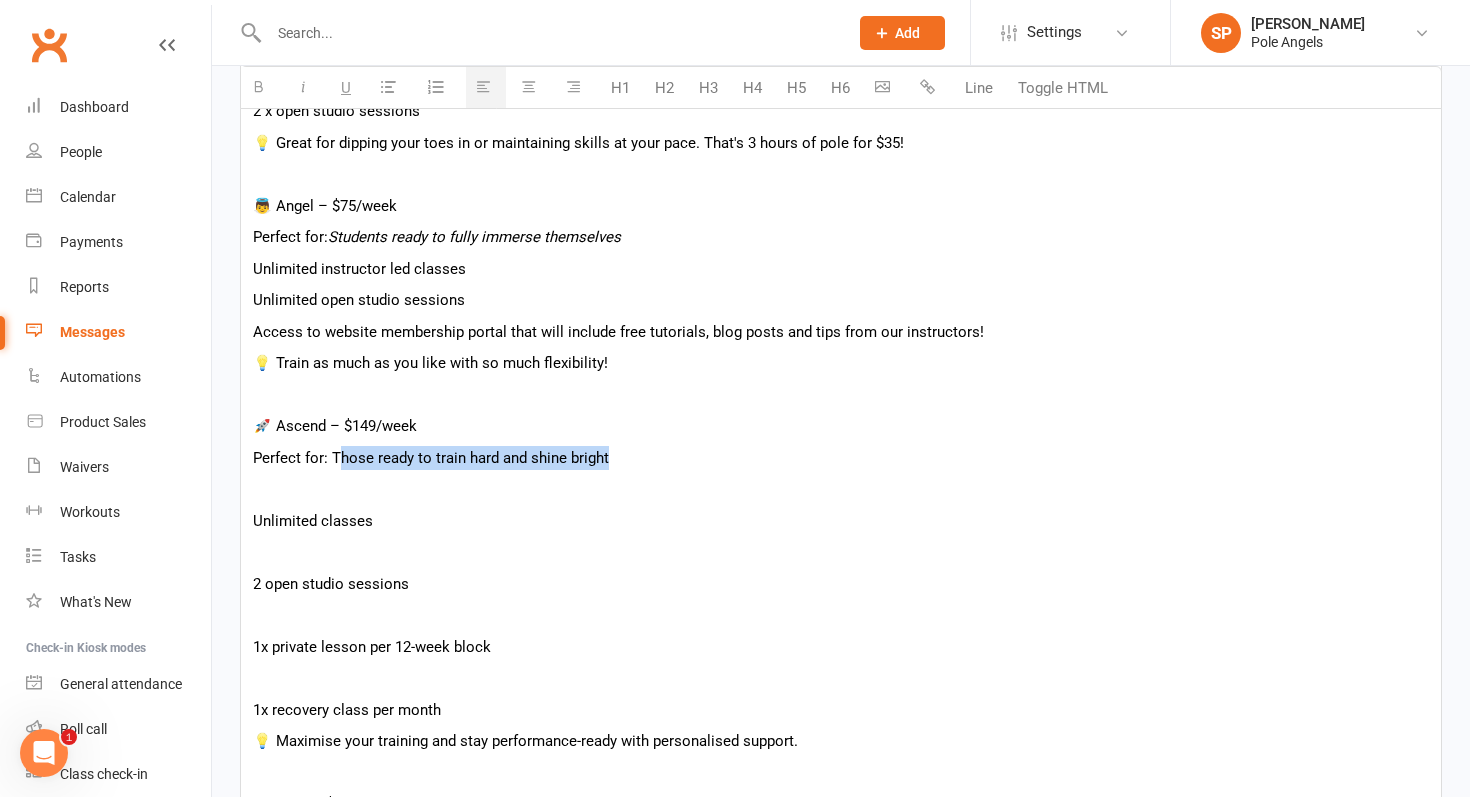 drag, startPoint x: 335, startPoint y: 457, endPoint x: 663, endPoint y: 449, distance: 328.09753 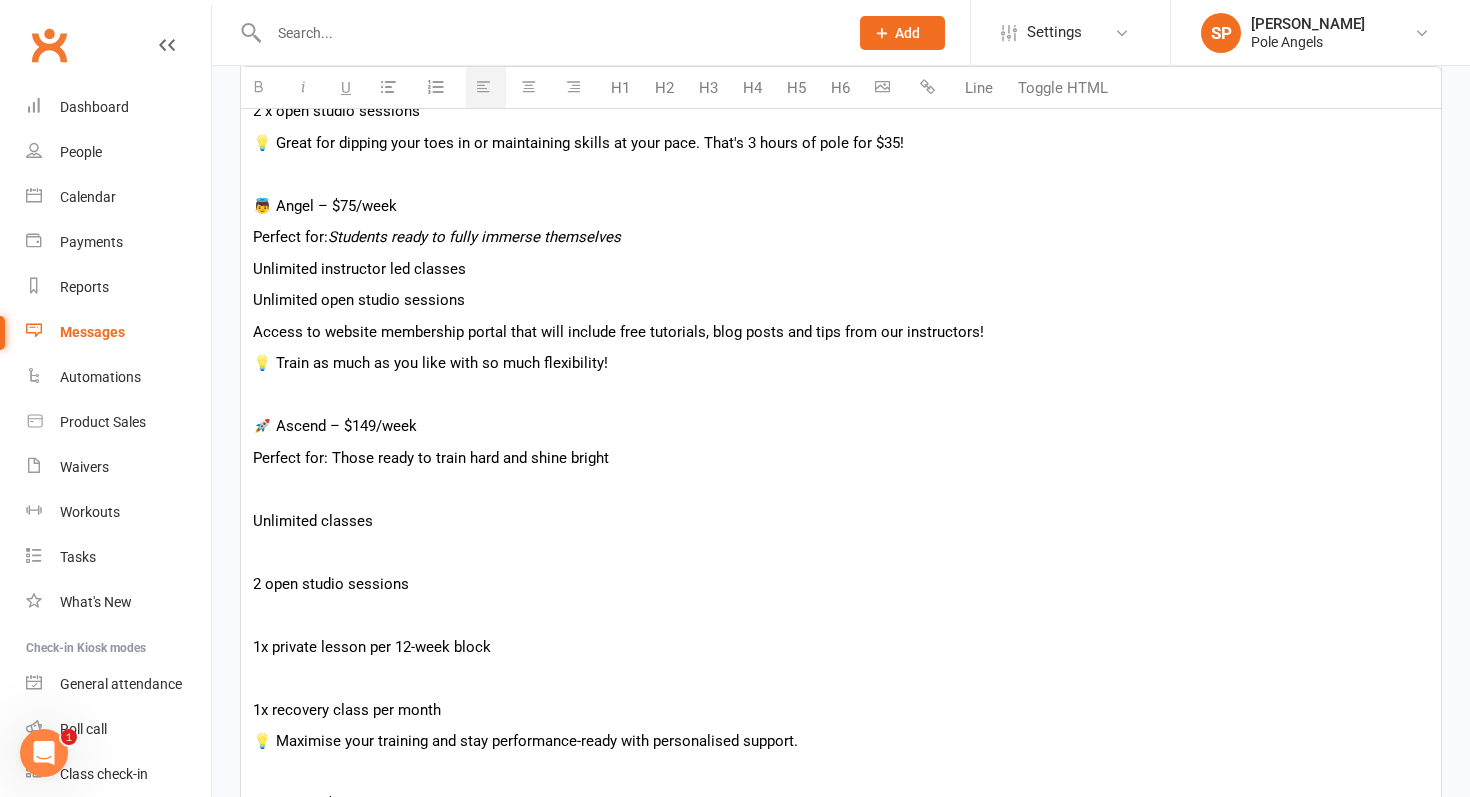 click at bounding box center [841, 489] 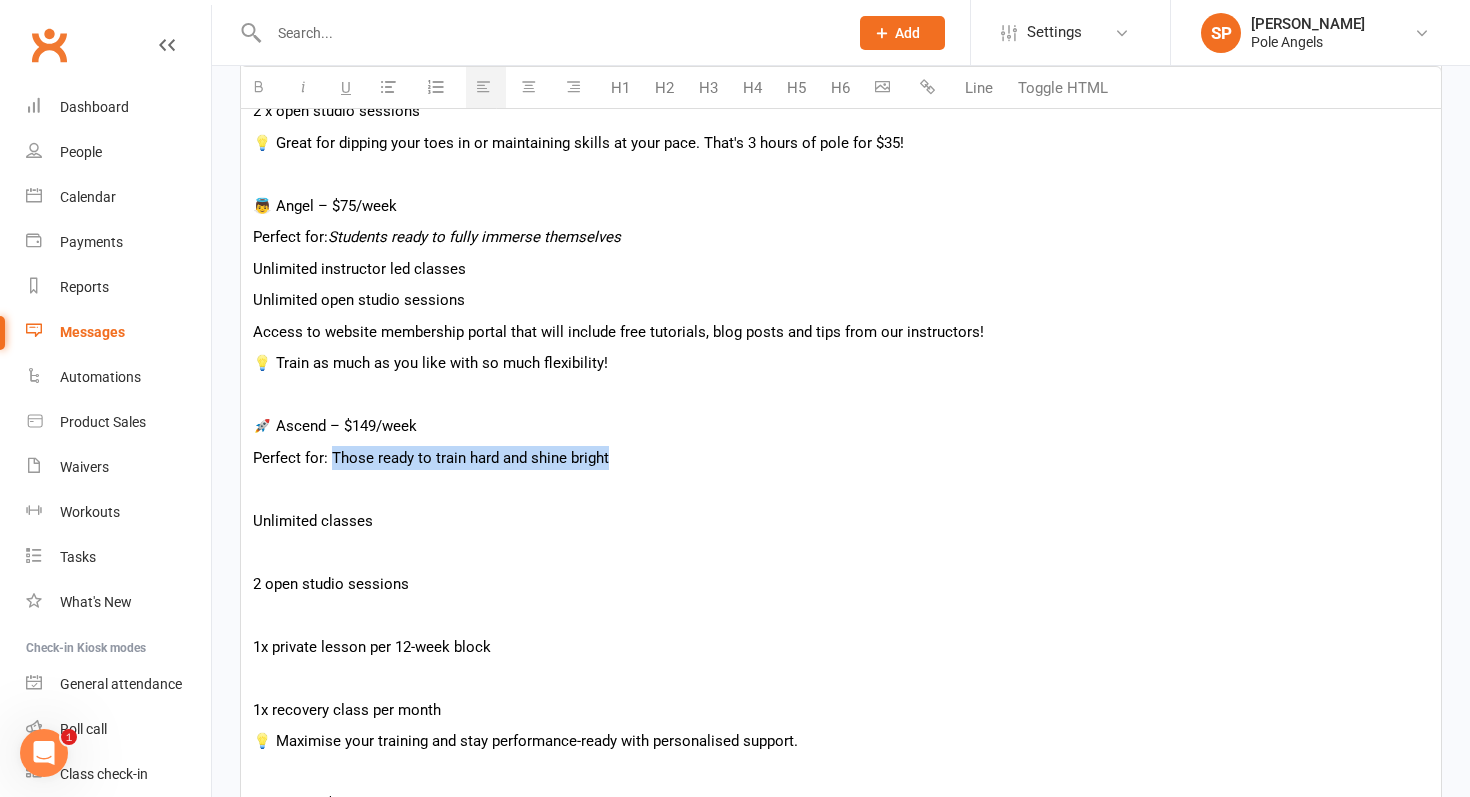 drag, startPoint x: 330, startPoint y: 460, endPoint x: 698, endPoint y: 460, distance: 368 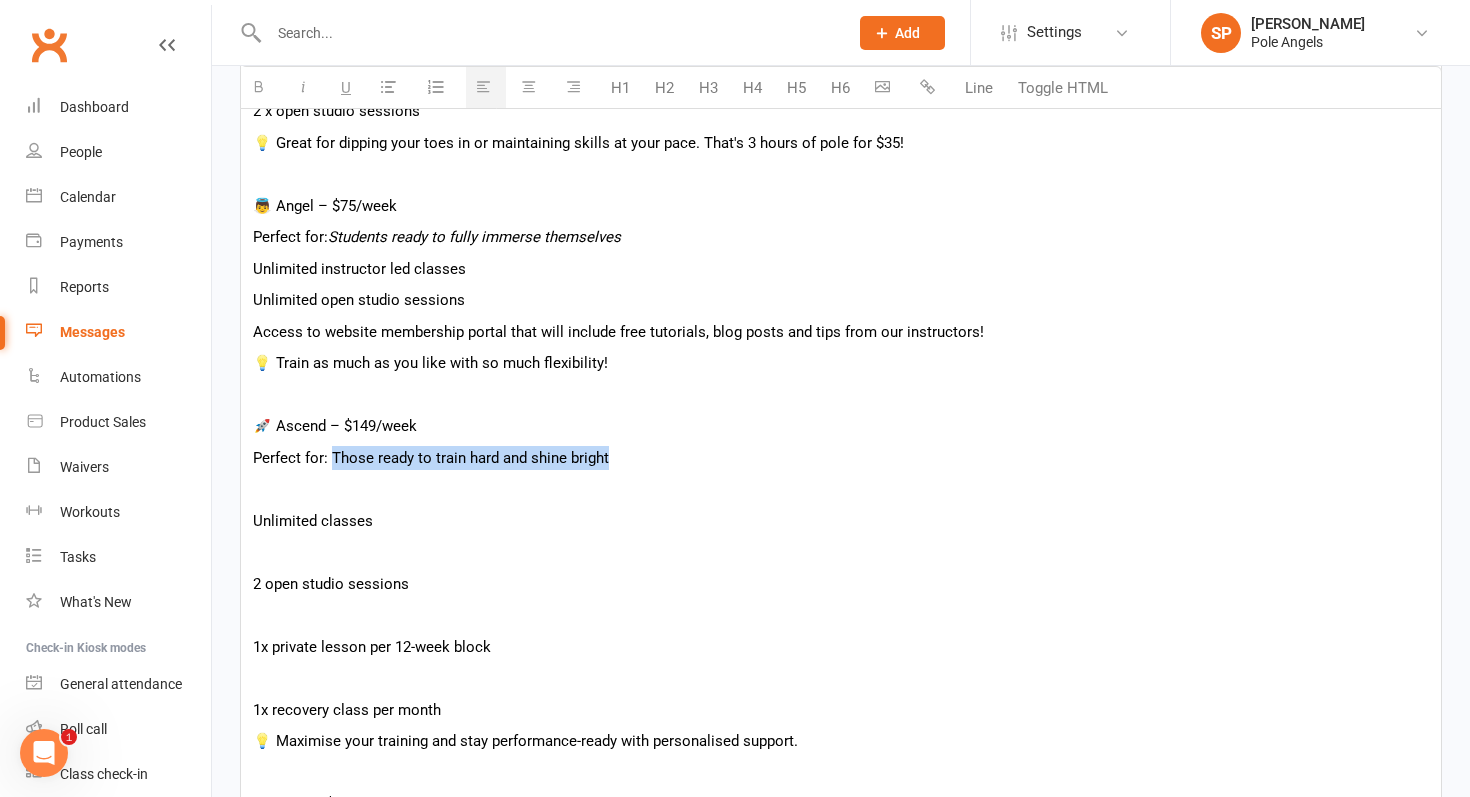 click at bounding box center (303, 86) 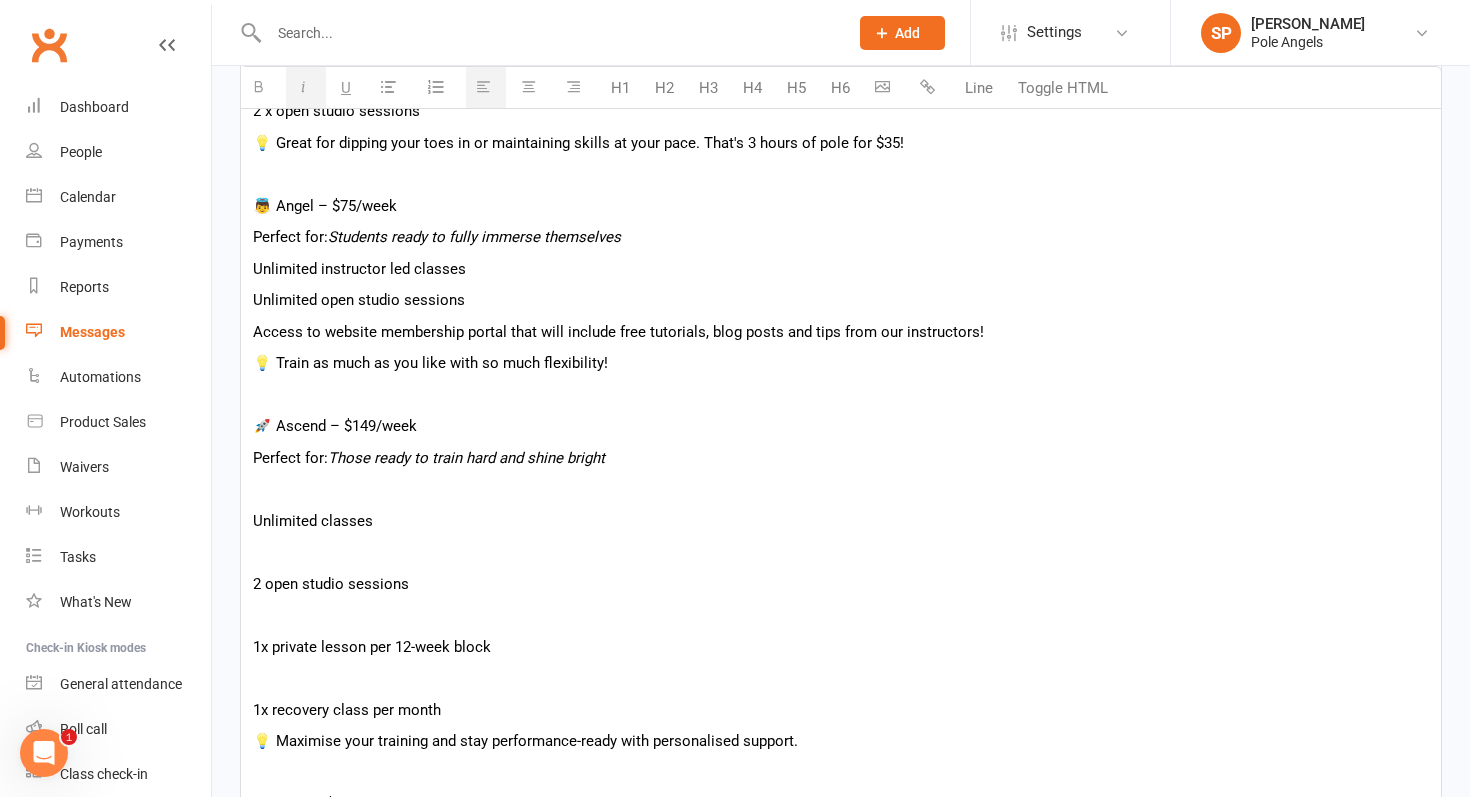 click at bounding box center (841, 489) 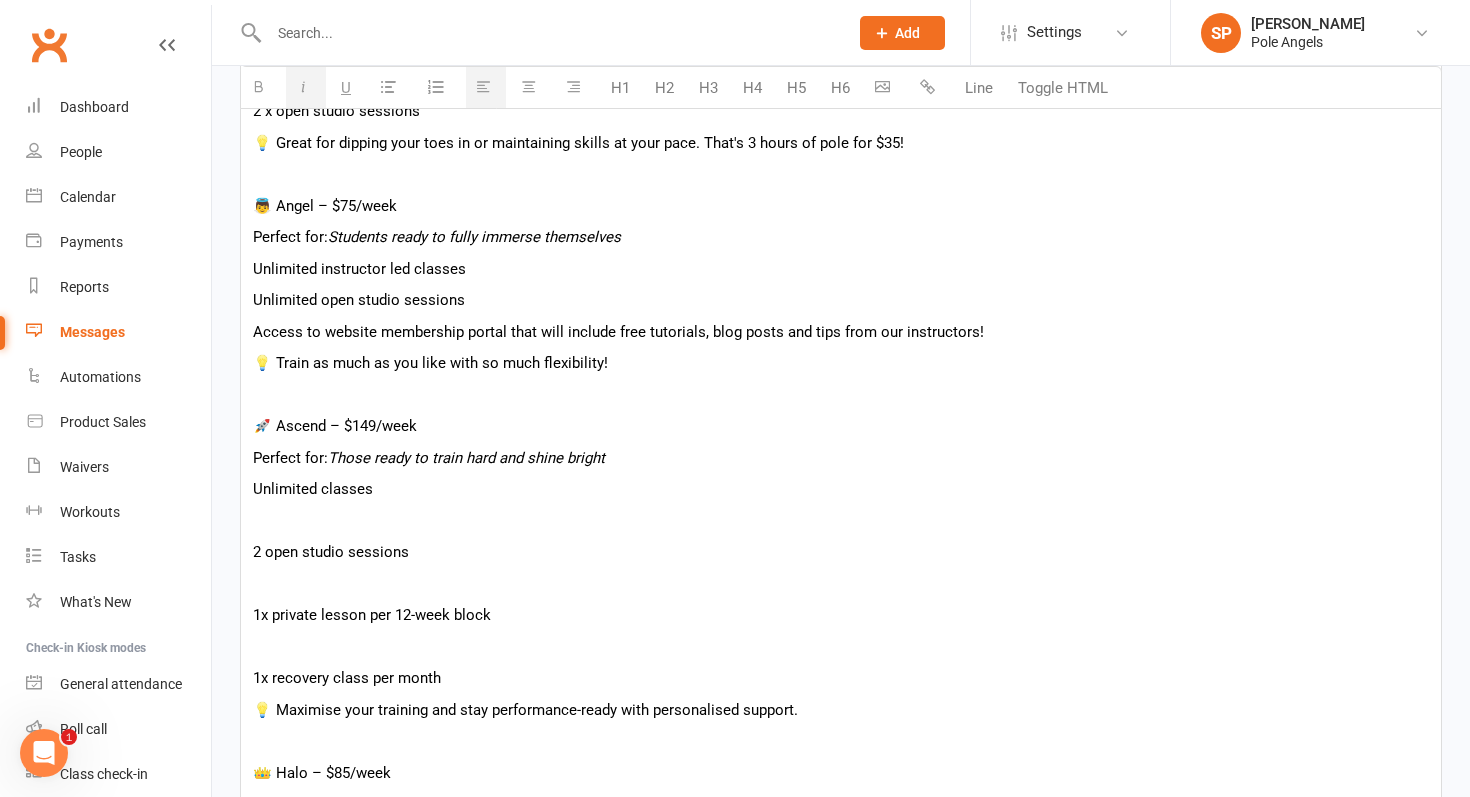 click on "Unlimited classes" at bounding box center (841, 489) 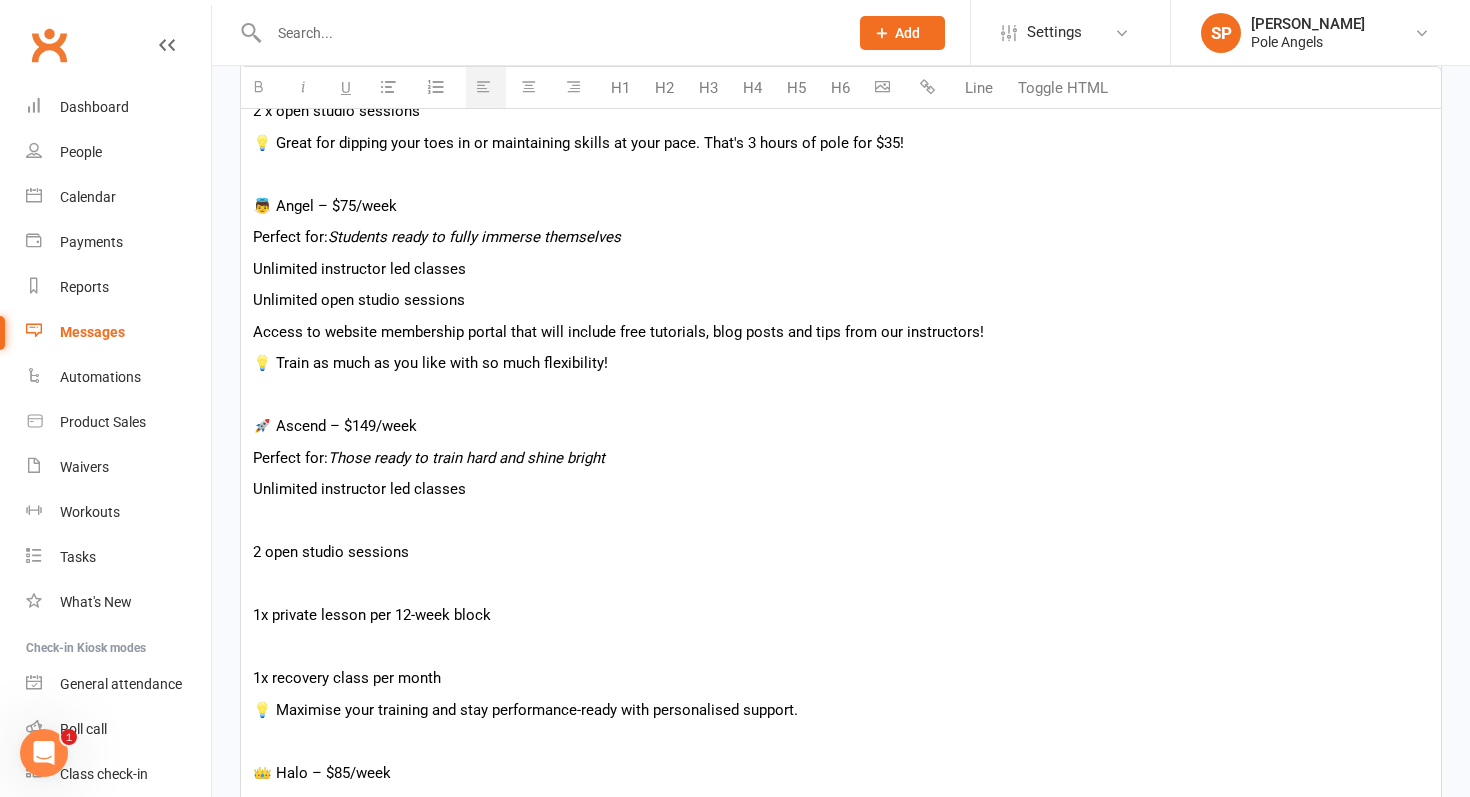 click on "Hi Angels, Thank you again for all the excitement and energy at our Open Day – we’re so thrilled to welcome so many of you into our new 12-week block starting Monday 28th July! 💖 Just a friendly reminder: Class bookings open Monday 21st July – and to secure your spot, you’ll need to have your membership in place! If you haven’t signed up yet, now’s the perfect time. Here’s a quick rundown of our new membership options, designed to suit every lifestyle, goal, and level of commitment: 🌈 Take Flight – $35/week Perfect for:  Beginners or busy Angels wanting to stay connected 1 x instructor led class per week 2 x open studio sessions 💡 Great for dipping your toes in or maintaining skills at your pace. That's 3 hours of pole for $35! 👼 Angel – $75/week Perfect for:  Students ready to fully immerse themselves Unlimited instructor led classes Unlimited open studio sessions Access to website membership portal that will include free tutorials, blog posts and tips from our instructors!" at bounding box center (841, 597) 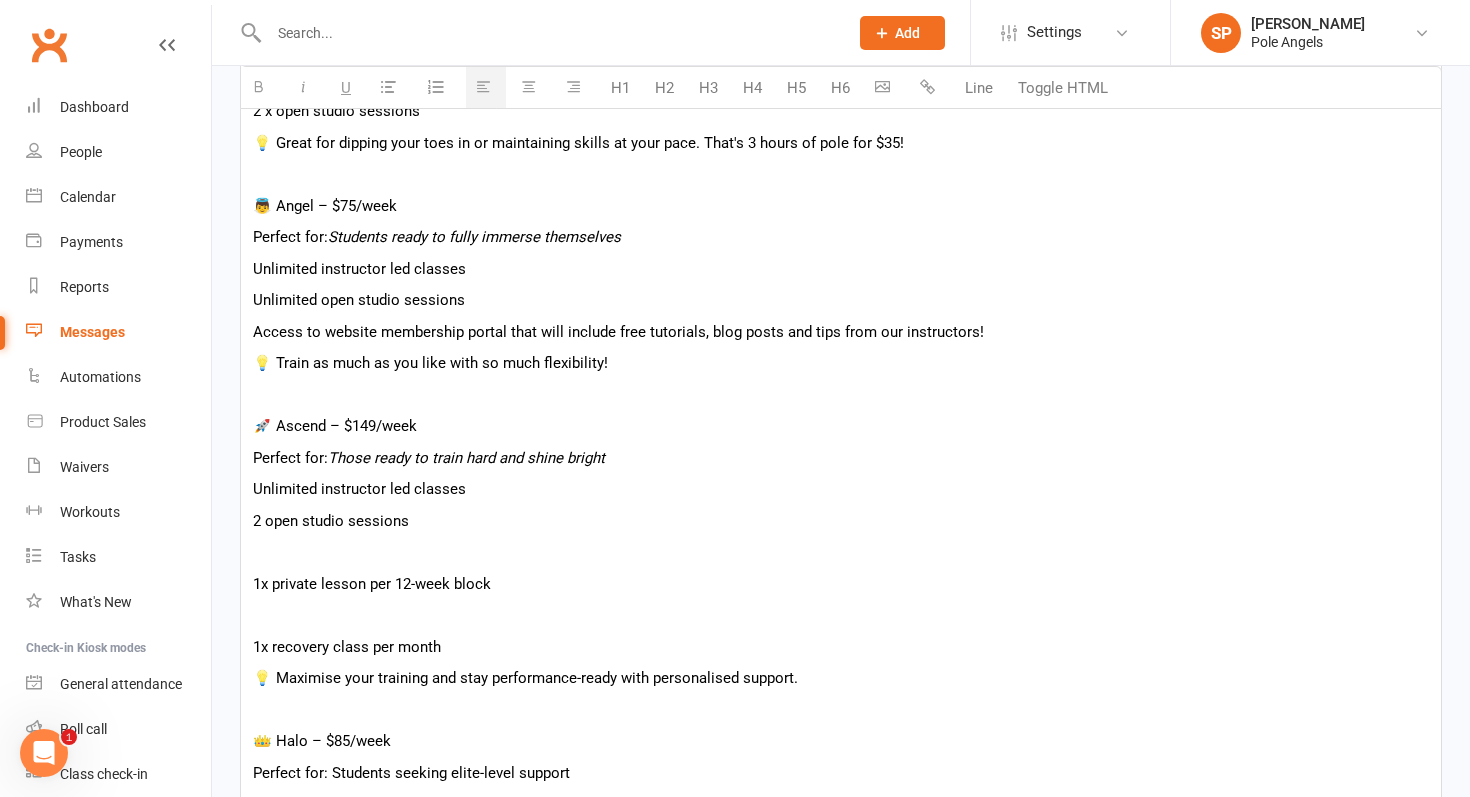 click on "Unlimited instructor led classes" at bounding box center [359, 269] 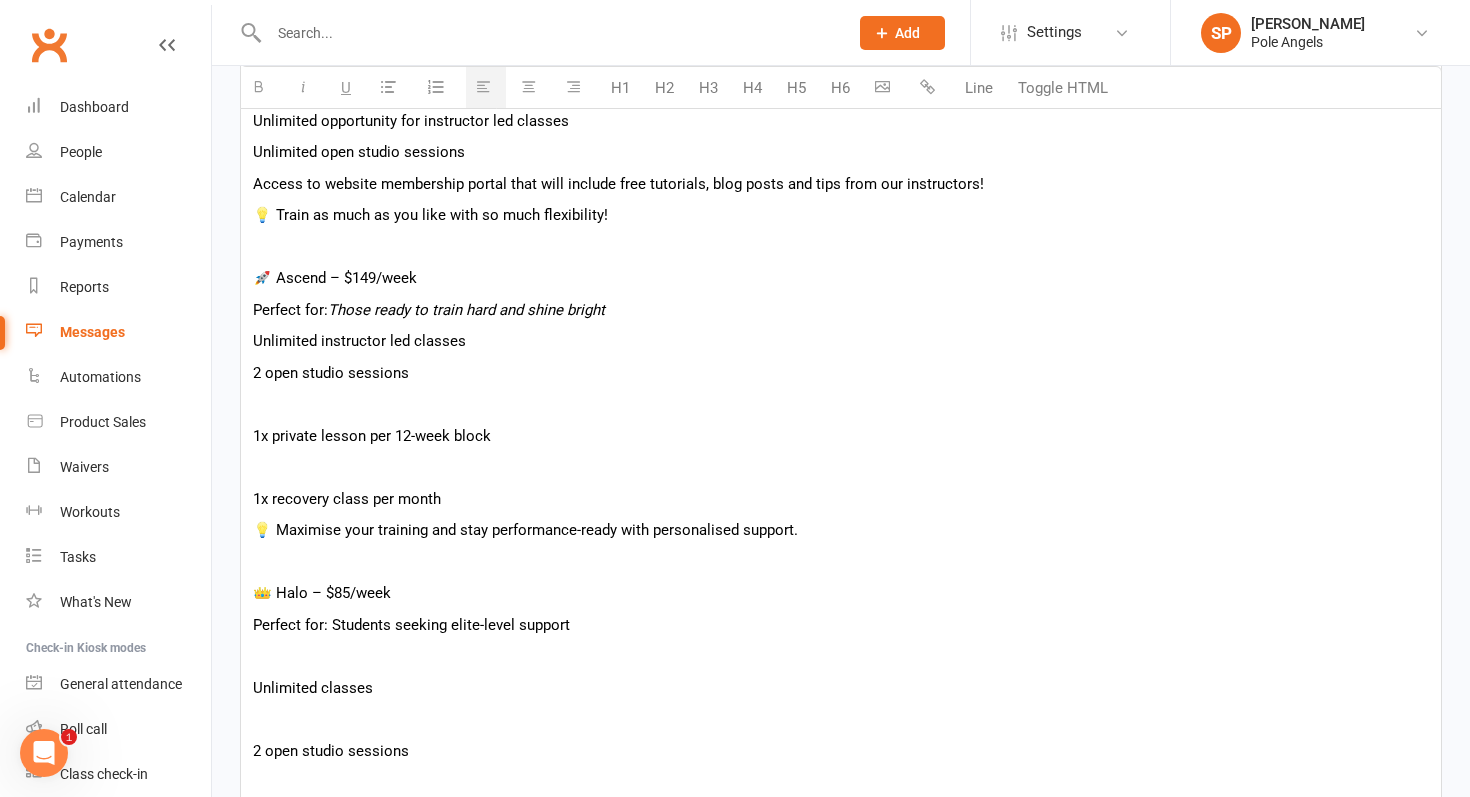 scroll, scrollTop: 1160, scrollLeft: 0, axis: vertical 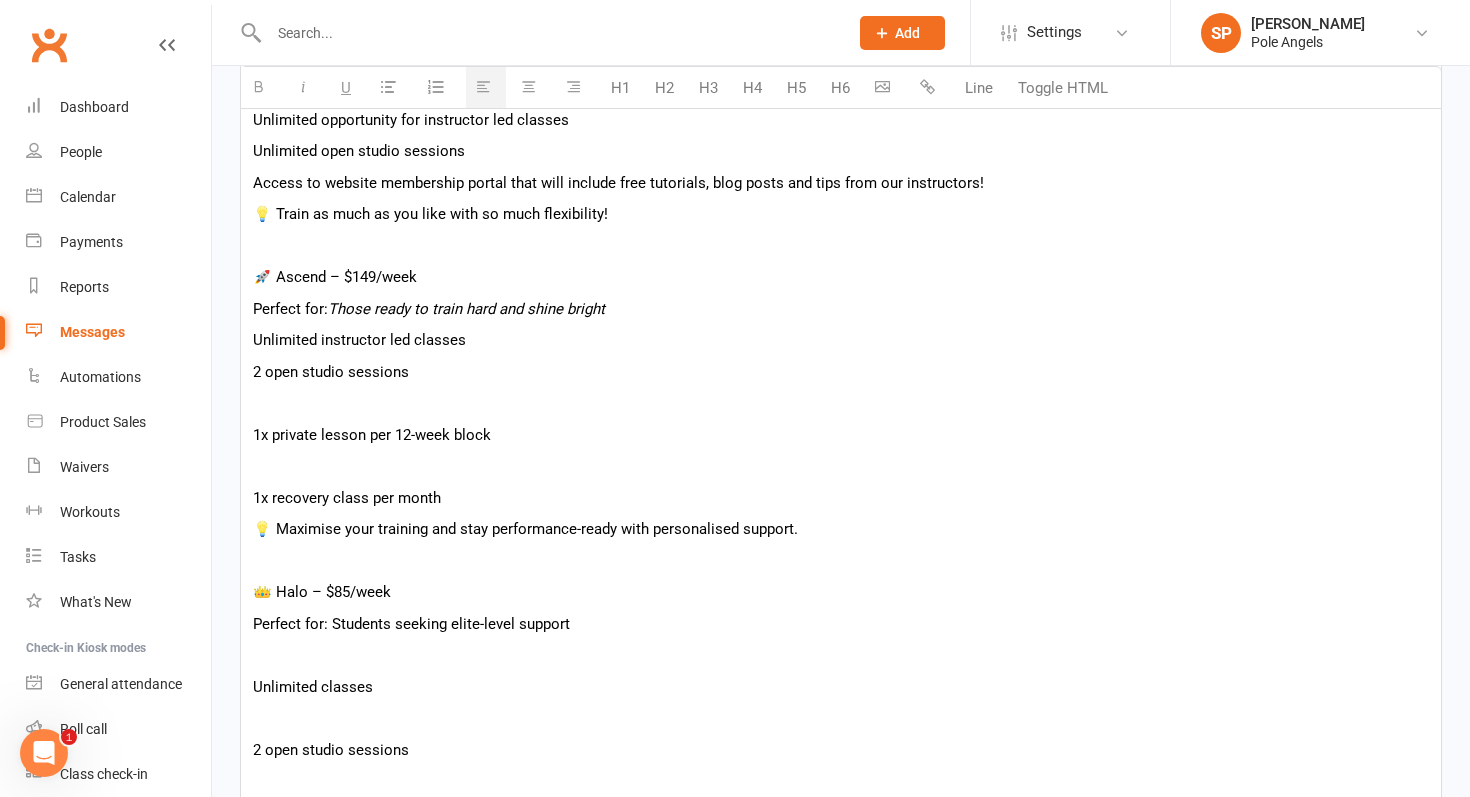 click on "Unlimited instructor led classes" at bounding box center [841, 340] 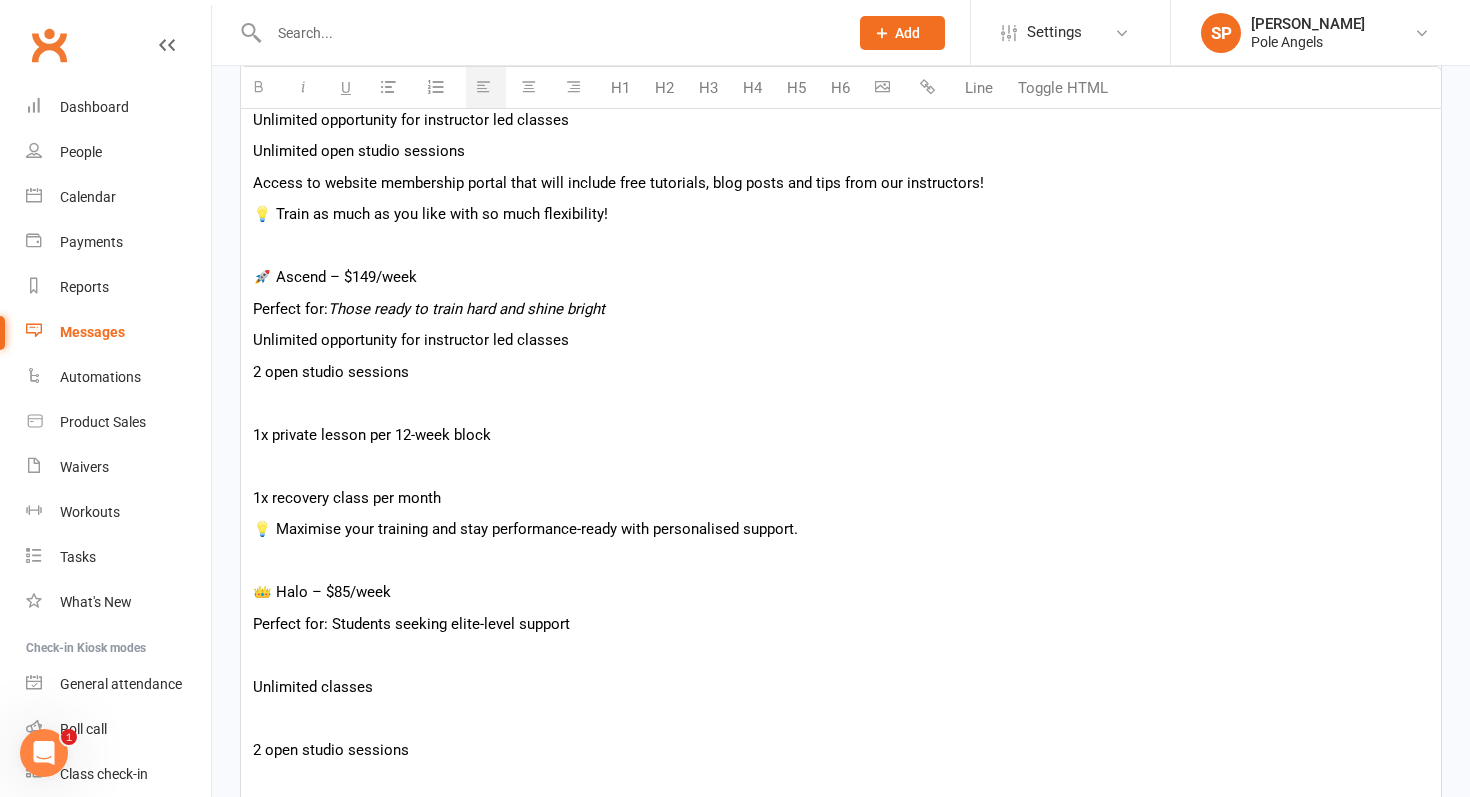 click on "2 open studio sessions" at bounding box center [331, 372] 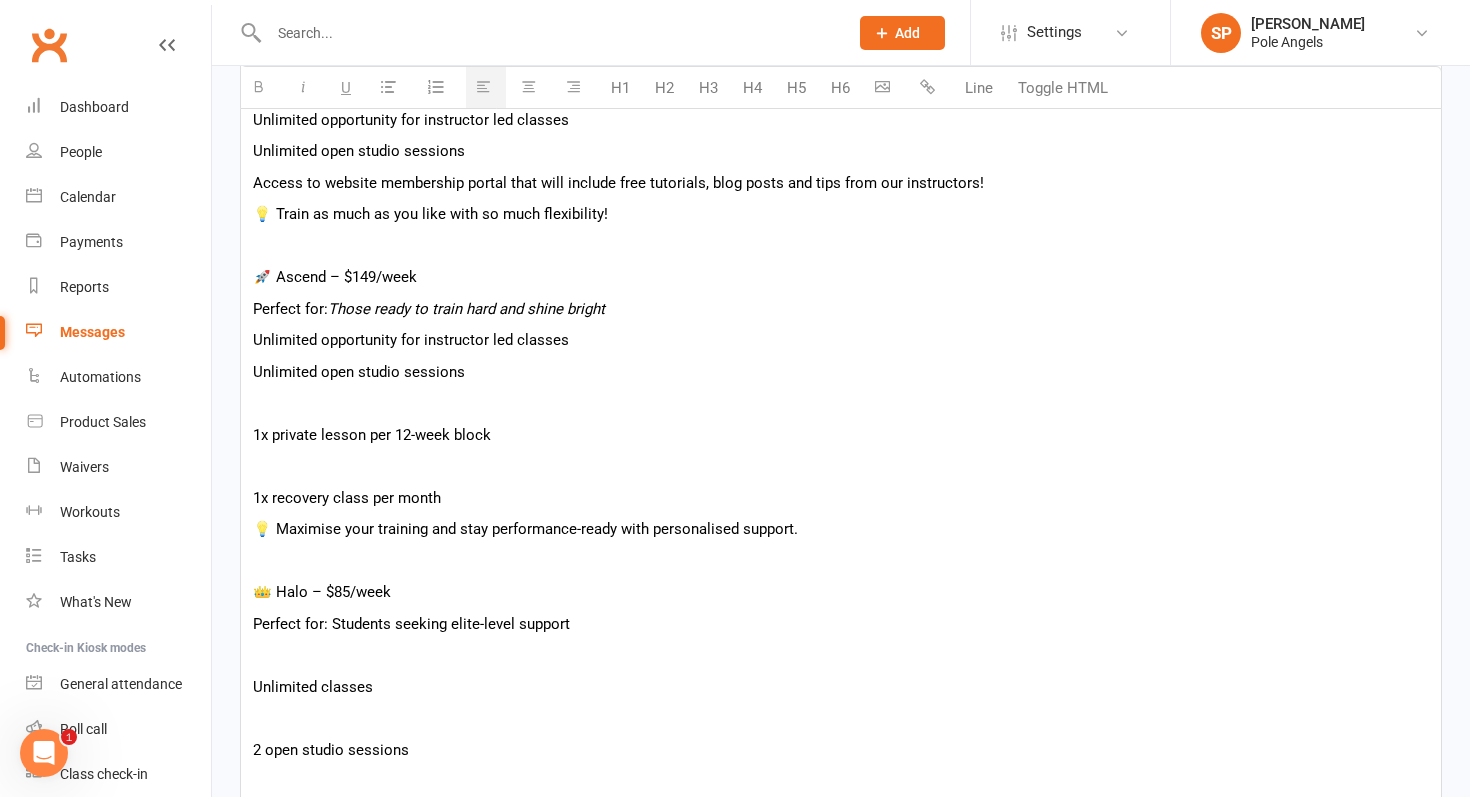 click at bounding box center [841, 403] 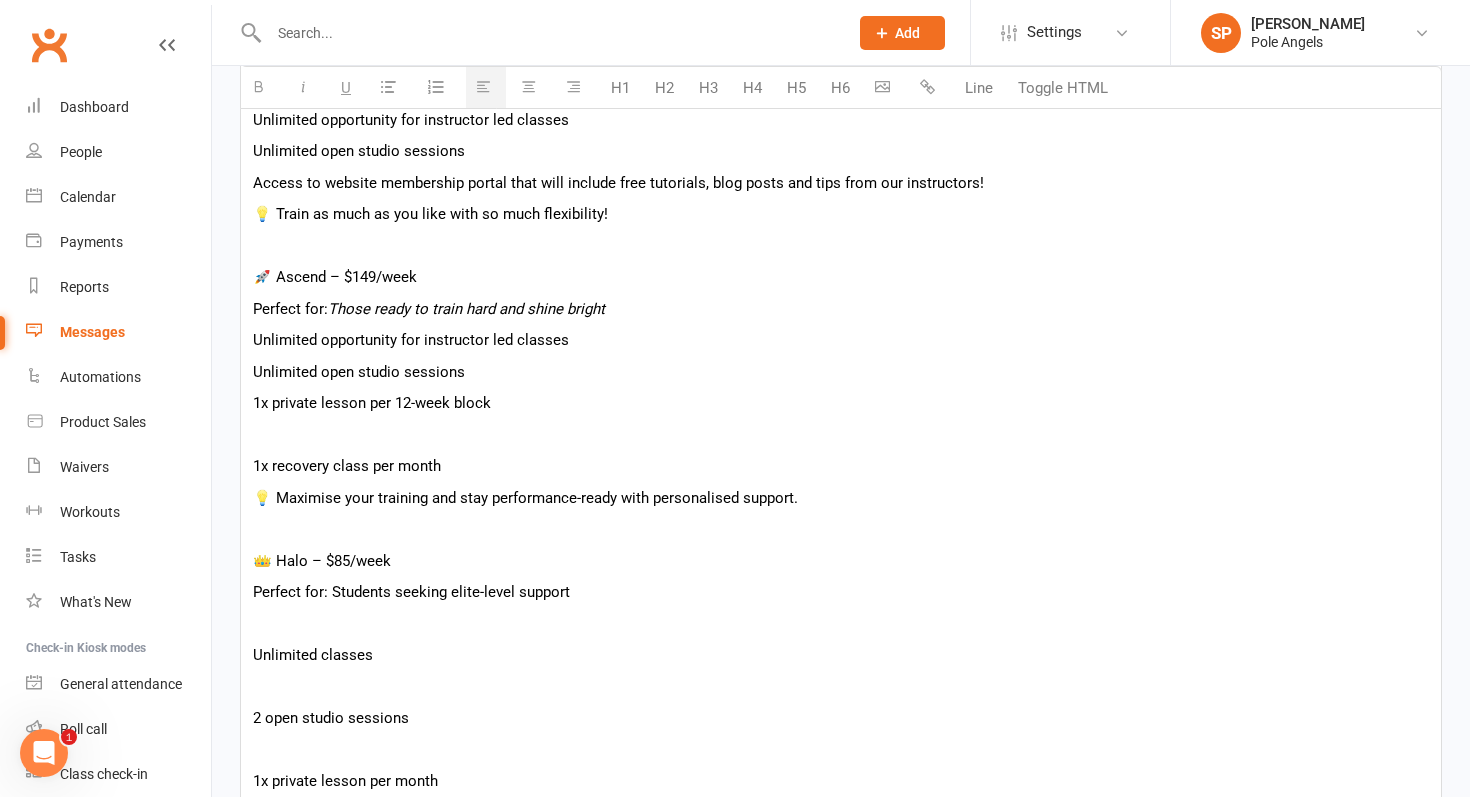 click on "1x private lesson per 12-week block" at bounding box center (841, 403) 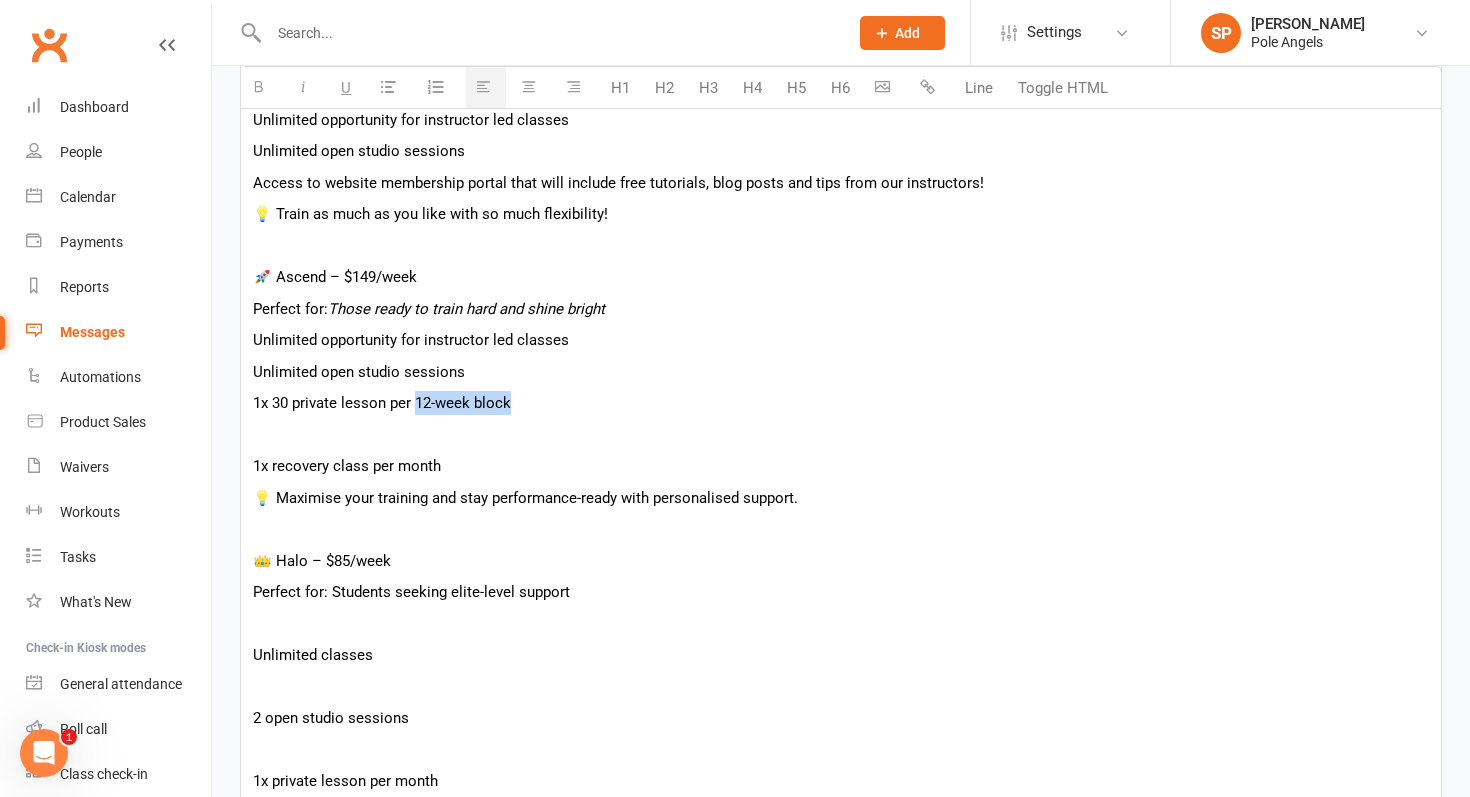 drag, startPoint x: 513, startPoint y: 402, endPoint x: 416, endPoint y: 402, distance: 97 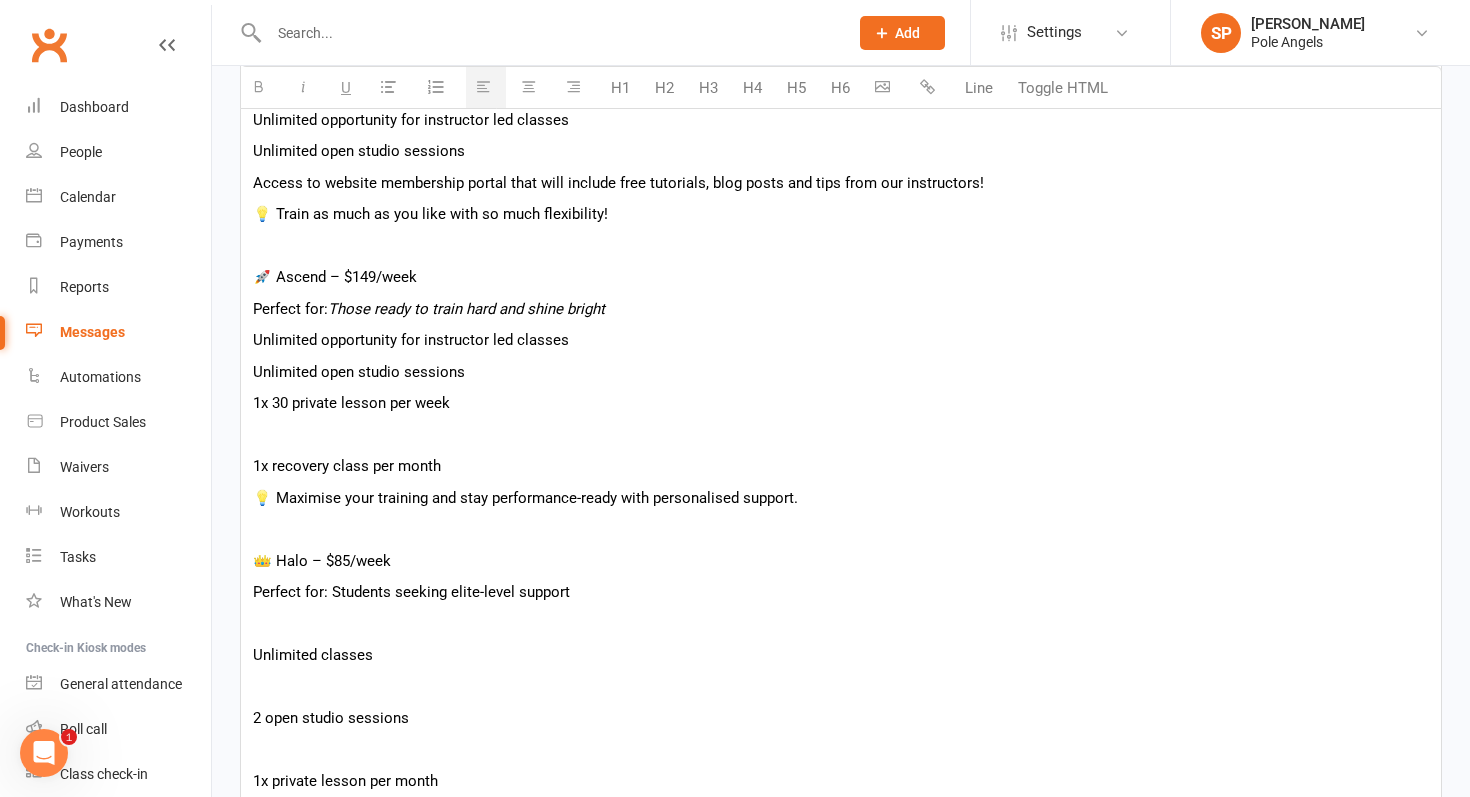 click at bounding box center [841, 435] 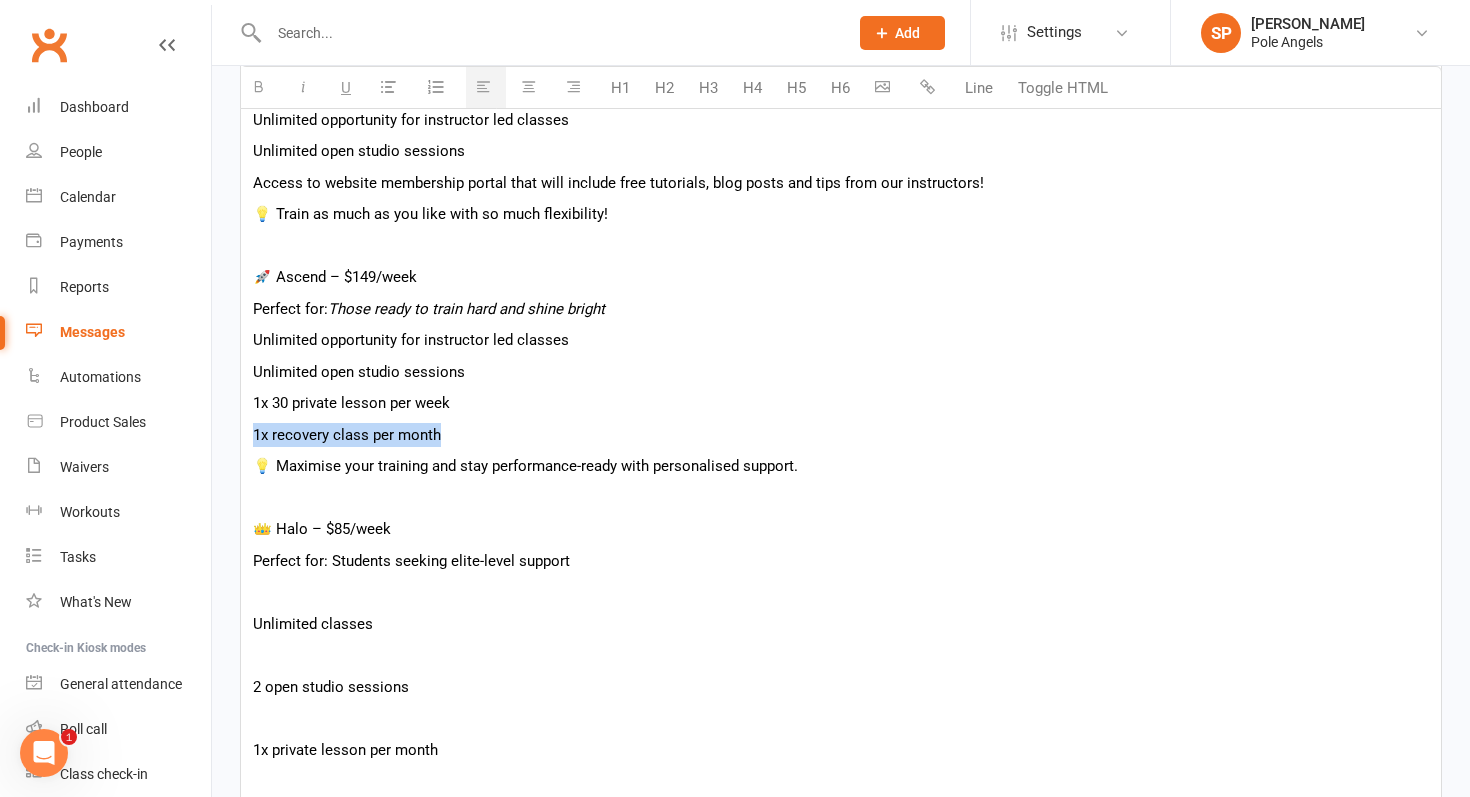 drag, startPoint x: 469, startPoint y: 435, endPoint x: 249, endPoint y: 430, distance: 220.05681 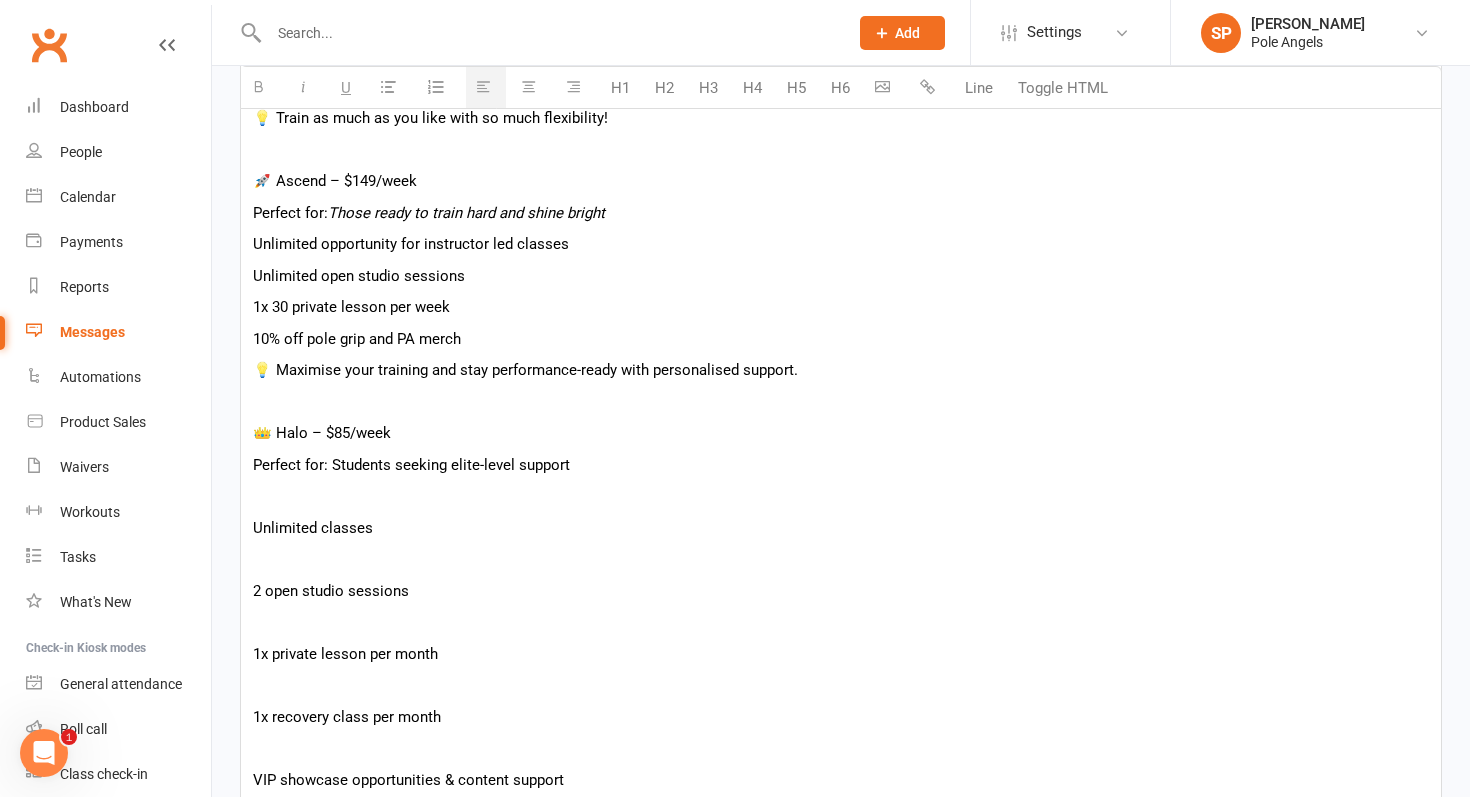 scroll, scrollTop: 1258, scrollLeft: 0, axis: vertical 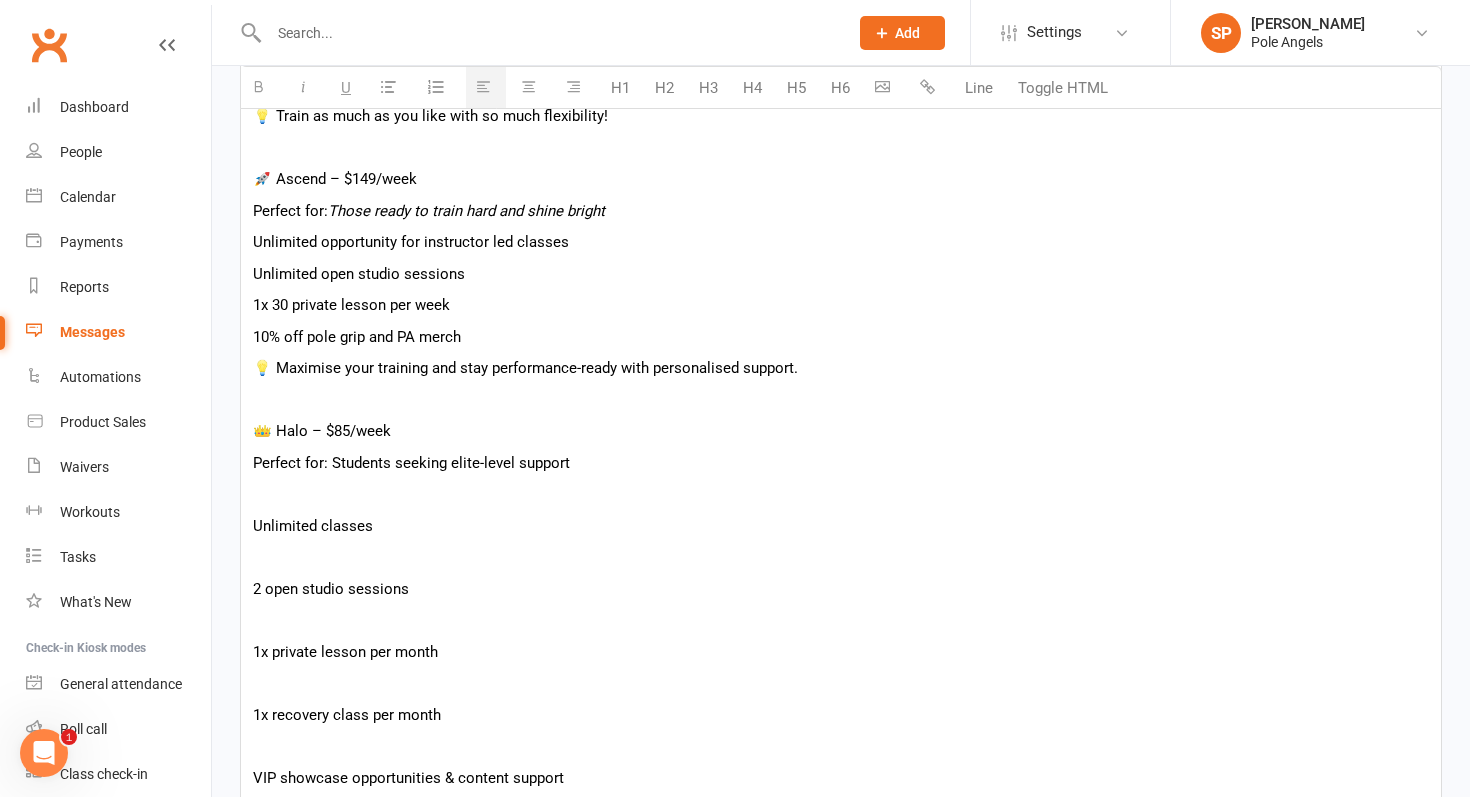 click on "👑 Halo – $85/week" at bounding box center [841, 431] 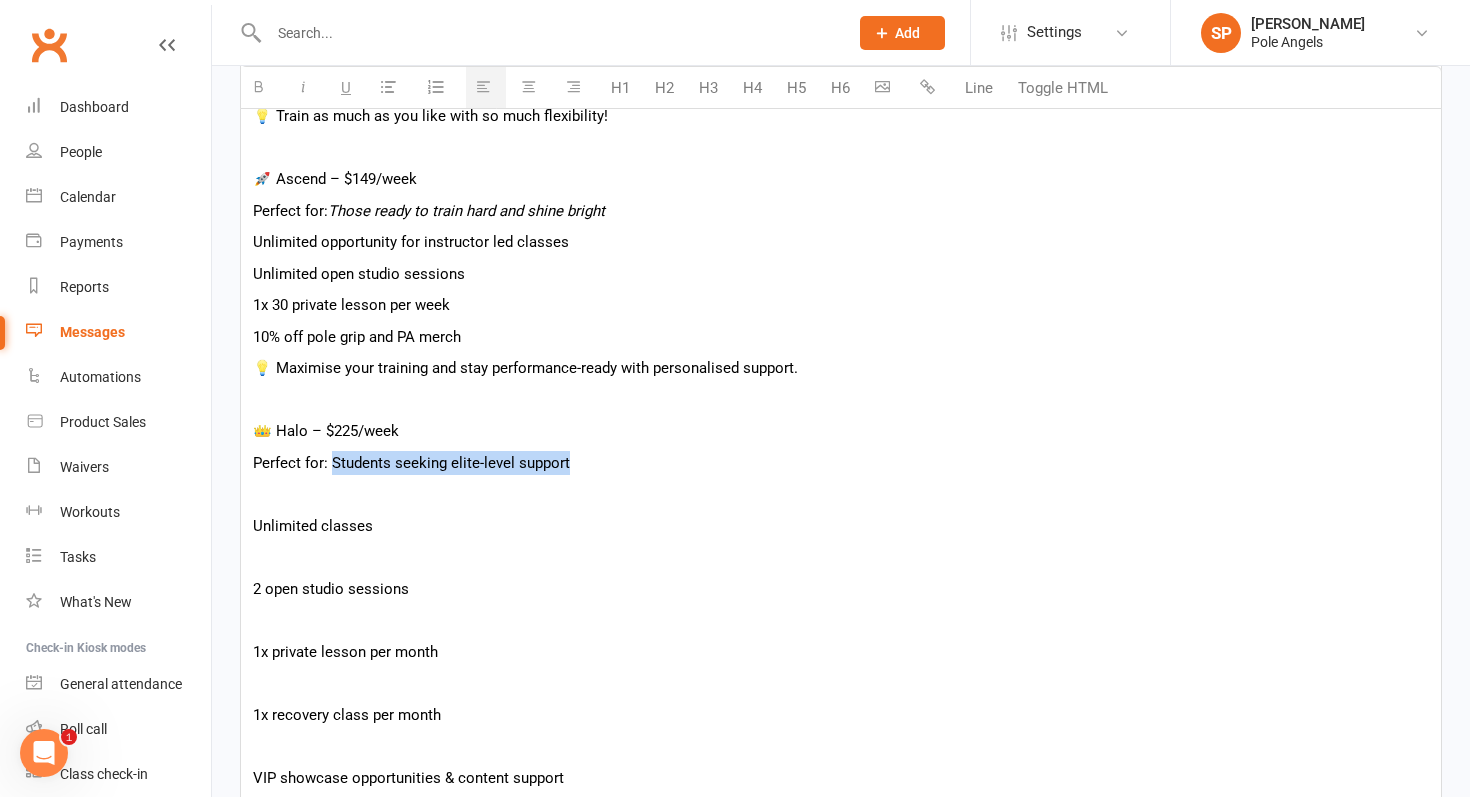 drag, startPoint x: 594, startPoint y: 465, endPoint x: 335, endPoint y: 461, distance: 259.03088 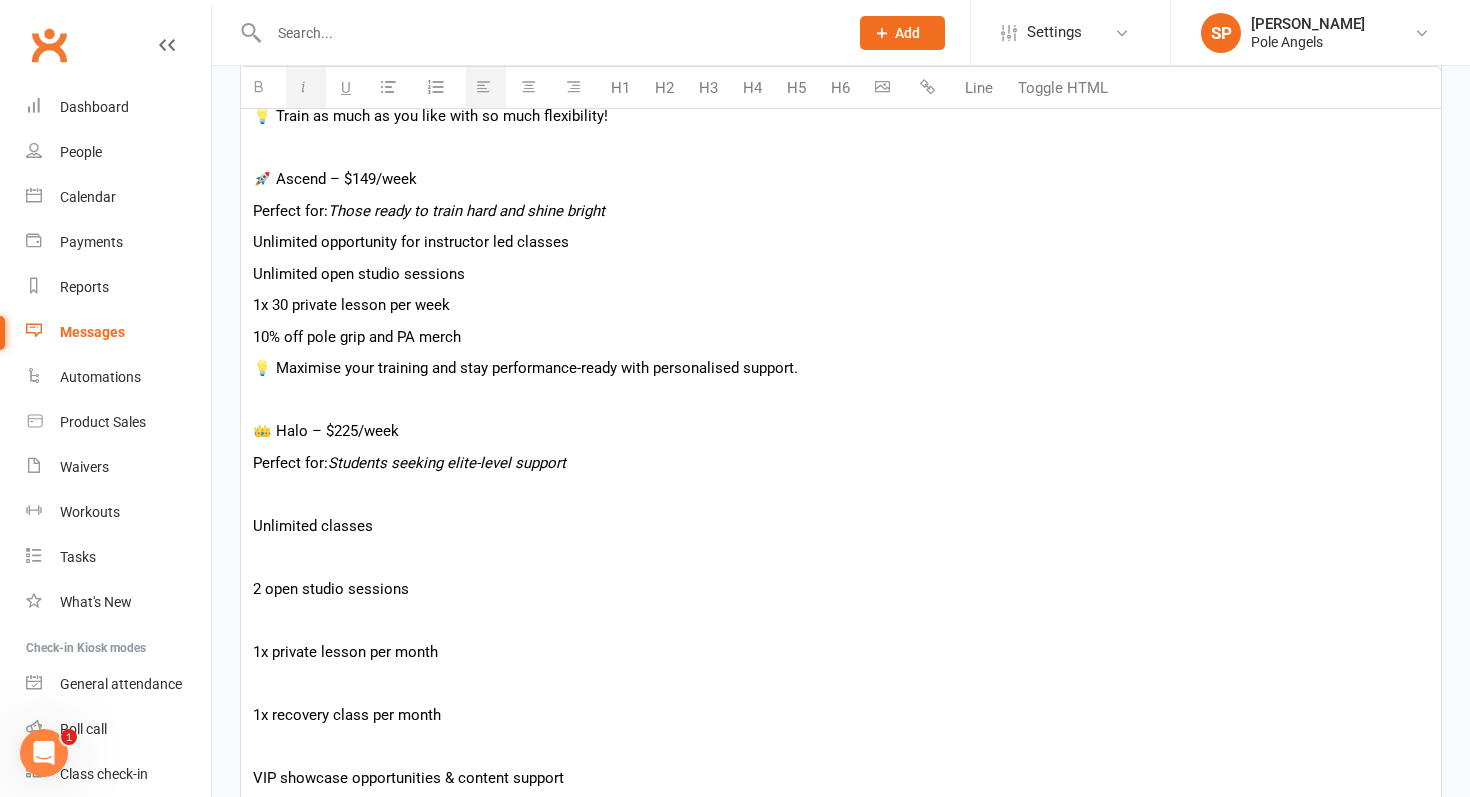 click at bounding box center [841, 494] 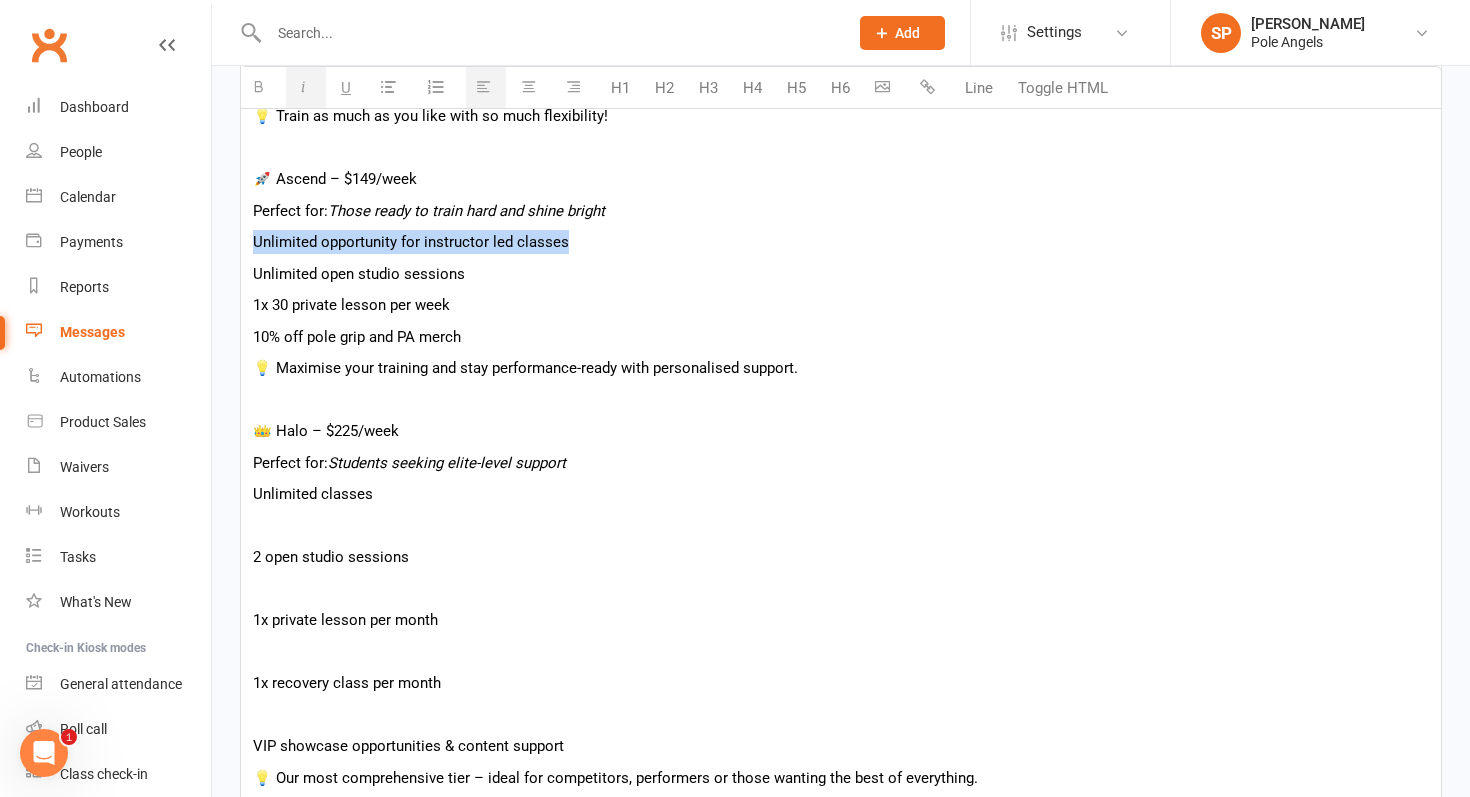 drag, startPoint x: 570, startPoint y: 244, endPoint x: 231, endPoint y: 243, distance: 339.00146 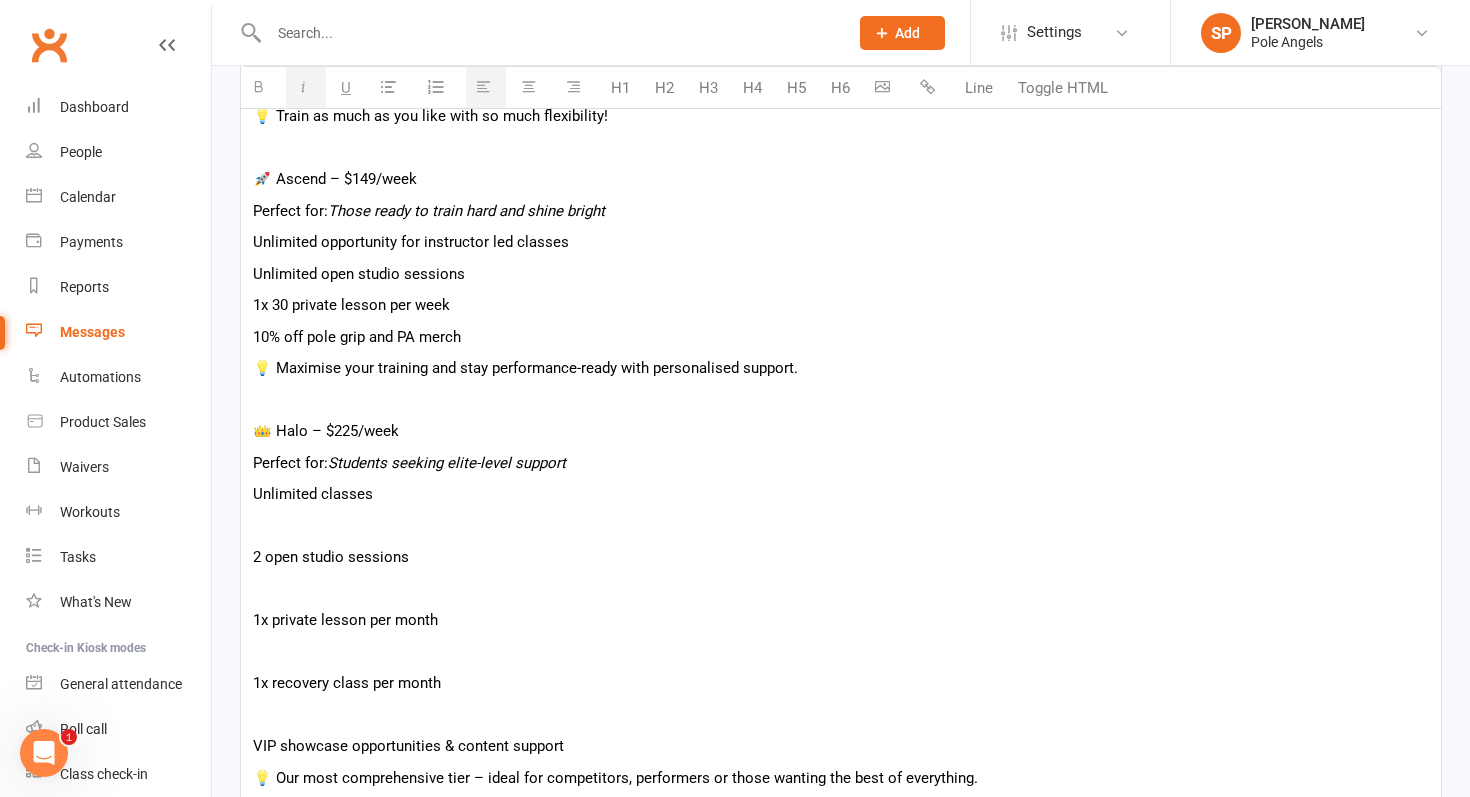click on "Hi Angels, Thank you again for all the excitement and energy at our Open Day – we’re so thrilled to welcome so many of you into our new 12-week block starting Monday 28th July! 💖 Just a friendly reminder: Class bookings open Monday 21st July – and to secure your spot, you’ll need to have your membership in place! If you haven’t signed up yet, now’s the perfect time. Here’s a quick rundown of our new membership options, designed to suit every lifestyle, goal, and level of commitment: 🌈 Take Flight – $35/week Perfect for:  Beginners or busy Angels wanting to stay connected 1 x instructor led class per week 2 x open studio sessions 💡 Great for dipping your toes in or maintaining skills at your pace. That's 3 hours of pole for $35! 👼 Angel – $75/week Perfect for:  Students ready to fully immerse themselves Unlimited opportunity for instructor led classes Unlimited open studio sessions 💡 Train as much as you like with so much flexibility! 🚀 Ascend – $149/week Perfect for:" at bounding box center [841, 287] 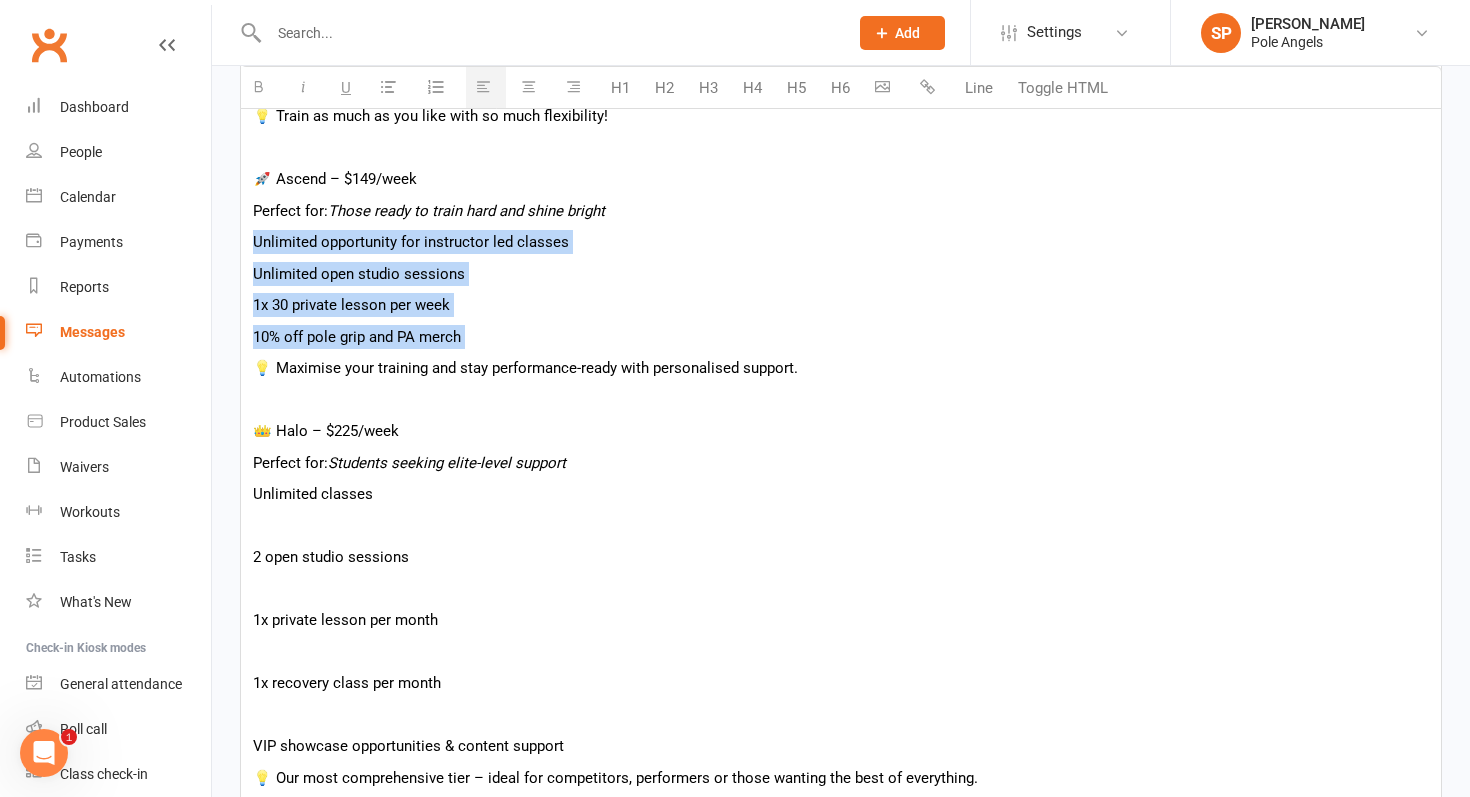 drag, startPoint x: 252, startPoint y: 250, endPoint x: 474, endPoint y: 338, distance: 238.80536 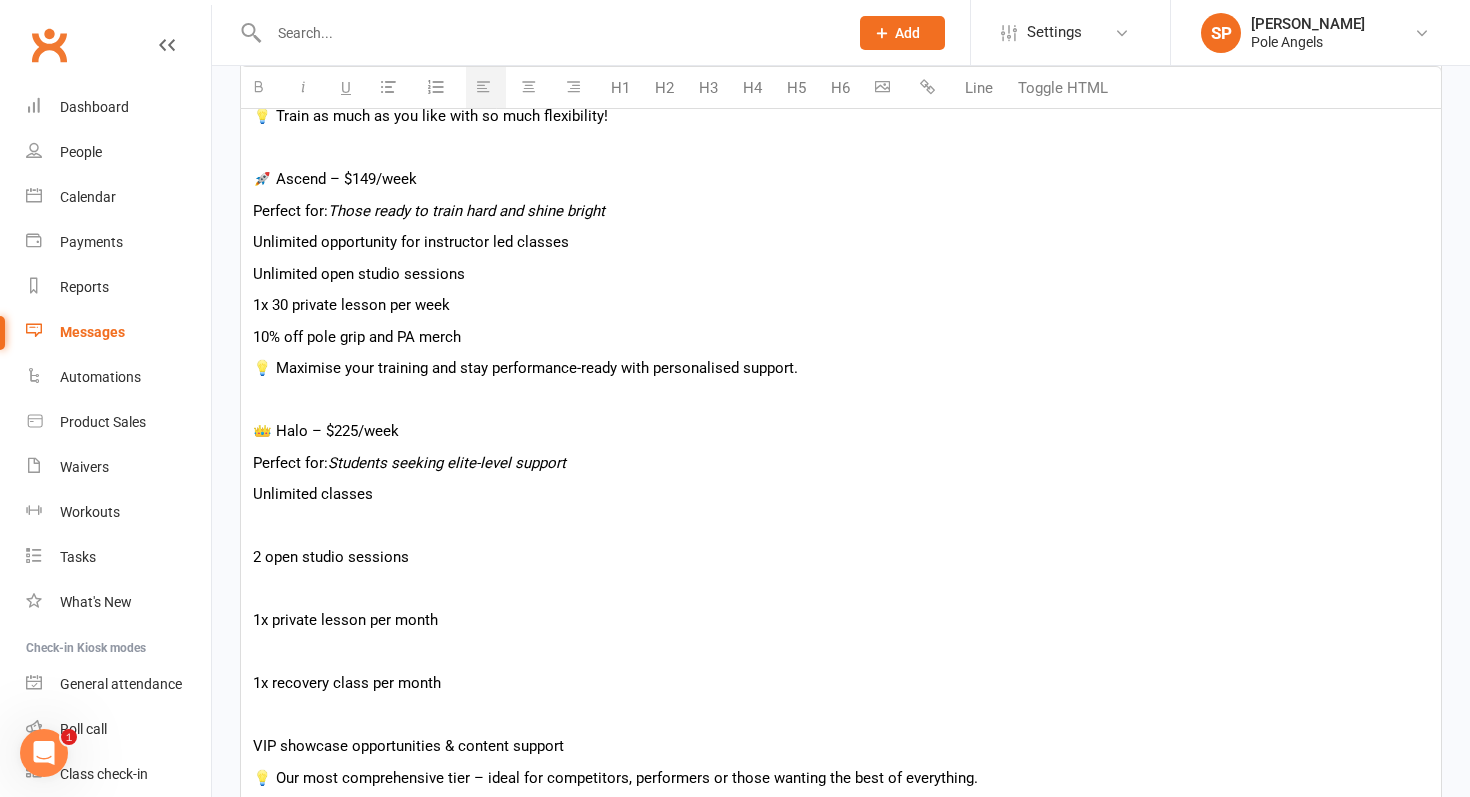 click on "Perfect for:  Students seeking elite-level support" at bounding box center (841, 463) 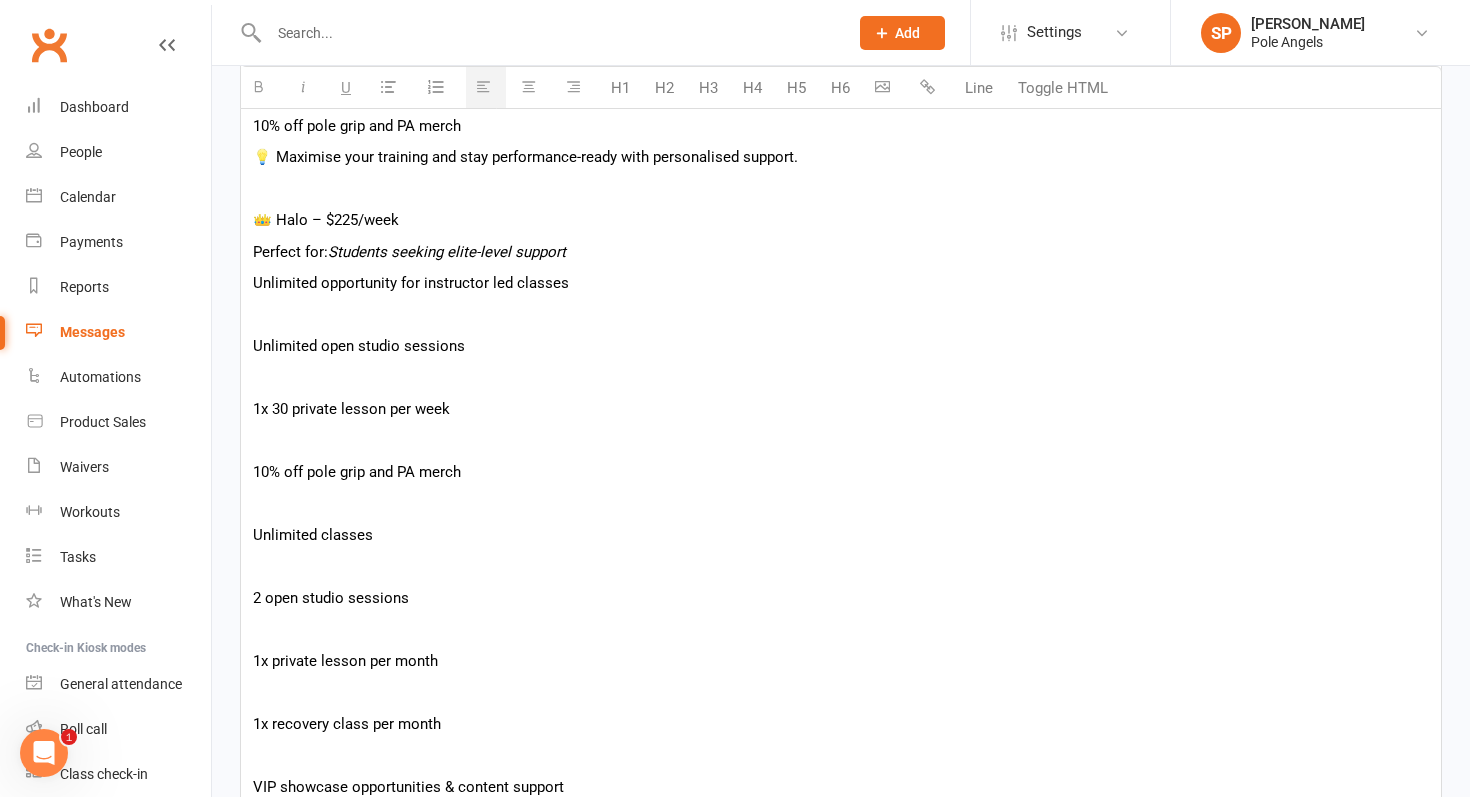 scroll, scrollTop: 1471, scrollLeft: 0, axis: vertical 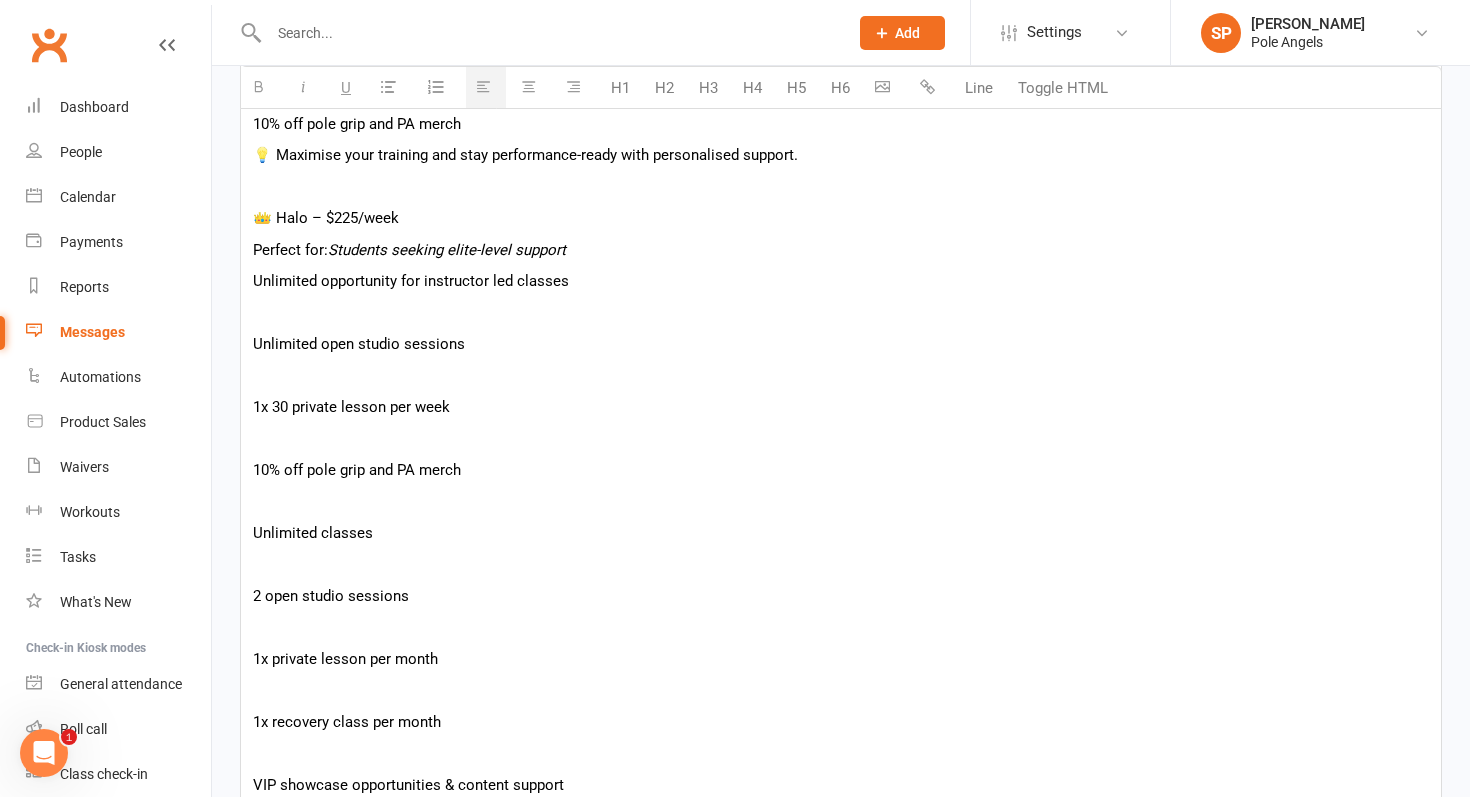click at bounding box center [841, 313] 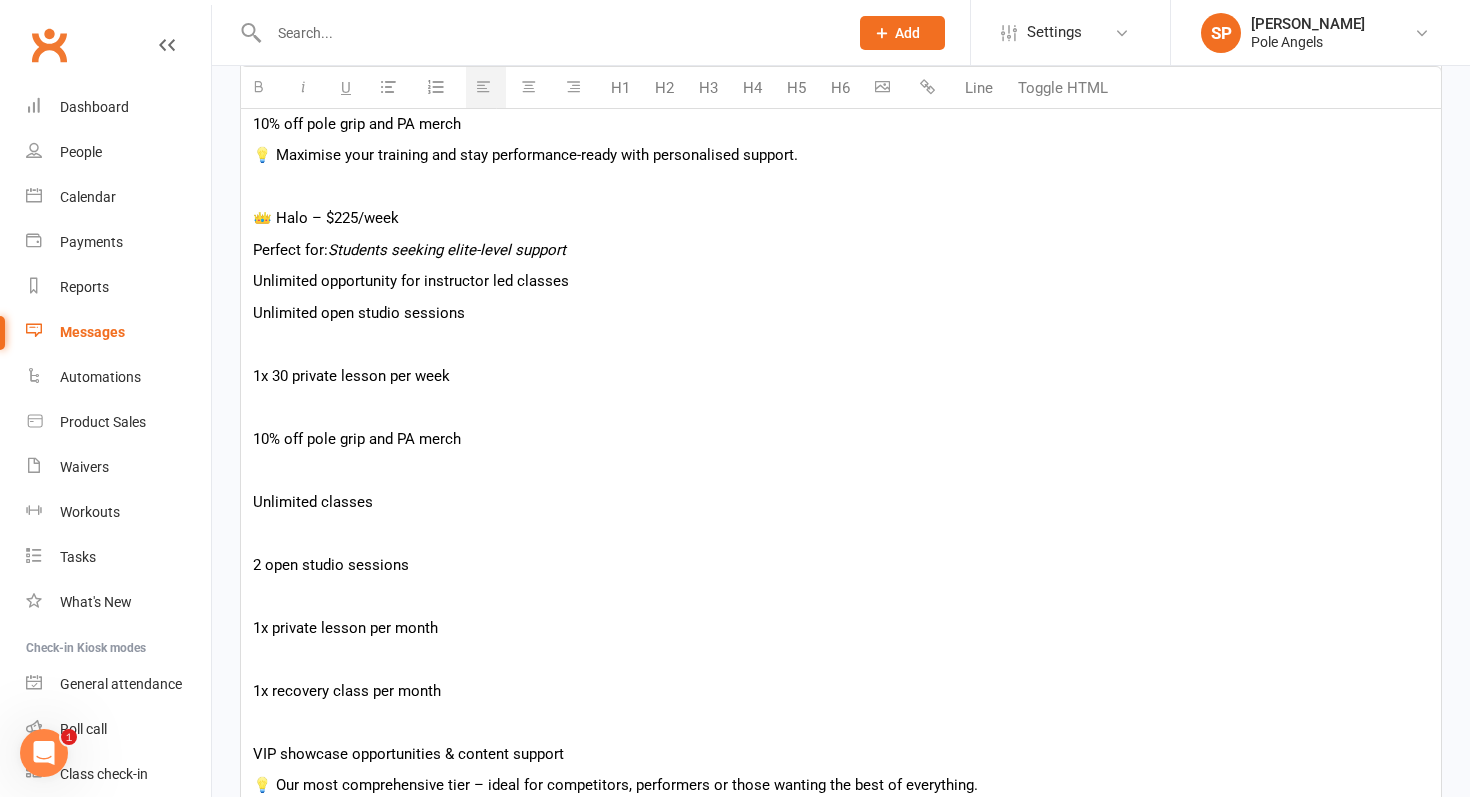 click at bounding box center (841, 344) 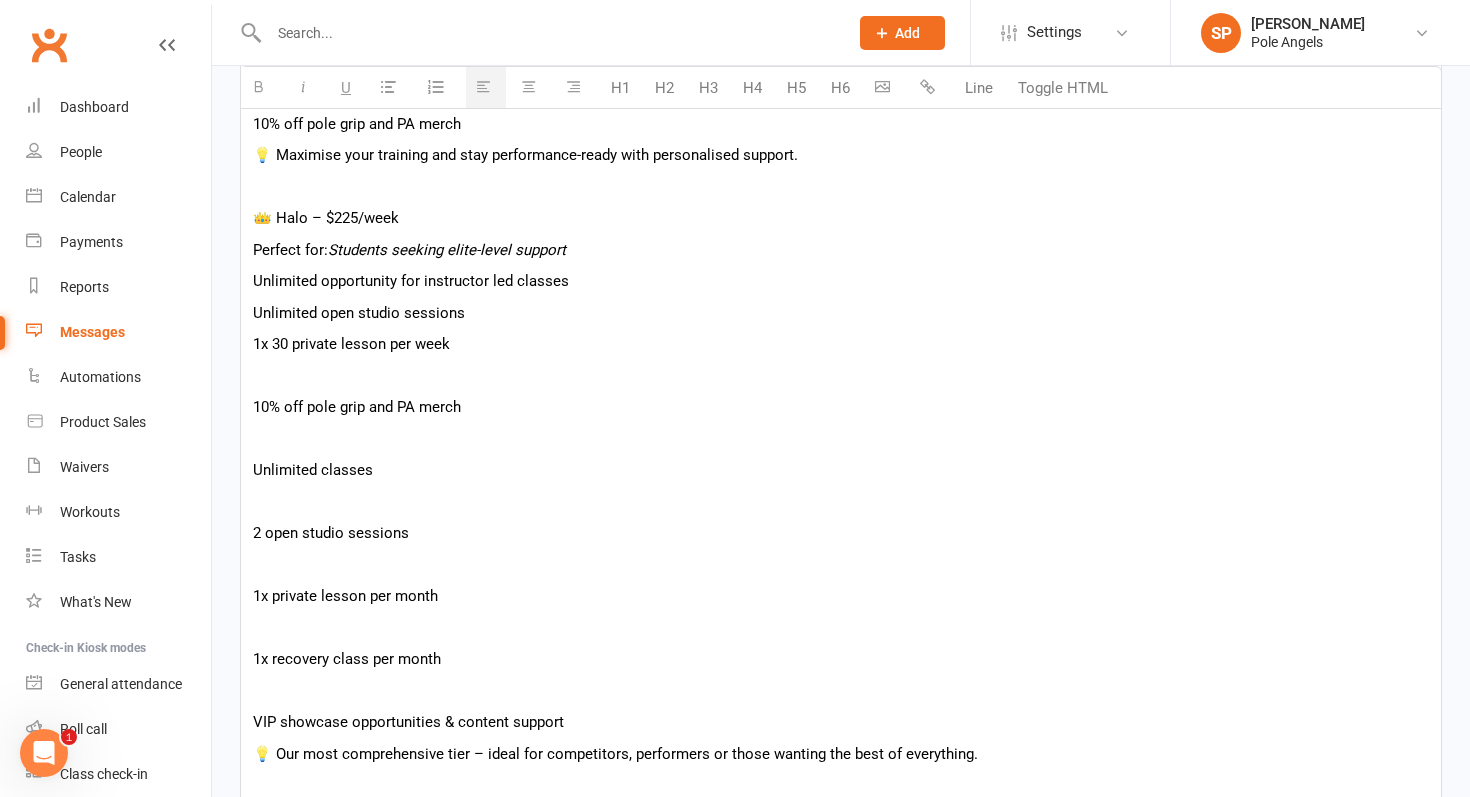 click on "1x 30 private lesson per week" at bounding box center (351, 344) 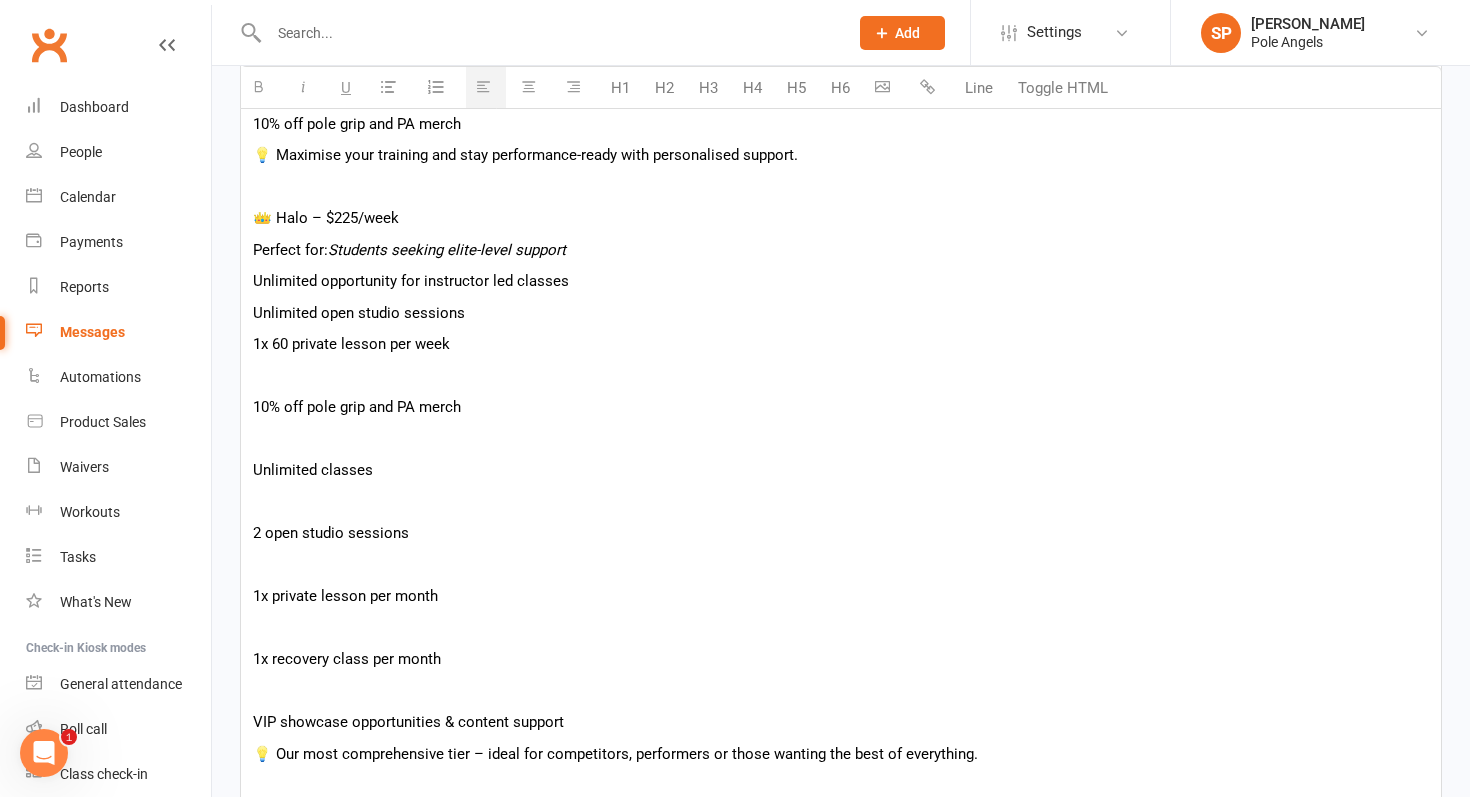 click on "1x 60 private lesson per week" at bounding box center [351, 344] 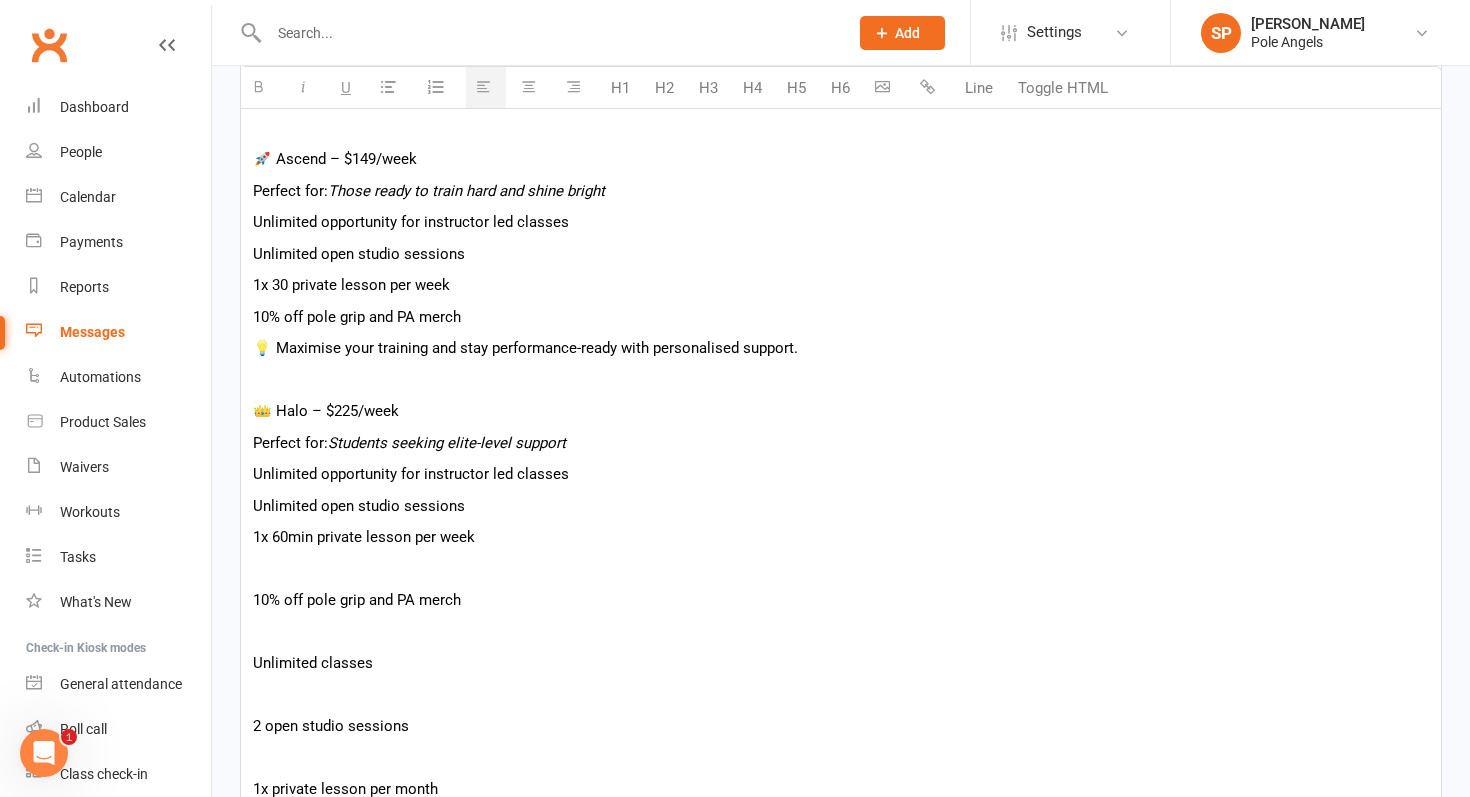 scroll, scrollTop: 1271, scrollLeft: 0, axis: vertical 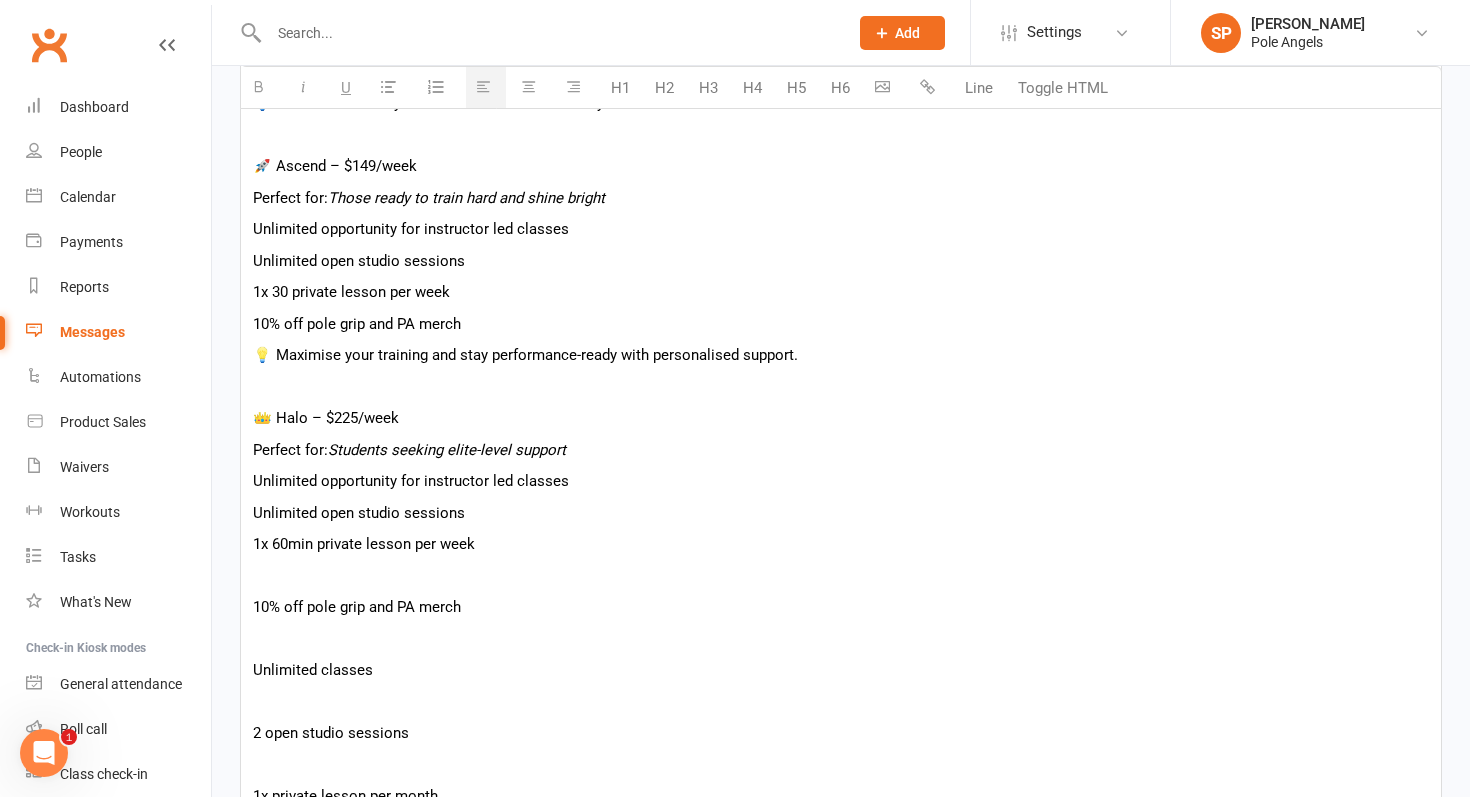 click on "1x 30 private lesson per week" at bounding box center (841, 292) 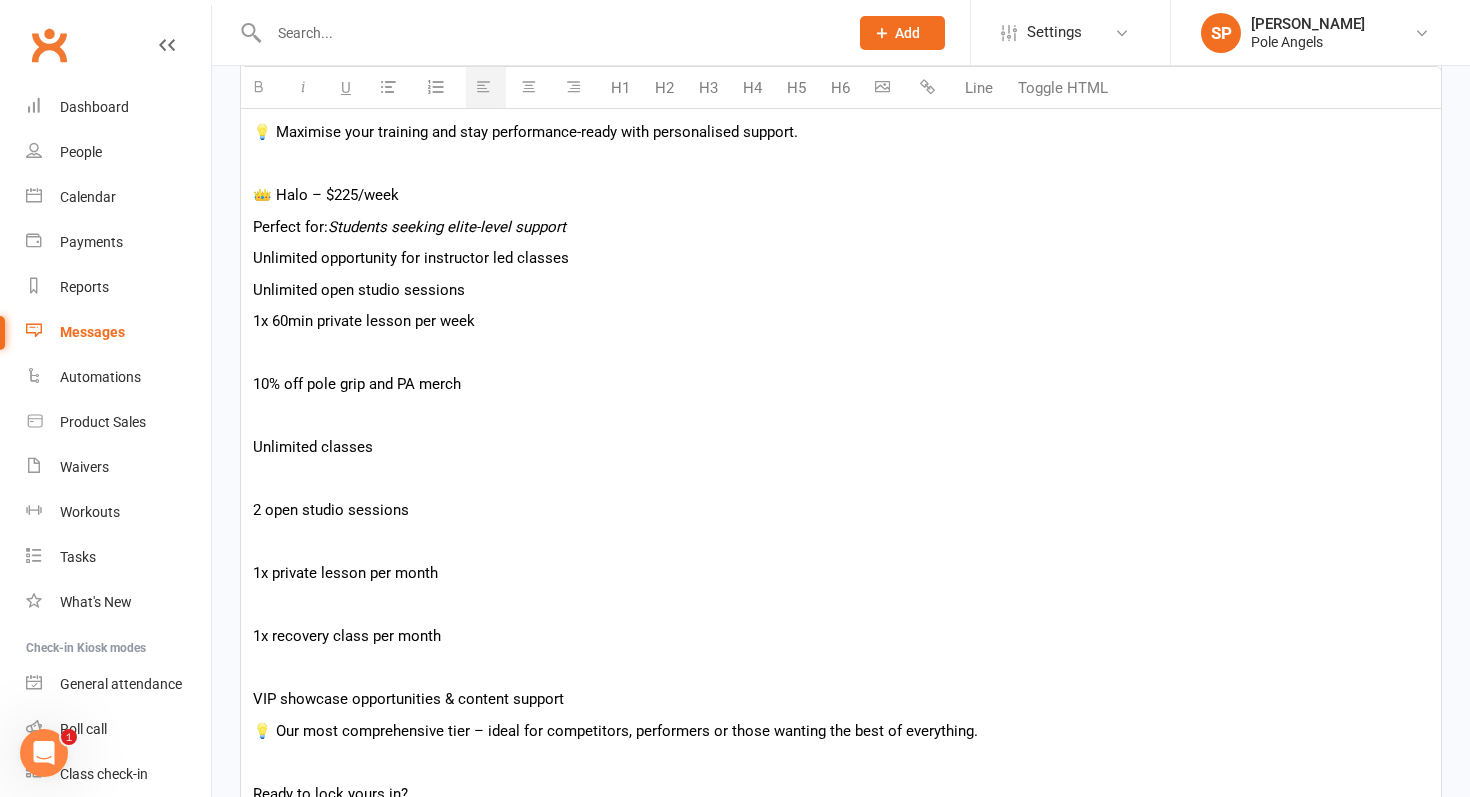 scroll, scrollTop: 1496, scrollLeft: 0, axis: vertical 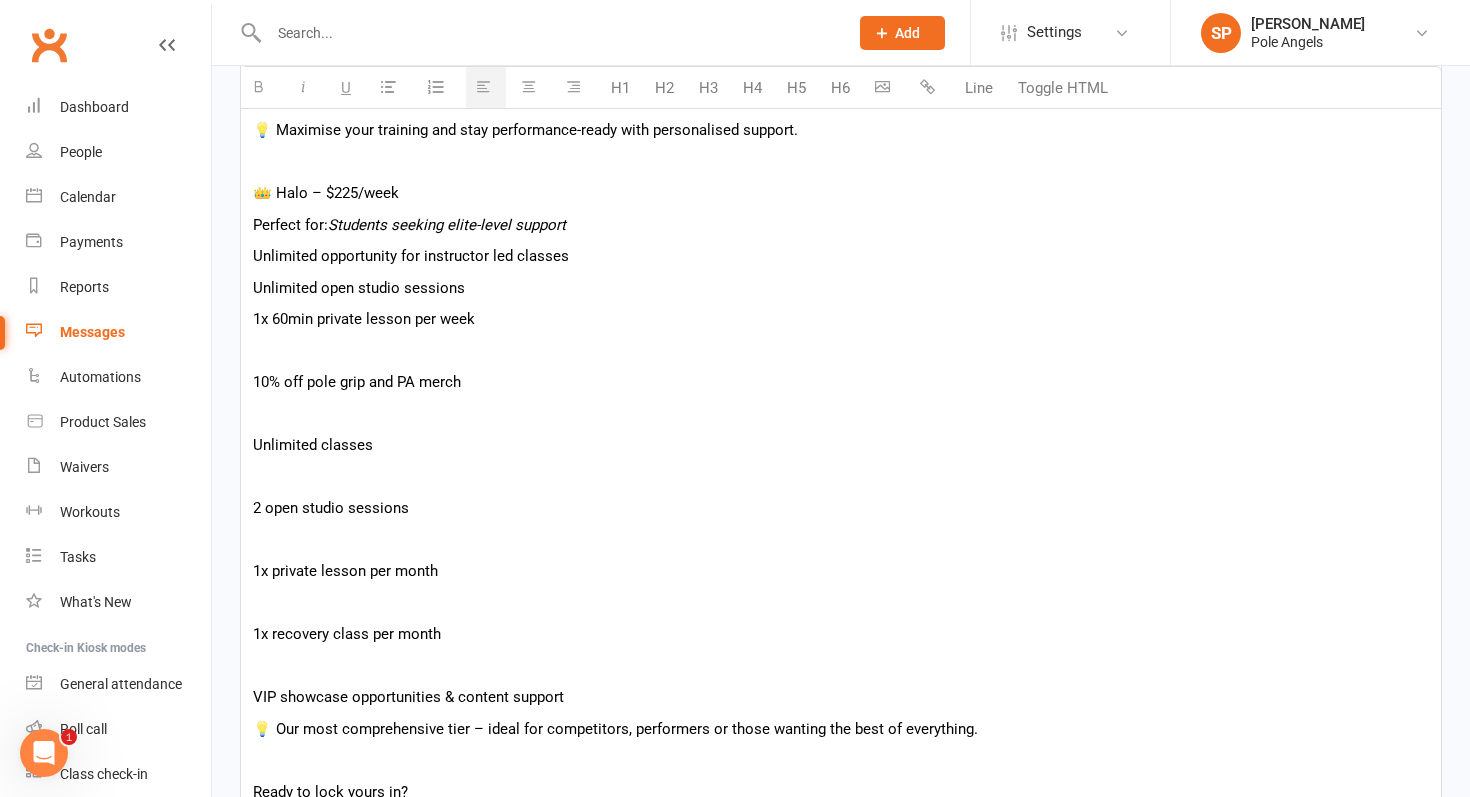 click on "Unlimited opportunity for instructor led classes Unlimited open studio sessions 1x 60min private lesson per week 10% off pole grip and PA merch Unlimited classes" at bounding box center [841, 350] 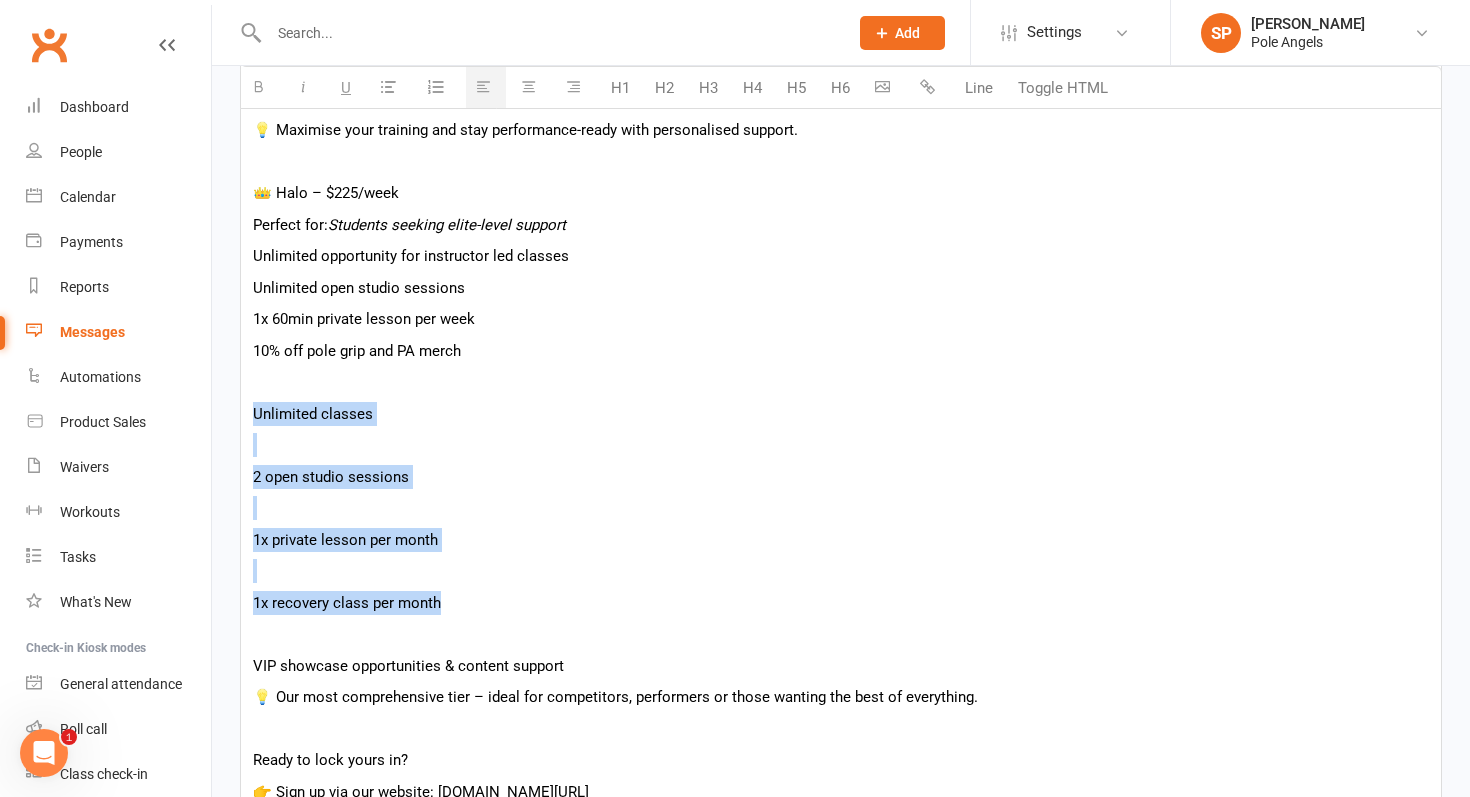 drag, startPoint x: 251, startPoint y: 417, endPoint x: 456, endPoint y: 603, distance: 276.805 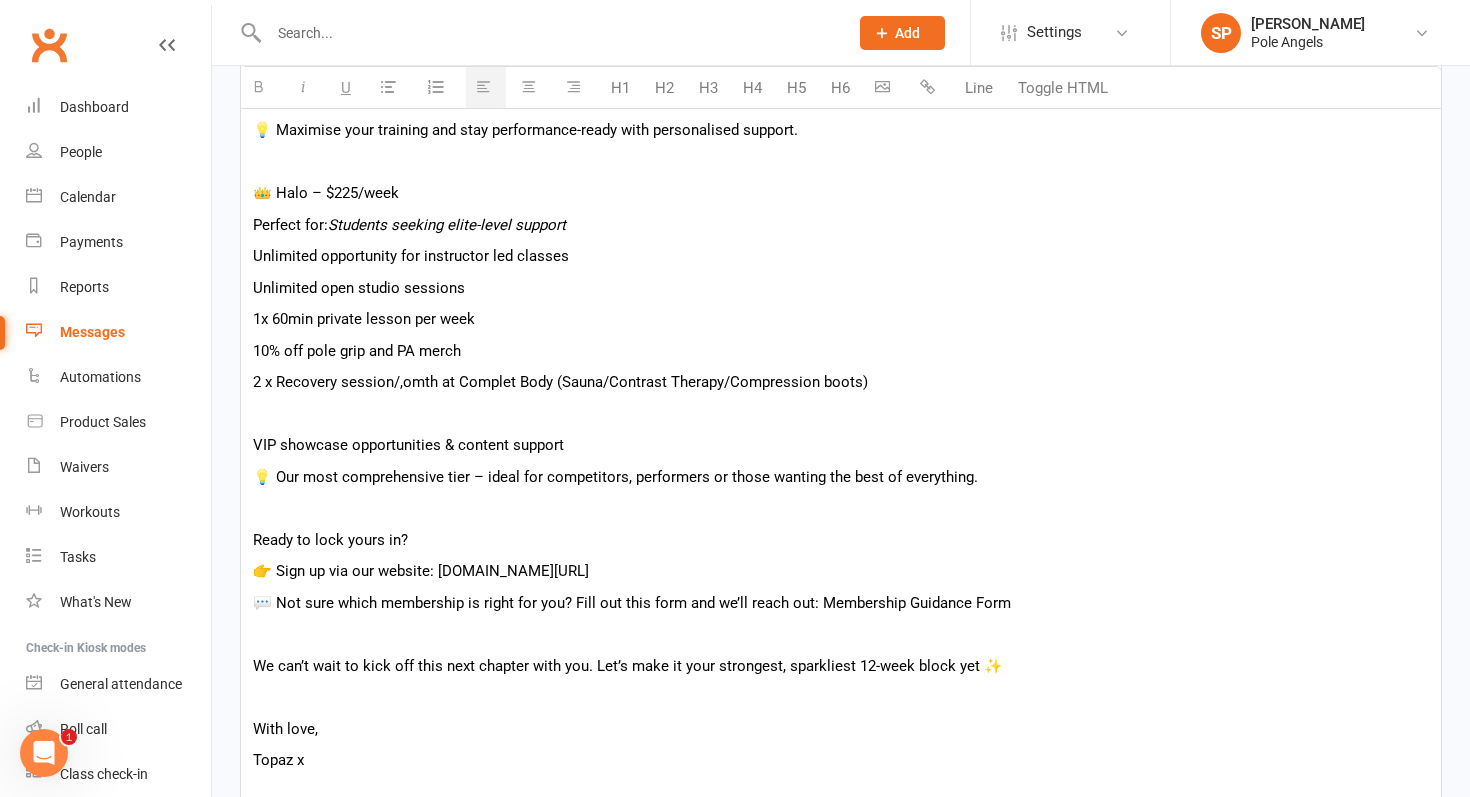 click on "2 x Recovery session/,omth at Complet Body (Sauna/Contrast Therapy/Compression boots)" at bounding box center (841, 382) 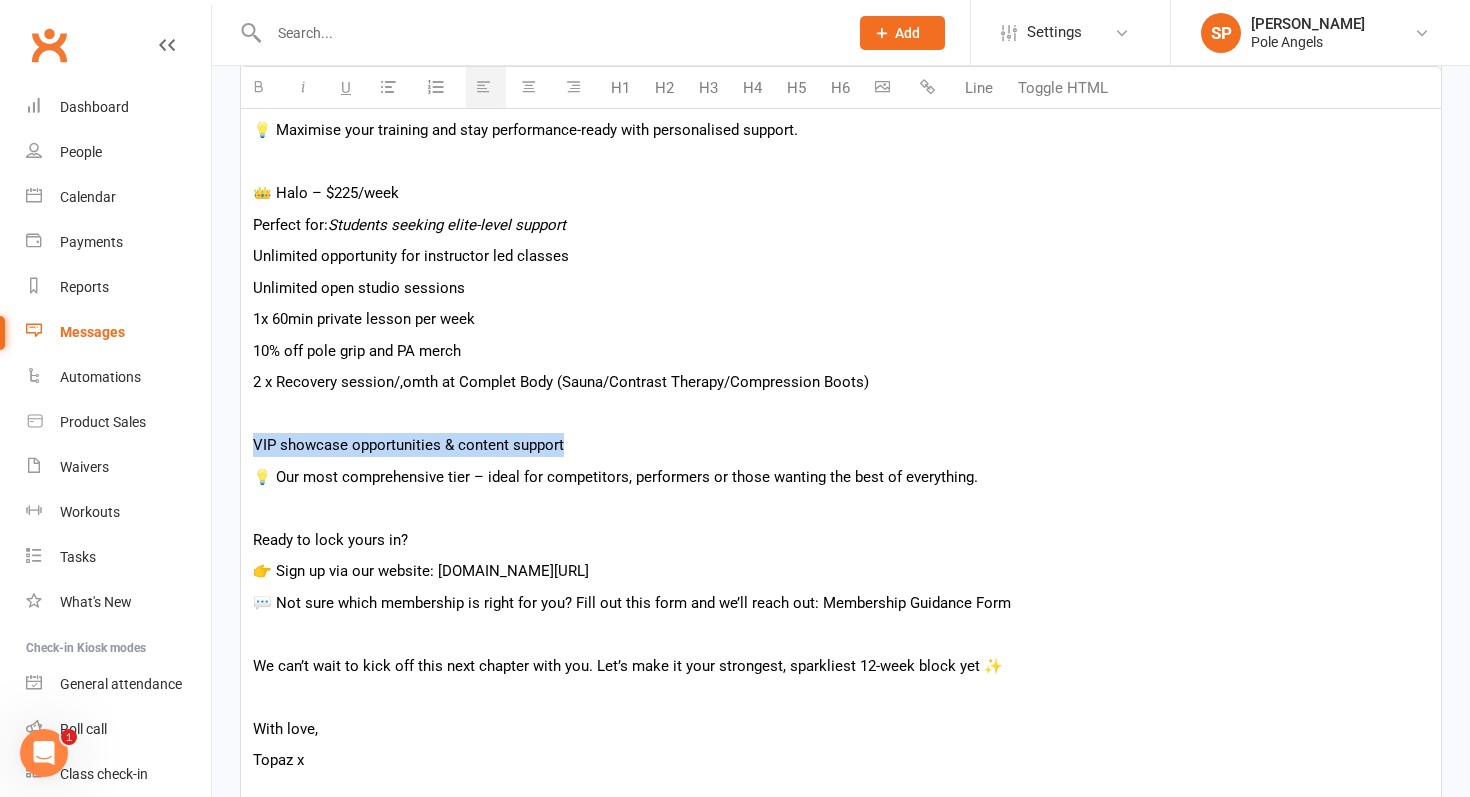 drag, startPoint x: 254, startPoint y: 444, endPoint x: 640, endPoint y: 446, distance: 386.0052 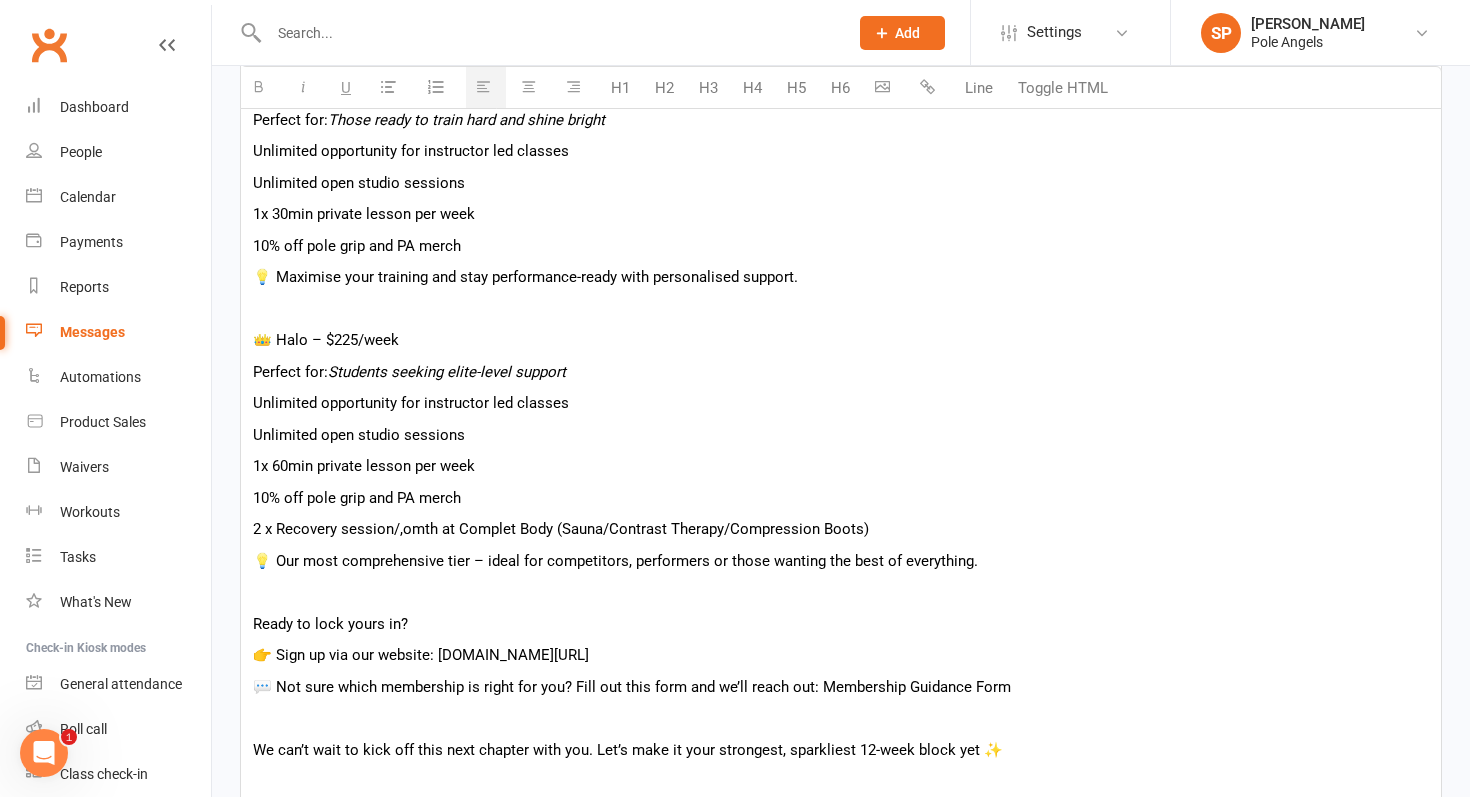 scroll, scrollTop: 1335, scrollLeft: 0, axis: vertical 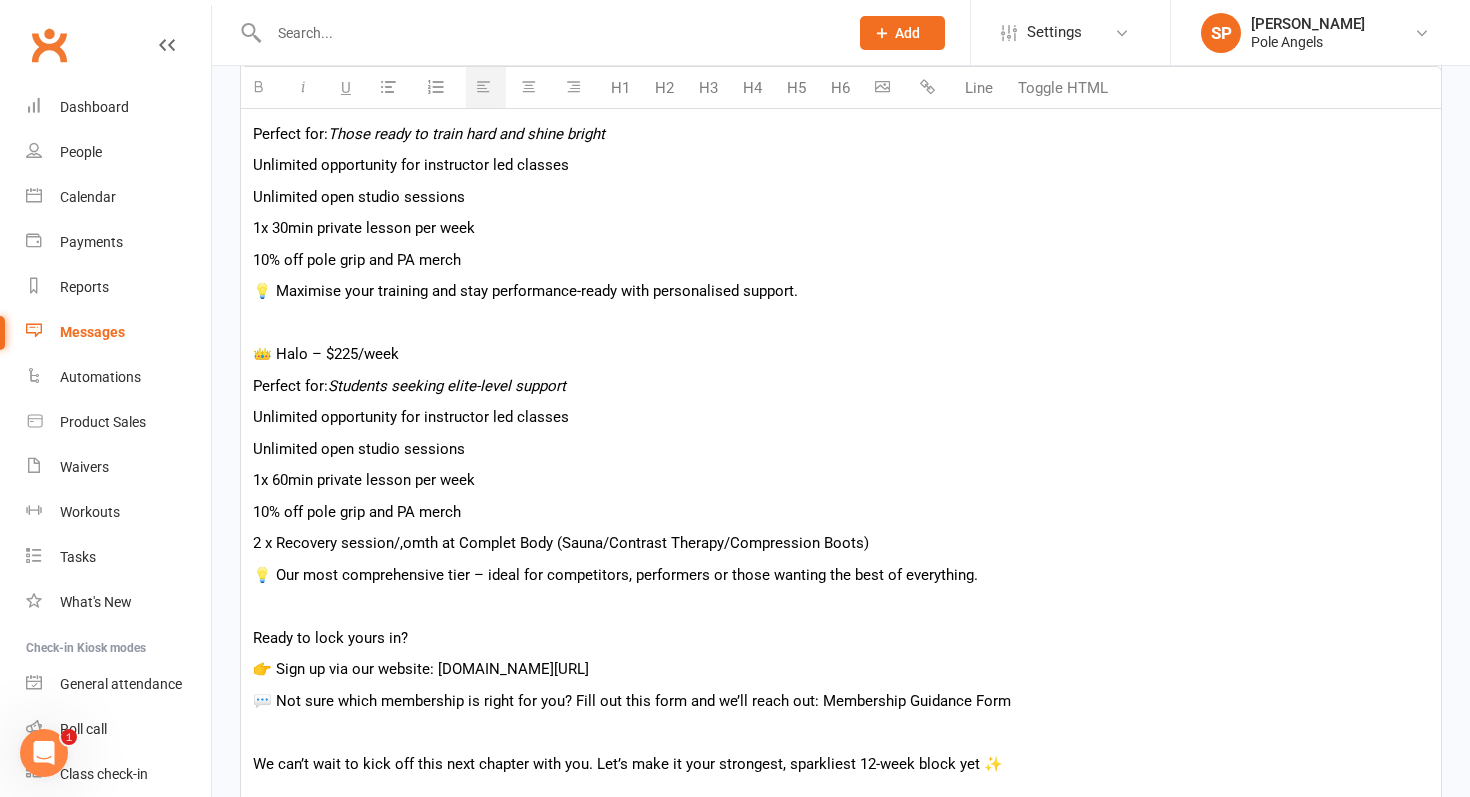 click on "10% off pole grip and PA merch" at bounding box center (841, 260) 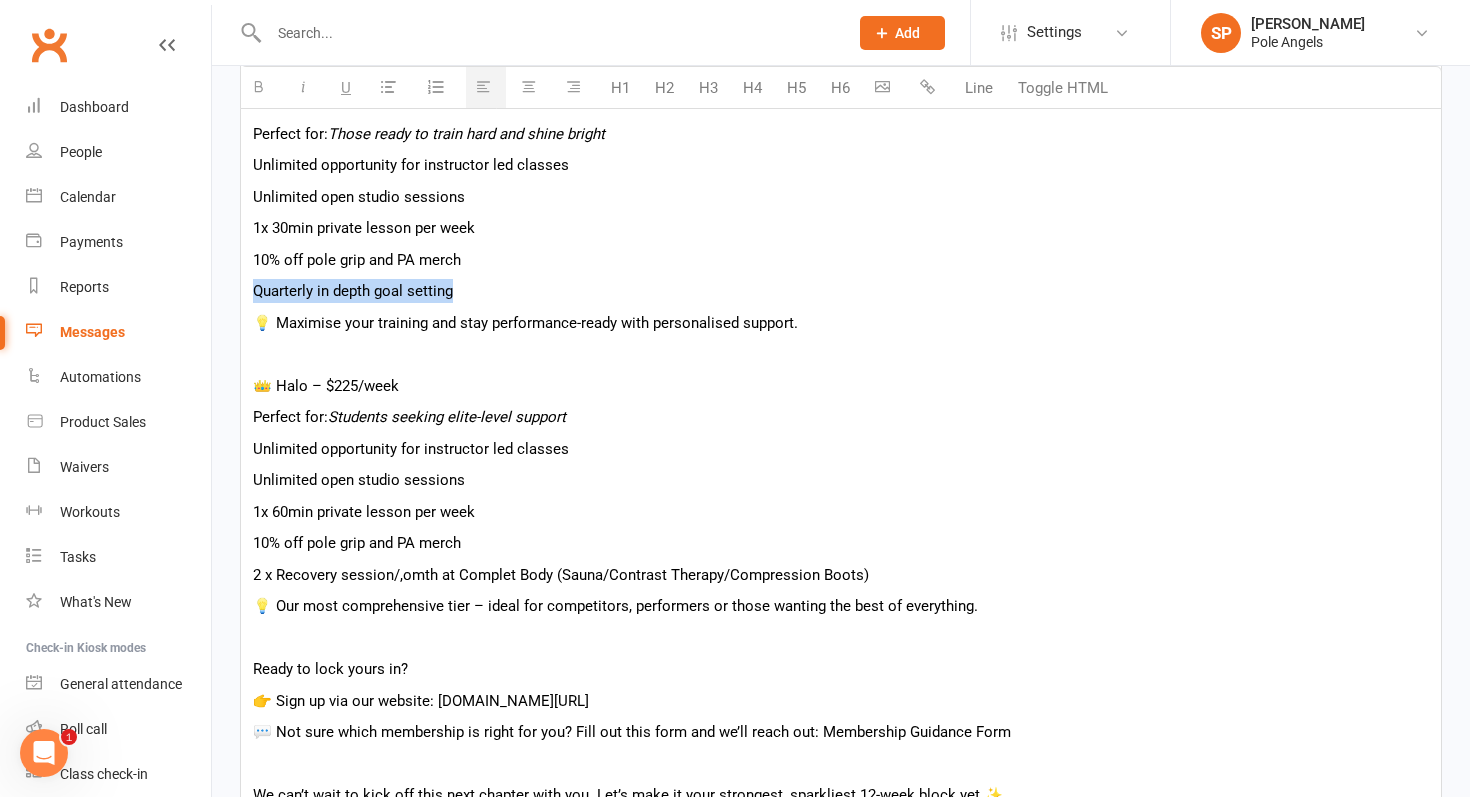 drag, startPoint x: 477, startPoint y: 288, endPoint x: 242, endPoint y: 285, distance: 235.01915 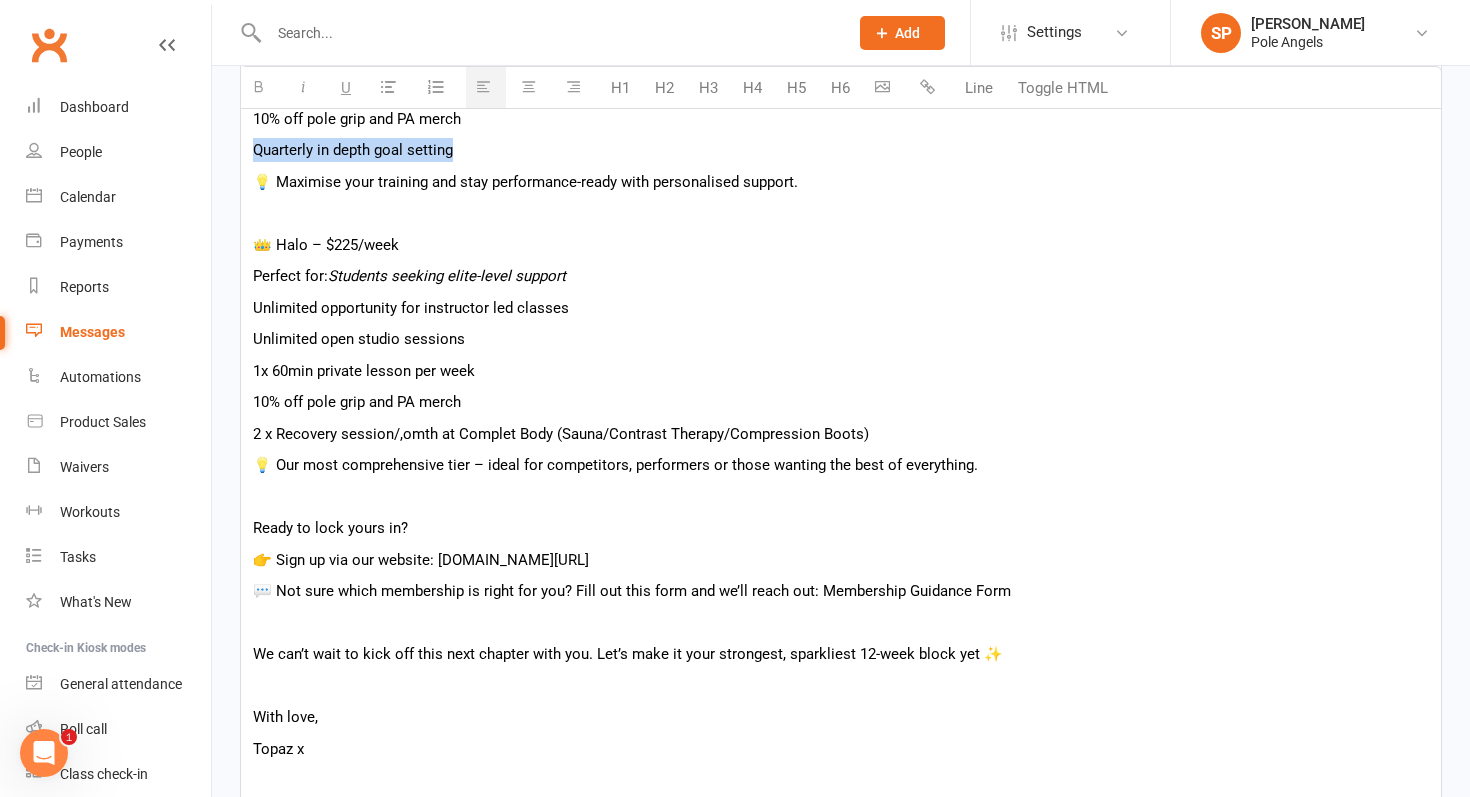 scroll, scrollTop: 1478, scrollLeft: 0, axis: vertical 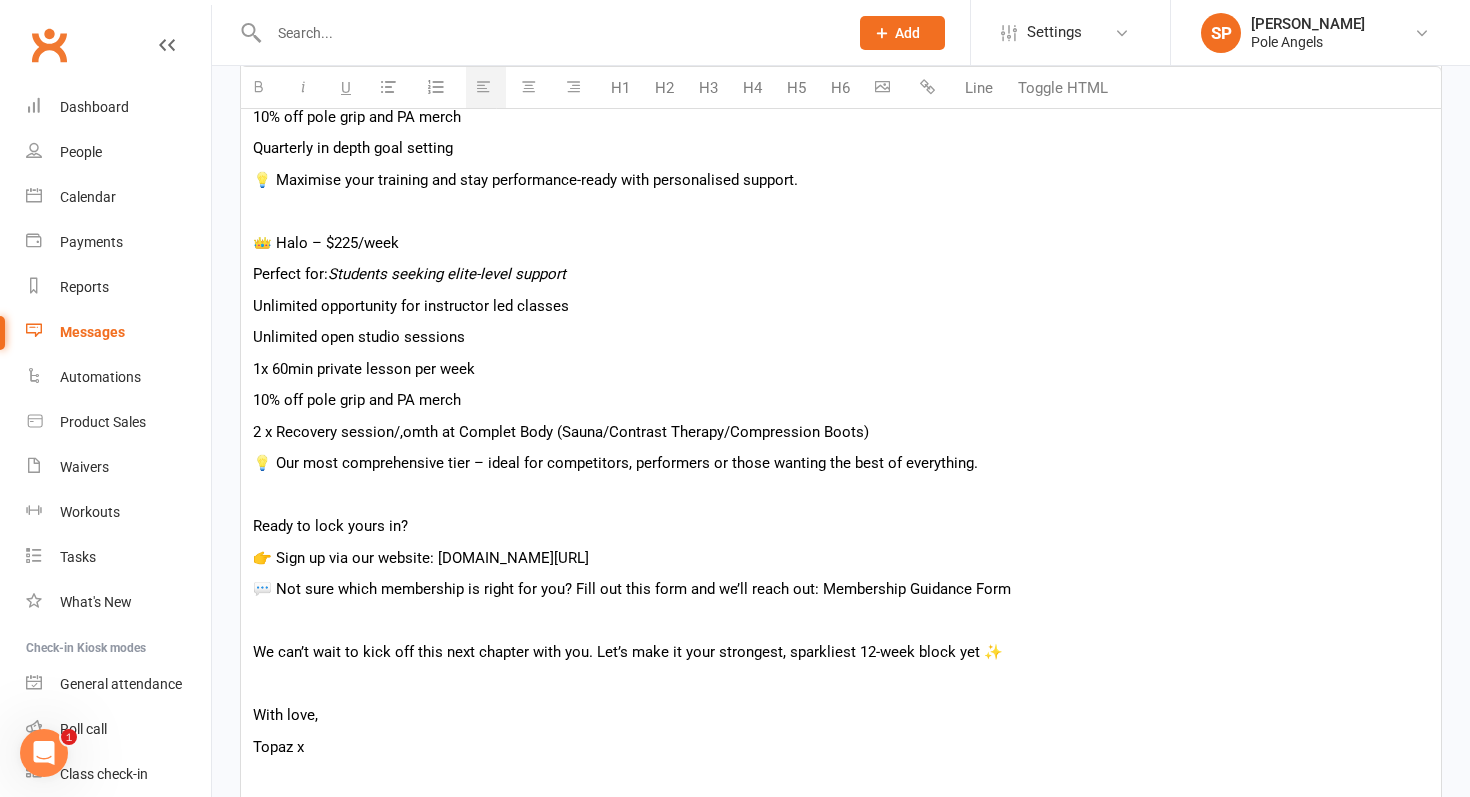 click on "2 x Recovery session/,omth at Complet Body (Sauna/Contrast Therapy/Compression Boots)" at bounding box center (841, 432) 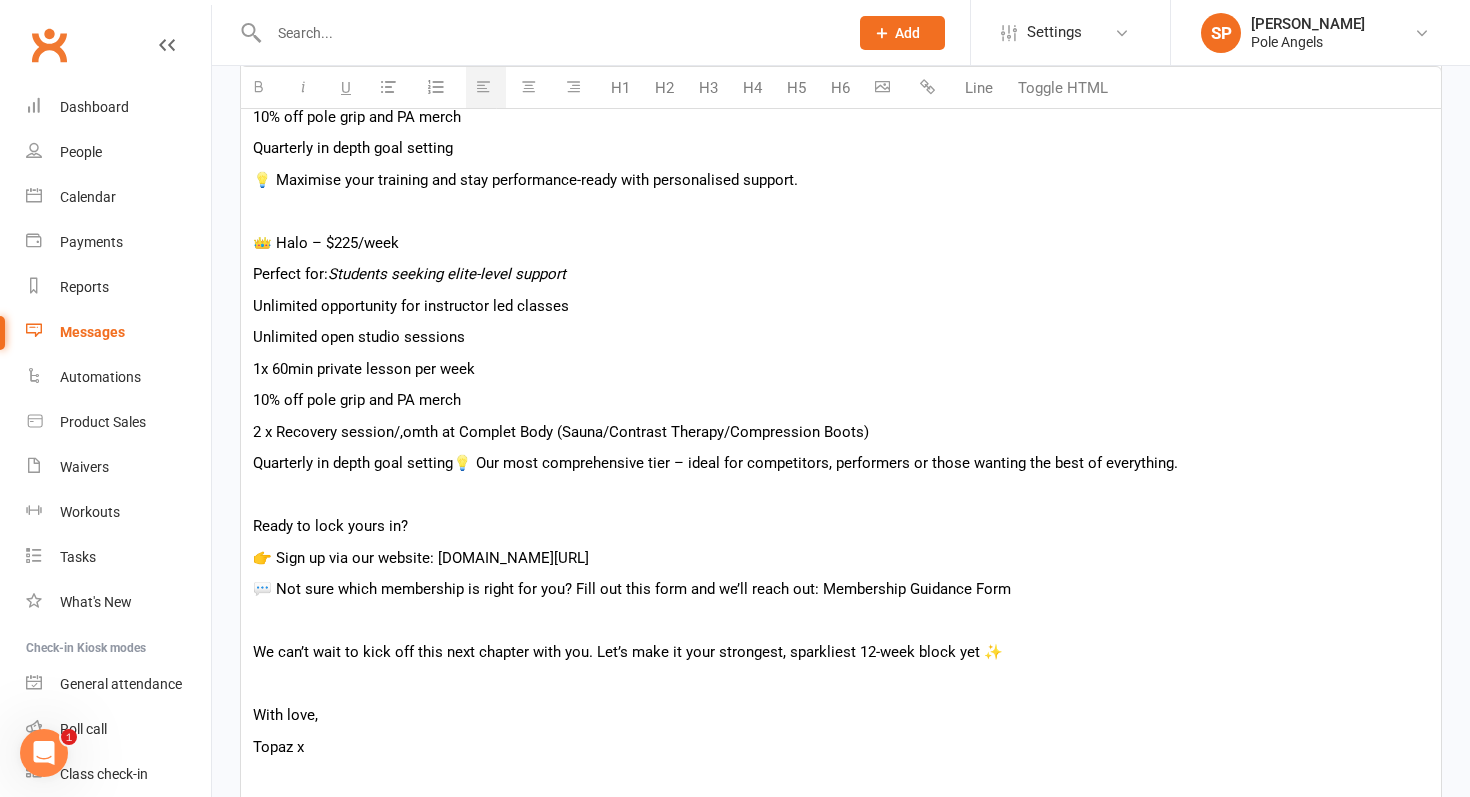 click on "2 x Recovery session/,omth at Complet Body (Sauna/Contrast Therapy/Compression Boots)" at bounding box center (841, 432) 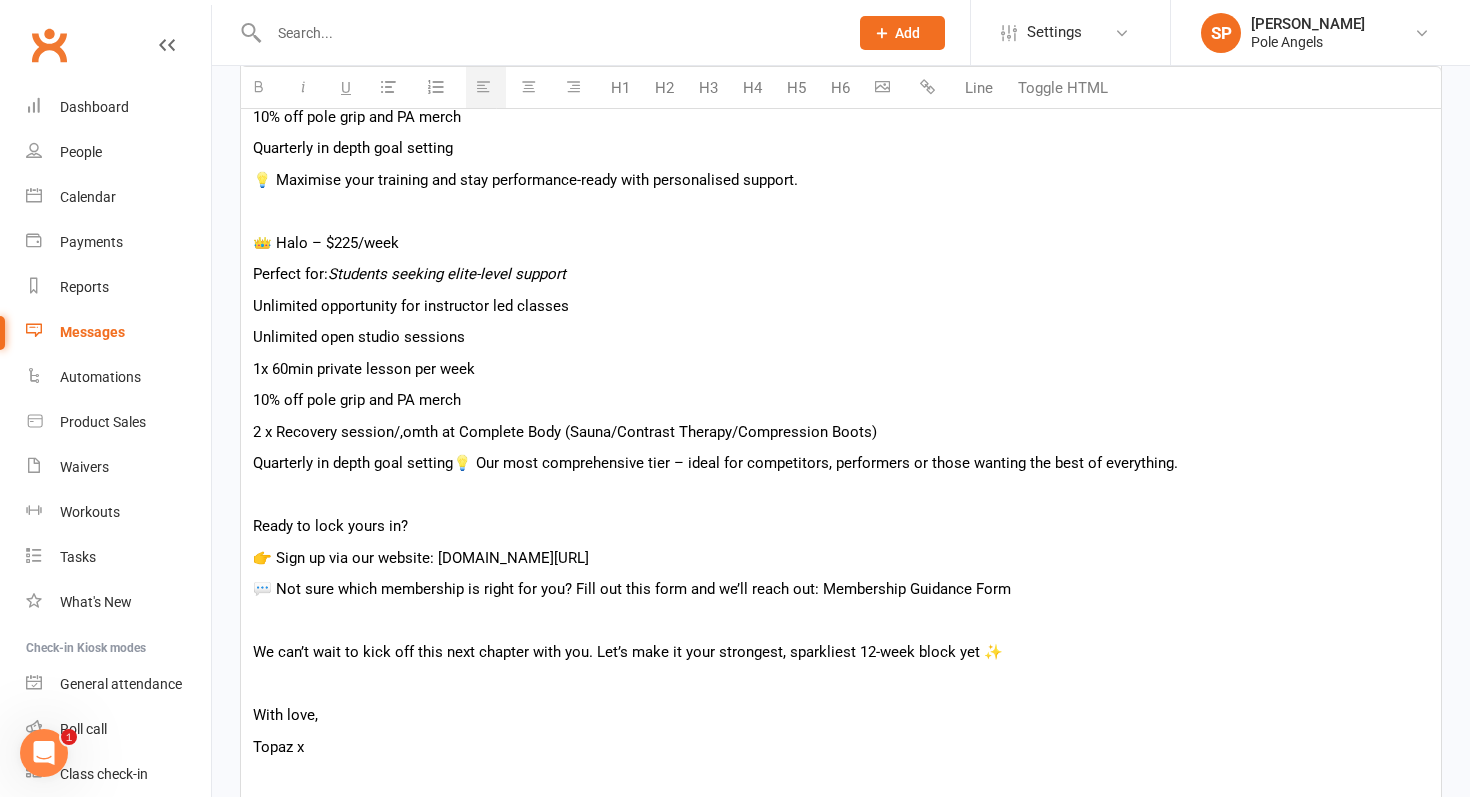 click on "2 x Recovery session/,omth at Complete Body (Sauna/Contrast Therapy/Compression Boots)" at bounding box center (841, 432) 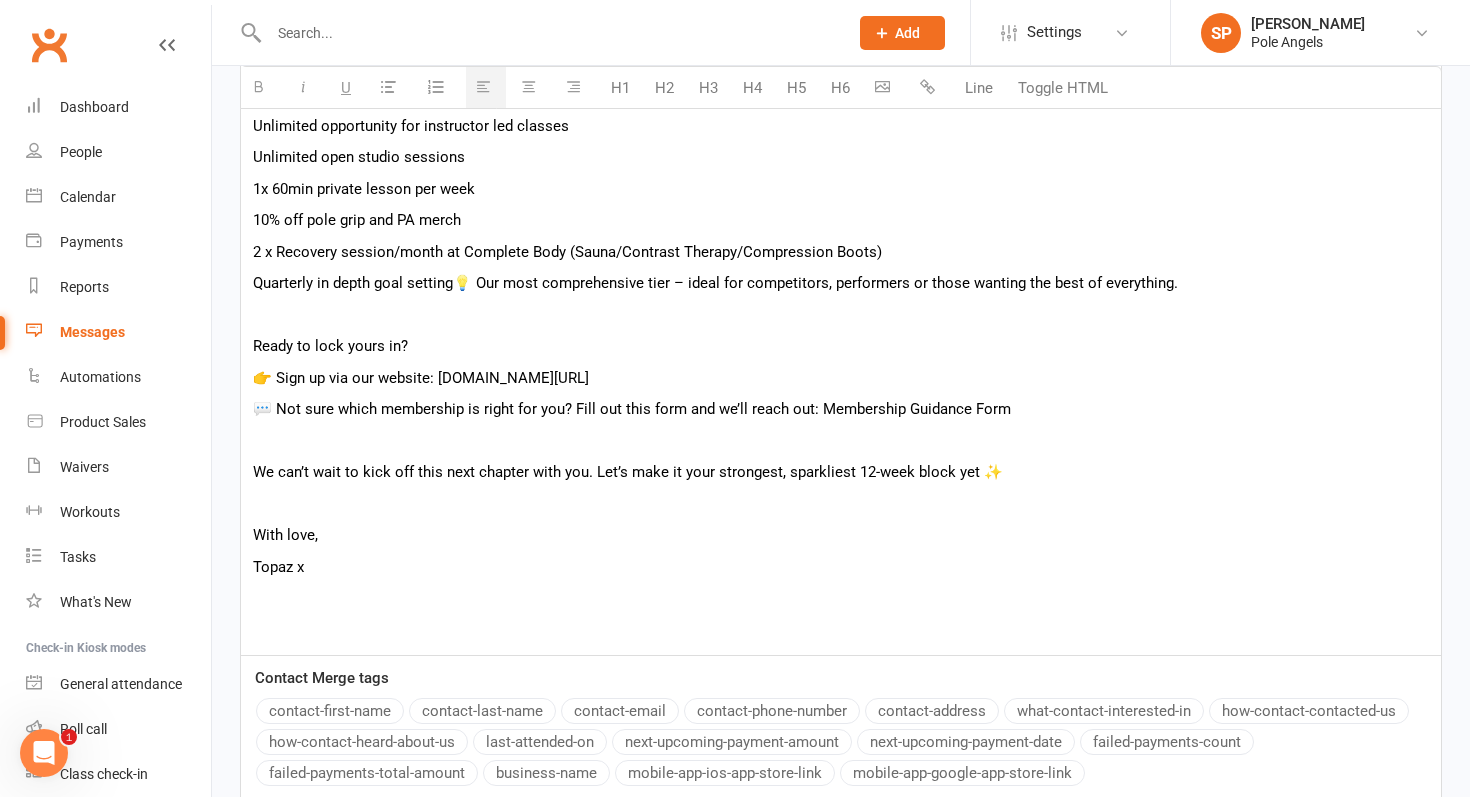 scroll, scrollTop: 1661, scrollLeft: 0, axis: vertical 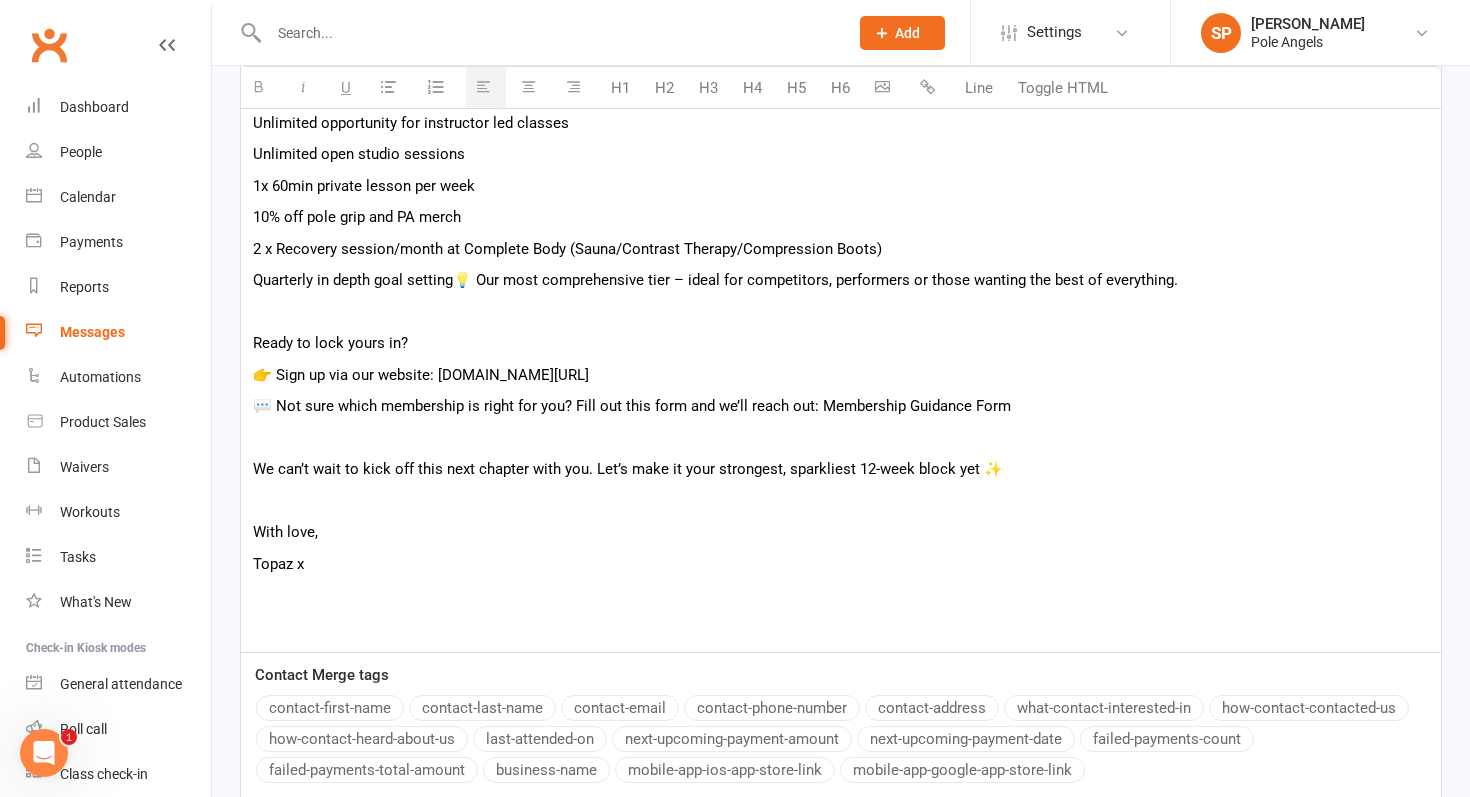 drag, startPoint x: 707, startPoint y: 371, endPoint x: 599, endPoint y: 369, distance: 108.01852 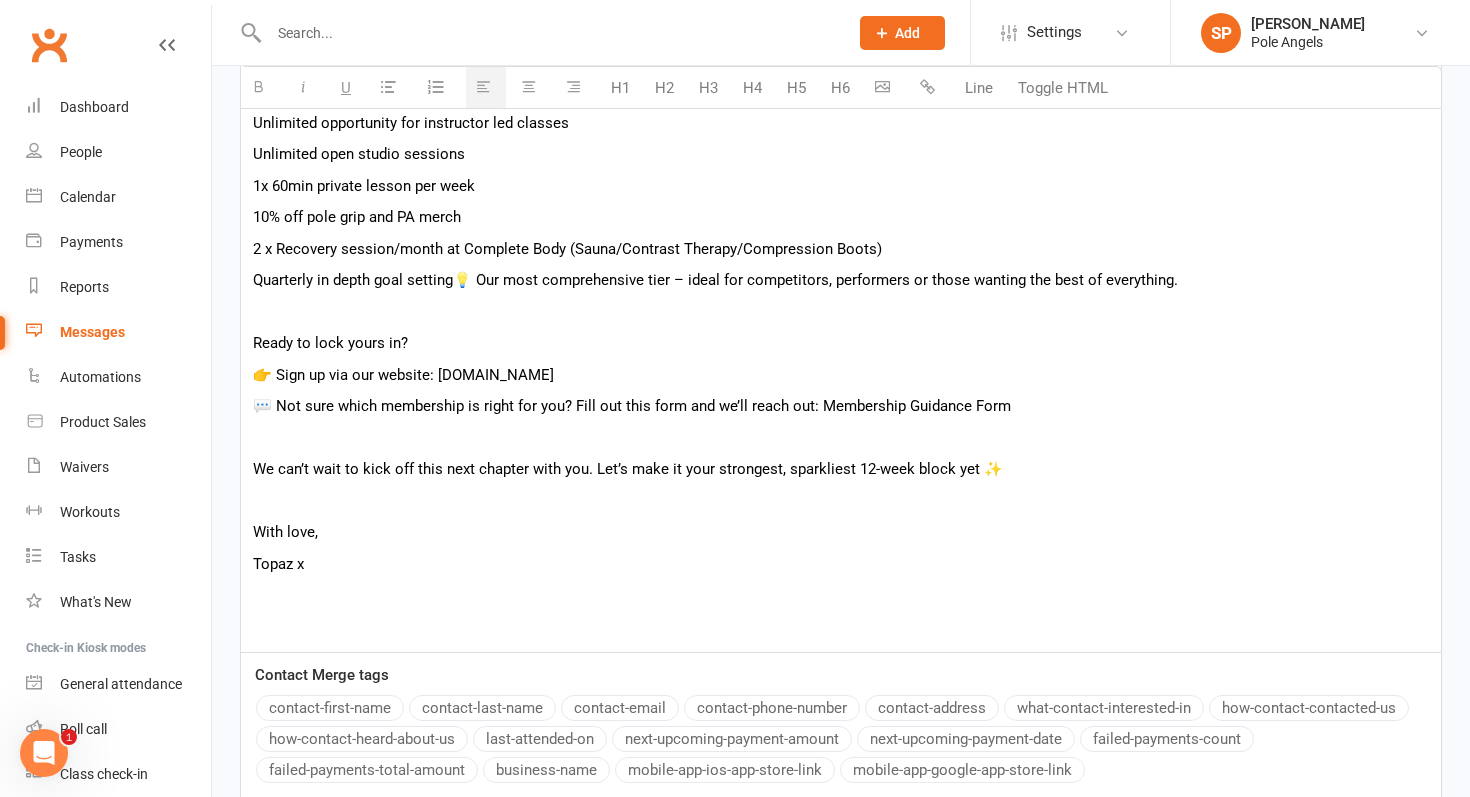 drag, startPoint x: 597, startPoint y: 373, endPoint x: 432, endPoint y: 366, distance: 165.14842 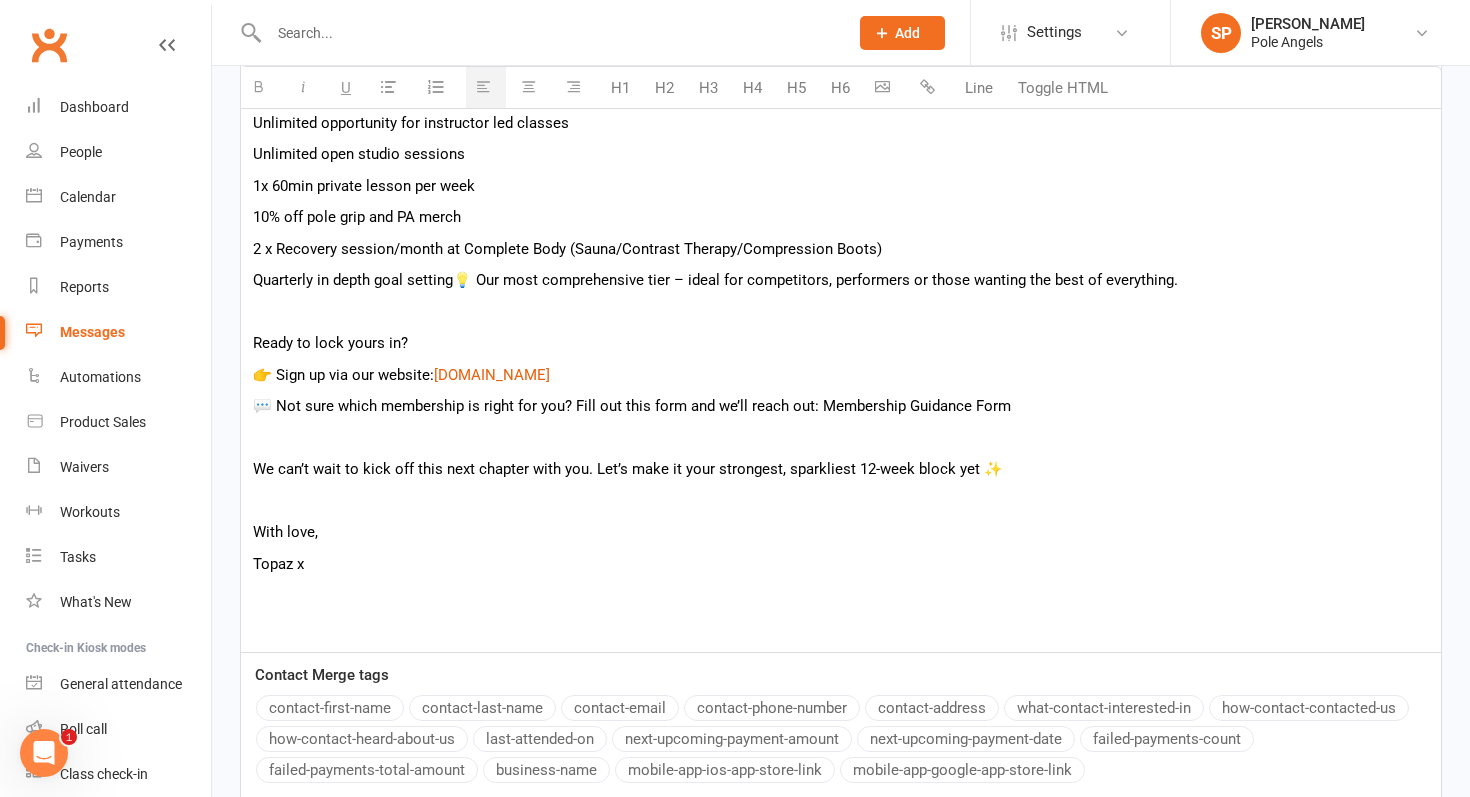 click on "Hi Angels, Thank you again for all the excitement and energy at our Open Day – we’re so thrilled to welcome so many of you into our new 12-week block starting Monday 28th July! 💖 Just a friendly reminder: Class bookings open Monday 21st July – and to secure your spot, you’ll need to have your membership in place! If you haven’t signed up yet, now’s the perfect time. Here’s a quick rundown of our new membership options, designed to suit every lifestyle, goal, and level of commitment: 🌈 Take Flight – $35/week Perfect for:  Beginners or busy Angels wanting to stay connected 1 x instructor led class per week 2 x open studio sessions 💡 Great for dipping your toes in or maintaining skills at your pace. That's 3 hours of pole for $35! 👼 Angel – $75/week Perfect for:  Students ready to fully immerse themselves Unlimited opportunity for instructor led classes Unlimited open studio sessions 💡 Train as much as you like with so much flexibility! 🚀 Ascend – $149/week Perfect for:" at bounding box center (841, -163) 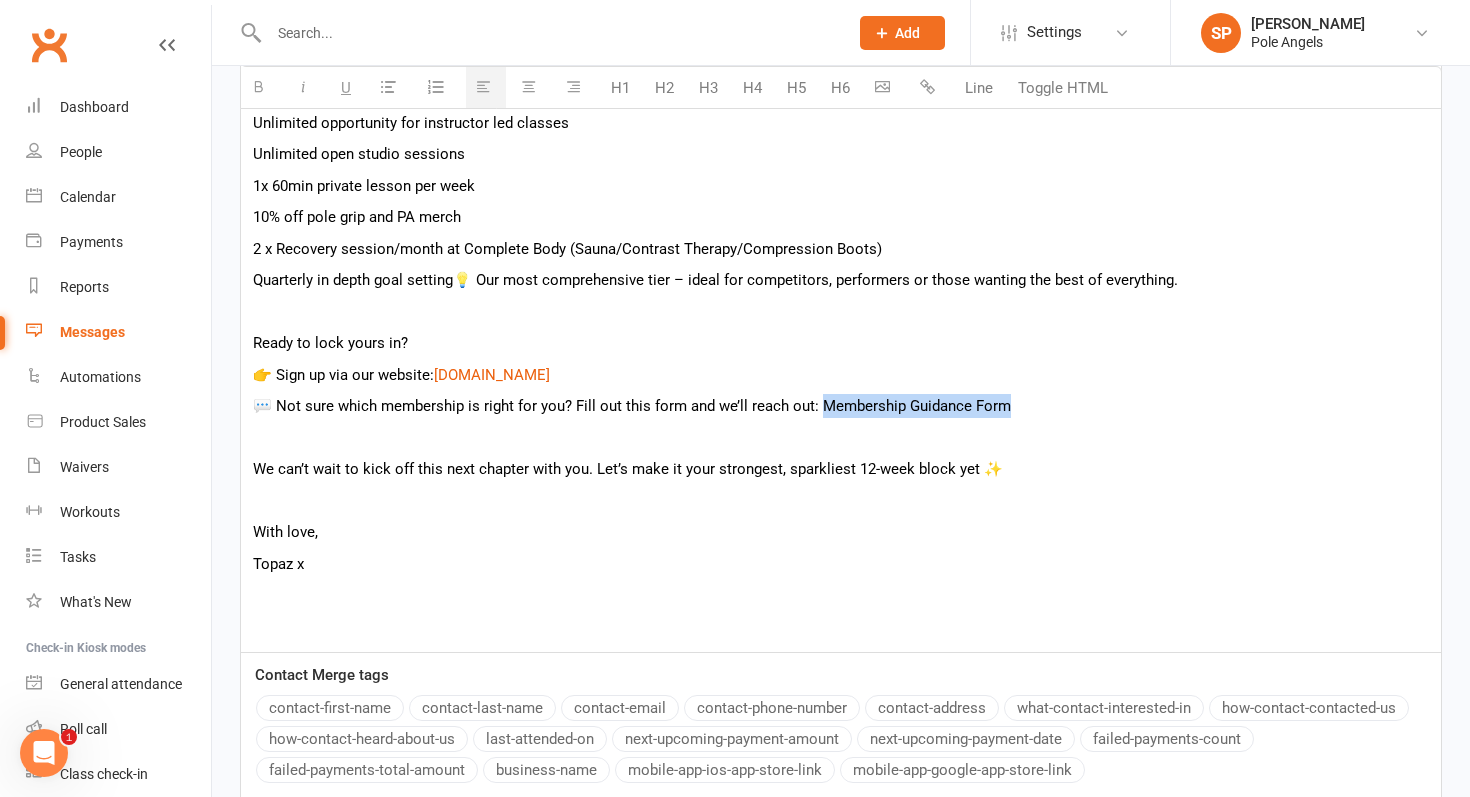 drag, startPoint x: 1003, startPoint y: 405, endPoint x: 815, endPoint y: 409, distance: 188.04254 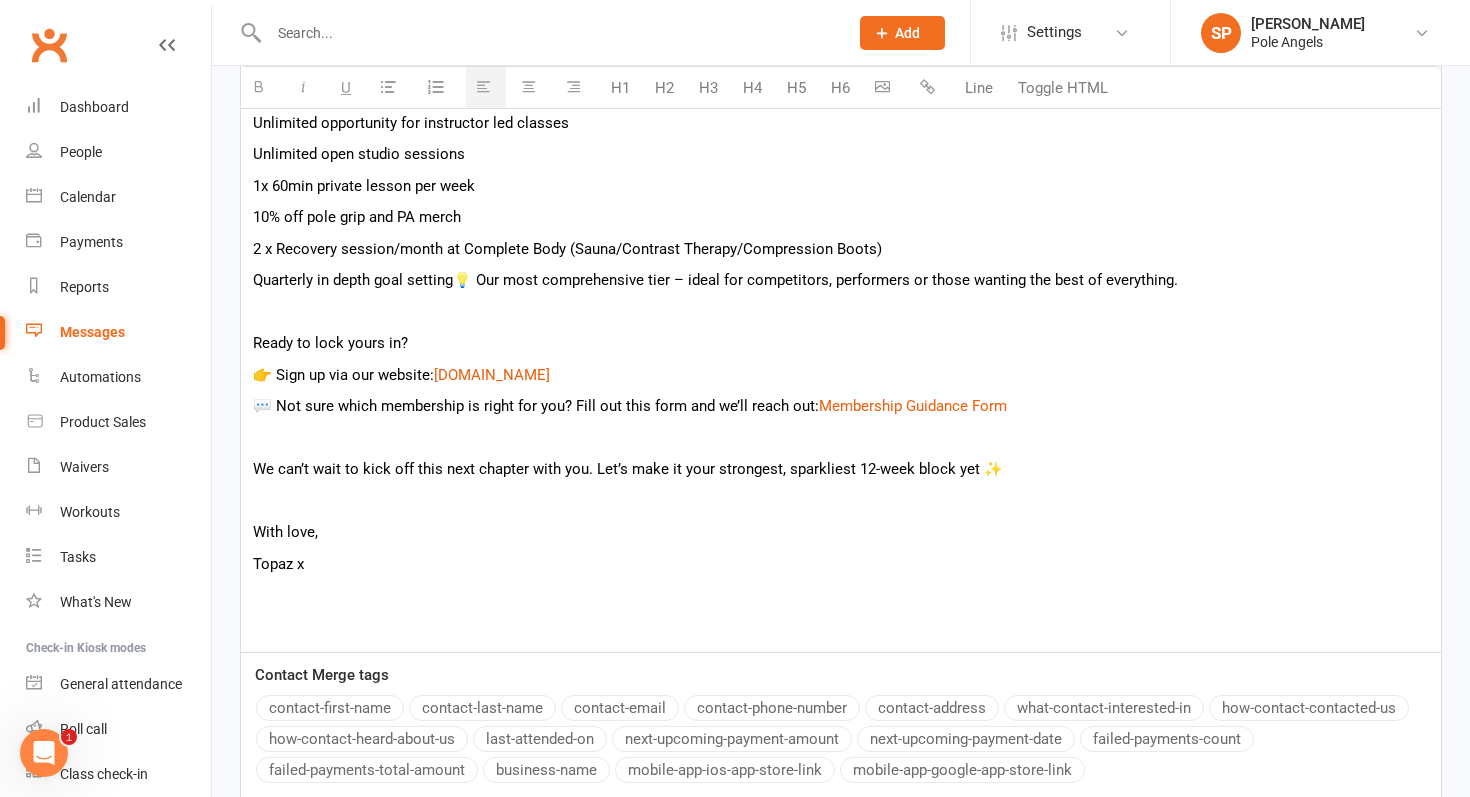 click at bounding box center (841, 312) 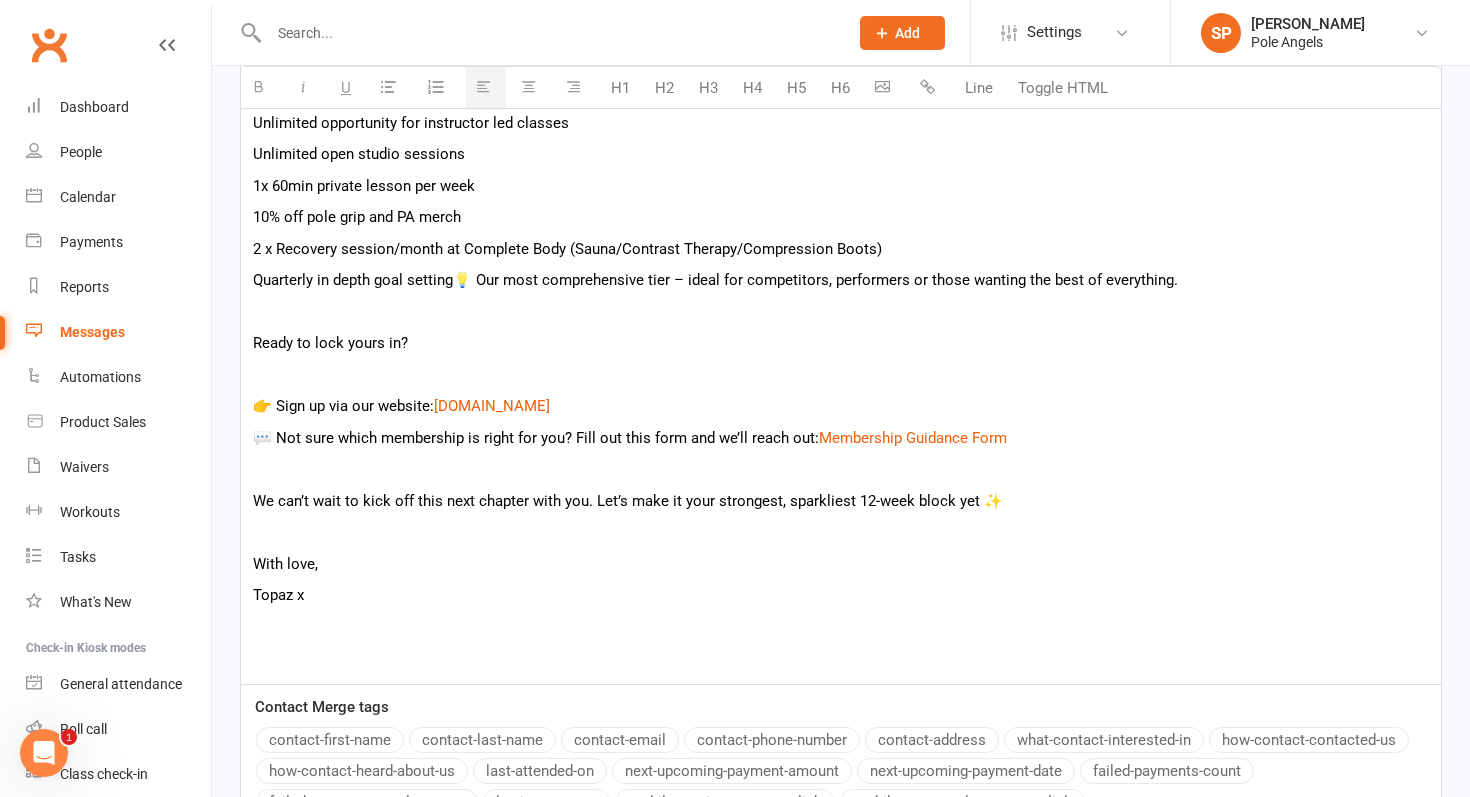 click on "👉 Sign up via our website:  www.poleangels.com.au" at bounding box center [841, 406] 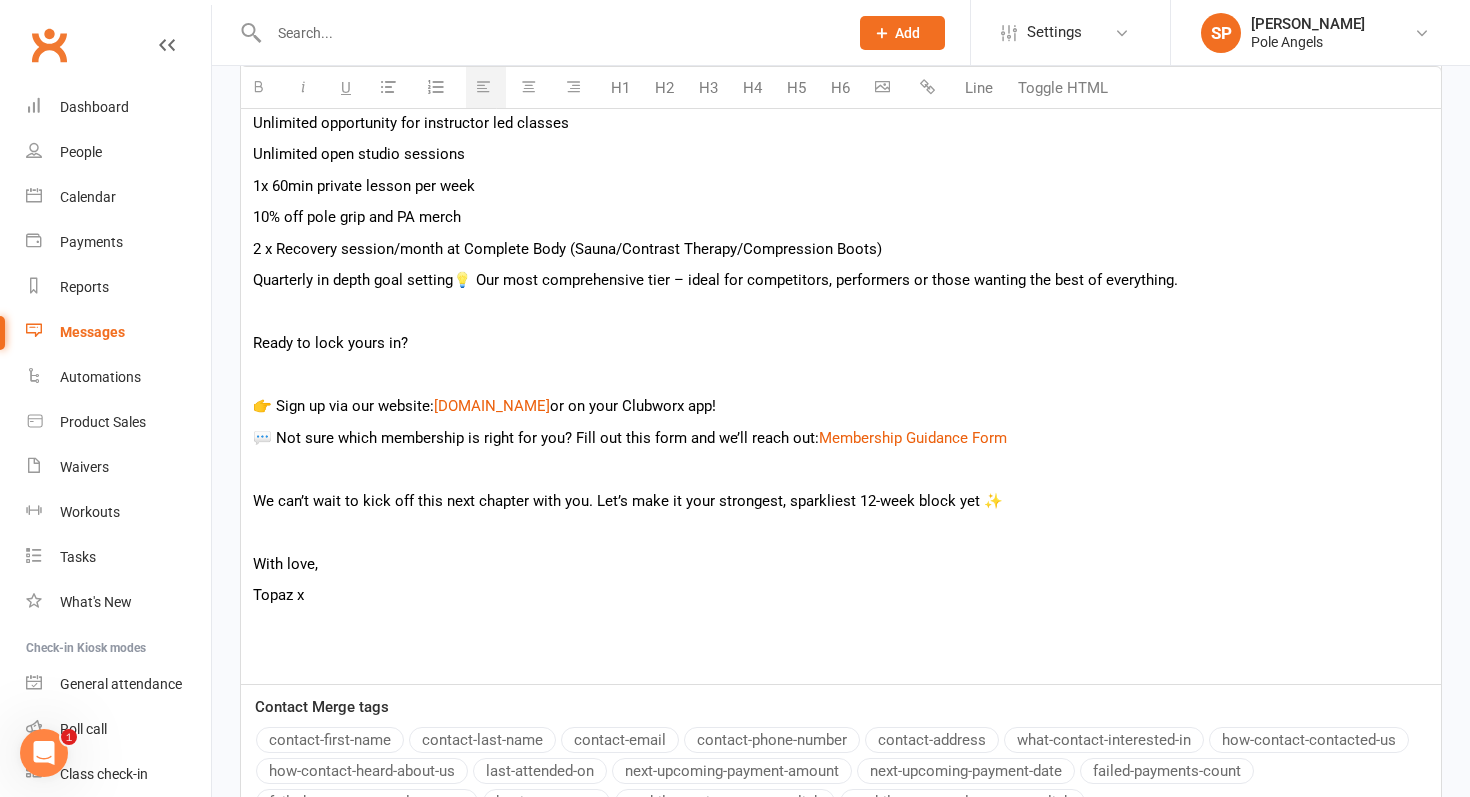 click at bounding box center [841, 375] 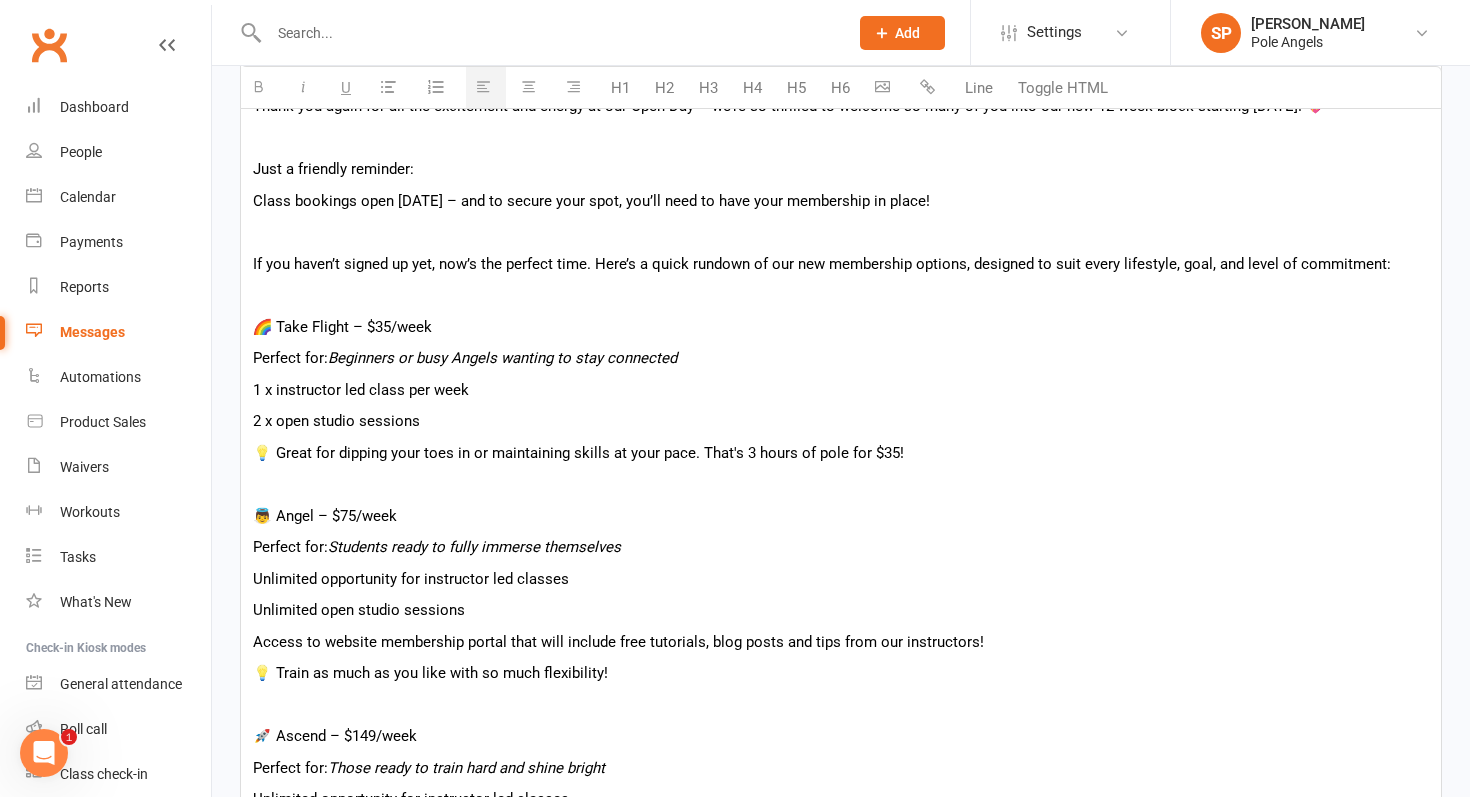 scroll, scrollTop: 705, scrollLeft: 0, axis: vertical 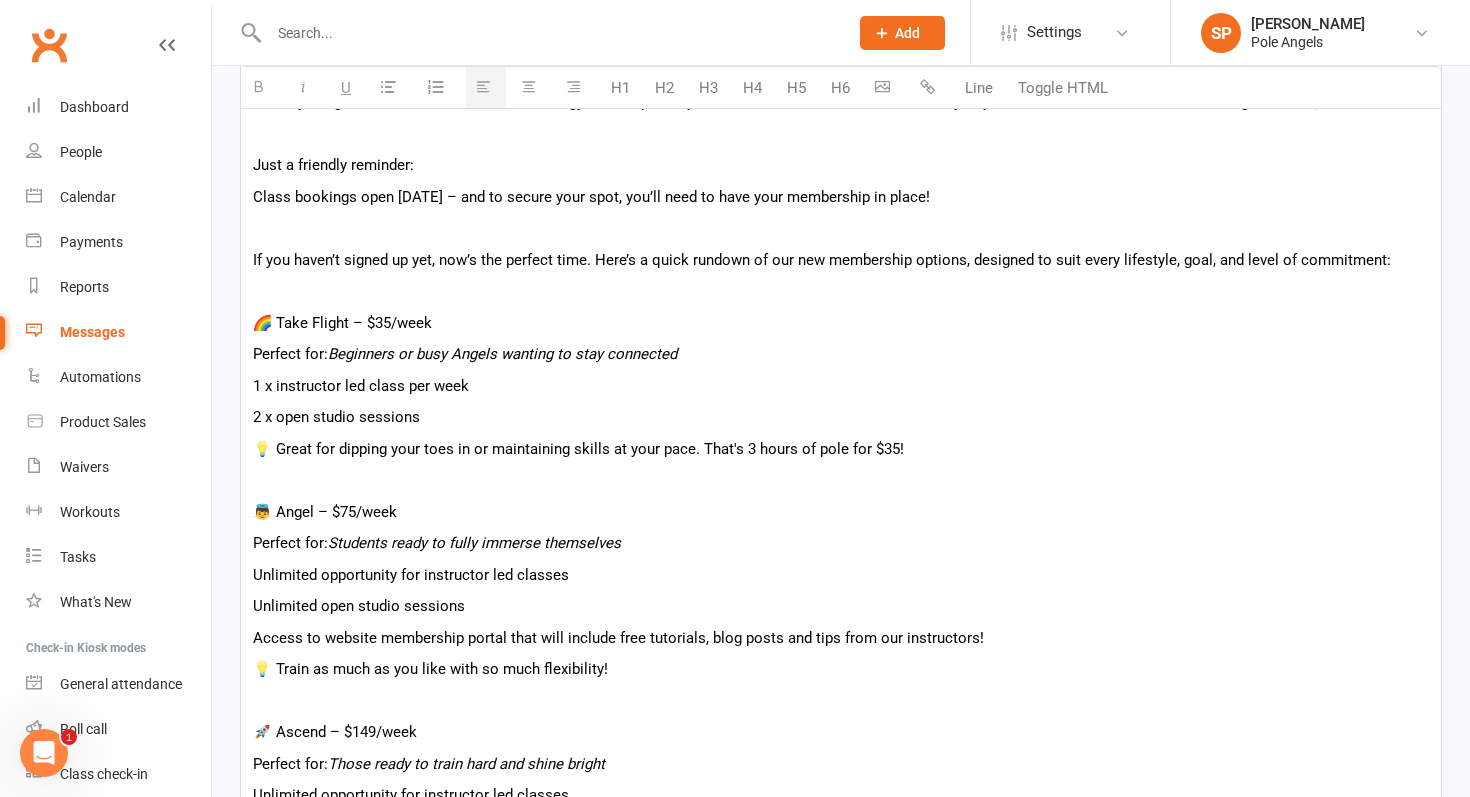 click on "🌈 Take Flight – $35/week" at bounding box center [841, 323] 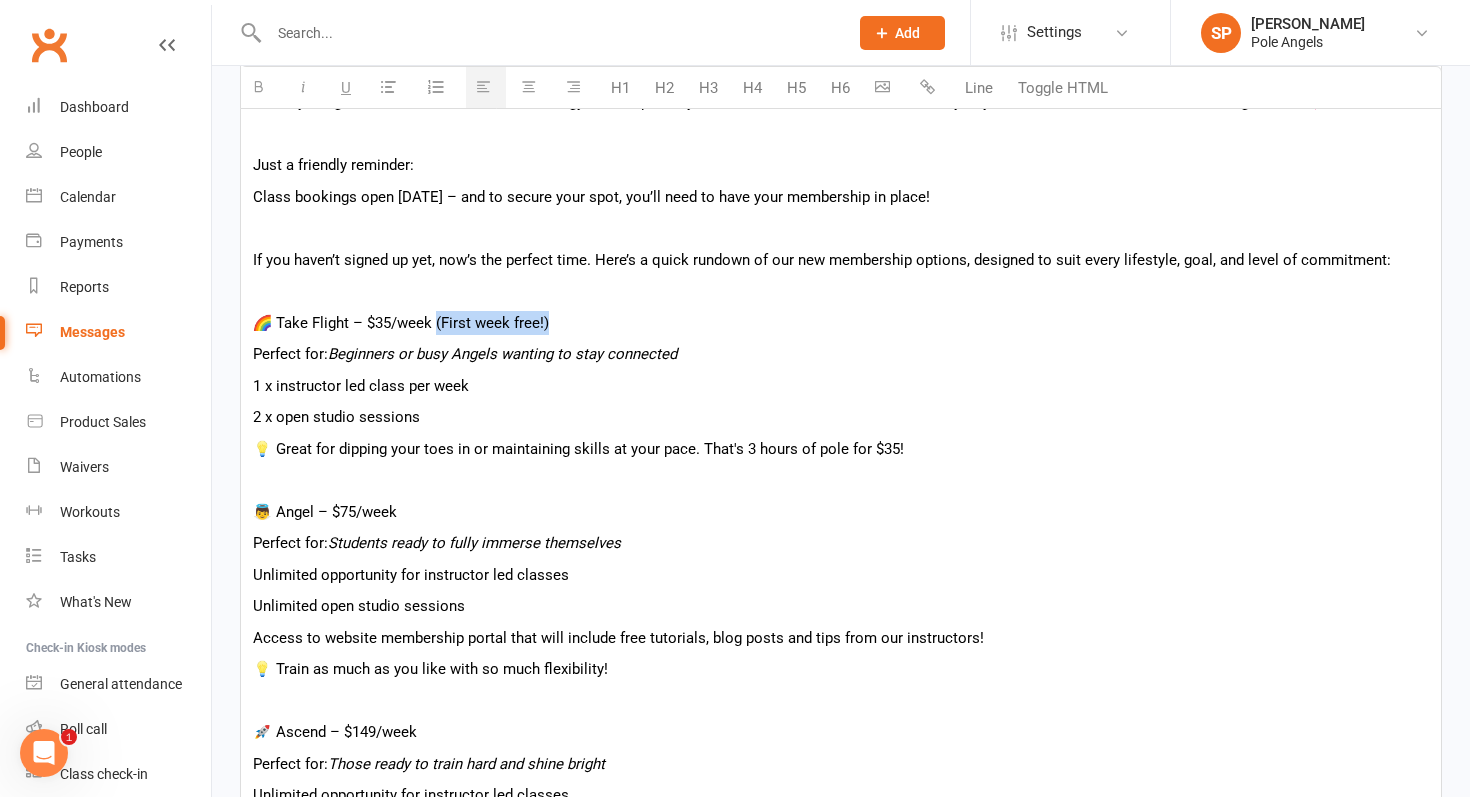 drag, startPoint x: 559, startPoint y: 317, endPoint x: 433, endPoint y: 320, distance: 126.035706 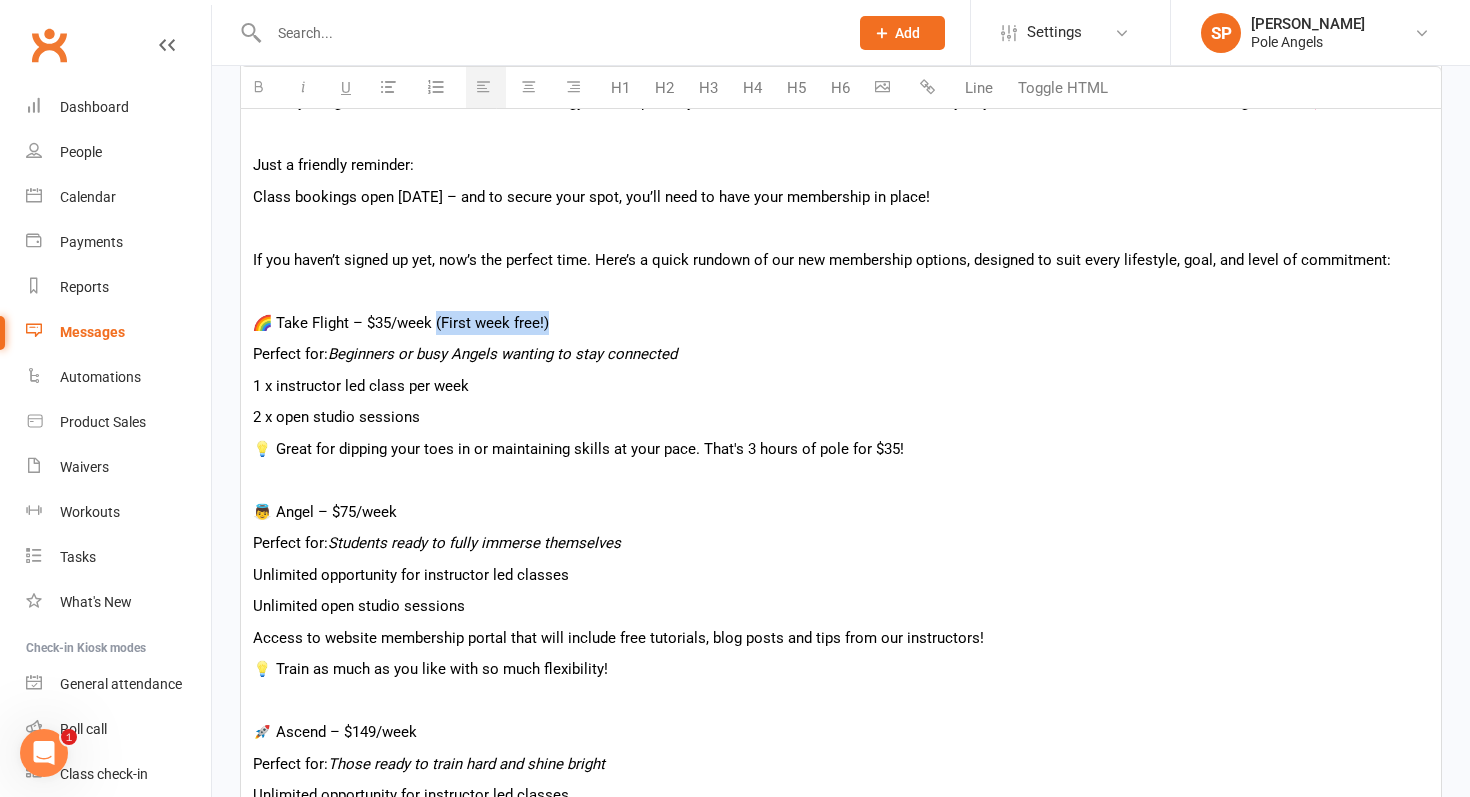 copy on "First week free!)" 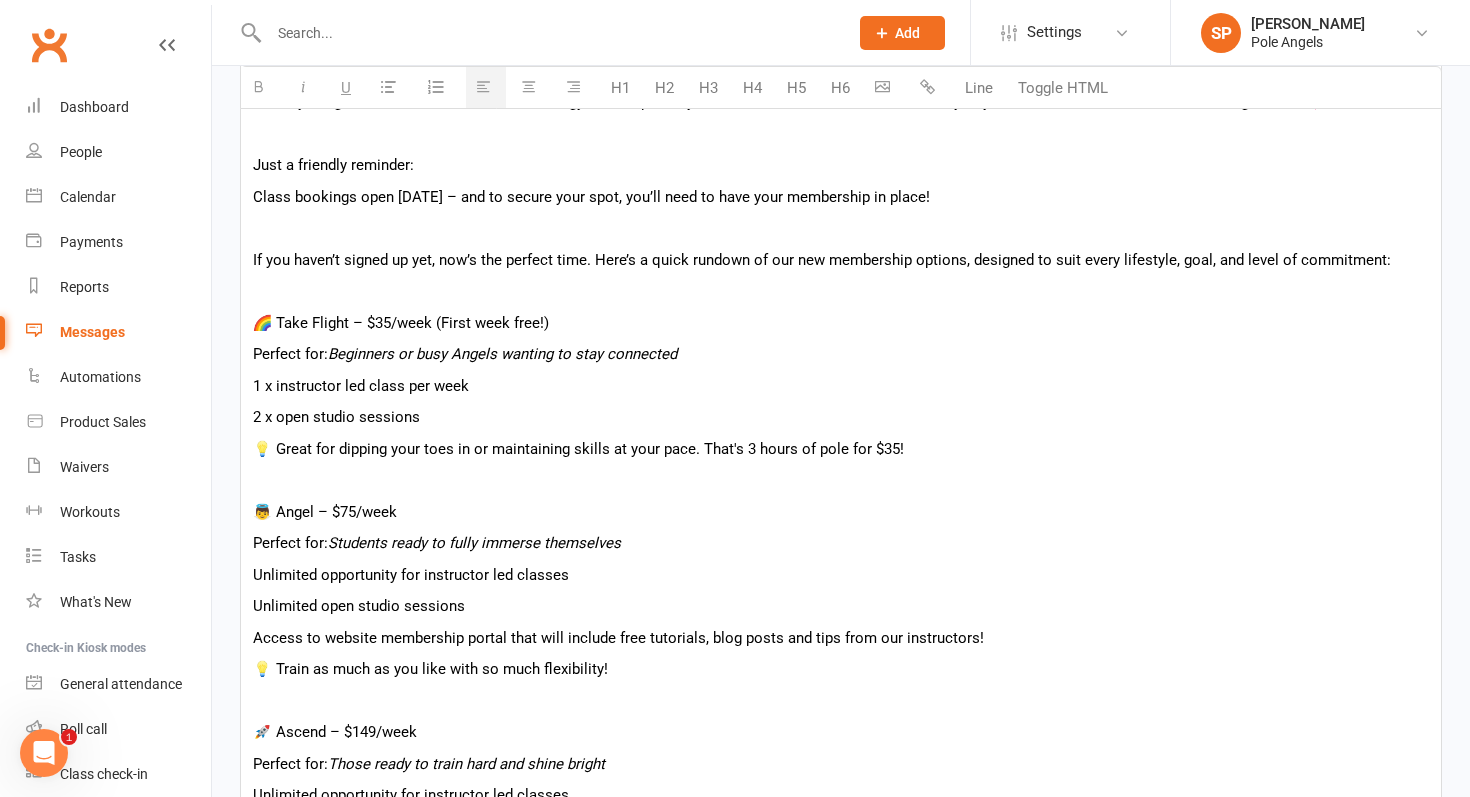 click on "👼 Angel – $75/week" at bounding box center (841, 512) 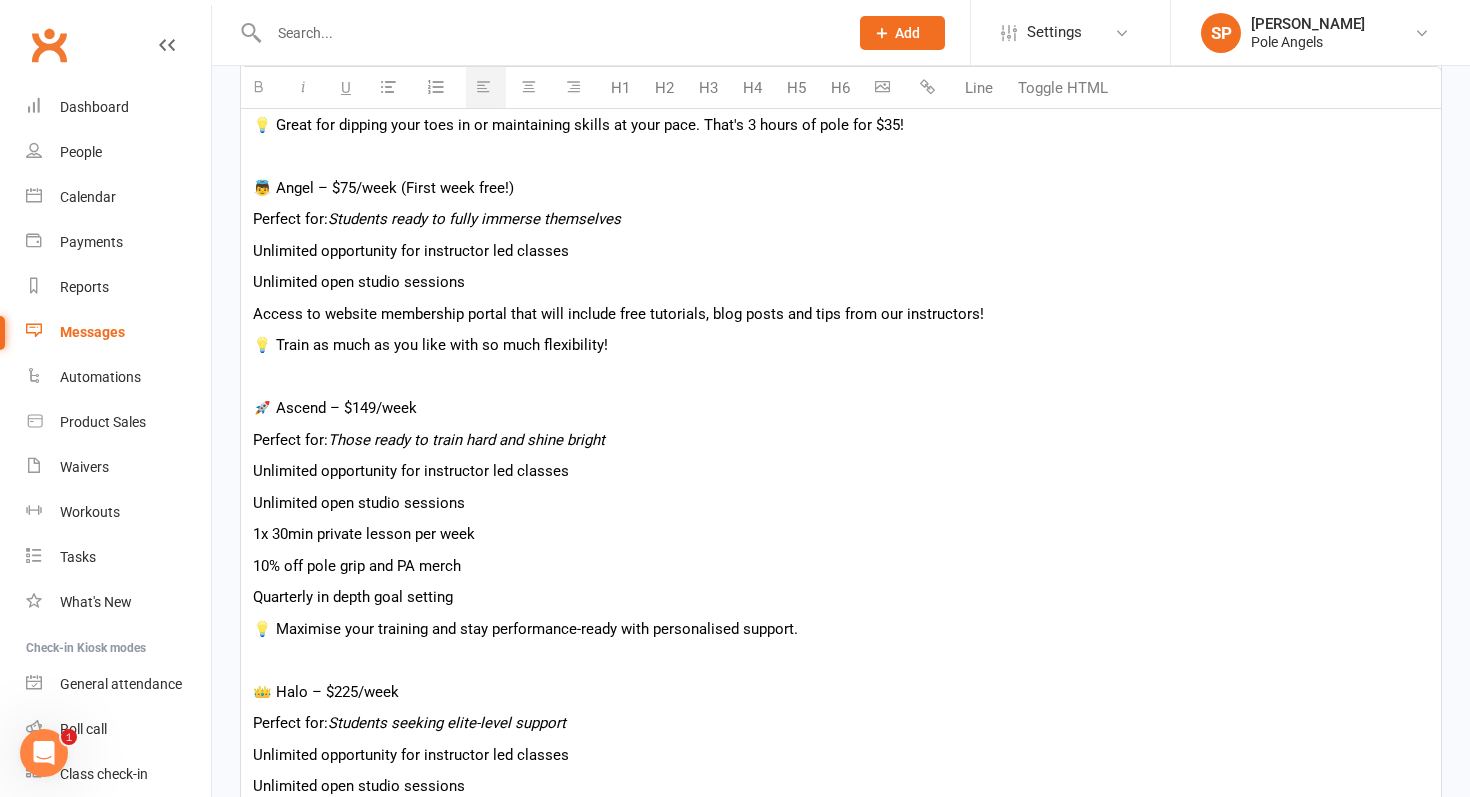 scroll, scrollTop: 1030, scrollLeft: 0, axis: vertical 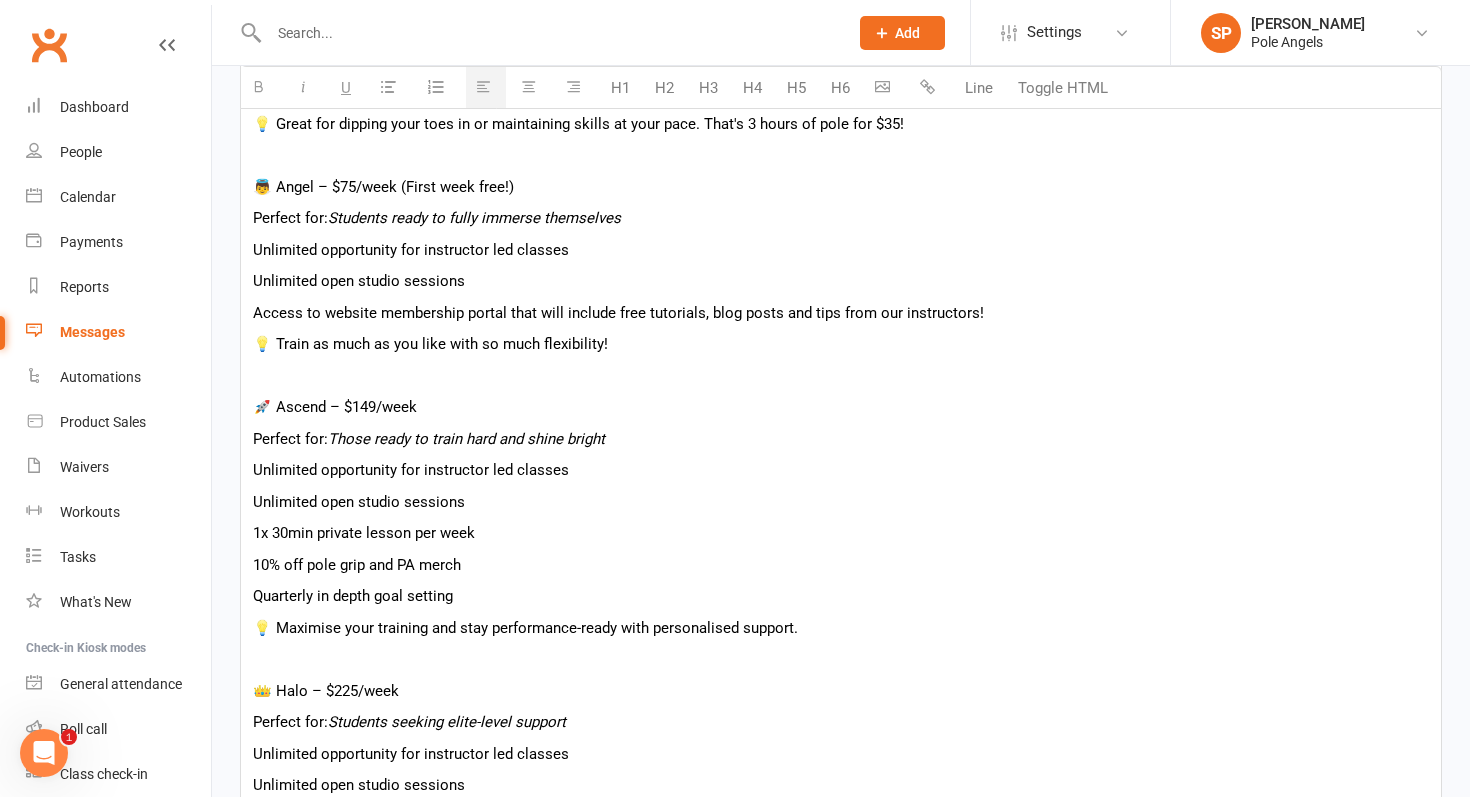 click on "🚀 Ascend – $149/week" at bounding box center [841, 407] 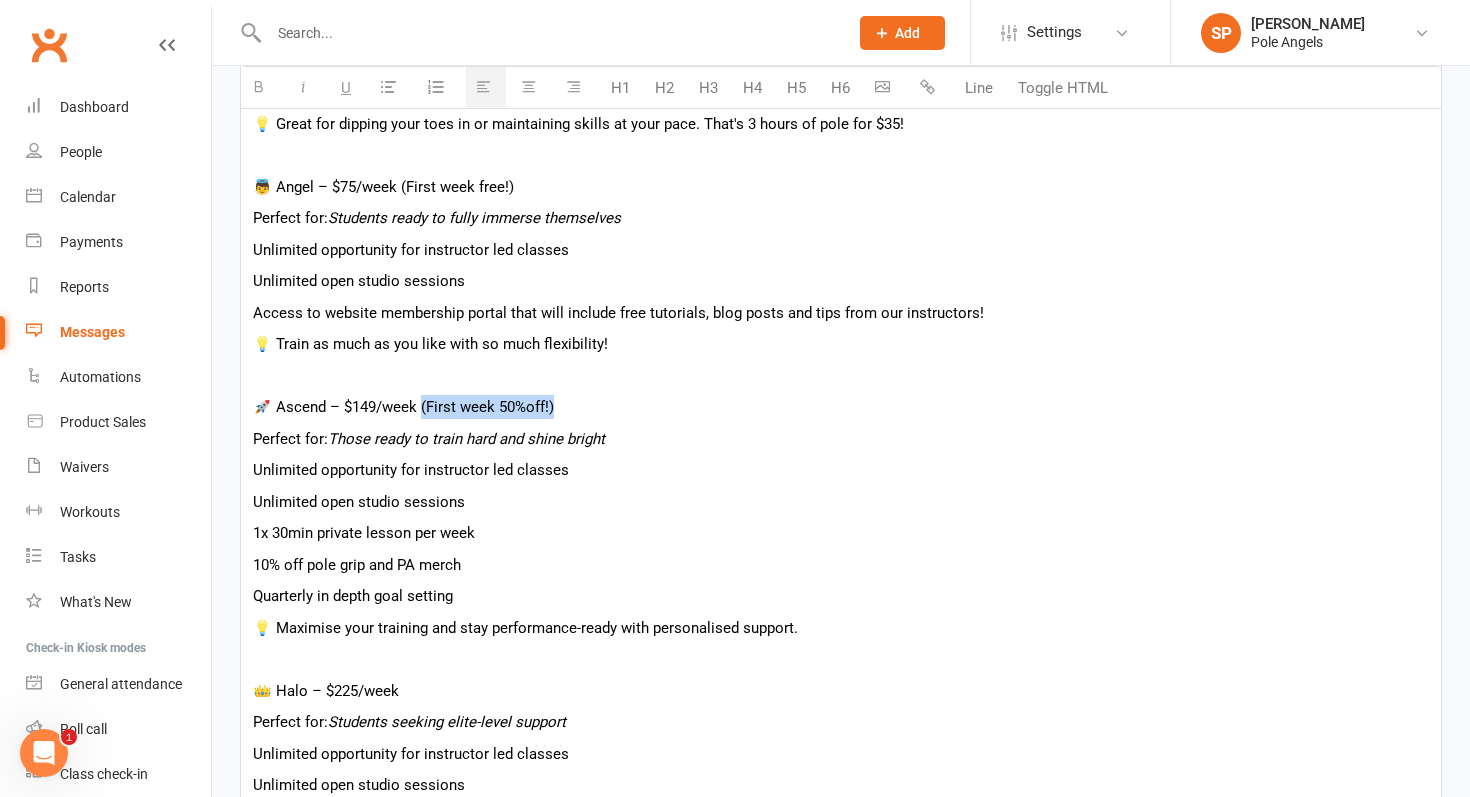 drag, startPoint x: 576, startPoint y: 407, endPoint x: 419, endPoint y: 404, distance: 157.02866 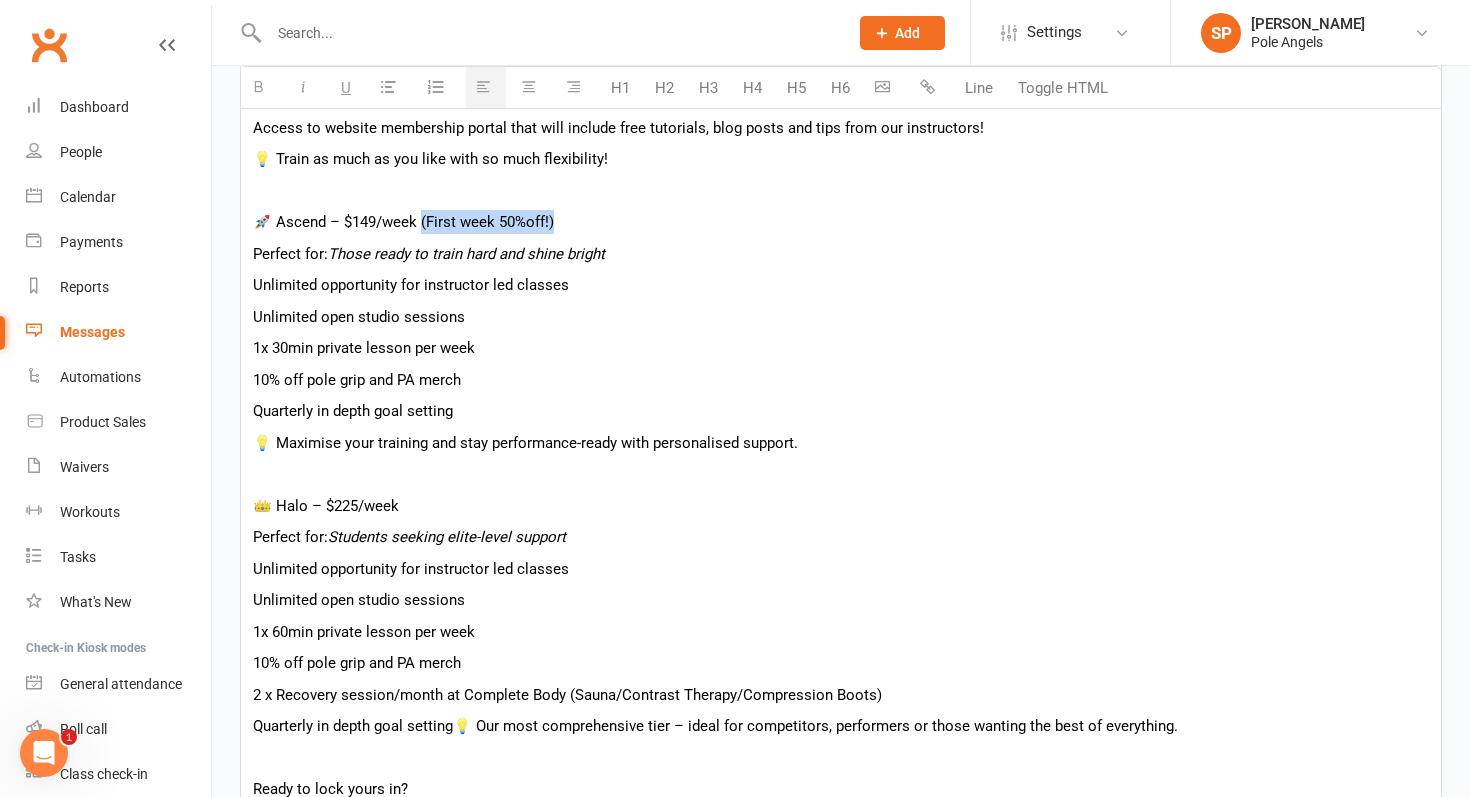 scroll, scrollTop: 1219, scrollLeft: 0, axis: vertical 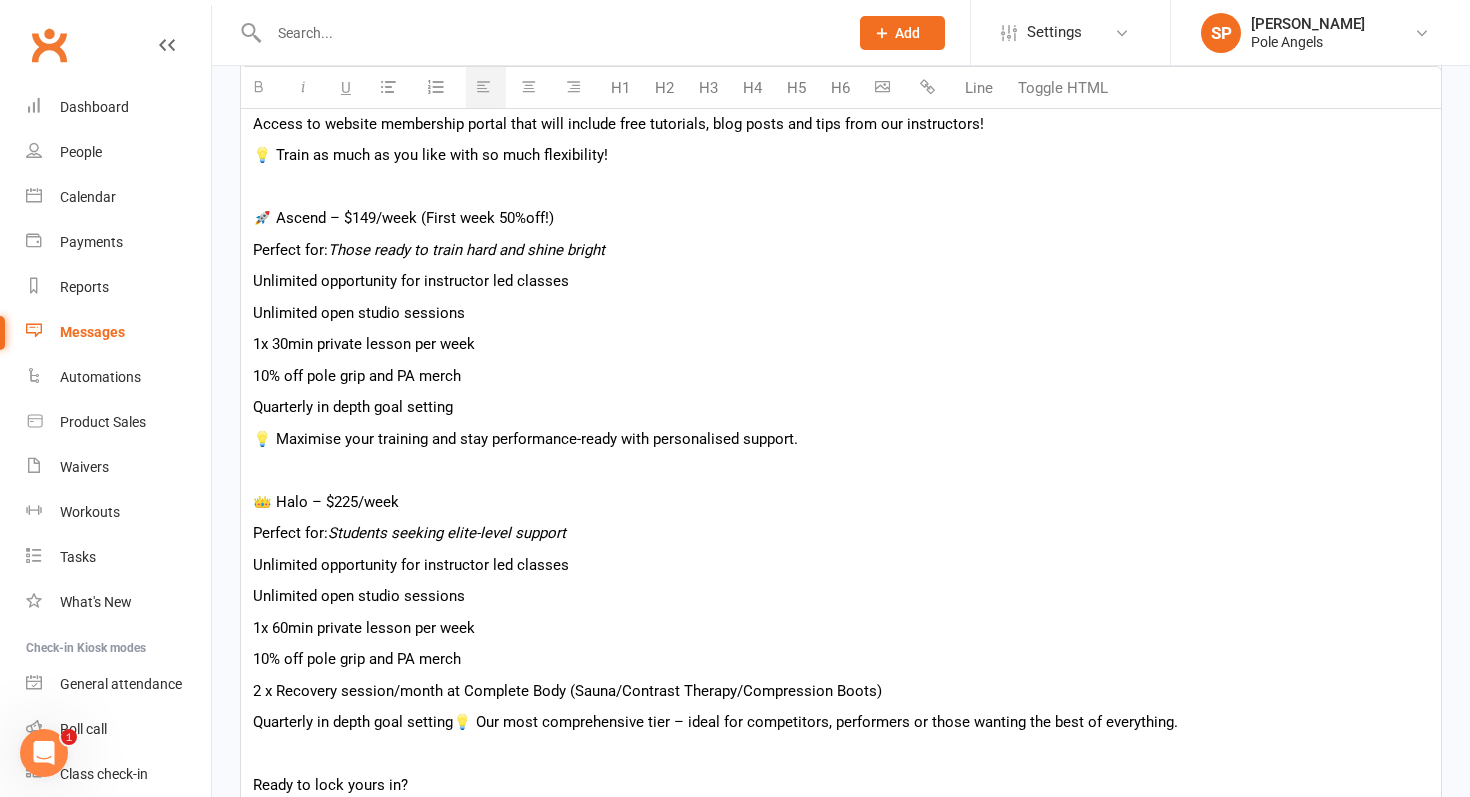 click on "👑 Halo – $225/week" at bounding box center (841, 502) 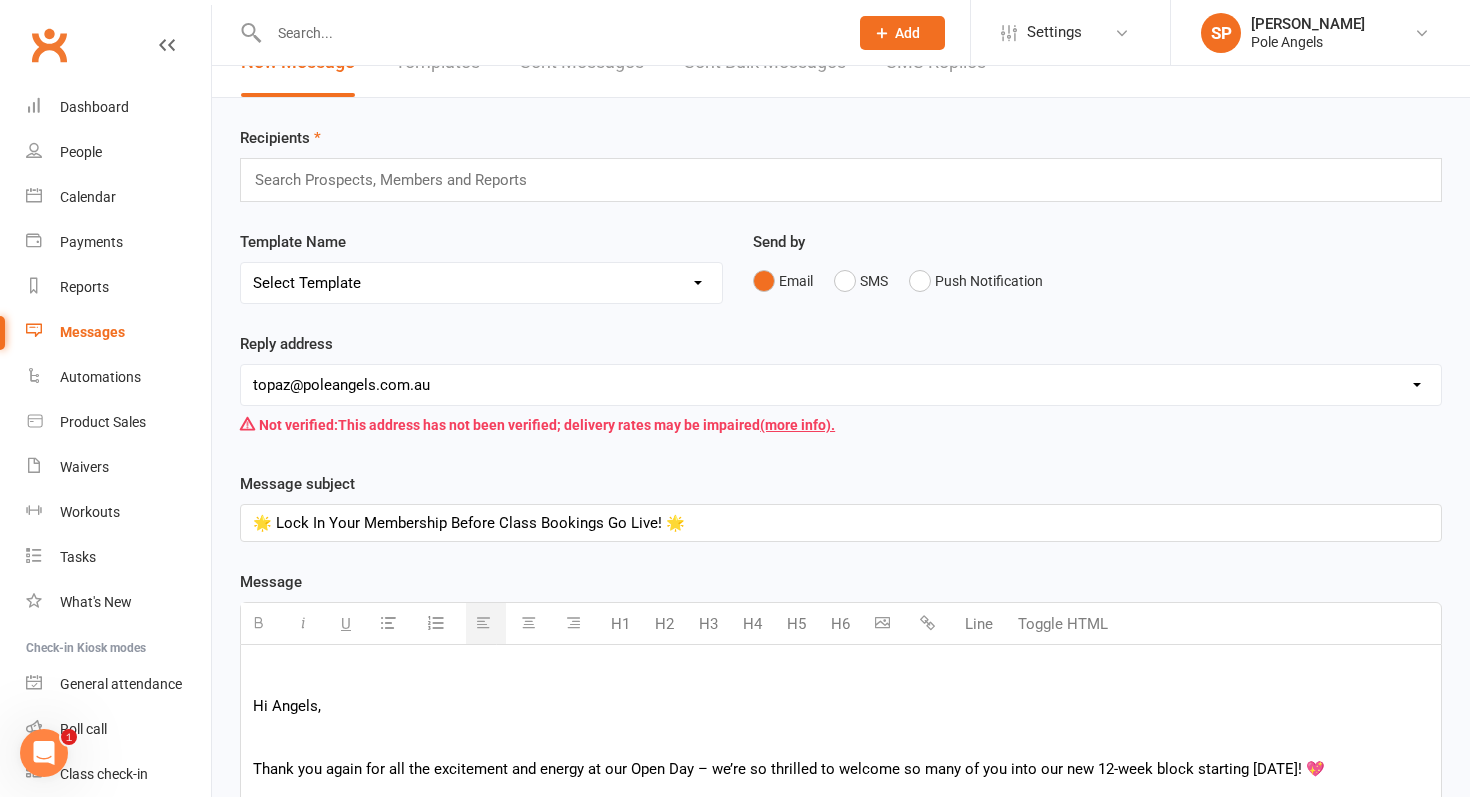 scroll, scrollTop: 0, scrollLeft: 0, axis: both 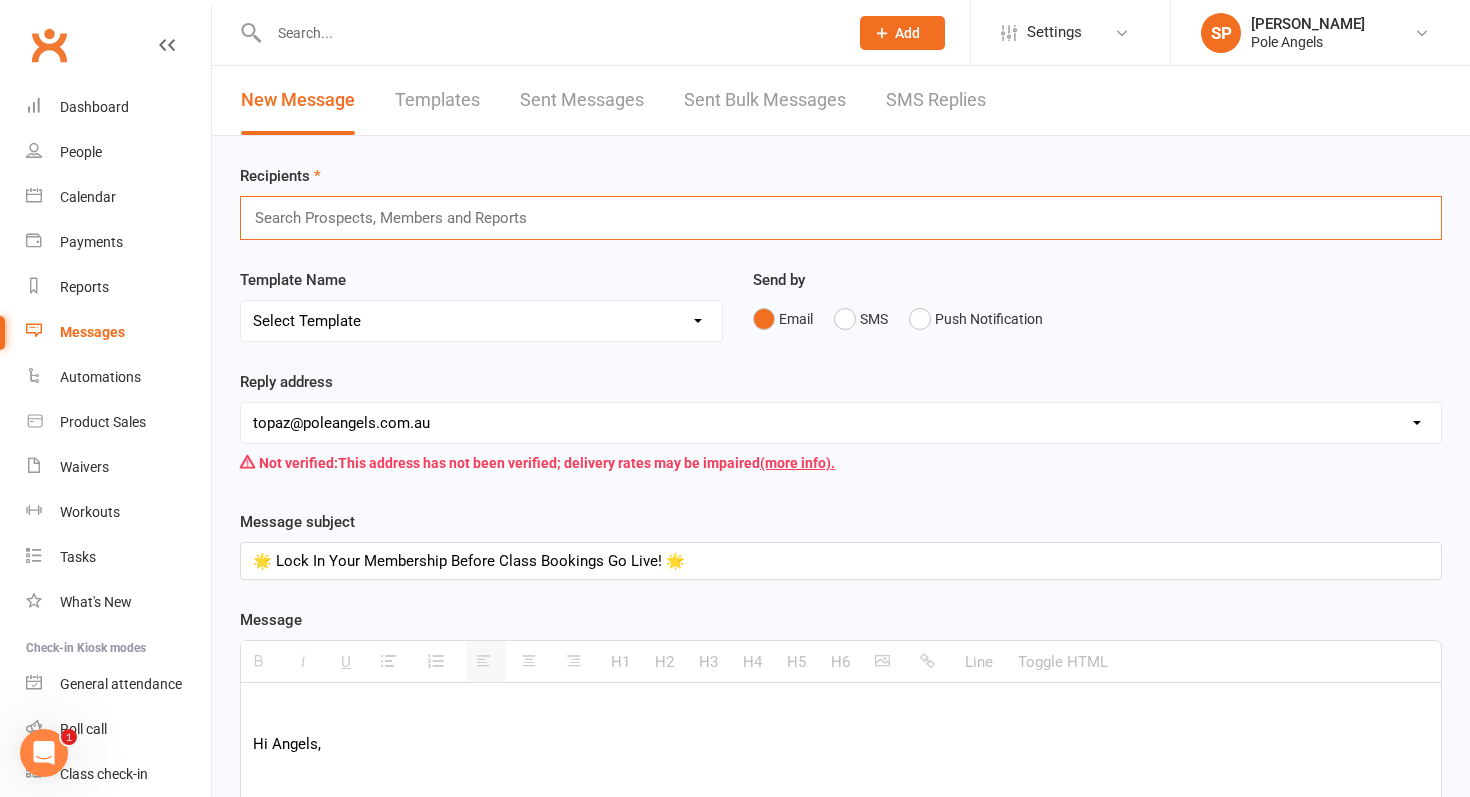 click at bounding box center [399, 218] 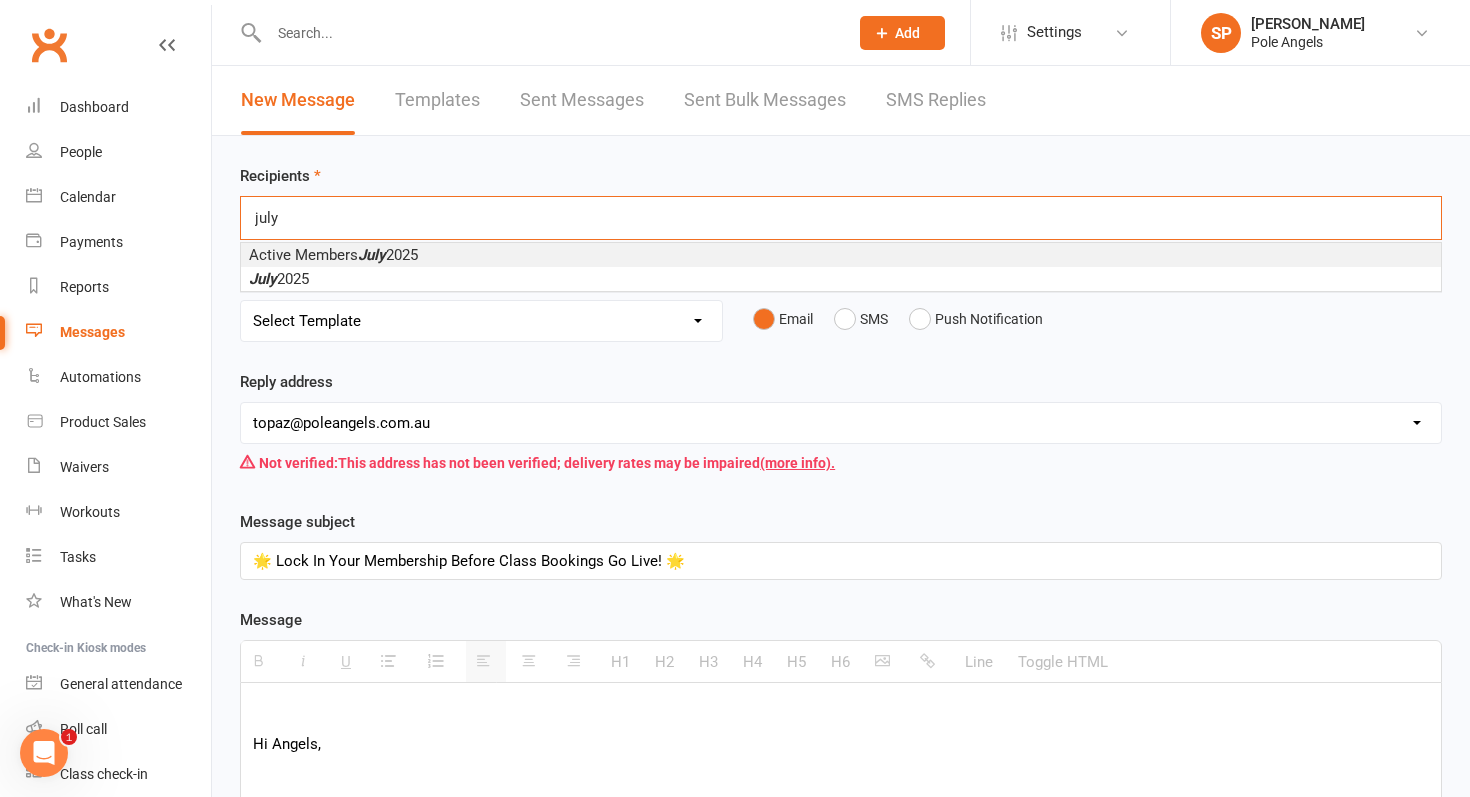 type on "july" 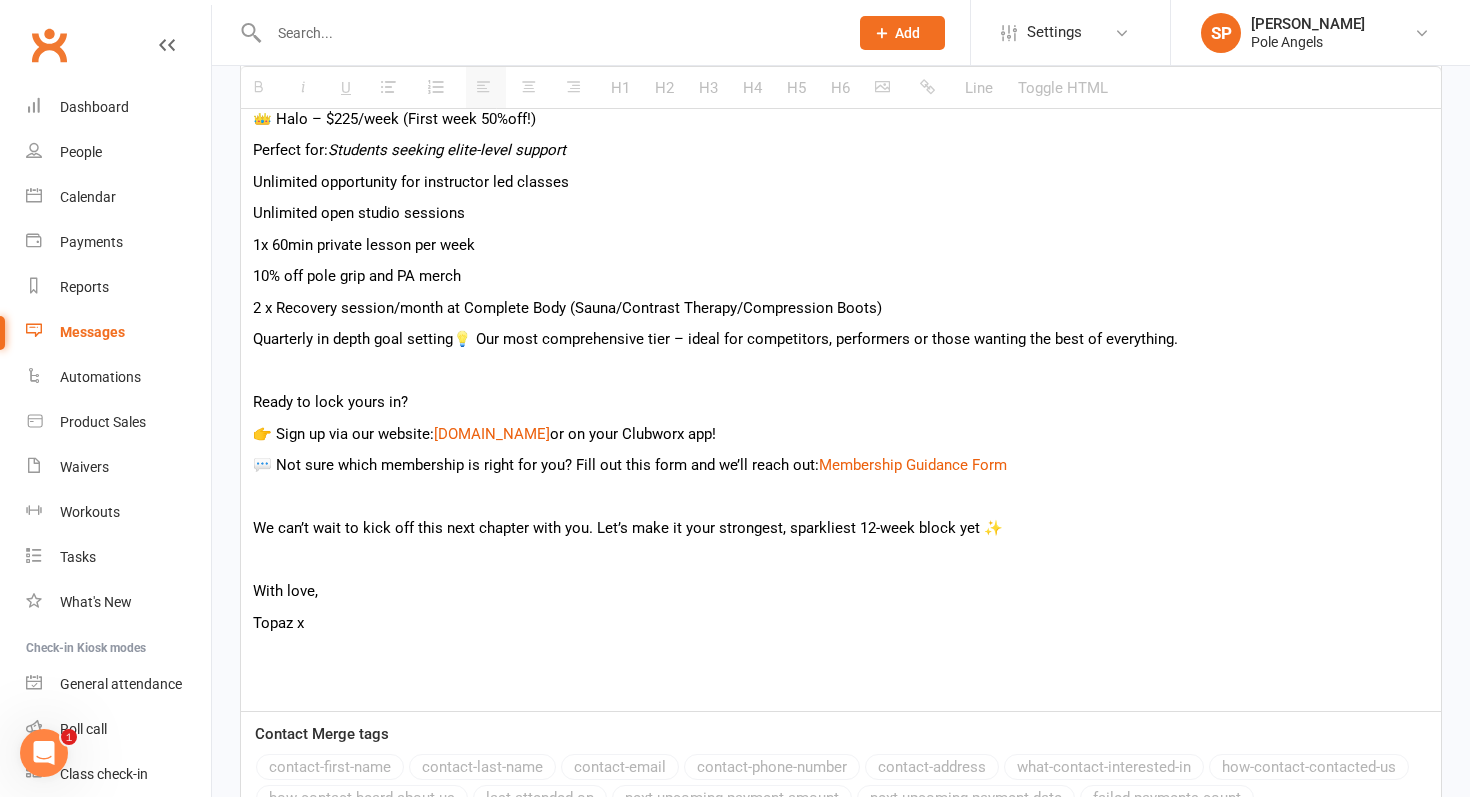 scroll, scrollTop: 1854, scrollLeft: 0, axis: vertical 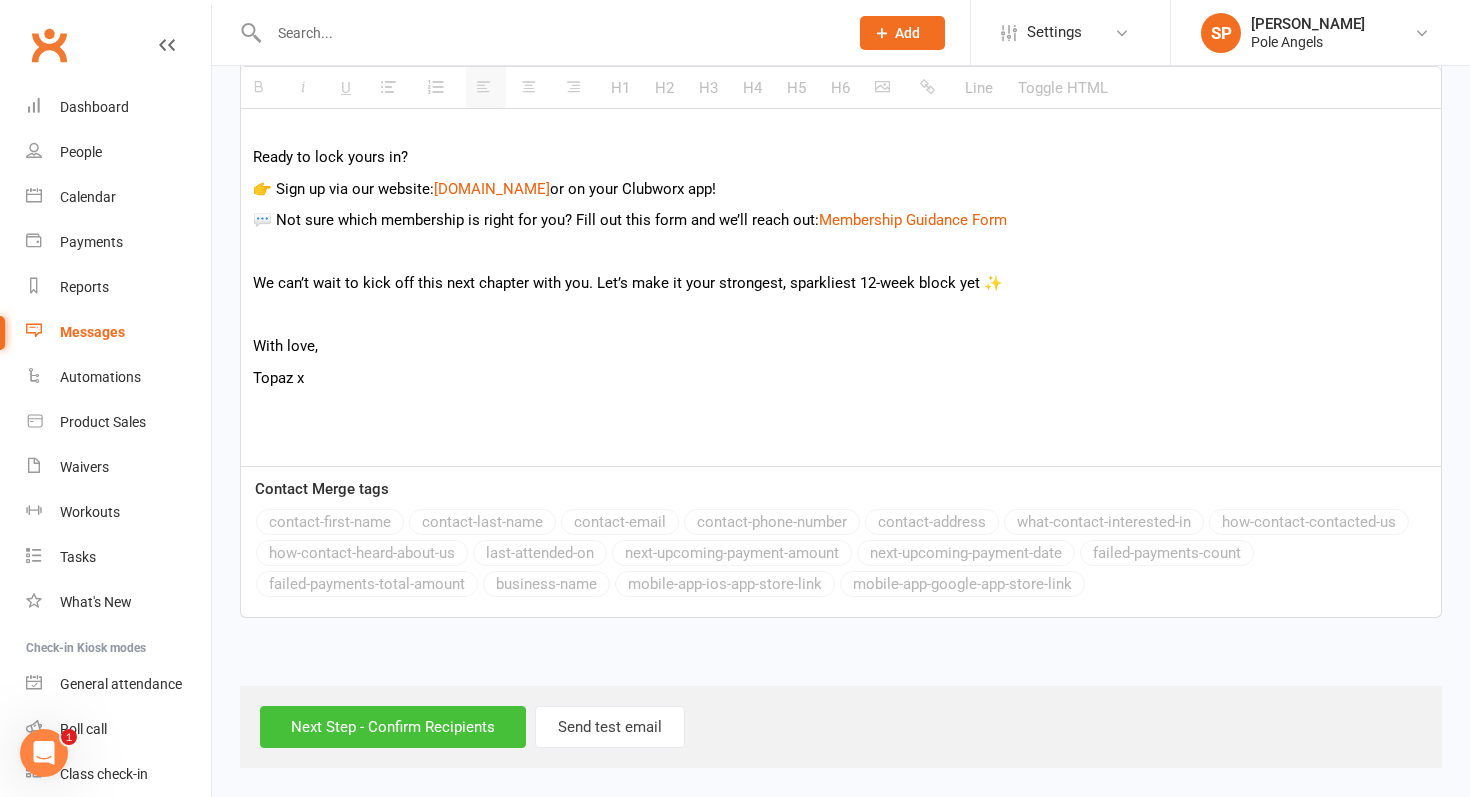 click on "Next Step - Confirm Recipients" at bounding box center (393, 727) 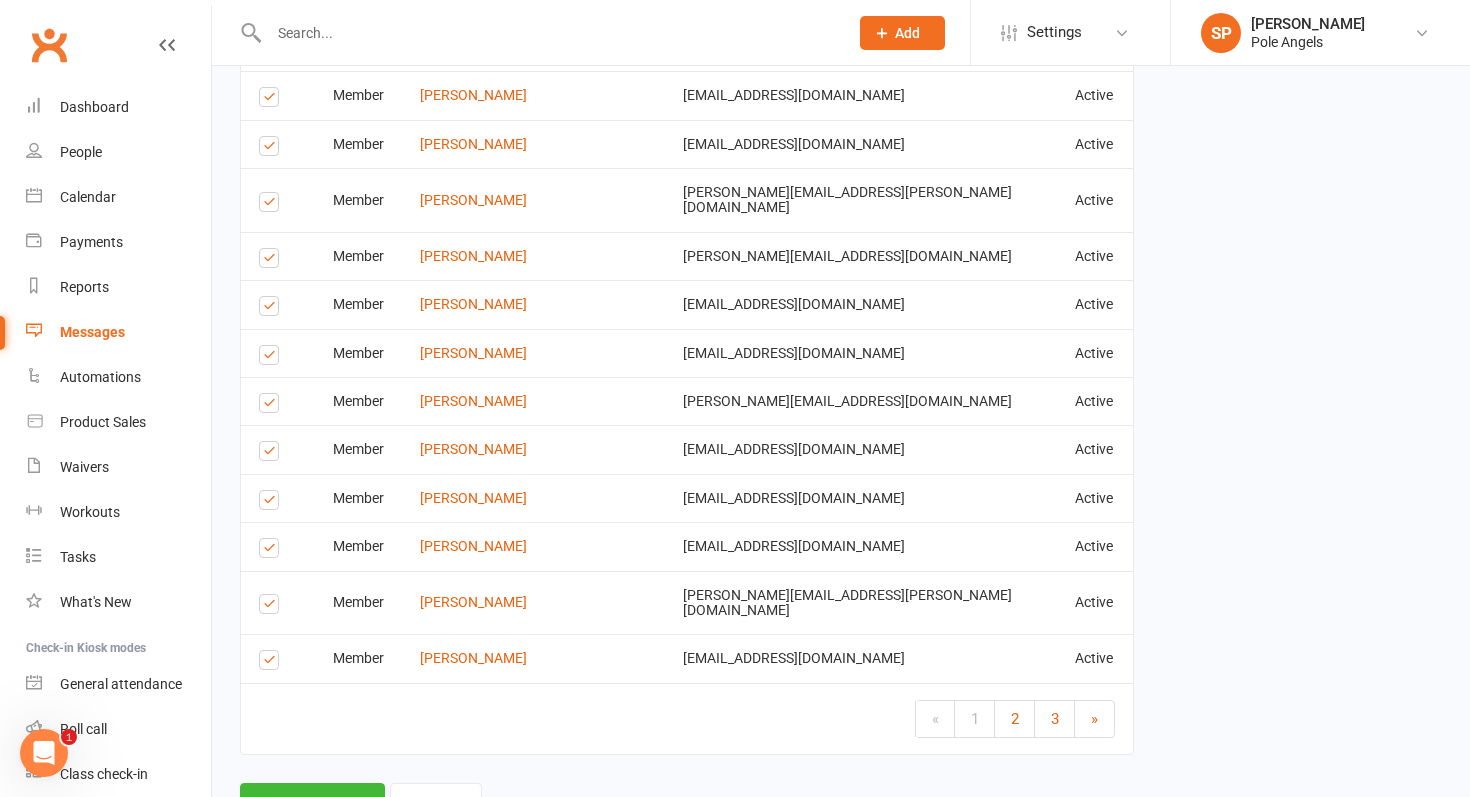 scroll, scrollTop: 4066, scrollLeft: 0, axis: vertical 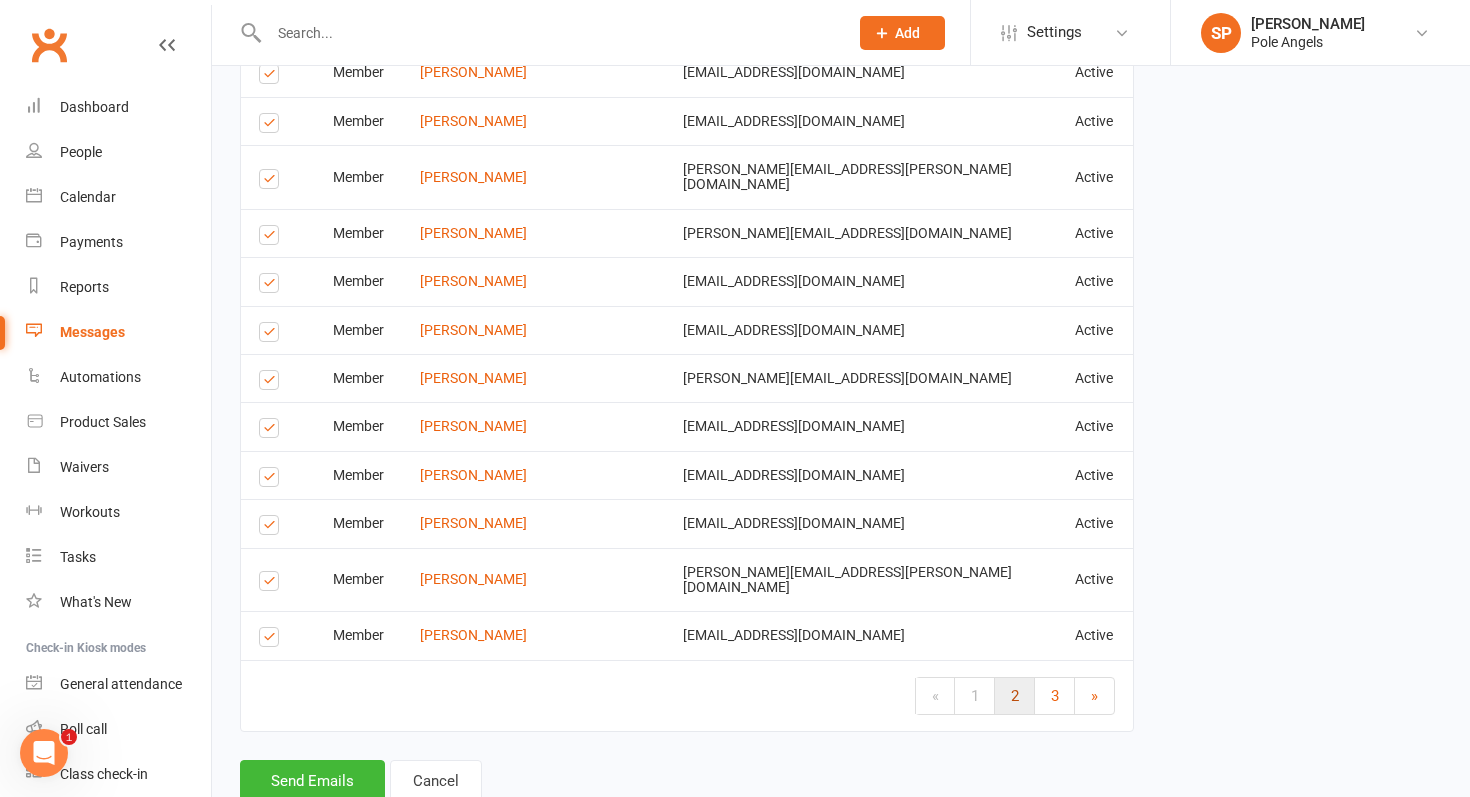 click on "2" at bounding box center [1015, 696] 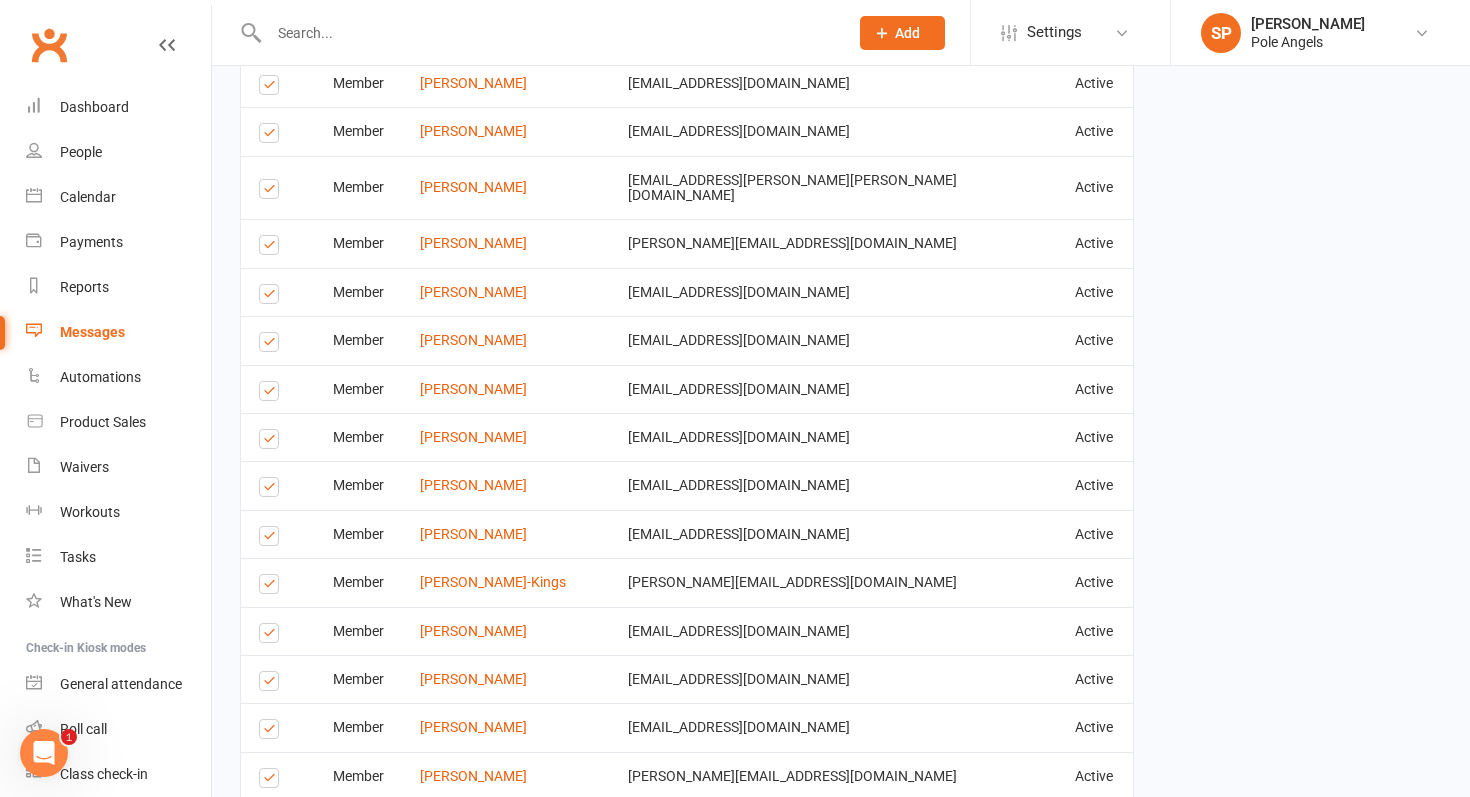 scroll, scrollTop: 4066, scrollLeft: 0, axis: vertical 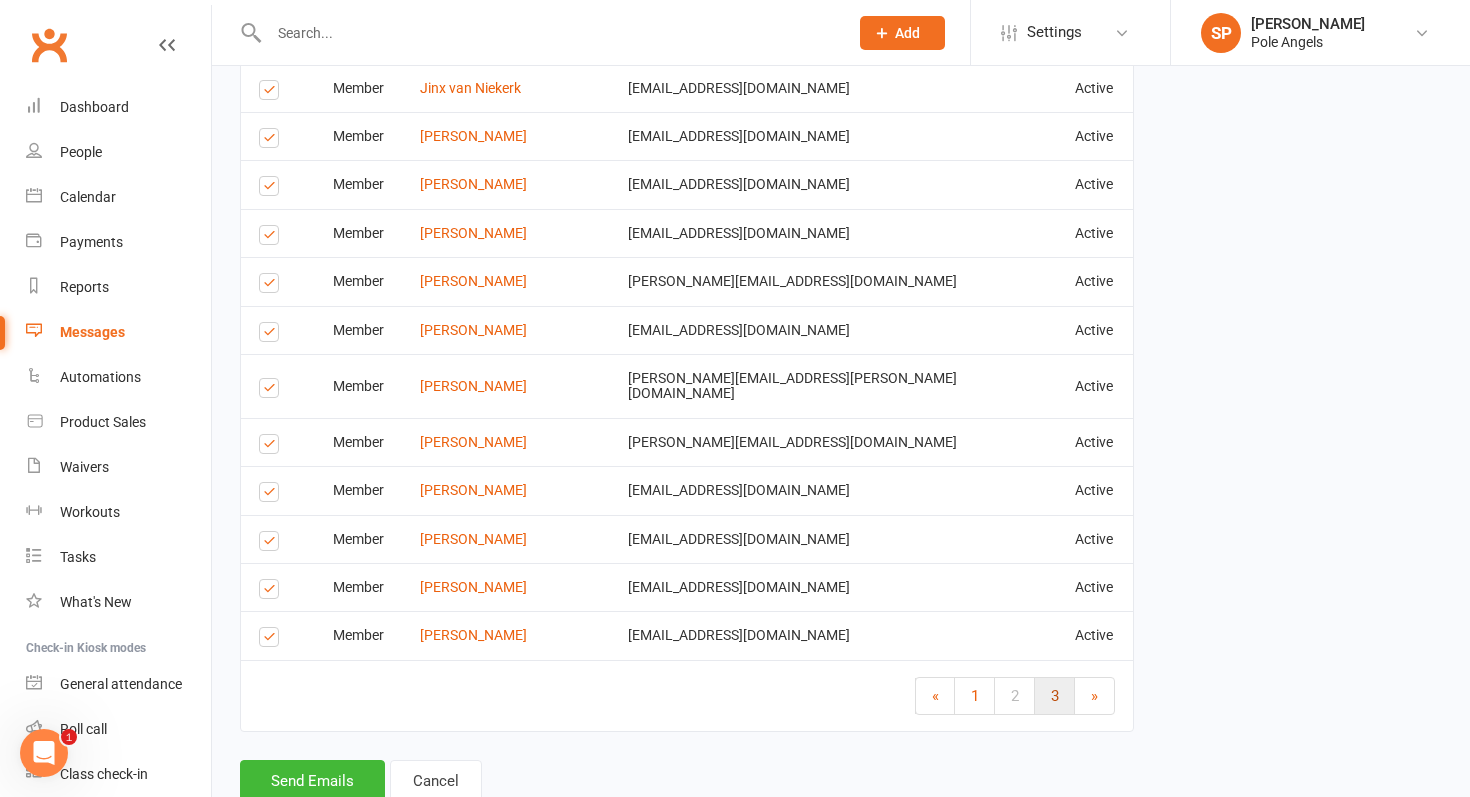 click on "3" at bounding box center (1055, 696) 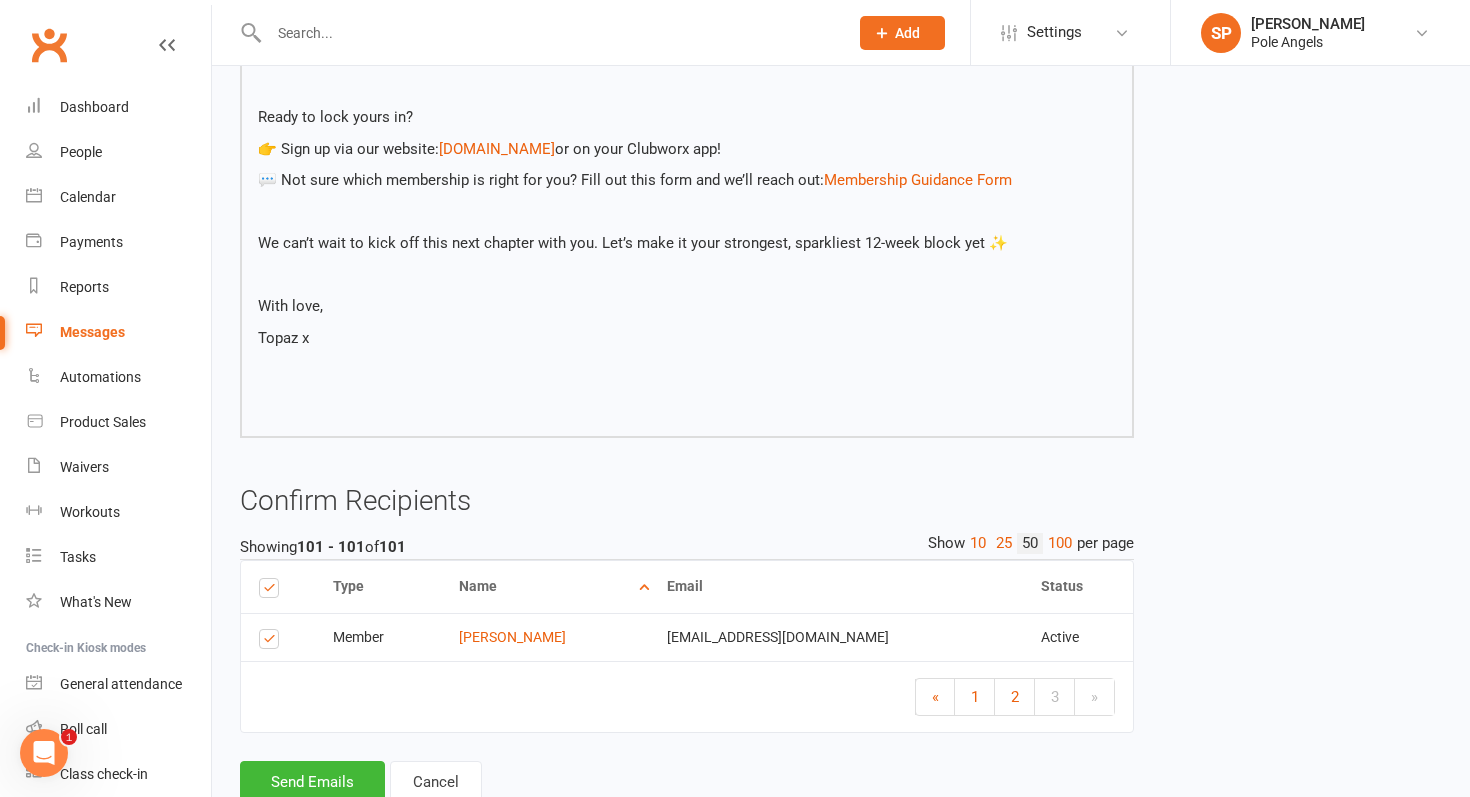 scroll, scrollTop: 1695, scrollLeft: 0, axis: vertical 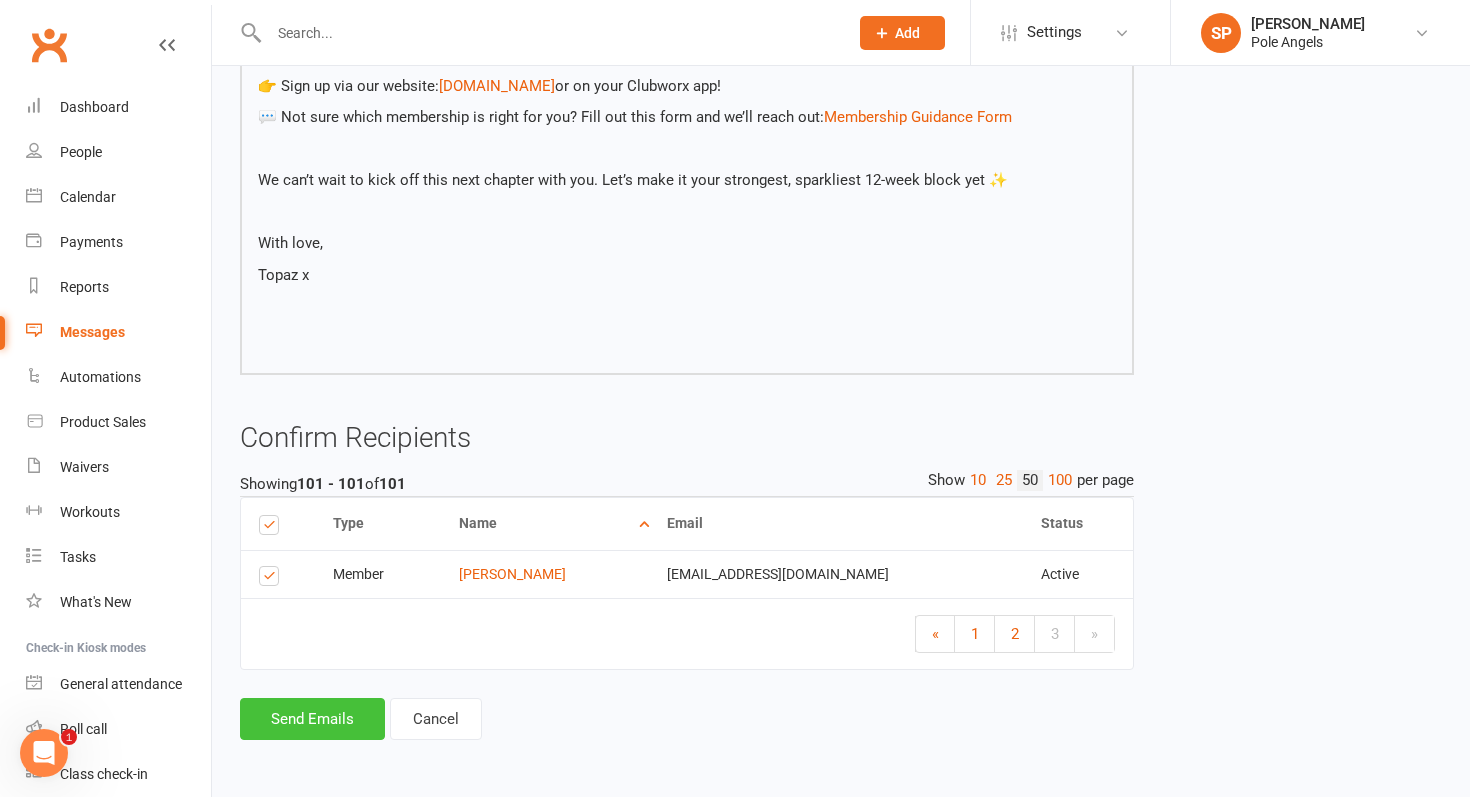 click on "Send Emails" at bounding box center (312, 719) 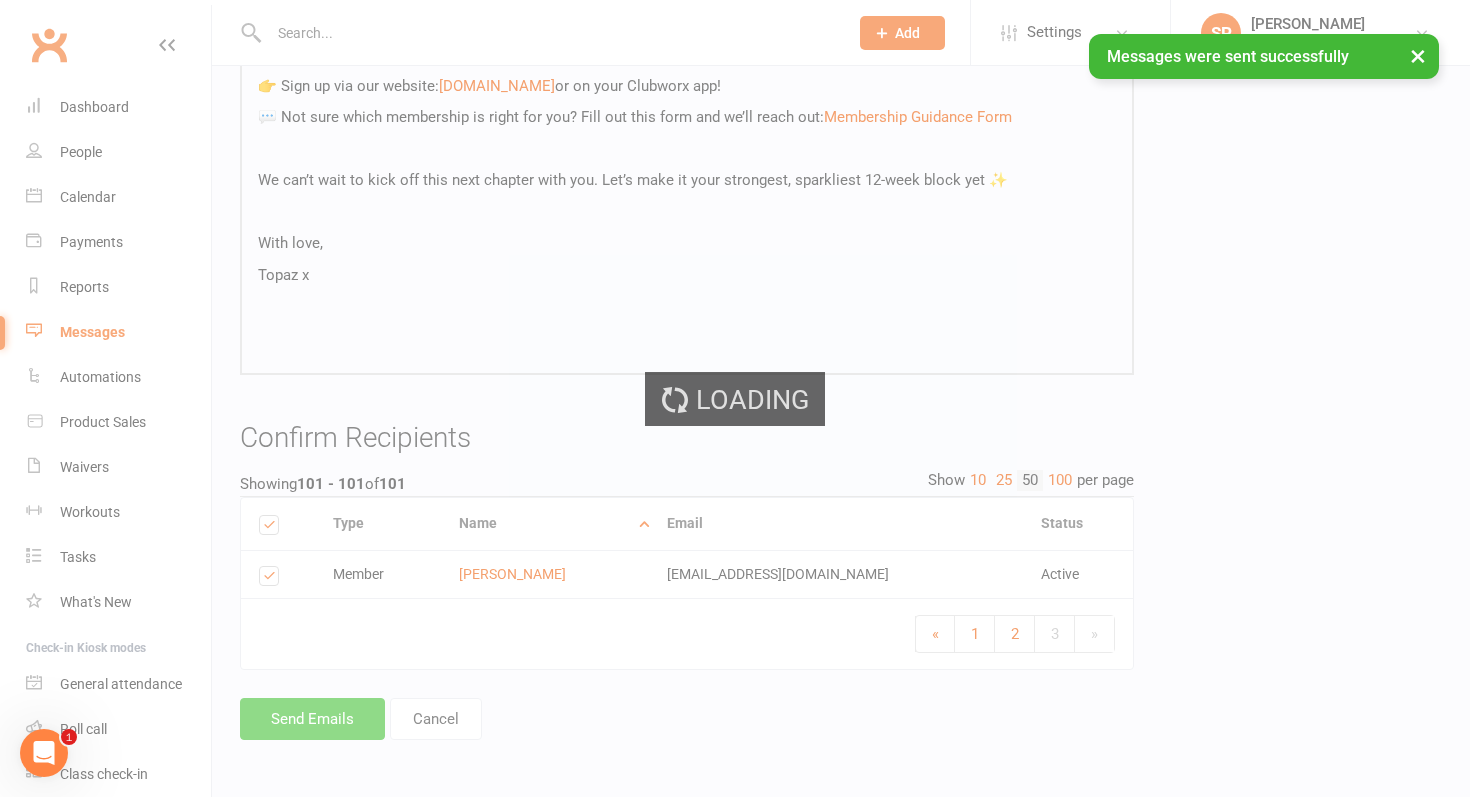 scroll, scrollTop: 0, scrollLeft: 0, axis: both 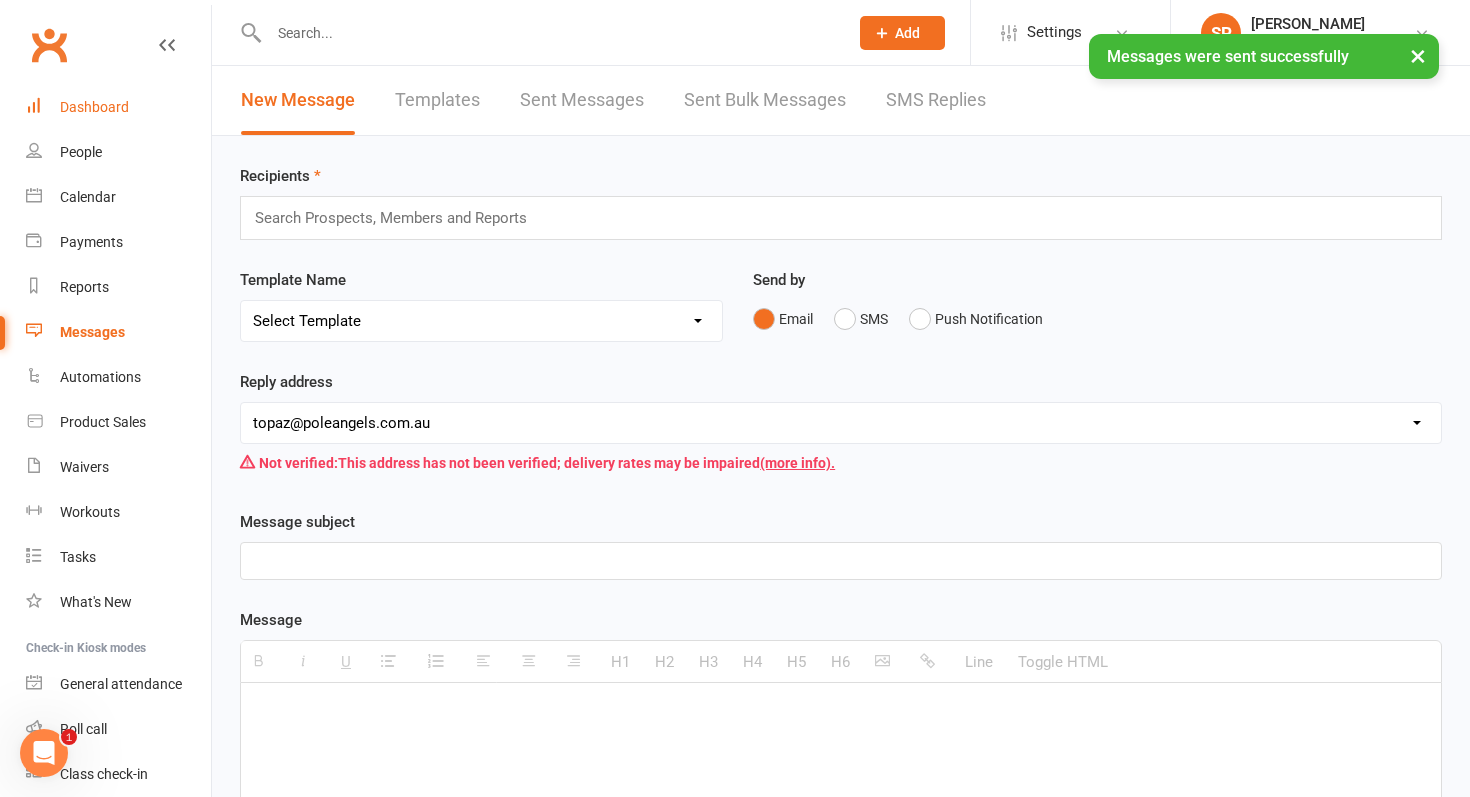 click on "Dashboard" at bounding box center [94, 107] 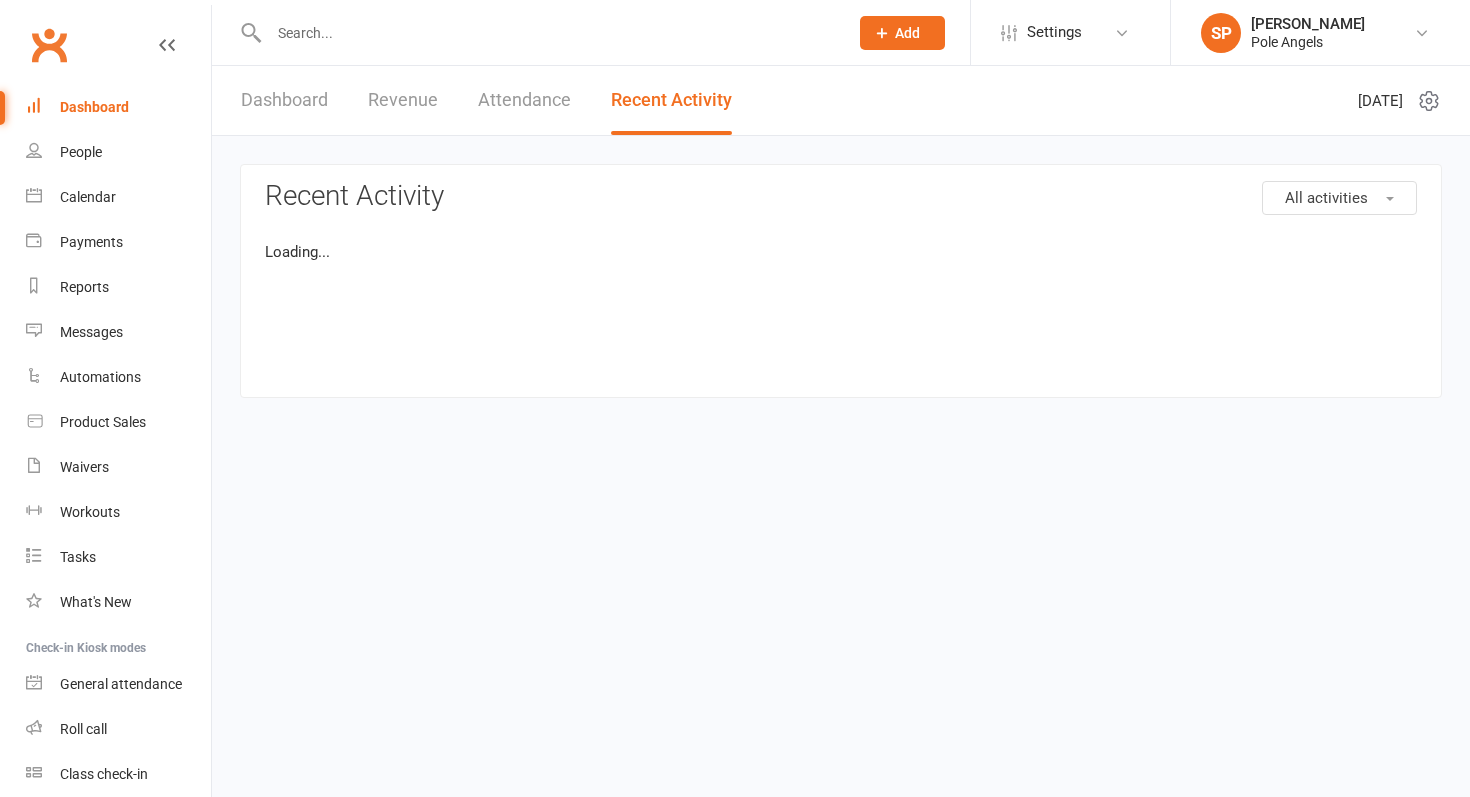 scroll, scrollTop: 0, scrollLeft: 0, axis: both 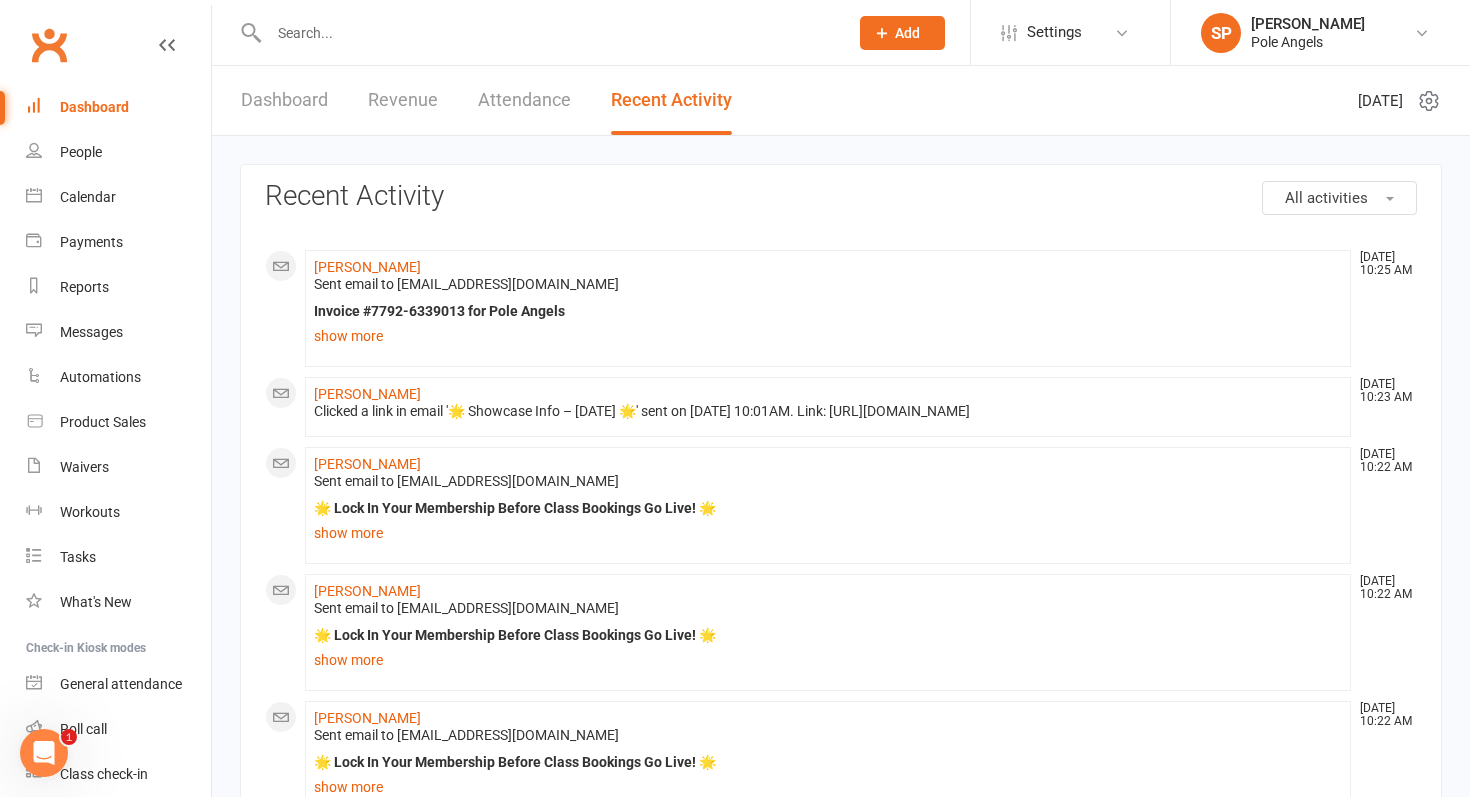 click at bounding box center [548, 33] 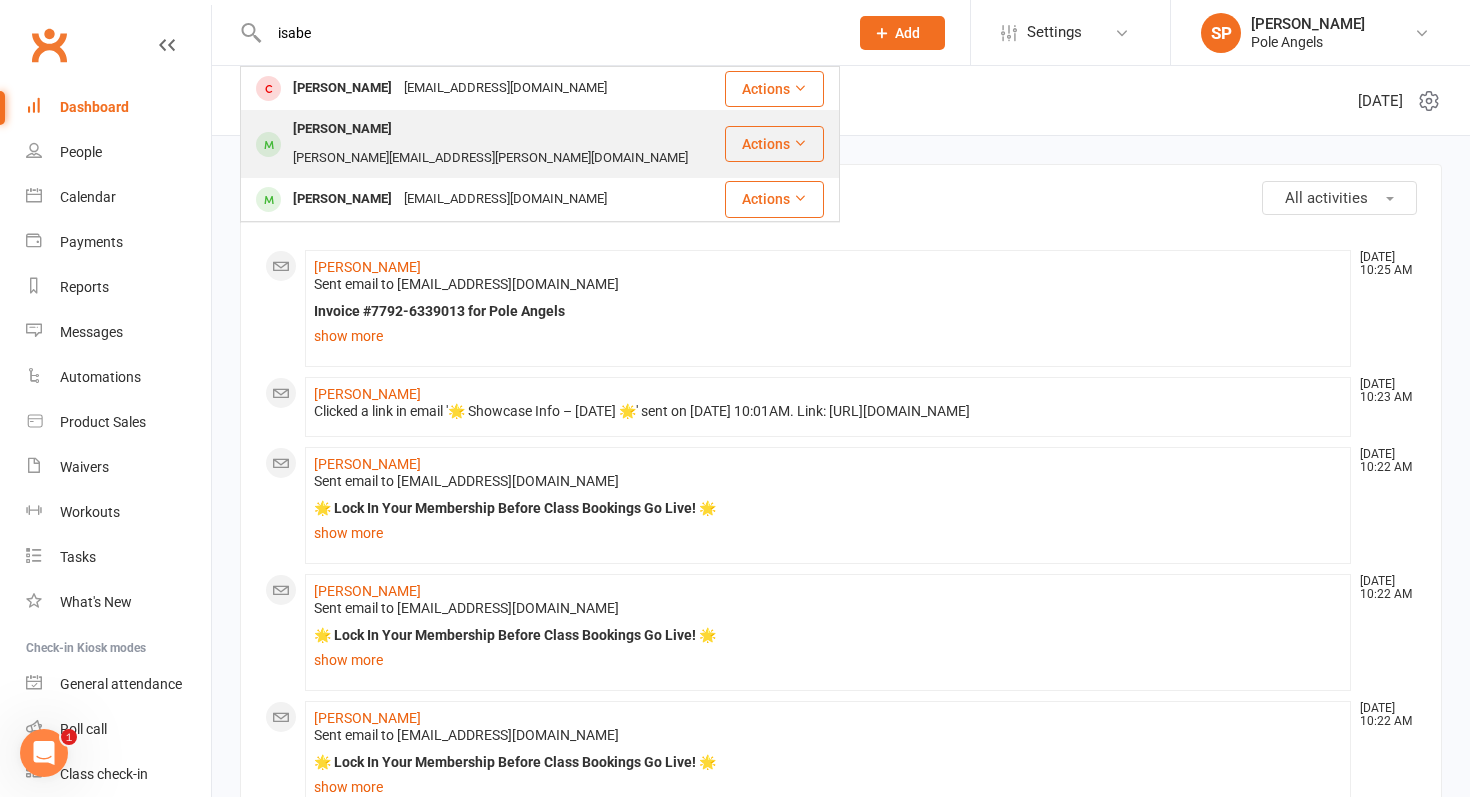 type on "isabe" 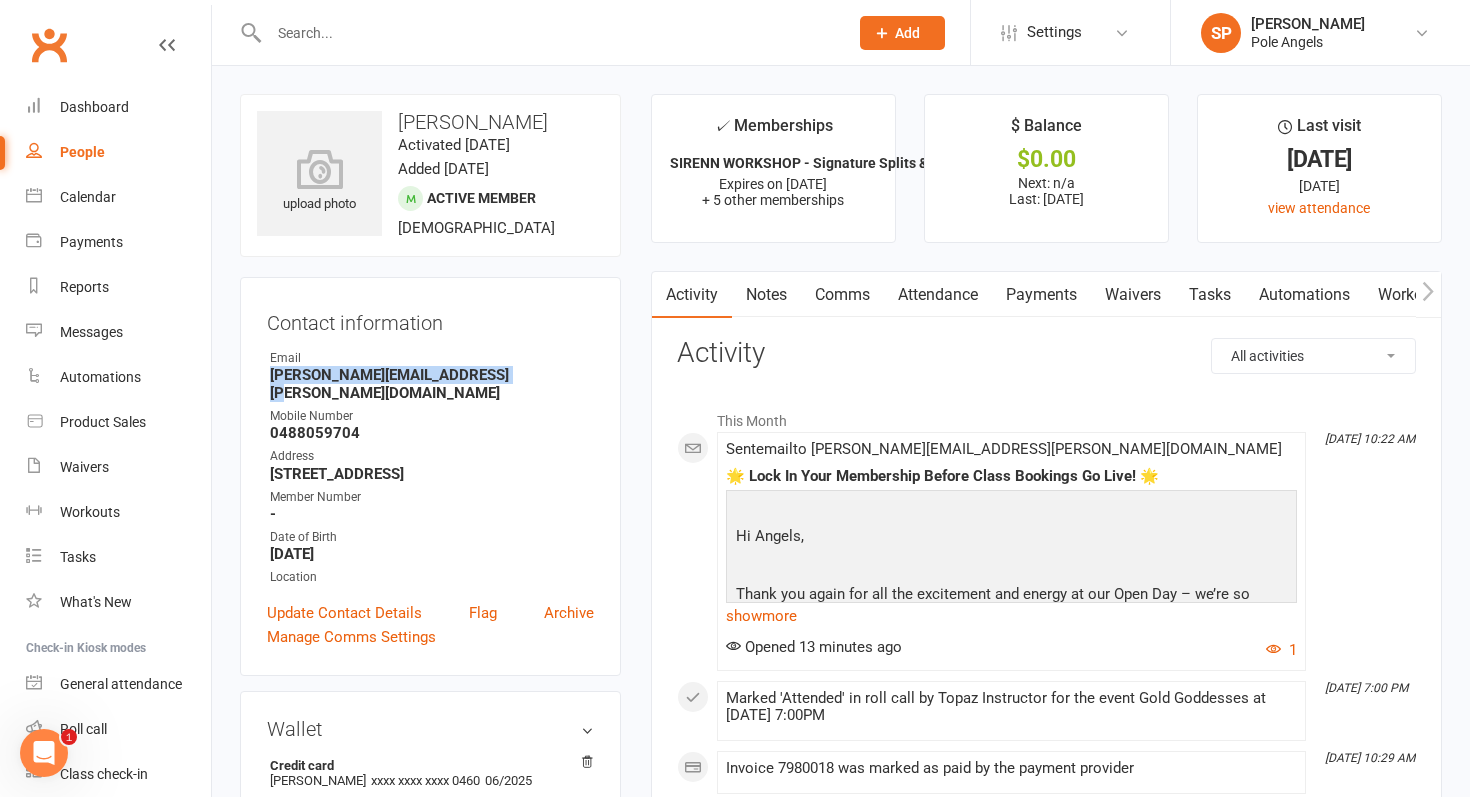 drag, startPoint x: 267, startPoint y: 374, endPoint x: 500, endPoint y: 376, distance: 233.00859 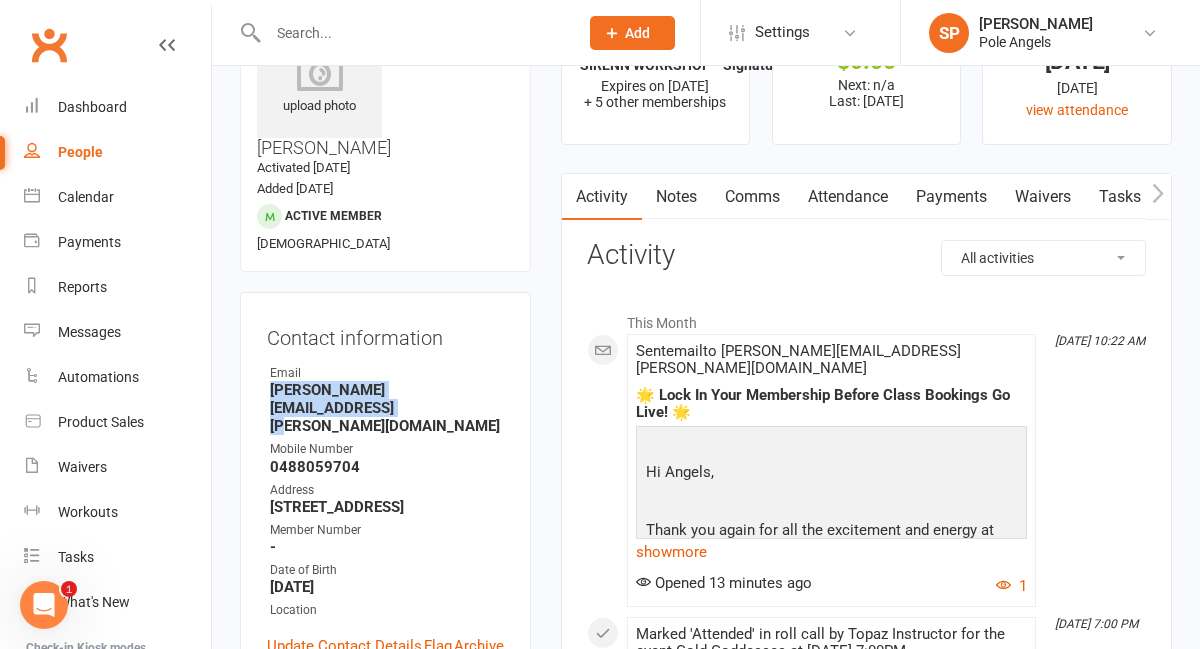 scroll, scrollTop: 102, scrollLeft: 0, axis: vertical 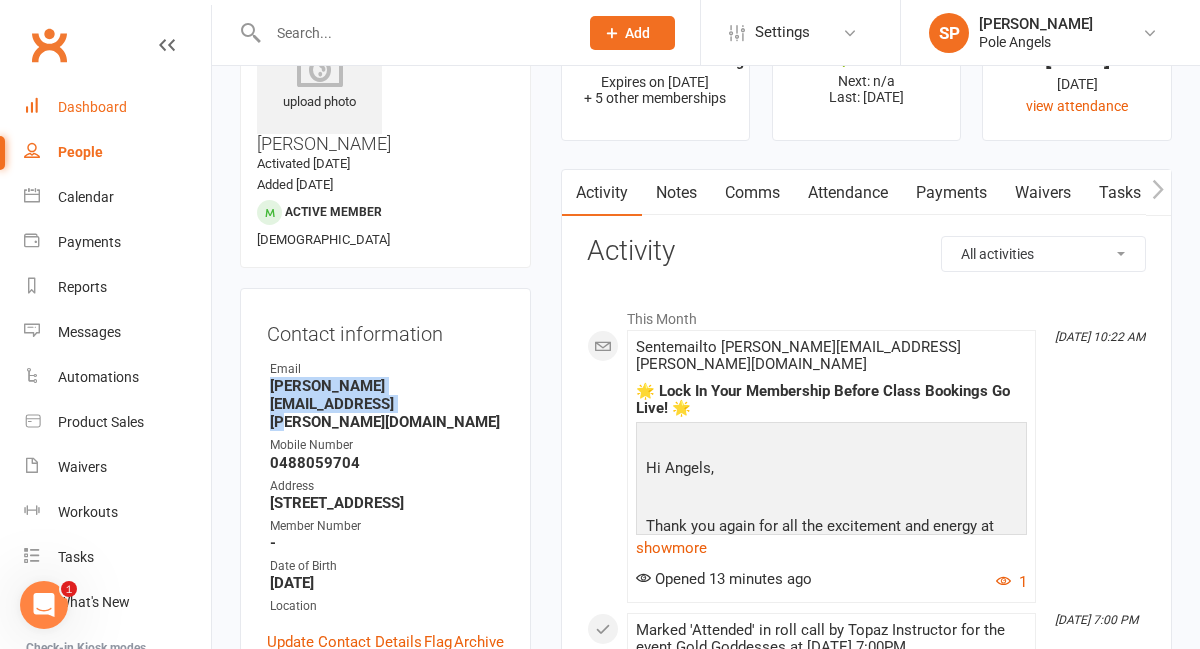 click on "Dashboard" at bounding box center (92, 107) 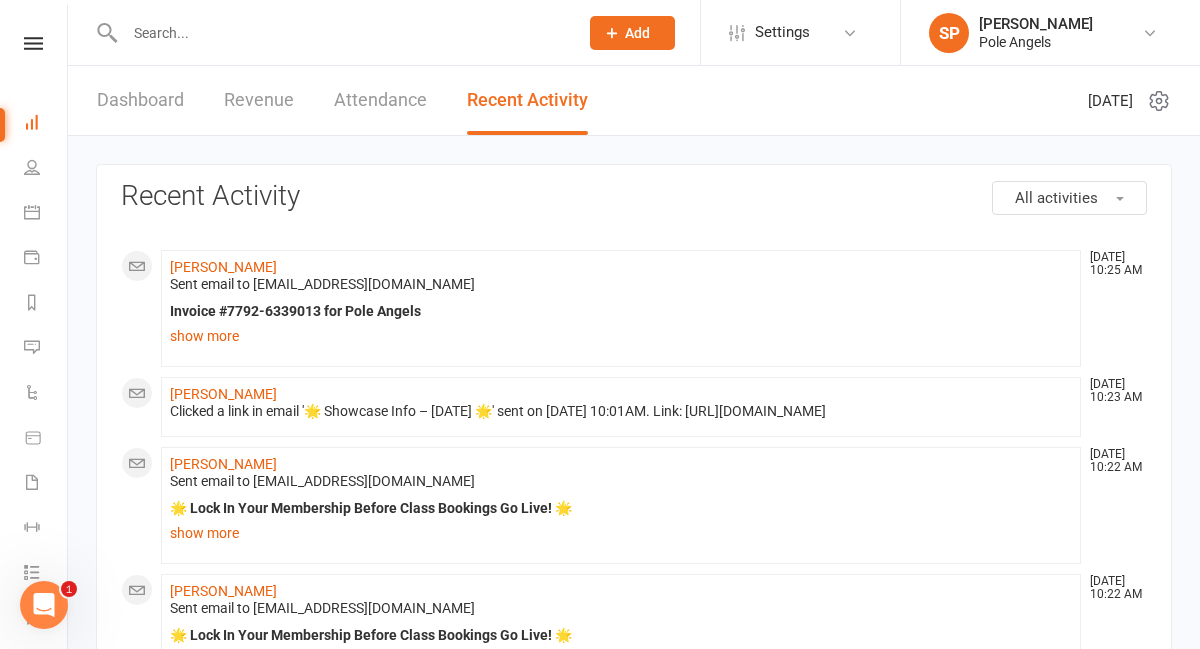 click at bounding box center (341, 33) 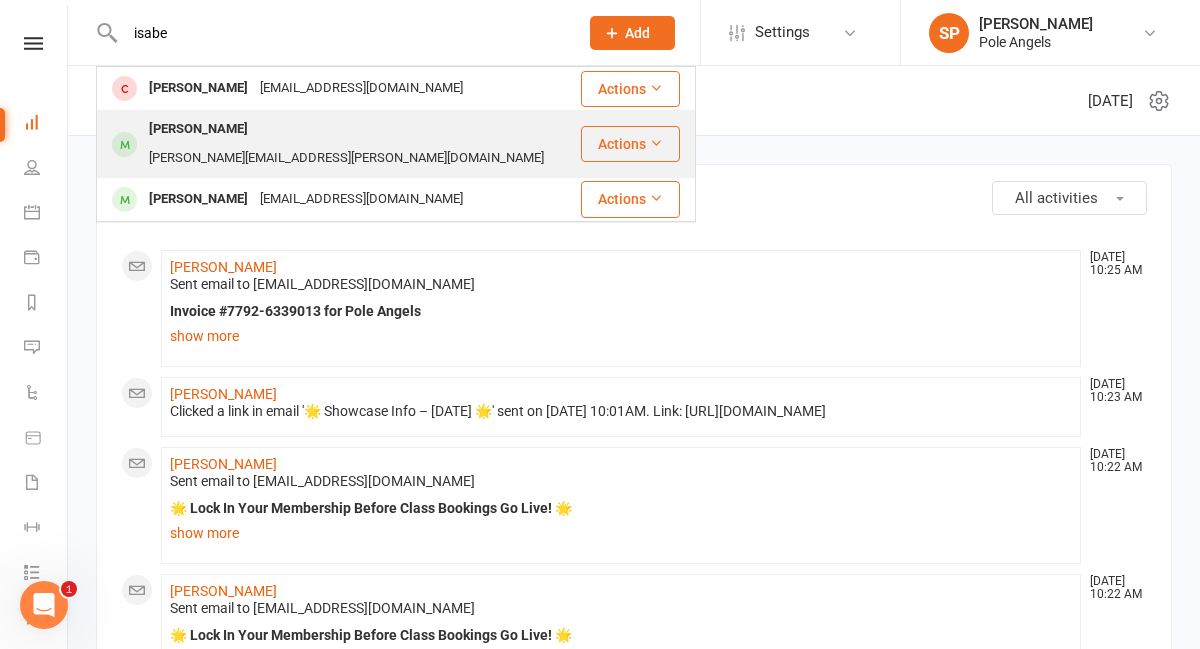 type on "isabe" 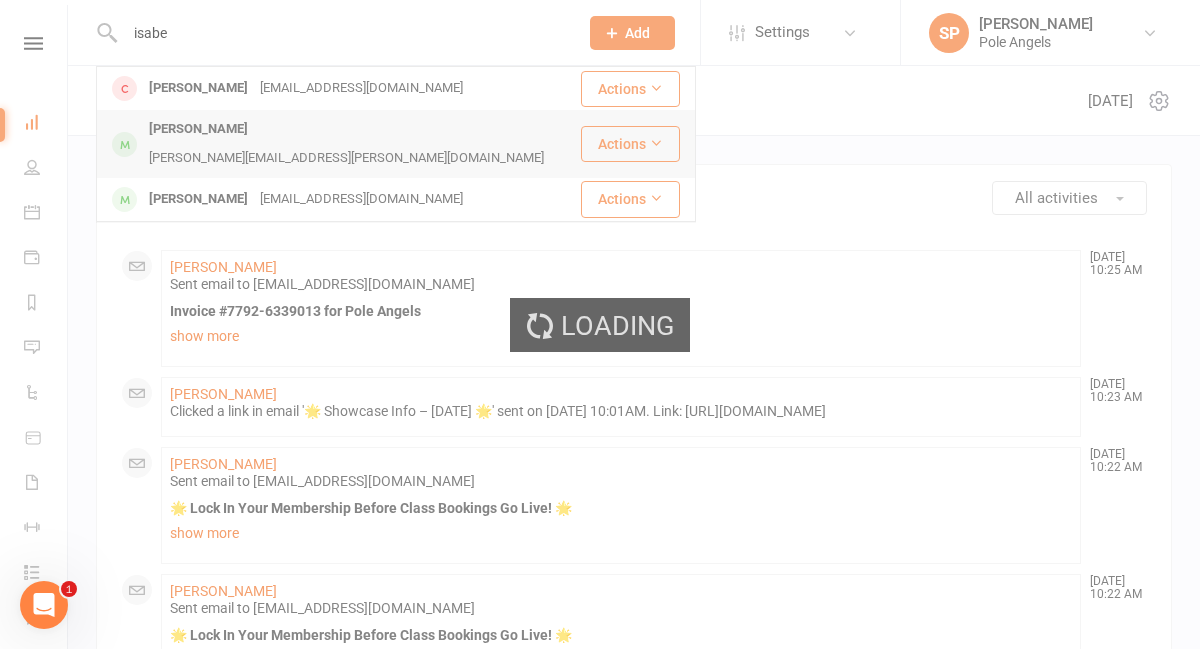 type 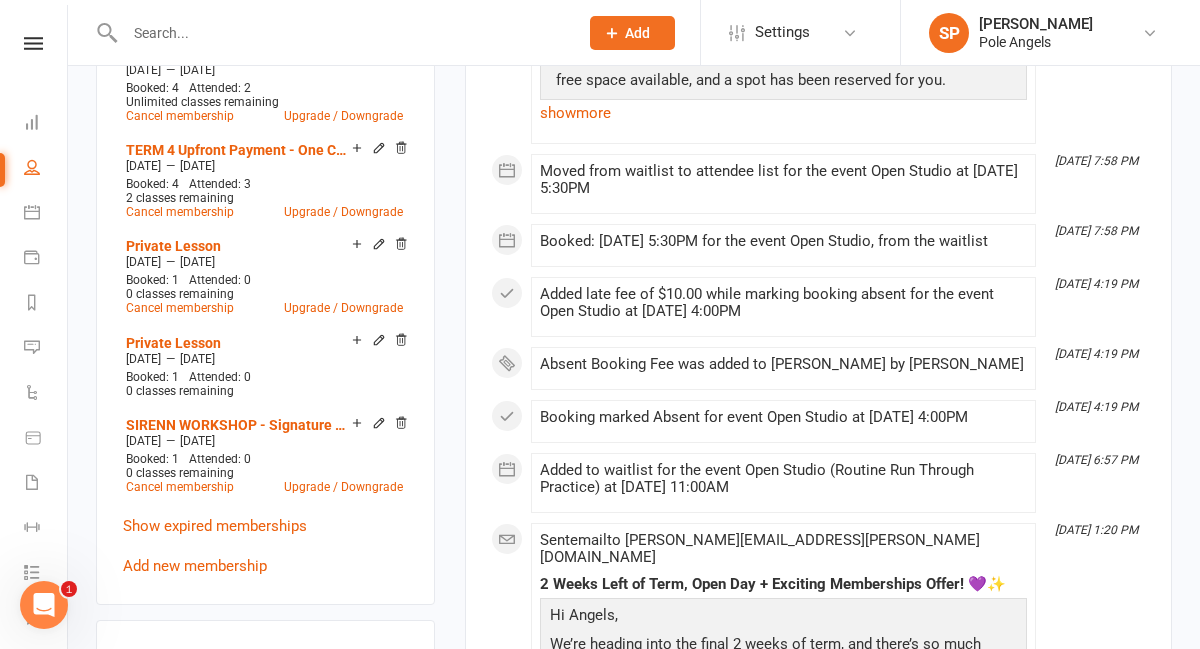 scroll, scrollTop: 981, scrollLeft: 0, axis: vertical 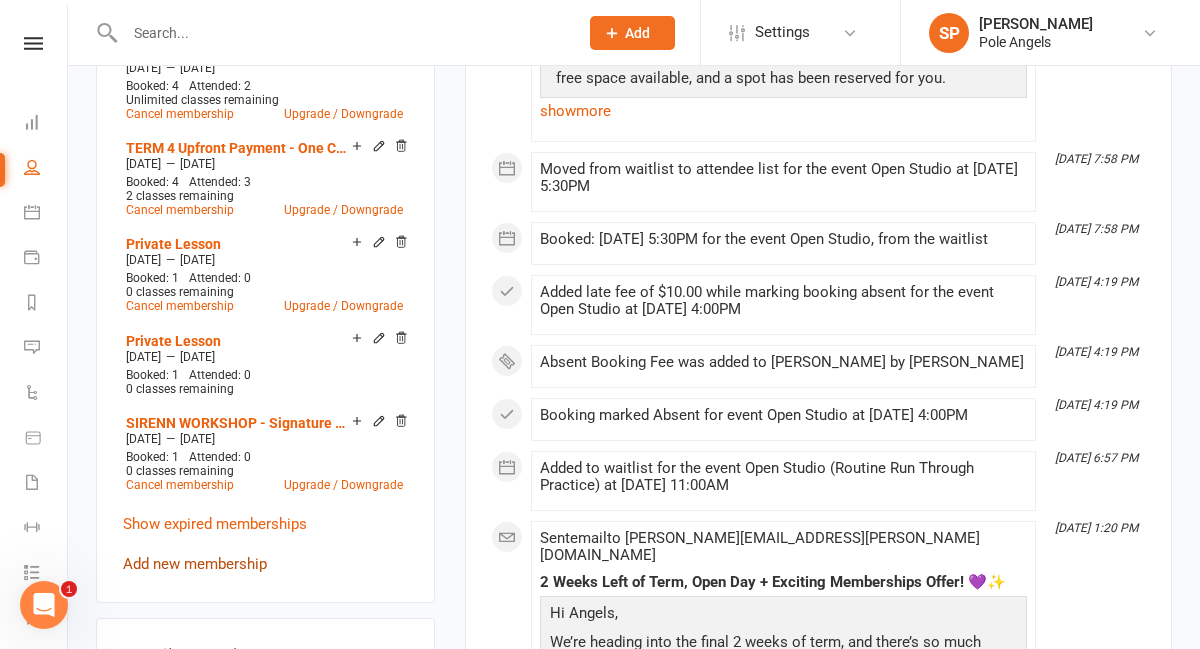 click on "Add new membership" at bounding box center (195, 564) 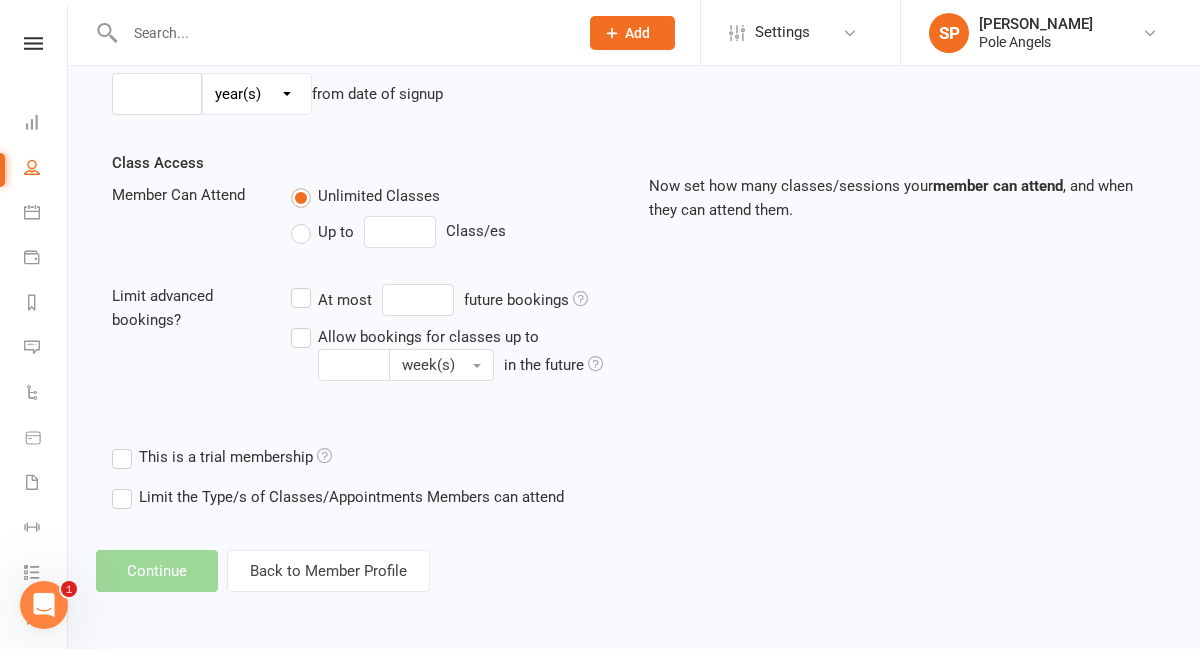 scroll, scrollTop: 0, scrollLeft: 0, axis: both 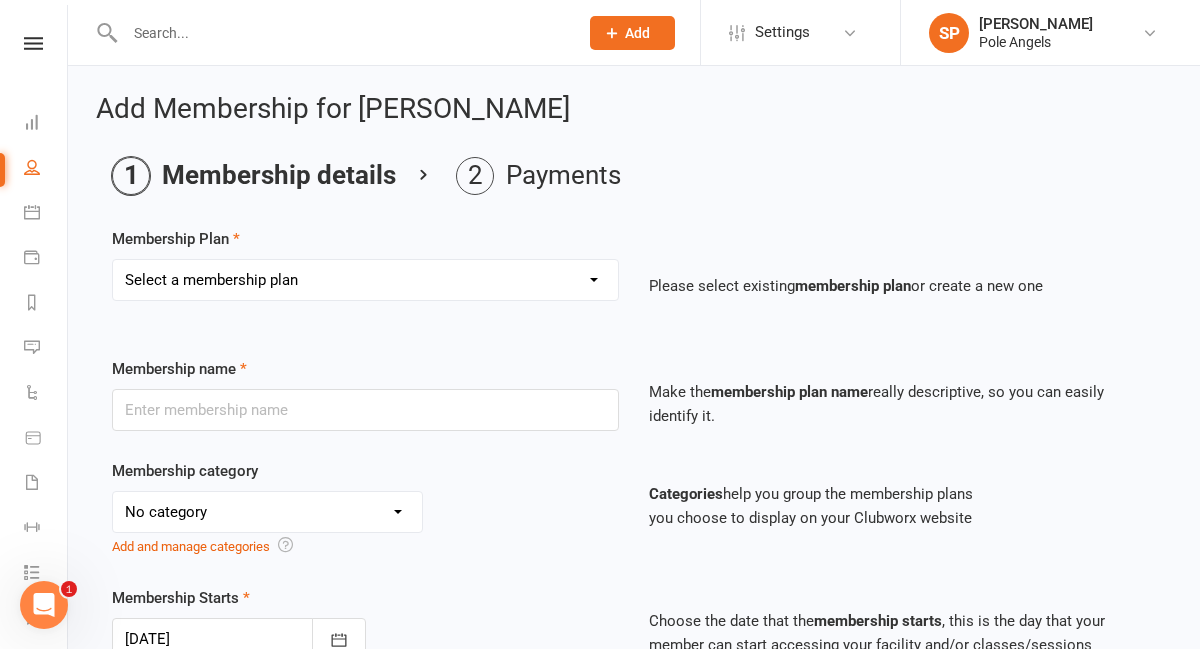 click on "Select a membership plan Create new Membership Plan TERM 4 Upfront Payment - One Course (1 Class/Week) TERM 4 Upfront Payment - Two Courses (2 Classes/Week) TERM 4 Upfront Payment - Three Courses (3 Classes/Week) 1 x Class Pass Credit Class Pass Mid Year Showcase 2025 - Registration Fee Member Starting After Week 1 - Upfront Payment - One Courses (1 Class/Week) TERM 4 Weekly Payments - 1 Course (1 Class/Week) TERM 4 Weekly Payments - 2 Courses (2 Classes/Week) TERM 4 Upfront Payment - Four Courses (4 classes/week) Private Lesson Beginner Trial Class SIRENN WORKSHOP - Fly Like an Eagle (2hrs) SIRENN WORKSHOP - Signature Splits & Shapes (90min) SIRENN WORKSHOP - Holy Handsprings (90min) Take Flight Membership (1 Class/Week) Angel Membership (Unlimited Group Classes) Ascend Membership (Unlimited Classes + 1 x 30min Private Lesson/Week) (3 remaining) Halo Membership (Unlimited Classes + 1 x 60min Private Lesson/Week + 2 Recovery Sessions/Month) (6 remaining) Upfront Payment - 2 Classes/Week (12 months)" at bounding box center [365, 280] 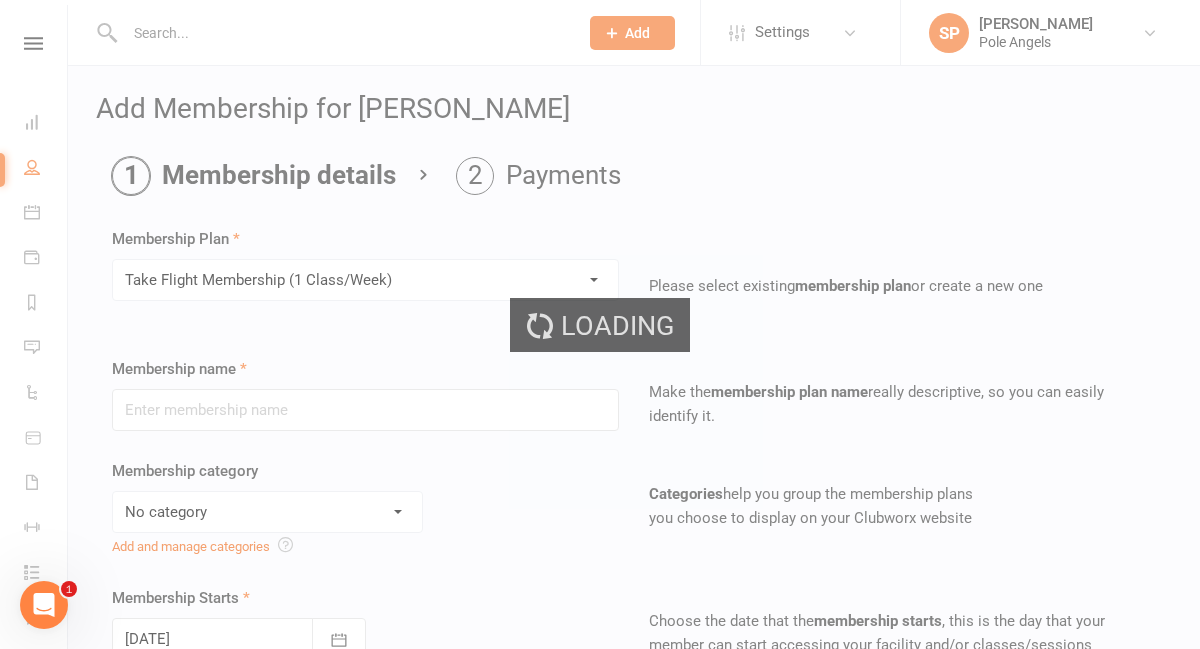 type on "Take Flight Membership (1 Class/Week)" 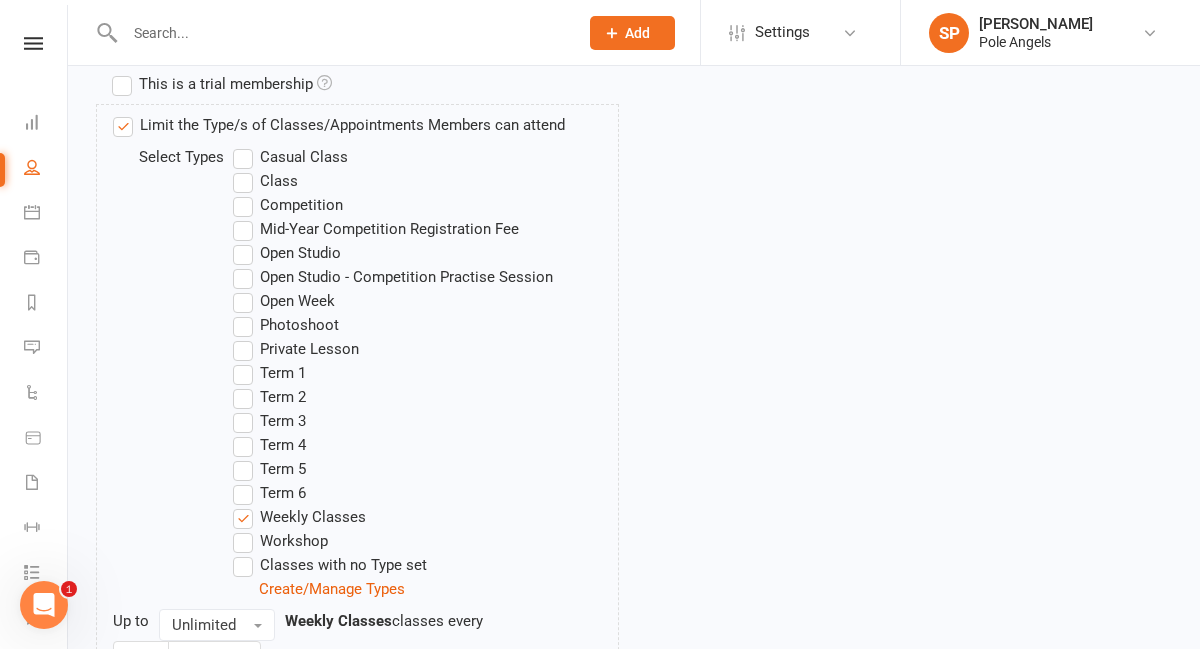 scroll, scrollTop: 1185, scrollLeft: 0, axis: vertical 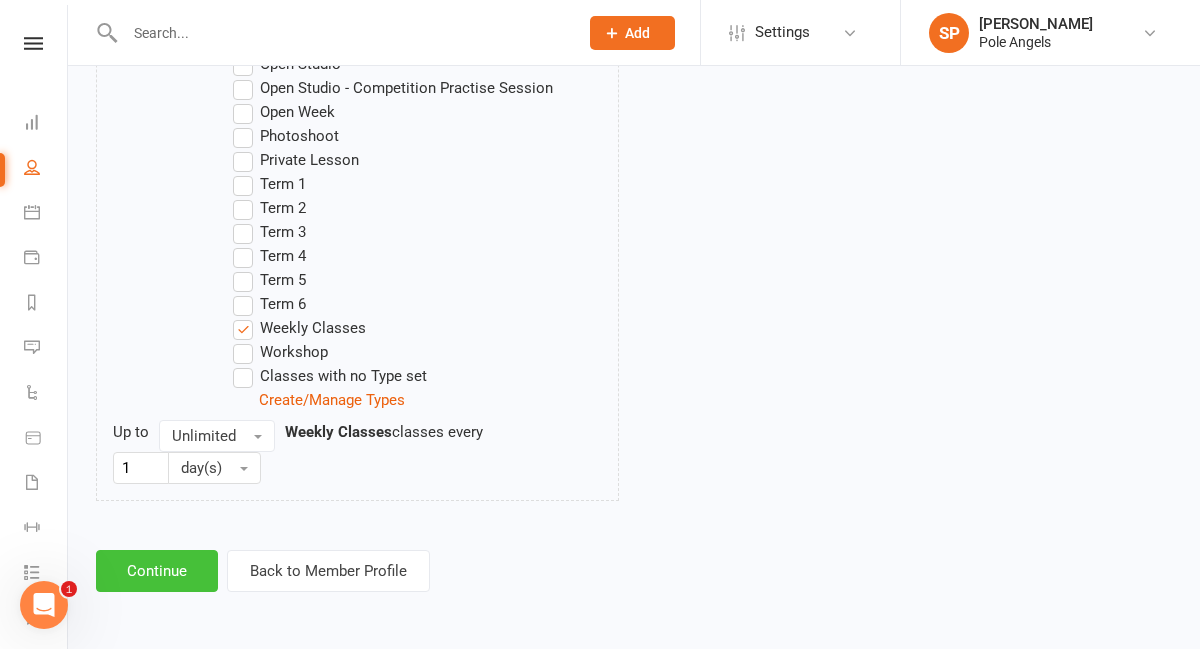 click on "Continue" at bounding box center [157, 571] 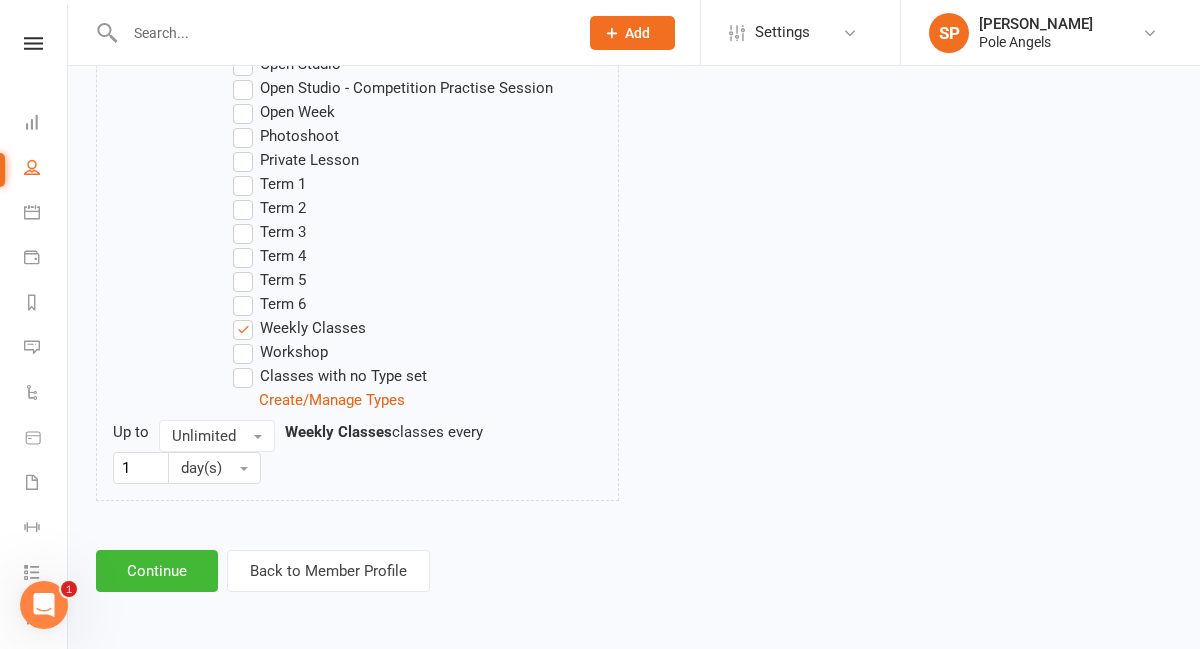 scroll, scrollTop: 0, scrollLeft: 0, axis: both 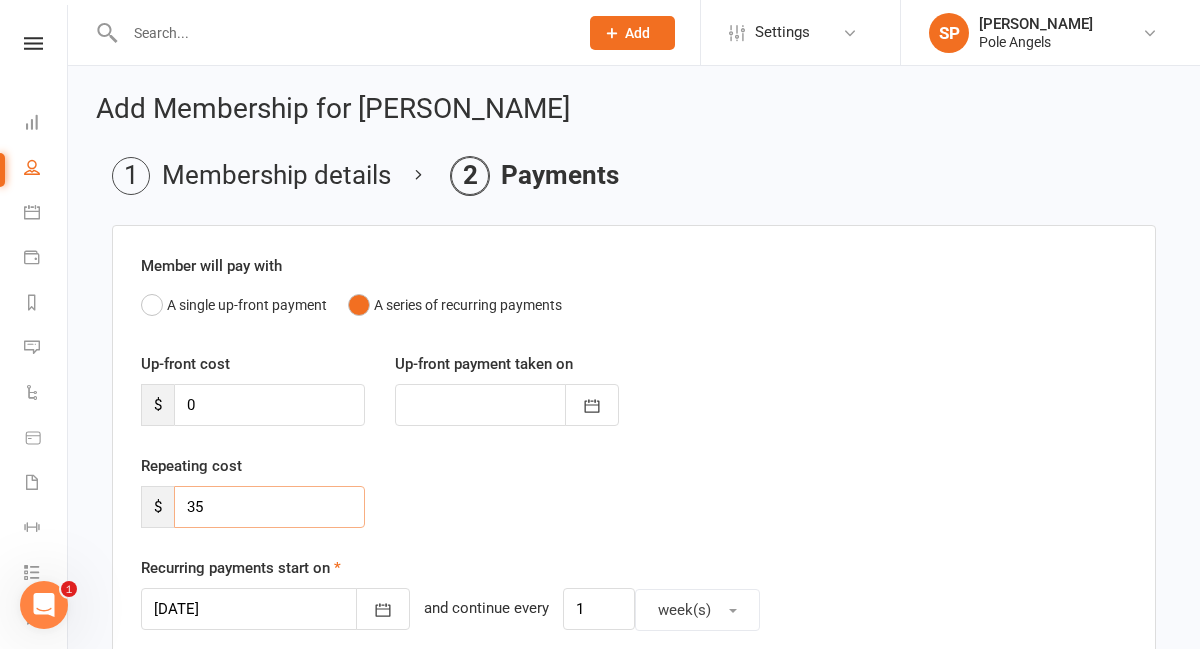 click on "35" at bounding box center (269, 507) 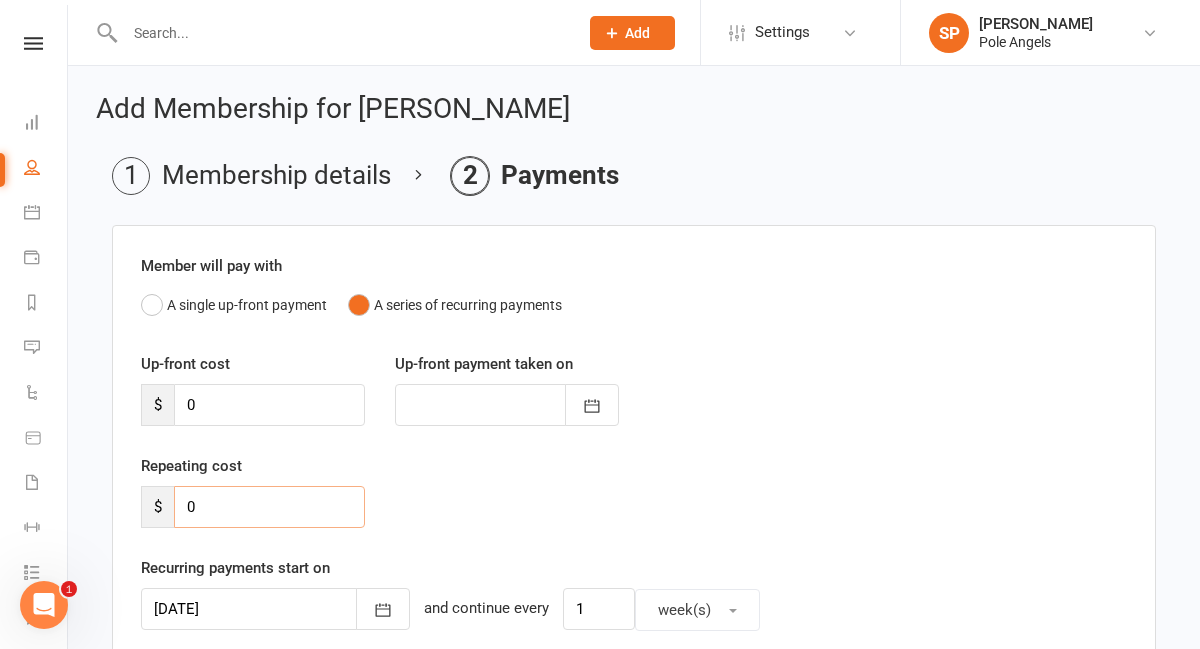 type on "0" 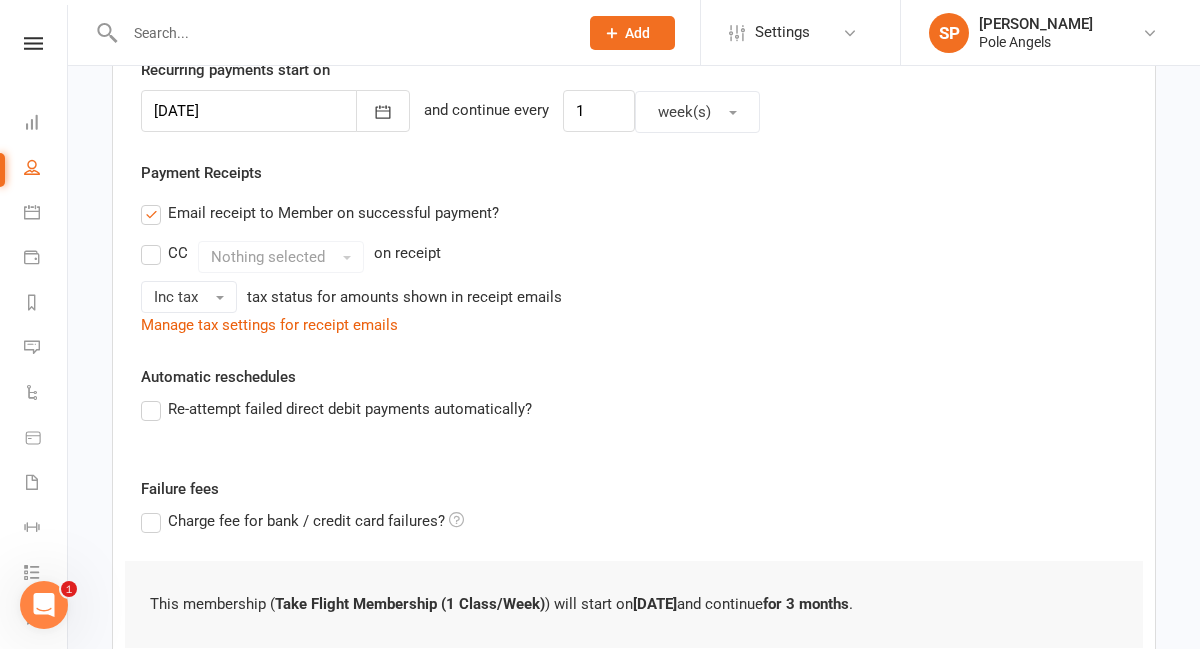 scroll, scrollTop: 645, scrollLeft: 0, axis: vertical 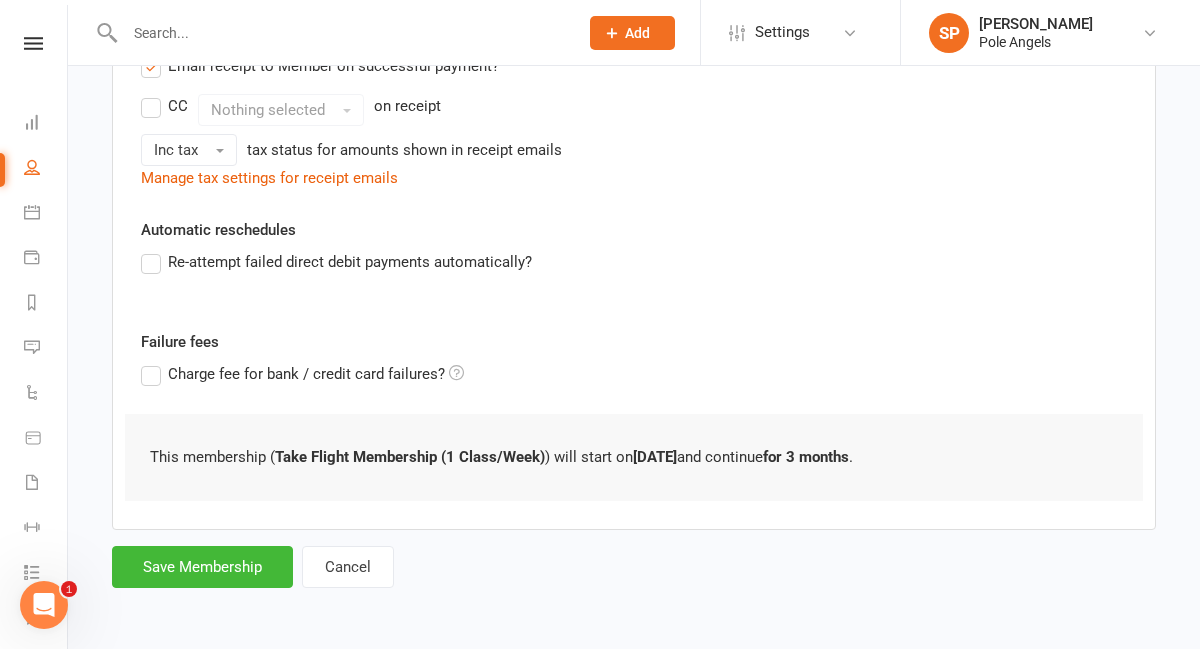 click on "Email receipt to Member on successful payment?" at bounding box center [320, 66] 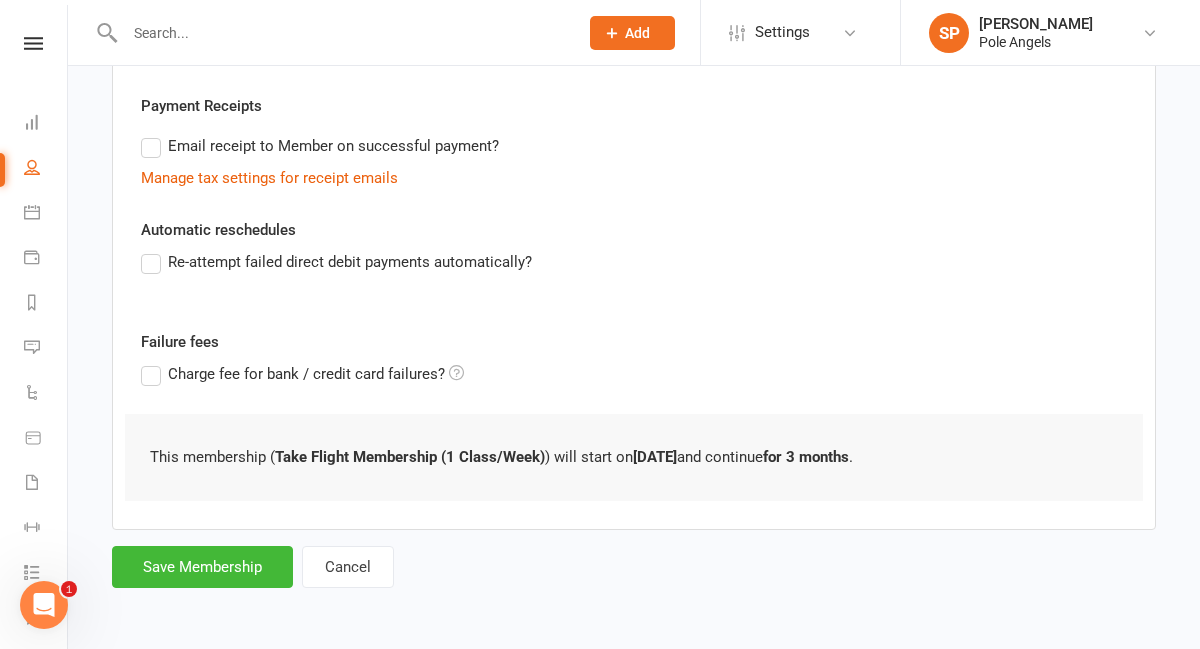 scroll, scrollTop: 565, scrollLeft: 0, axis: vertical 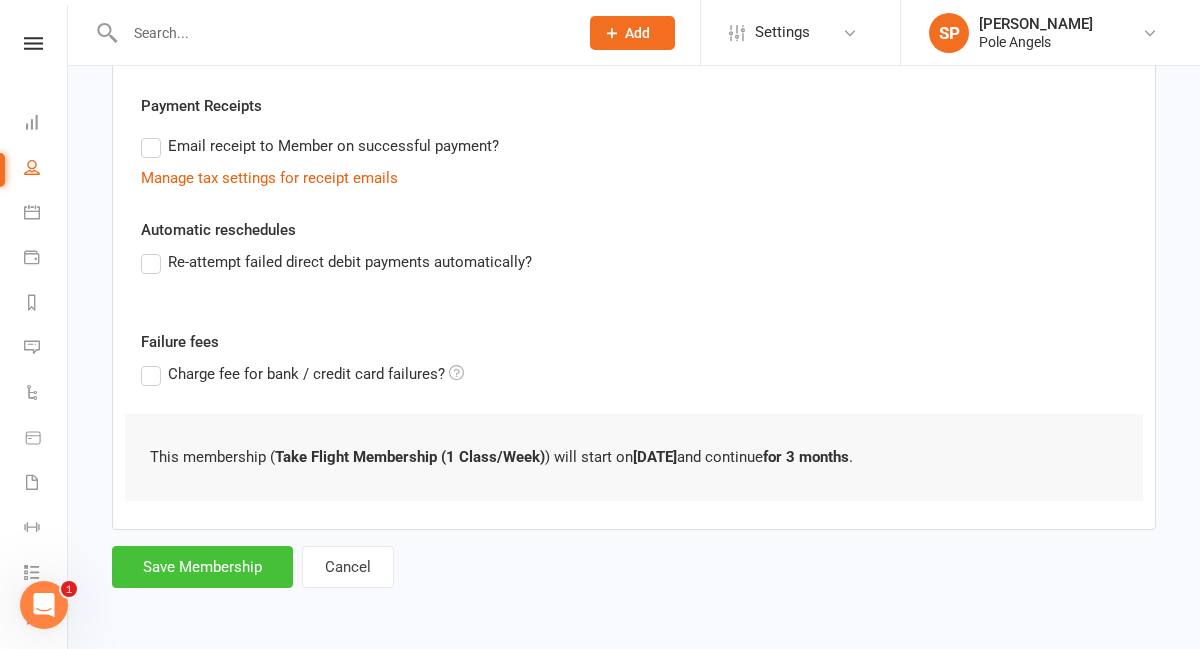 click on "Save Membership" at bounding box center (202, 567) 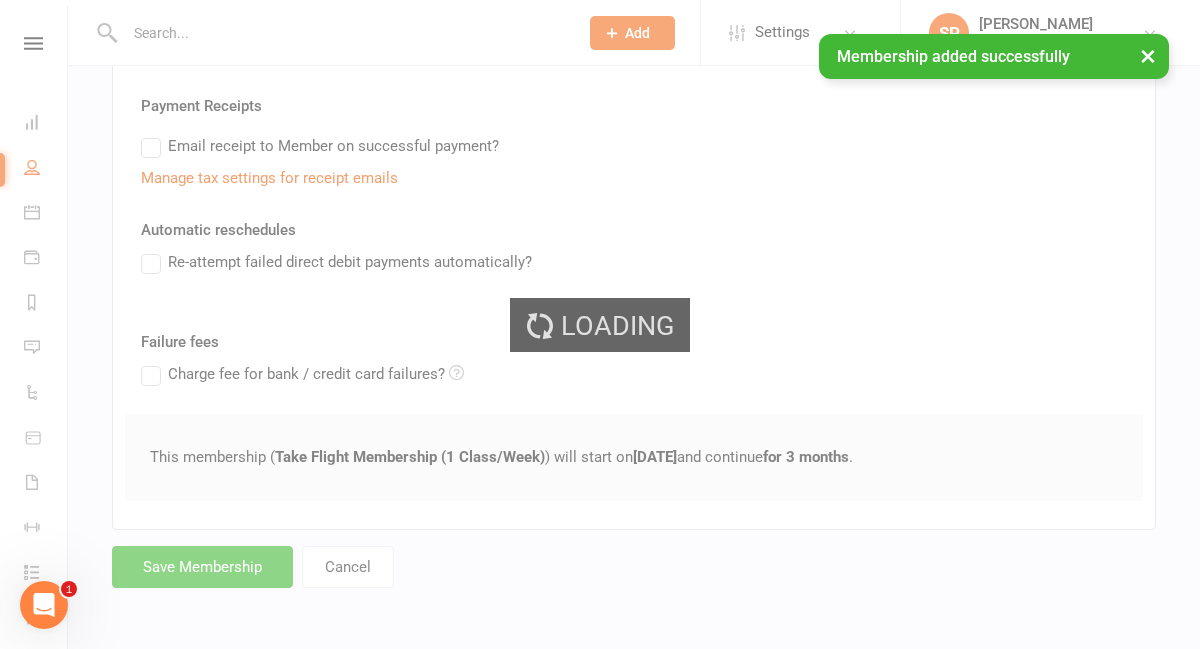 scroll, scrollTop: 0, scrollLeft: 0, axis: both 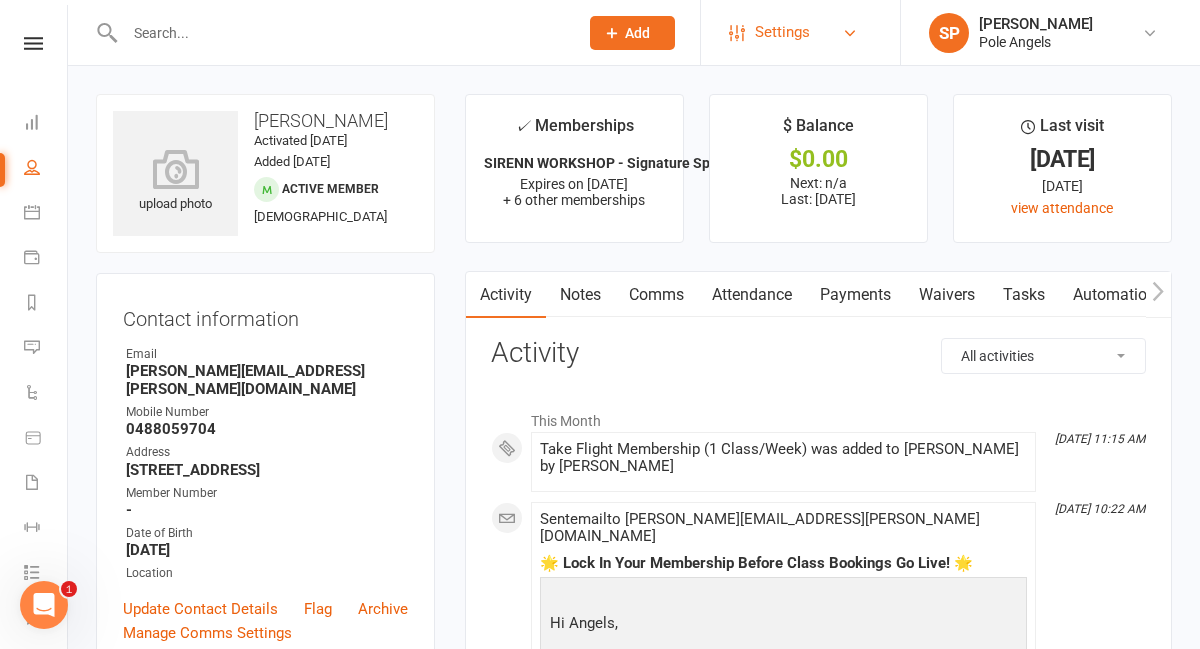 click on "Settings" at bounding box center (782, 32) 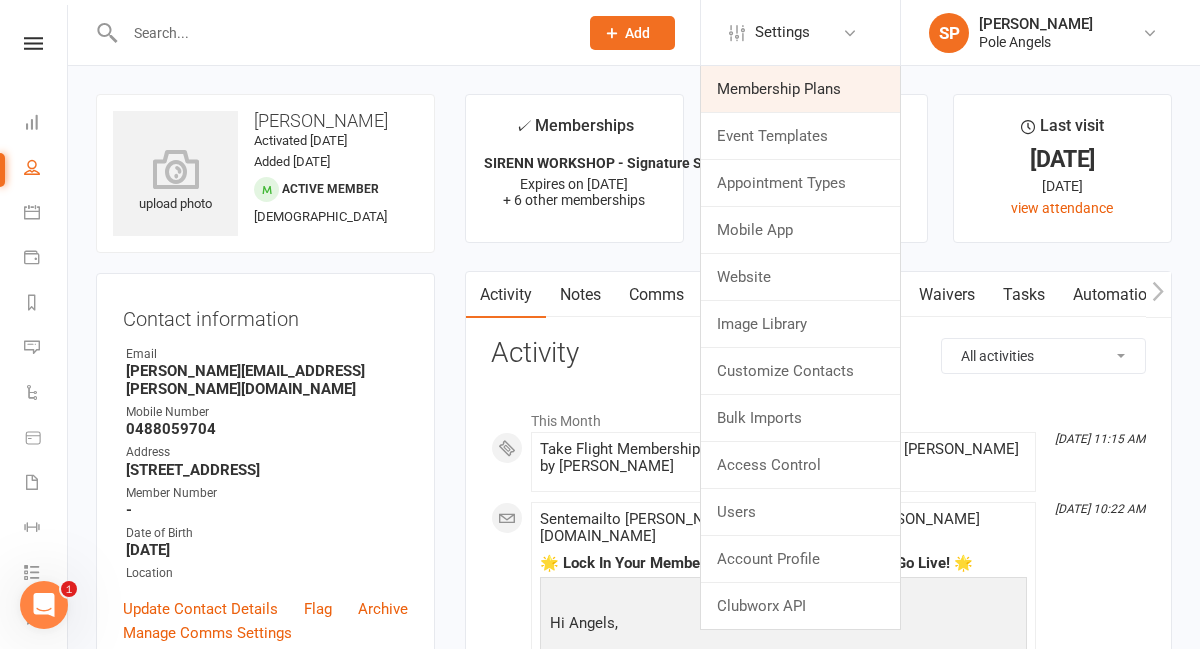 click on "Membership Plans" at bounding box center (800, 89) 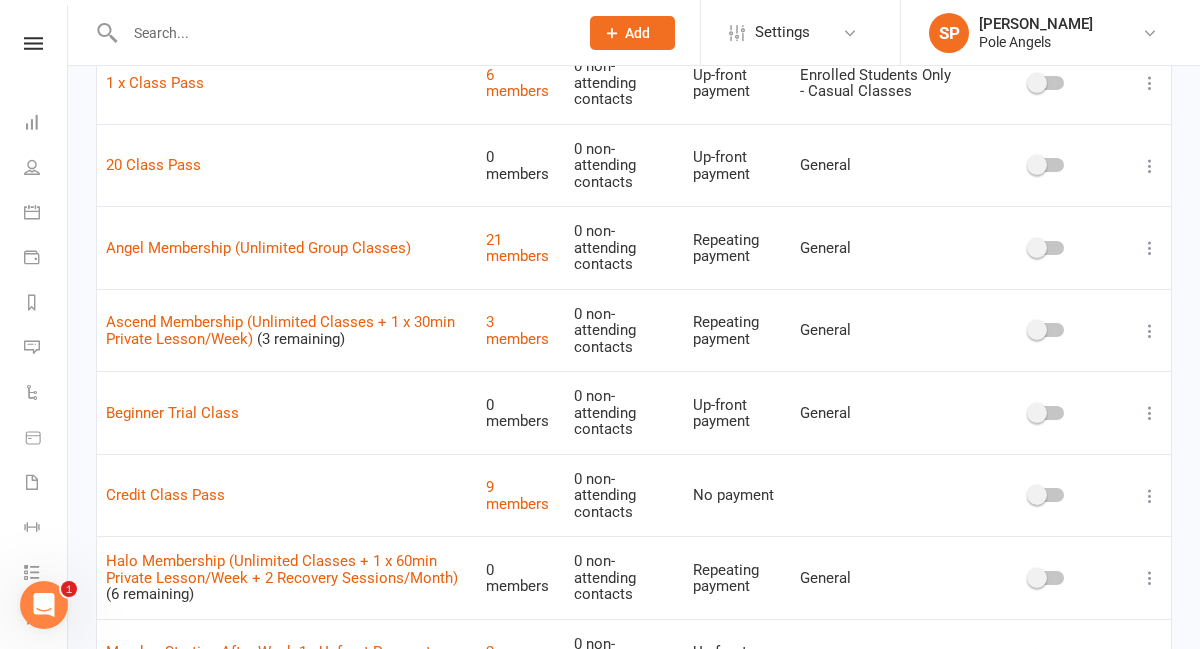 scroll, scrollTop: 347, scrollLeft: 0, axis: vertical 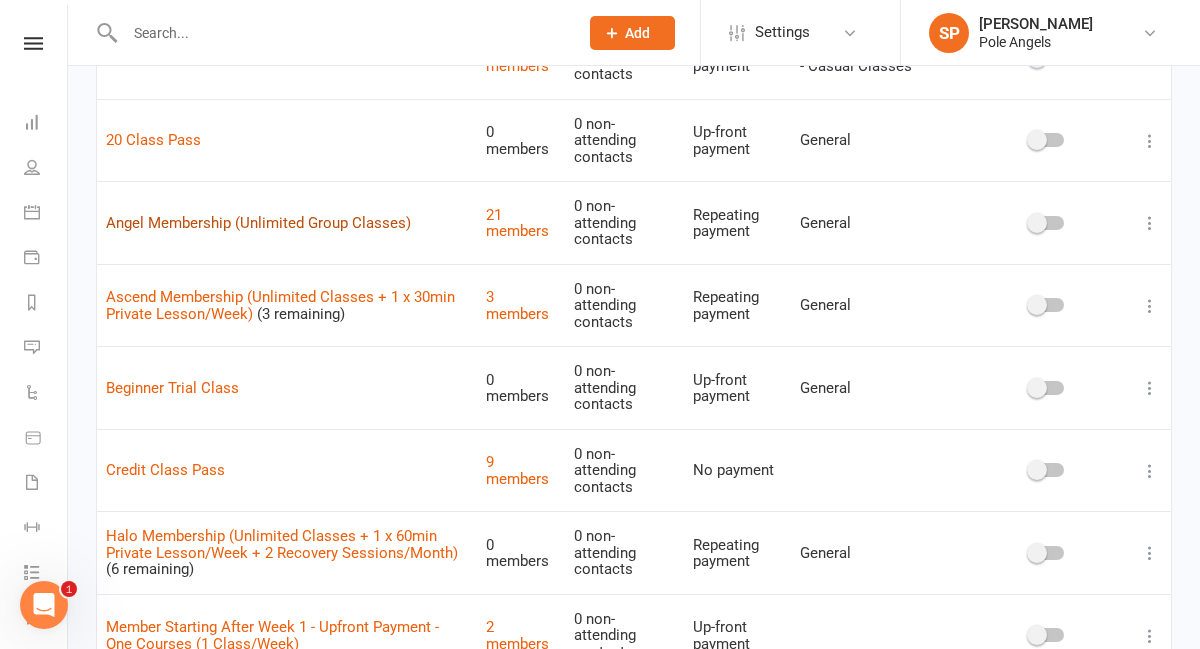 click on "Angel Membership (Unlimited Group Classes)" at bounding box center (258, 223) 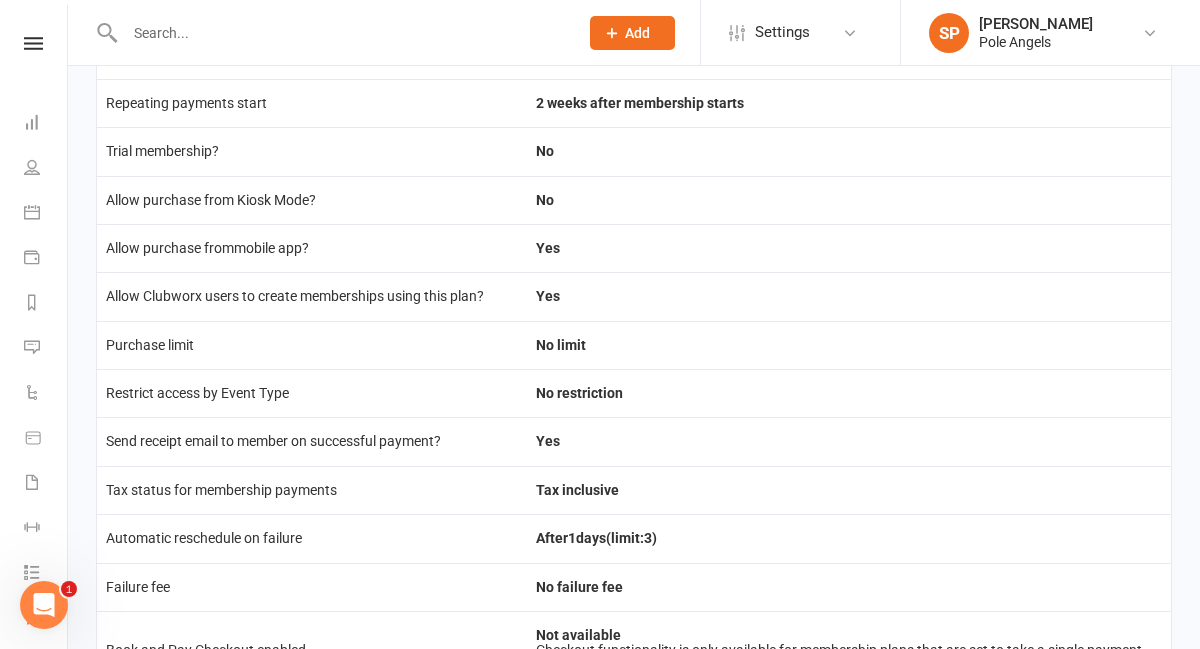 scroll, scrollTop: 0, scrollLeft: 0, axis: both 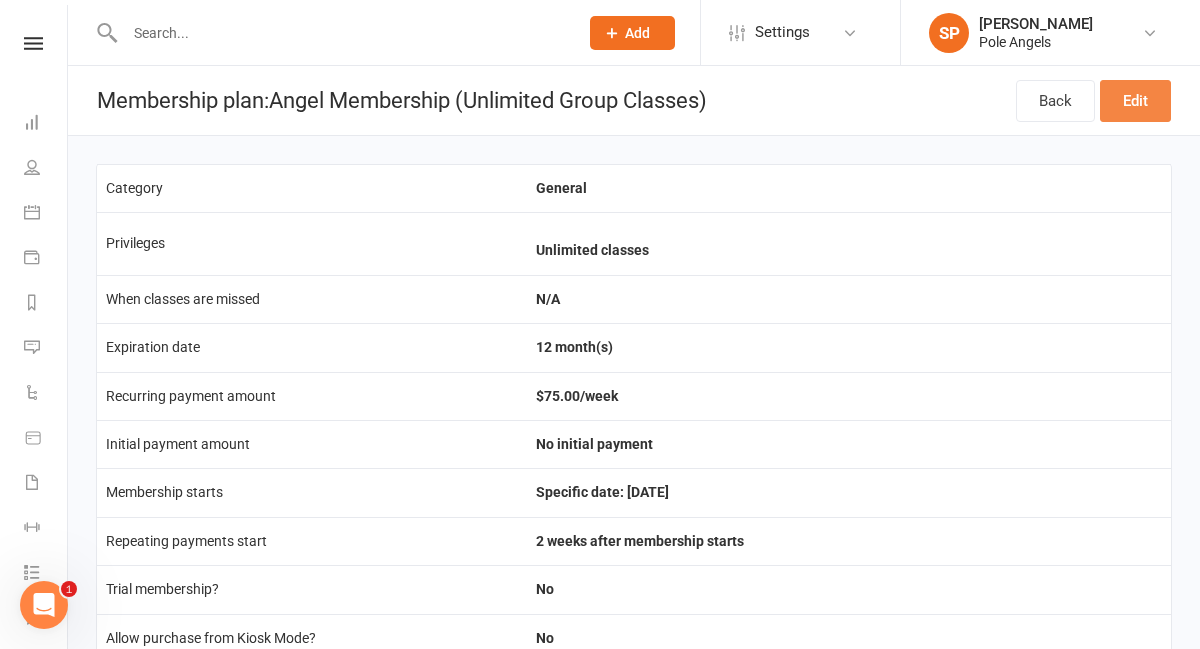 click on "Edit" at bounding box center [1135, 101] 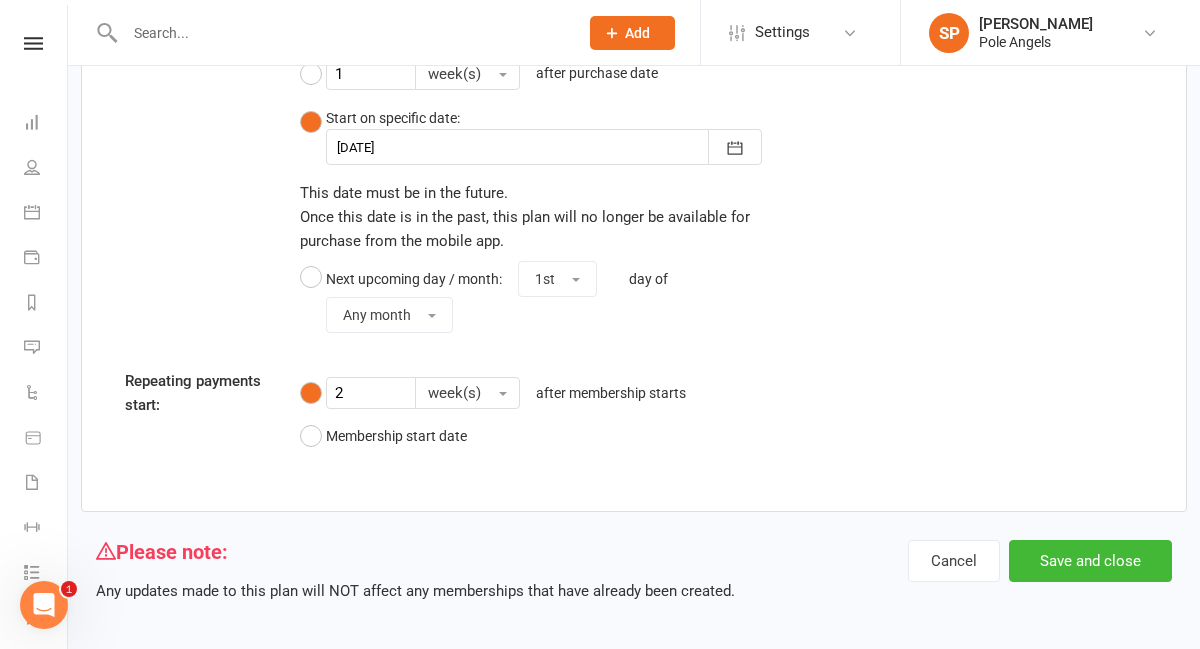 scroll, scrollTop: 1890, scrollLeft: 0, axis: vertical 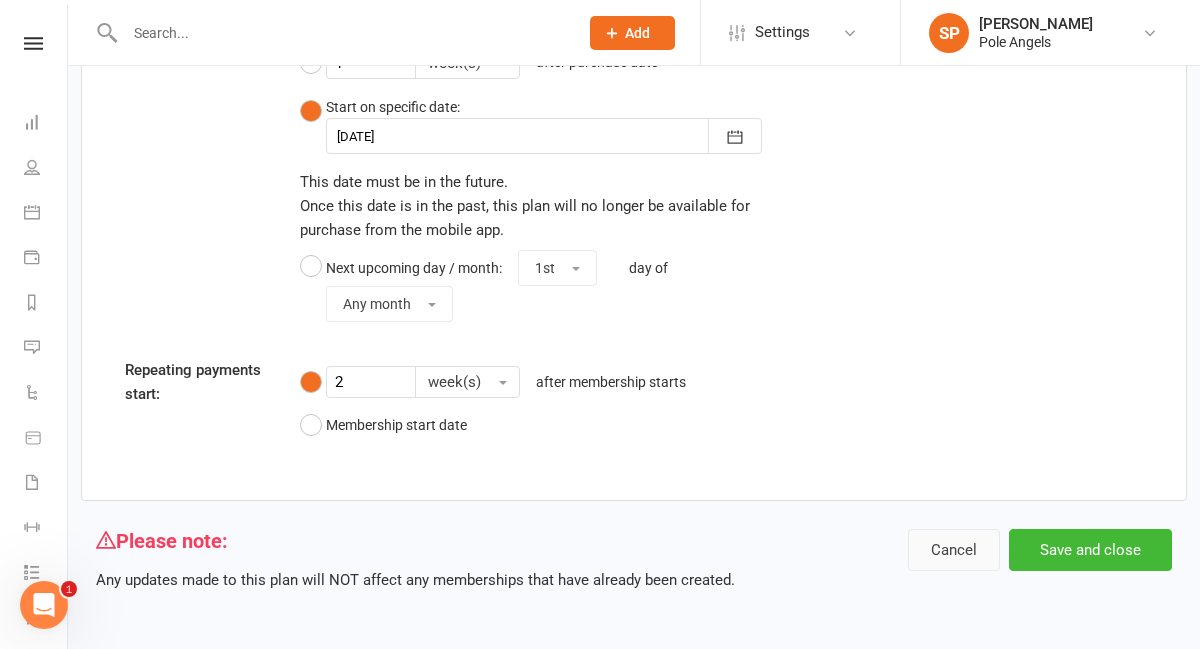 click on "Cancel" at bounding box center (954, 550) 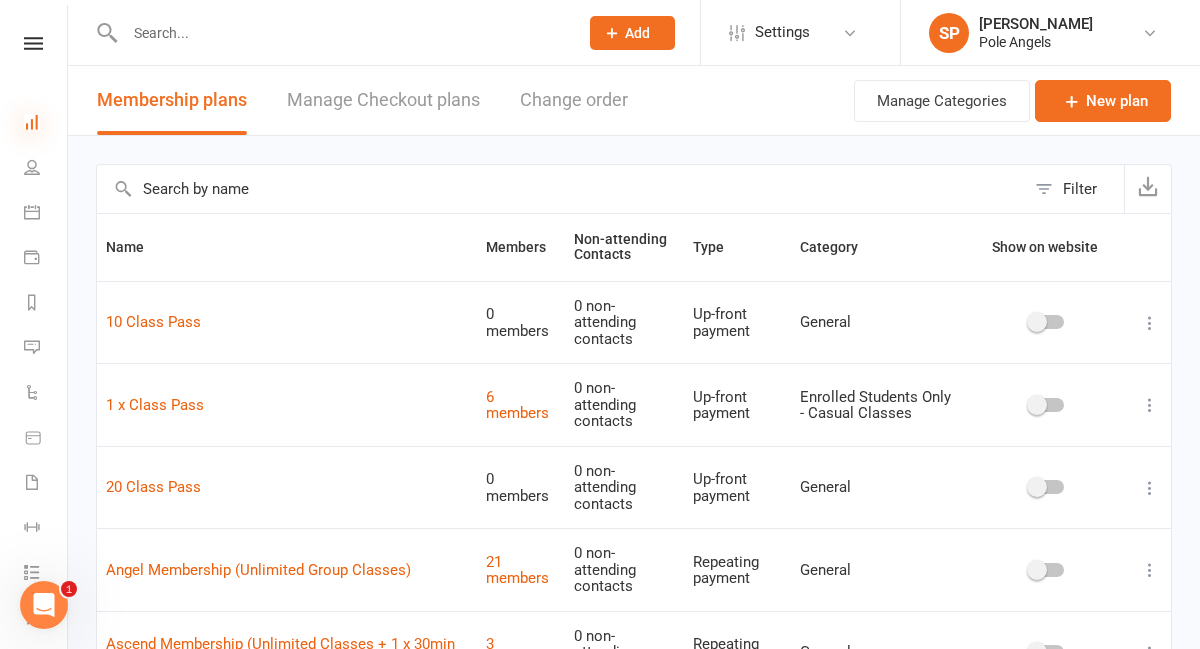 click at bounding box center (32, 122) 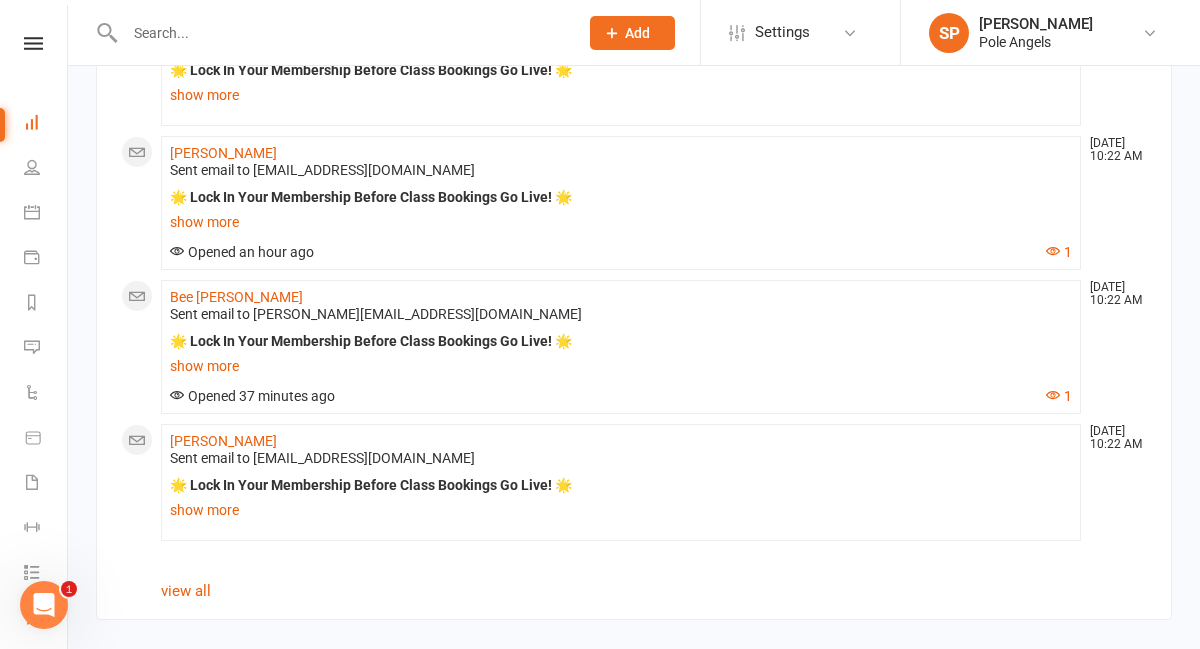 scroll, scrollTop: 2244, scrollLeft: 0, axis: vertical 